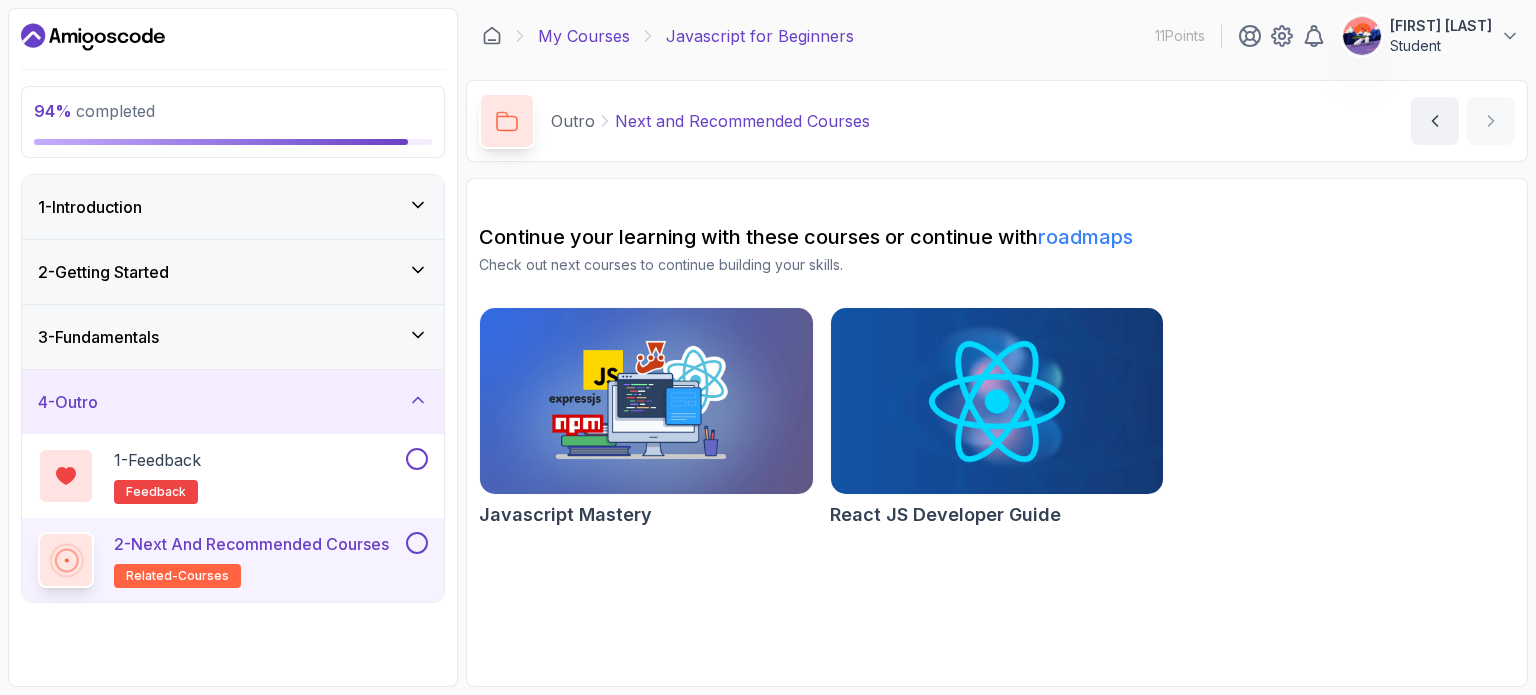 scroll, scrollTop: 0, scrollLeft: 0, axis: both 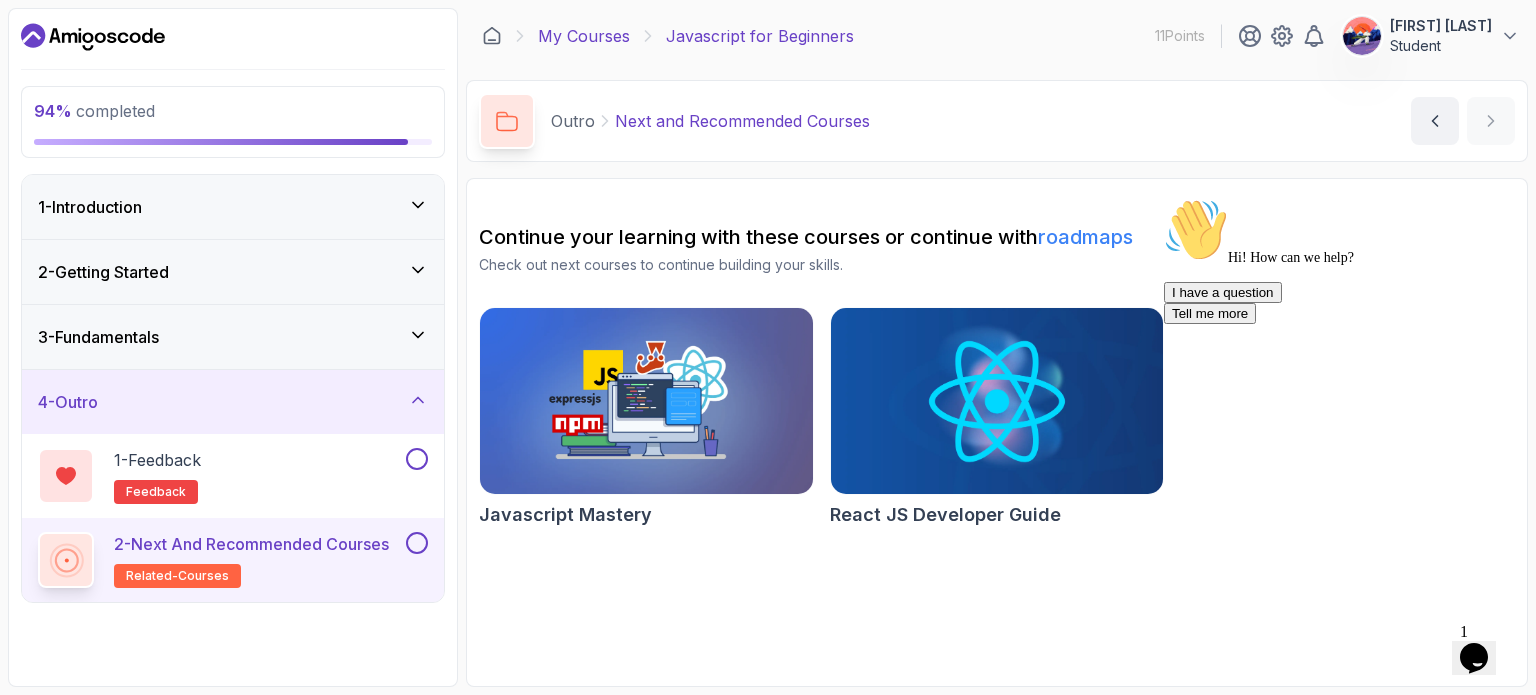 click on "My Courses" at bounding box center [584, 36] 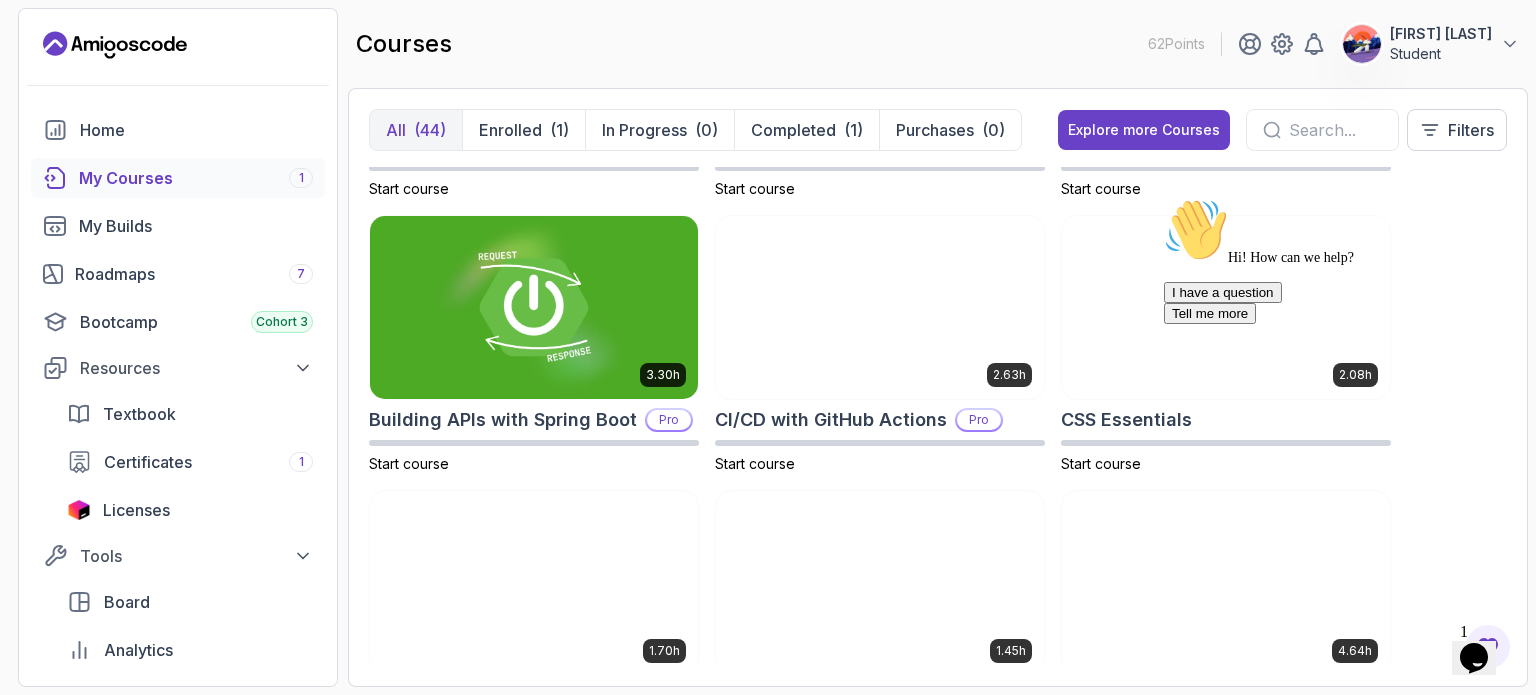 scroll, scrollTop: 224, scrollLeft: 0, axis: vertical 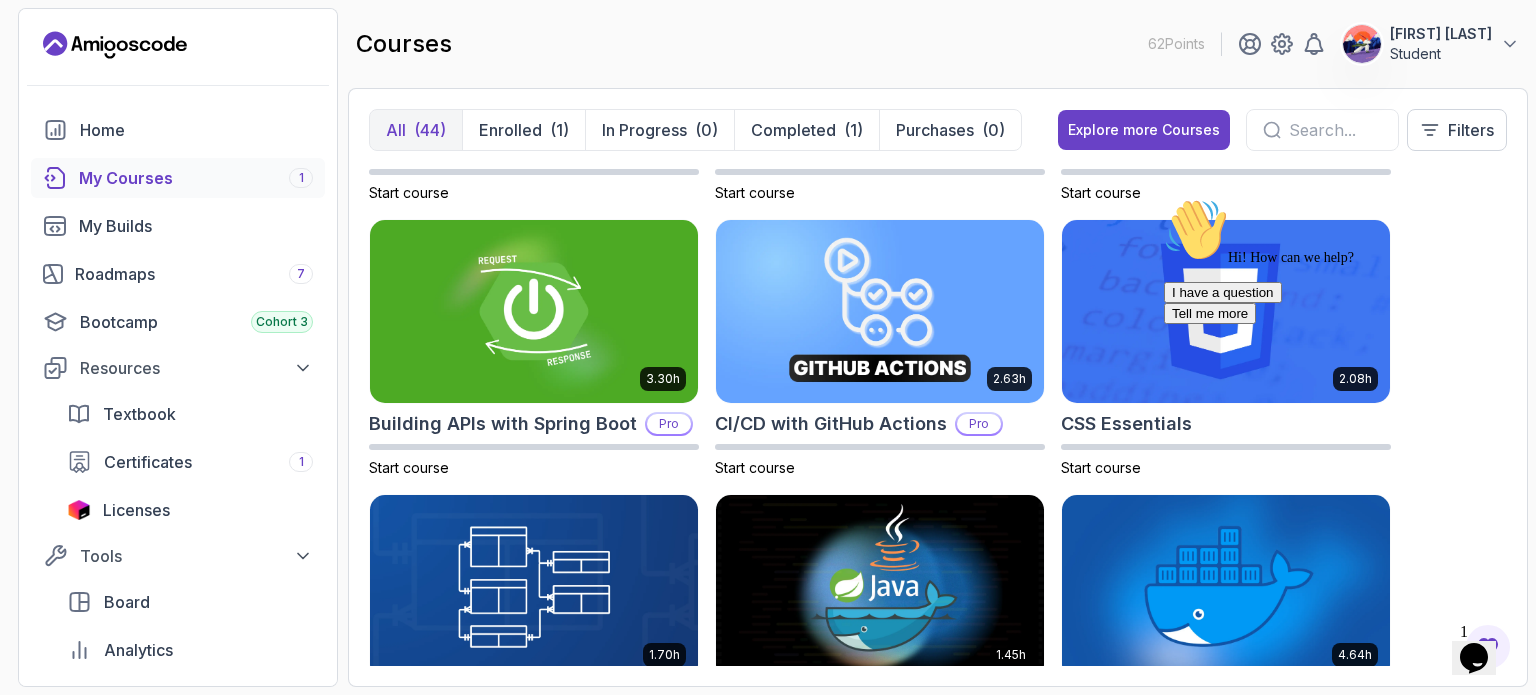 click on "Hi! How can we help? I have a question Tell me more" at bounding box center [1344, 261] 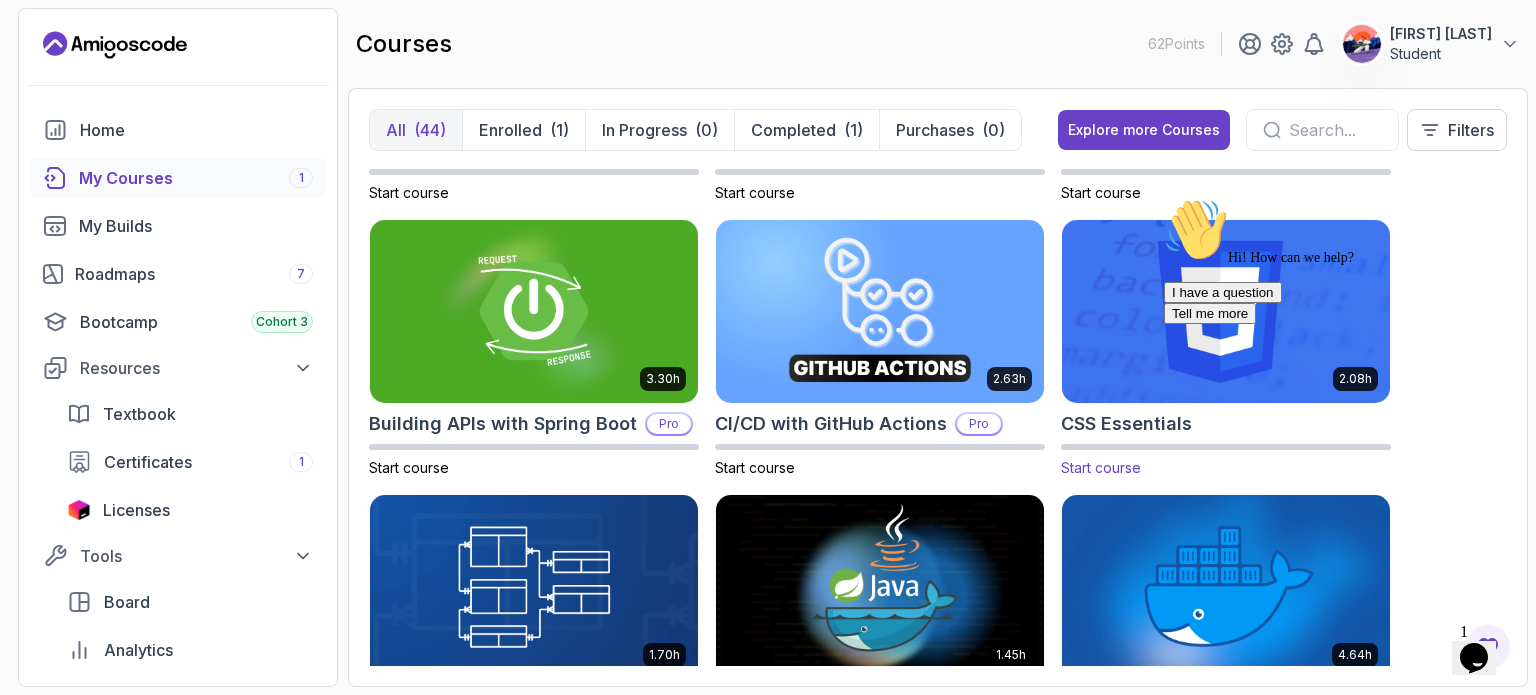 drag, startPoint x: 4, startPoint y: 125, endPoint x: 1081, endPoint y: 315, distance: 1093.6311 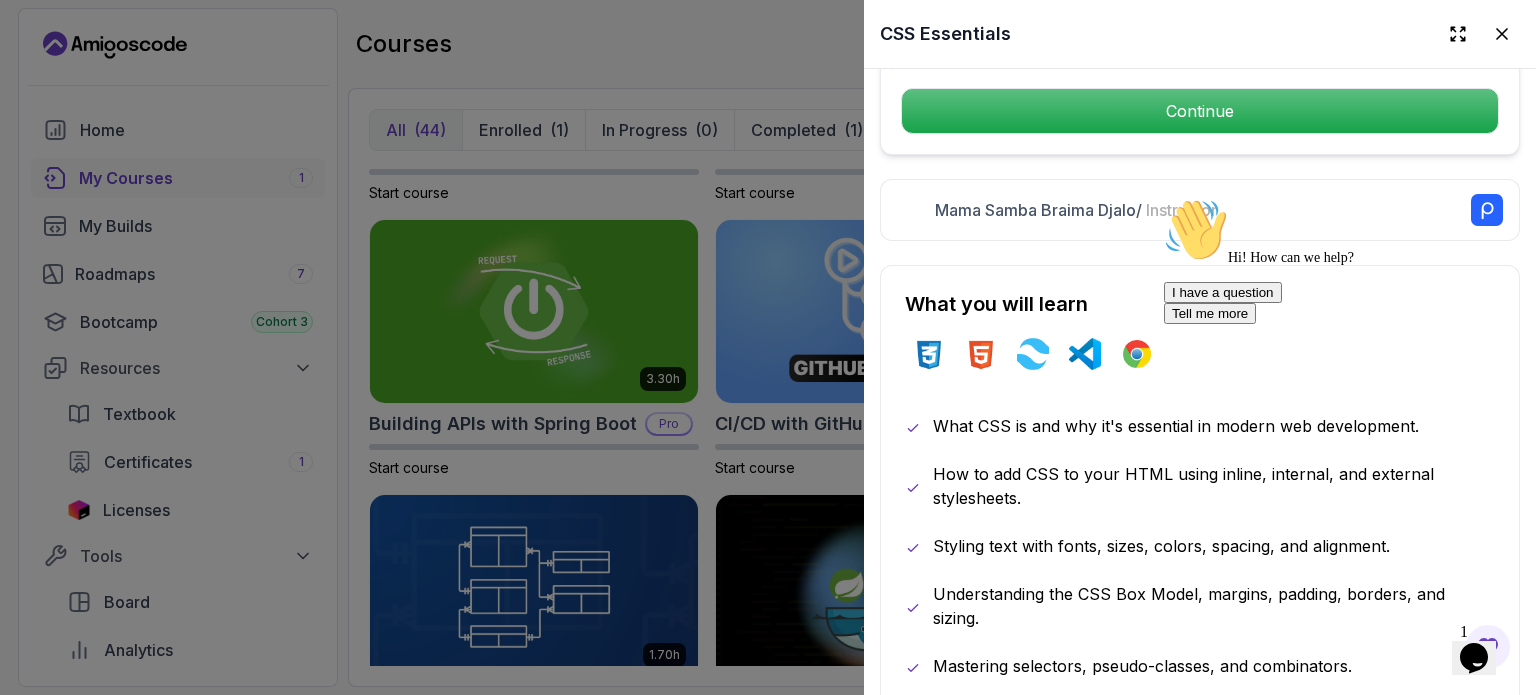 scroll, scrollTop: 692, scrollLeft: 0, axis: vertical 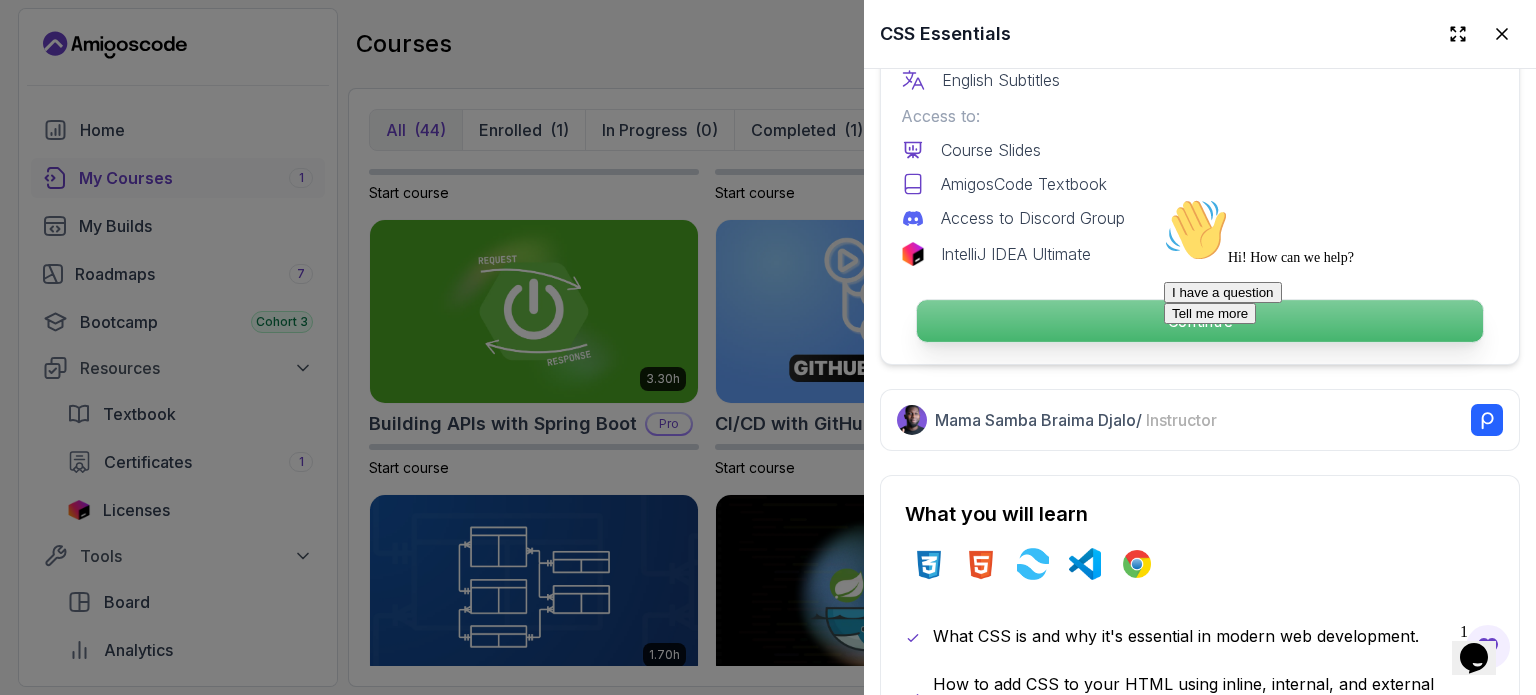 click on "Continue" at bounding box center (1200, 321) 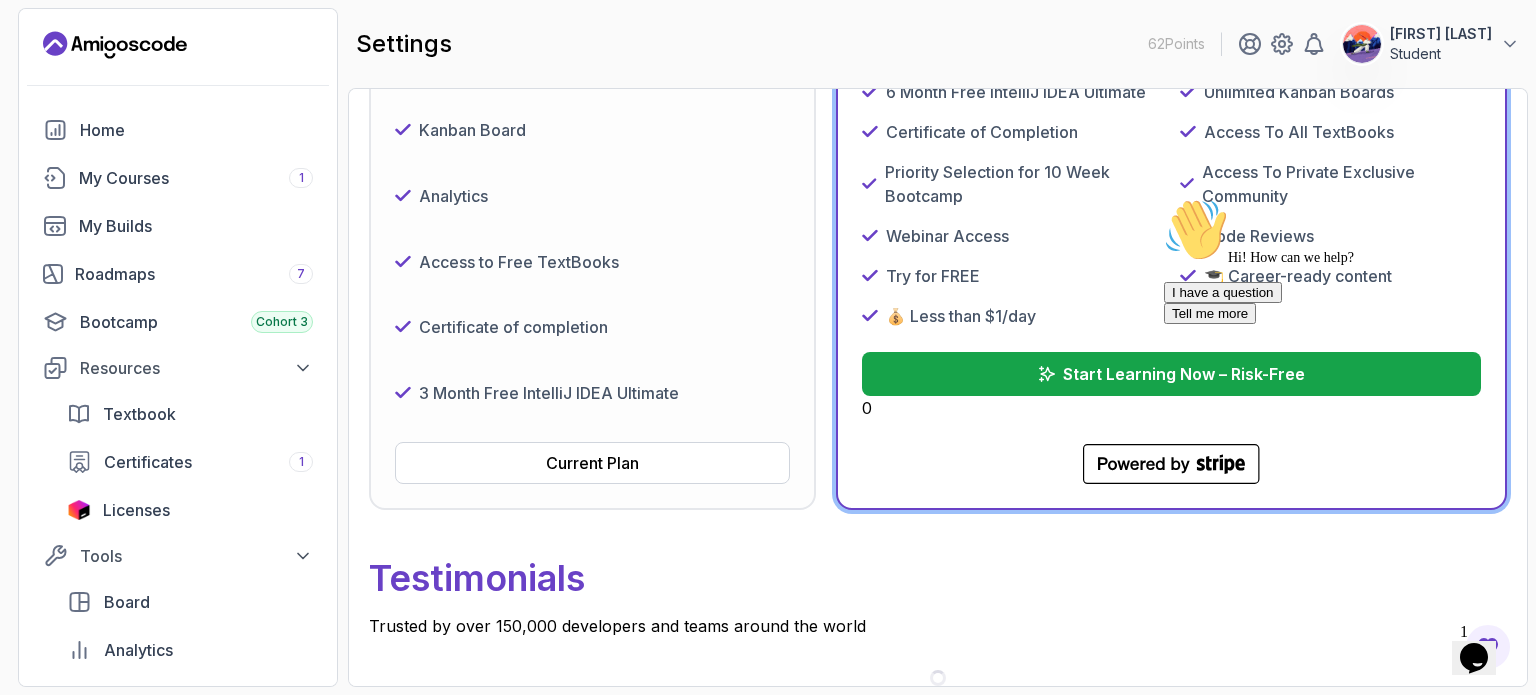 scroll, scrollTop: 470, scrollLeft: 0, axis: vertical 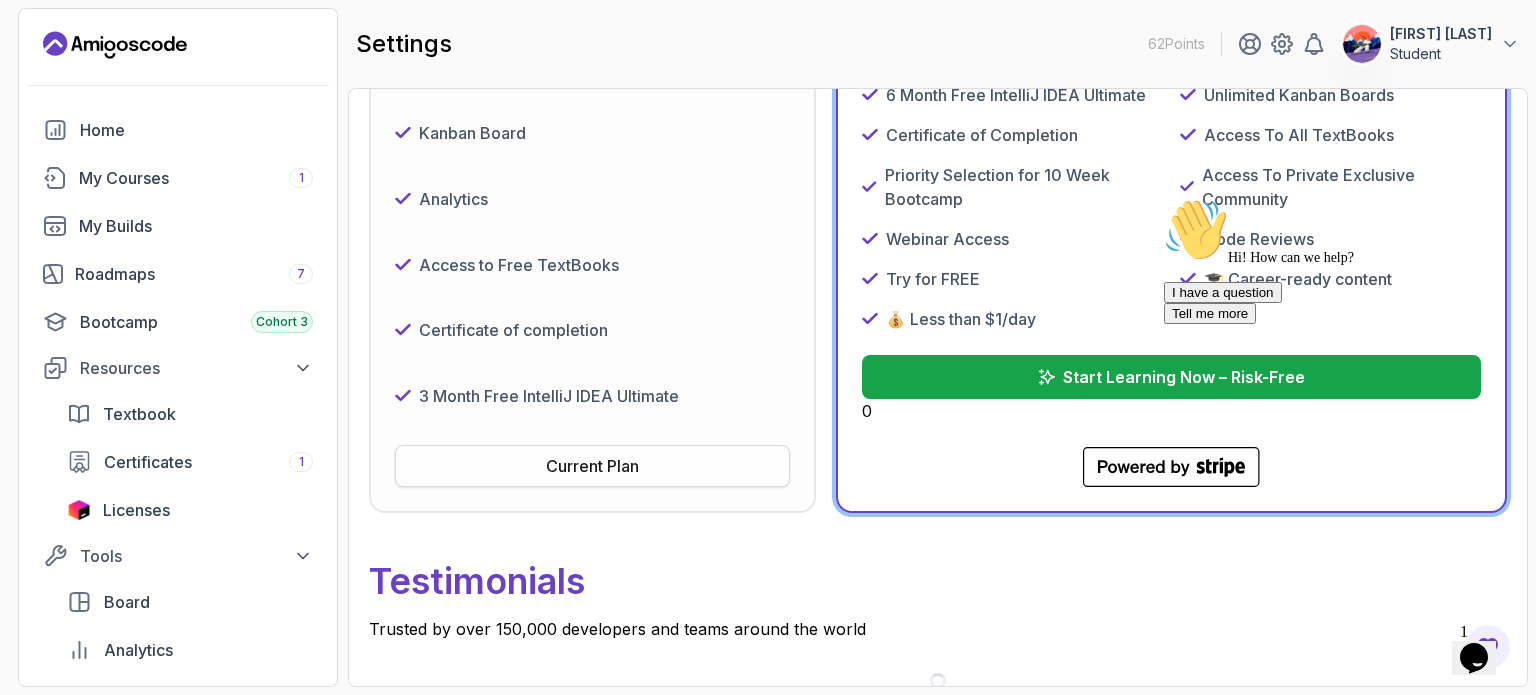 click on "Current Plan" at bounding box center (592, 466) 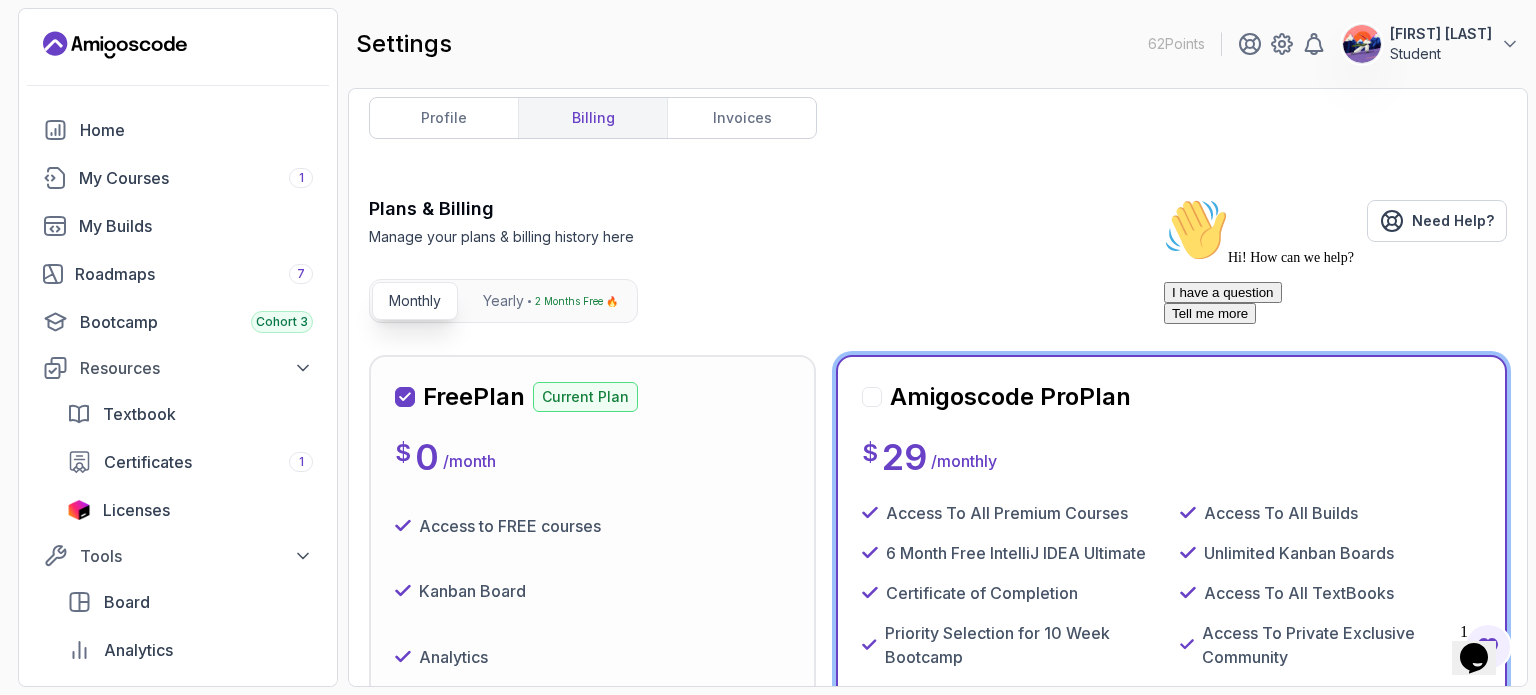 scroll, scrollTop: 0, scrollLeft: 0, axis: both 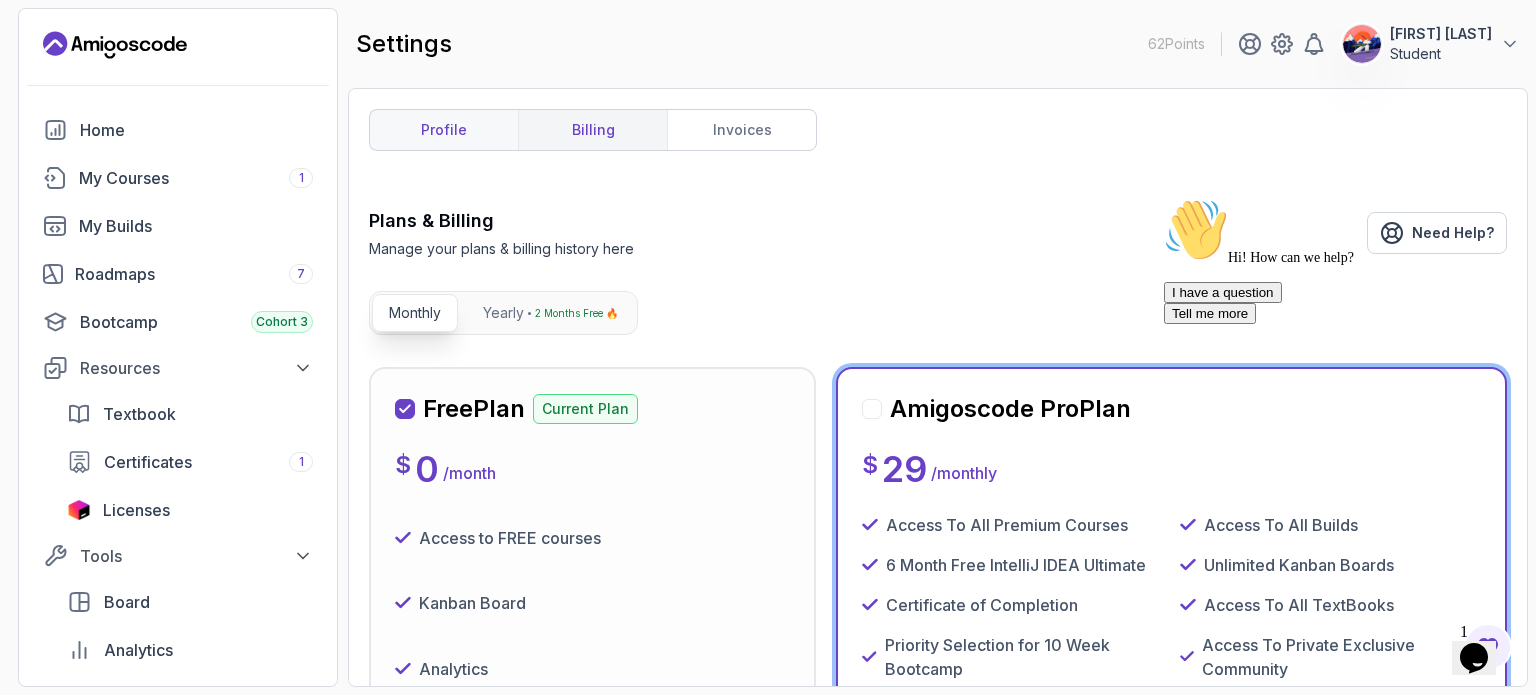 click on "profile" at bounding box center [444, 130] 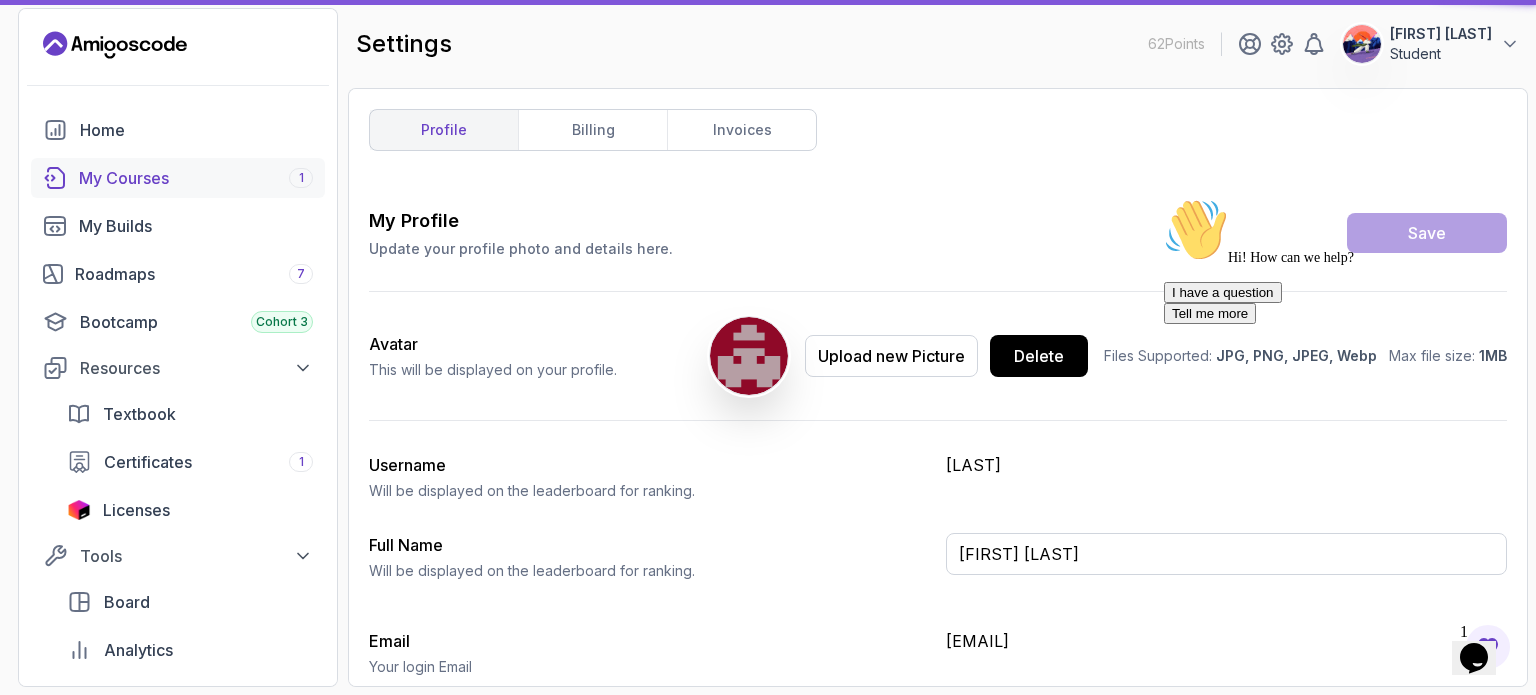 type on "Student" 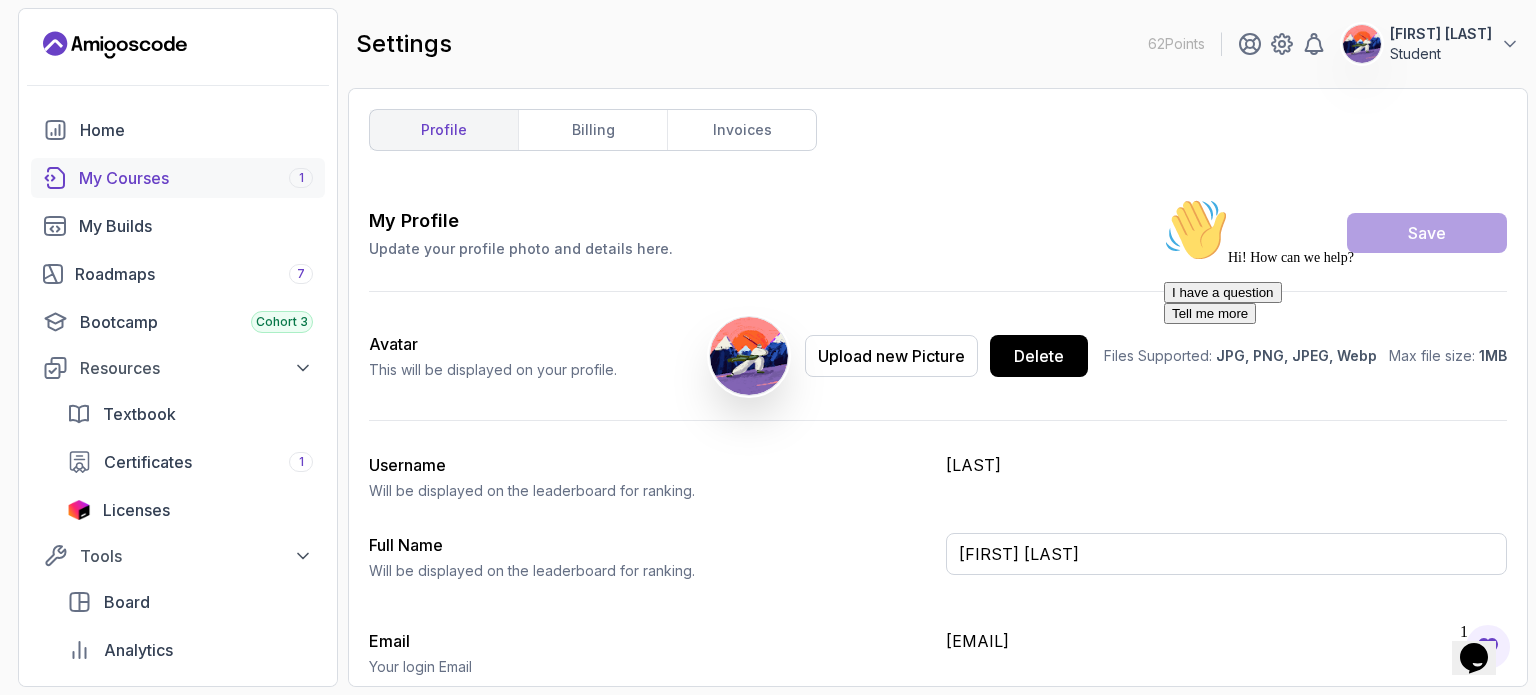 click on "My Courses 1" at bounding box center [196, 178] 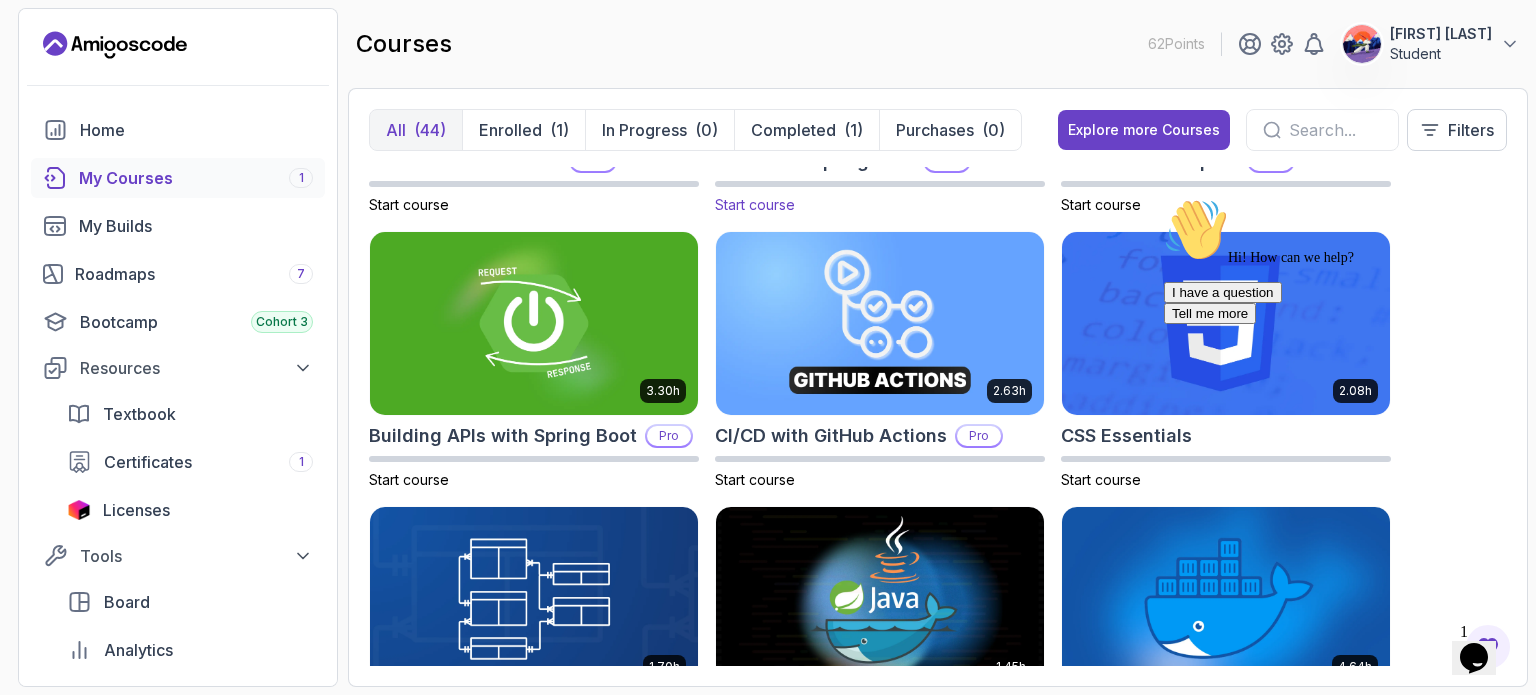 scroll, scrollTop: 210, scrollLeft: 0, axis: vertical 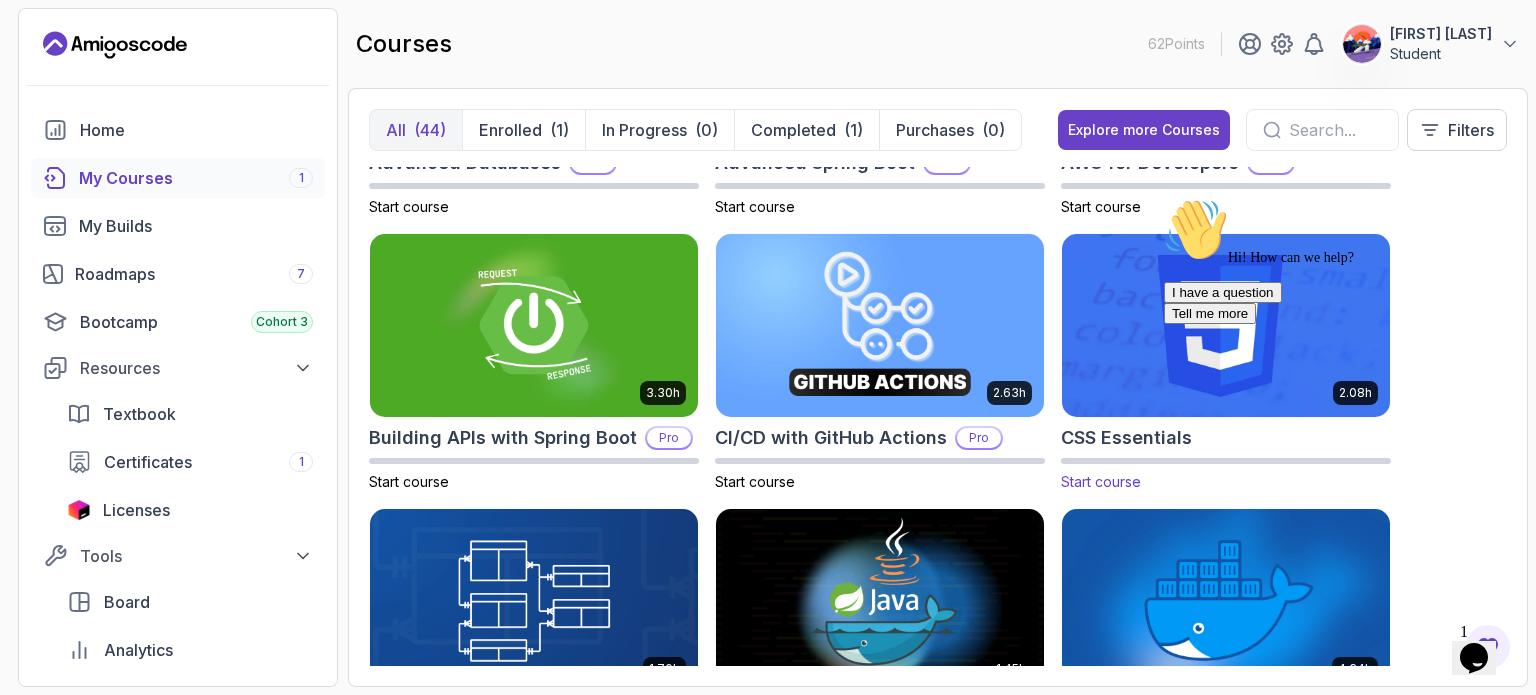 click at bounding box center [1226, 325] 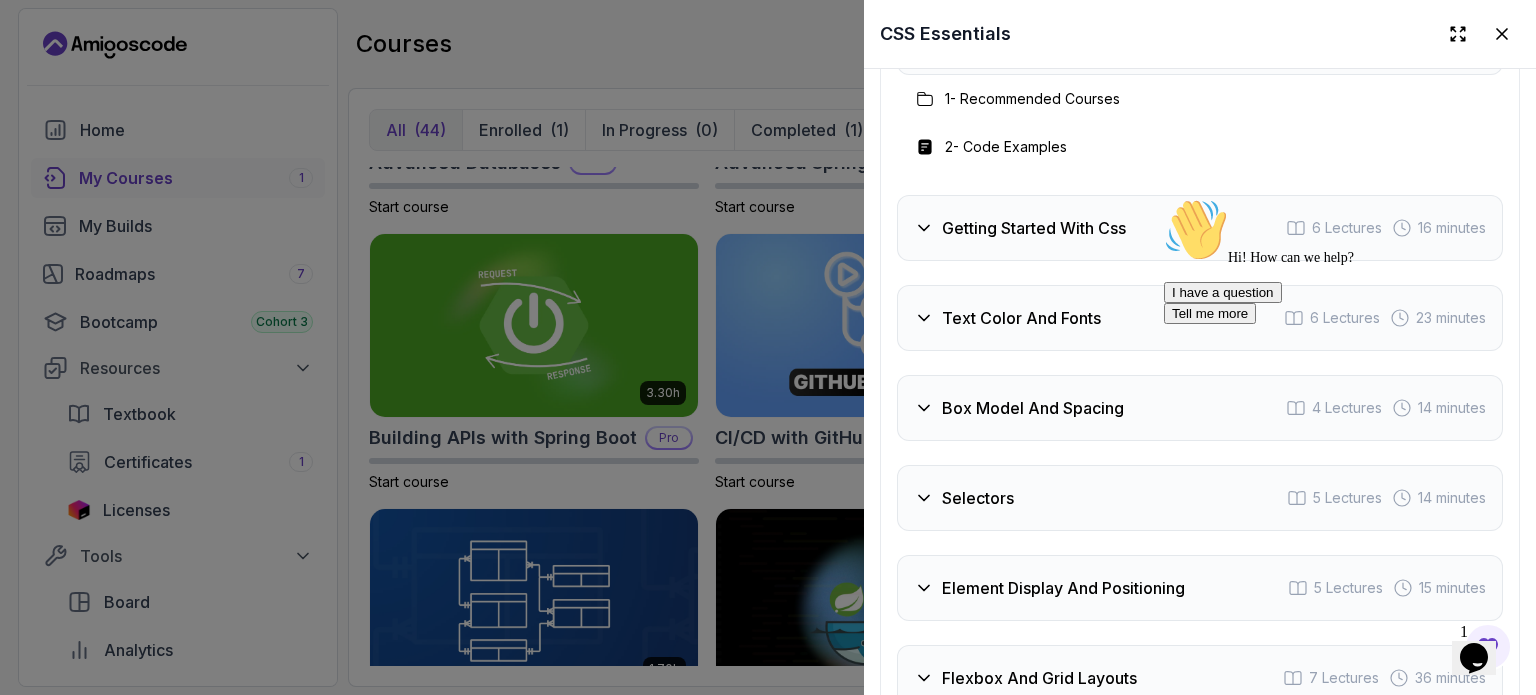 scroll, scrollTop: 3888, scrollLeft: 0, axis: vertical 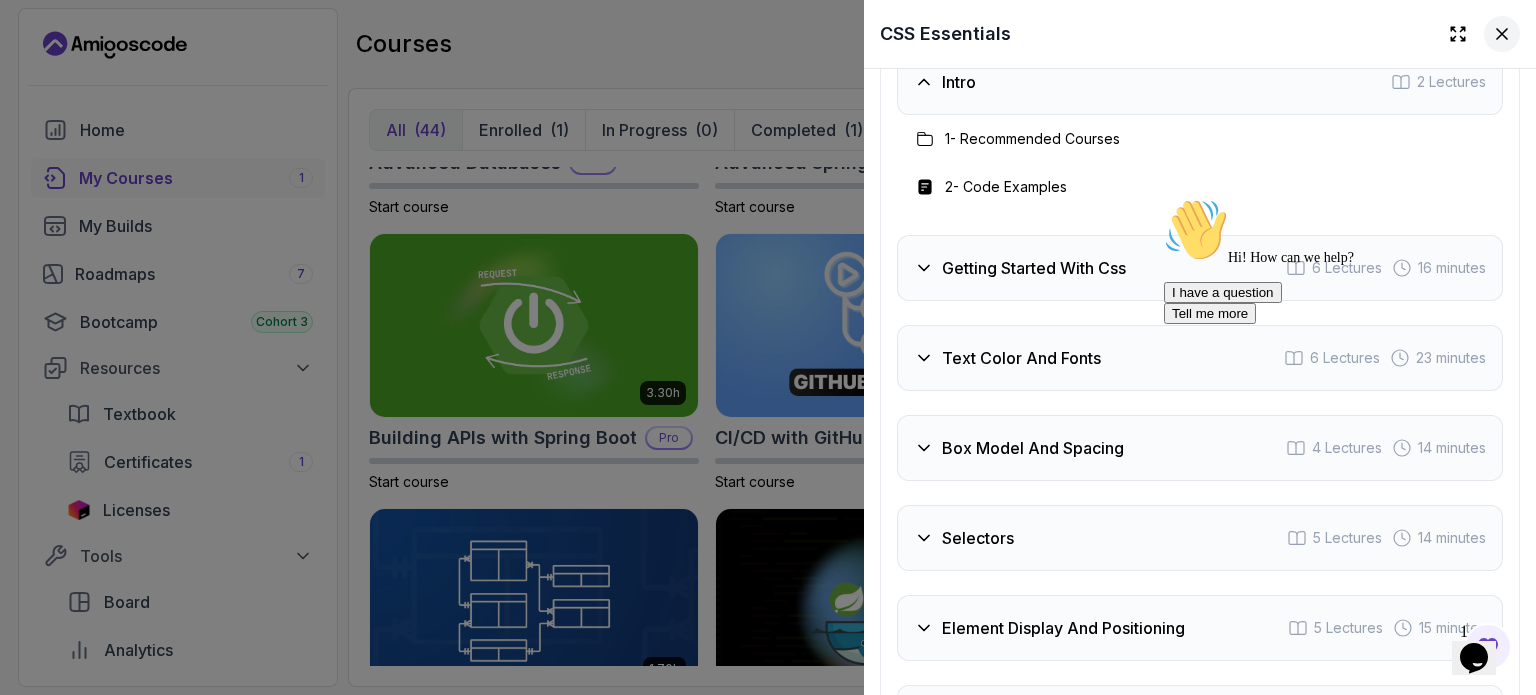 click 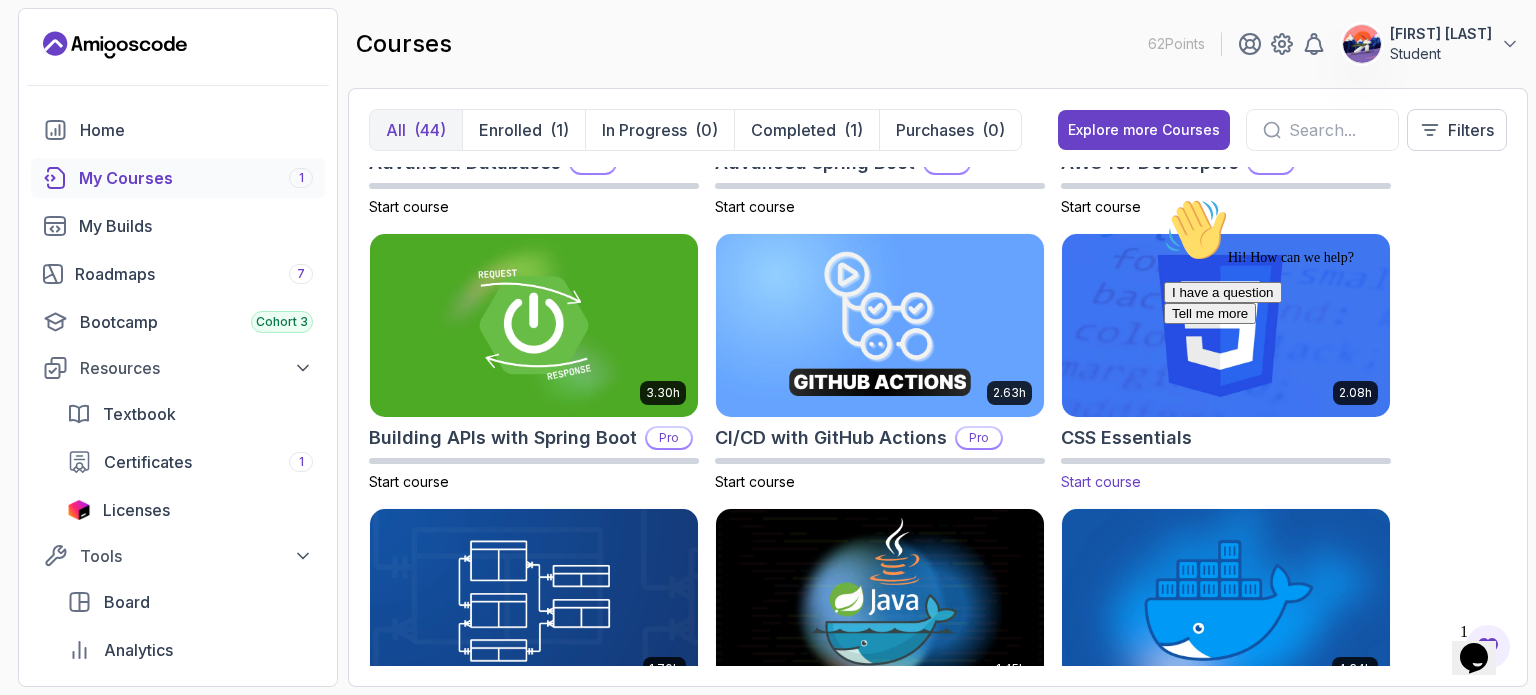 click on "Start course" at bounding box center [1101, 481] 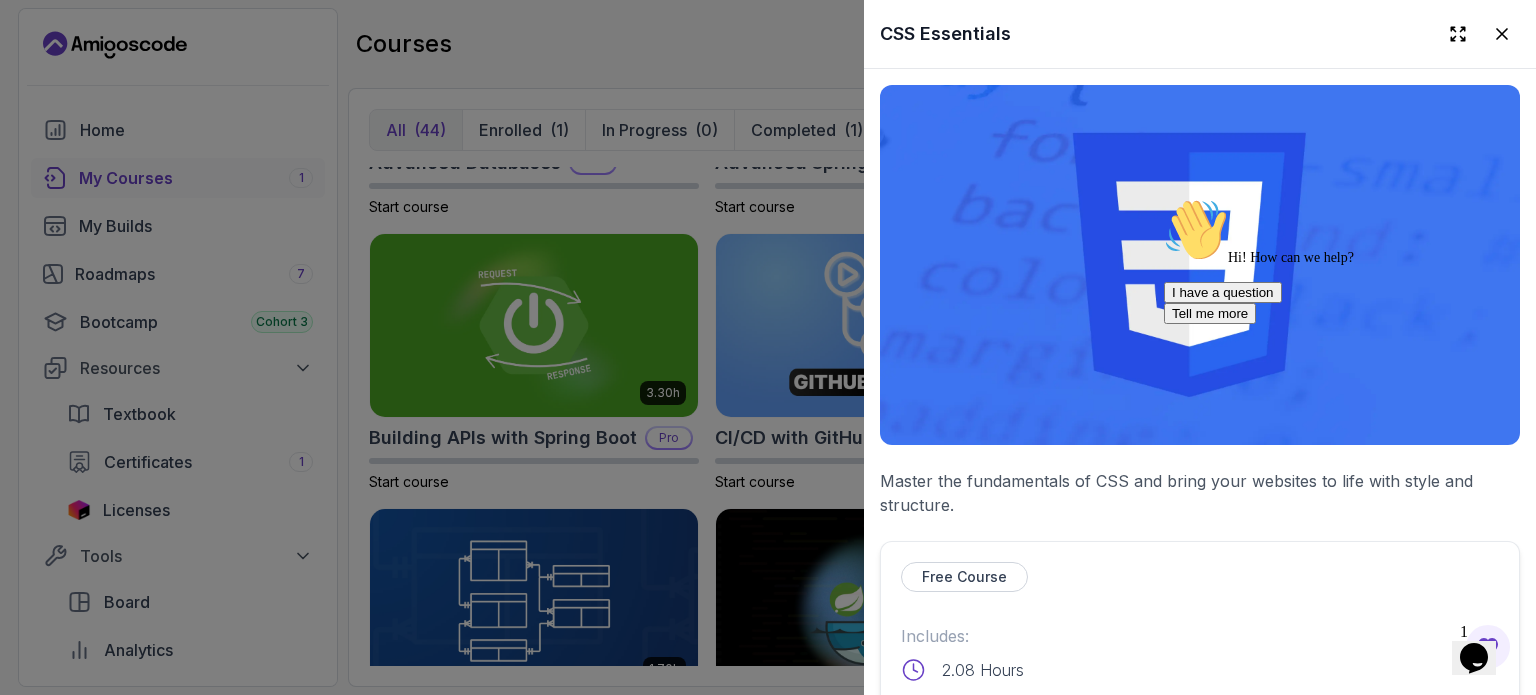 click on "Free Course" at bounding box center [964, 577] 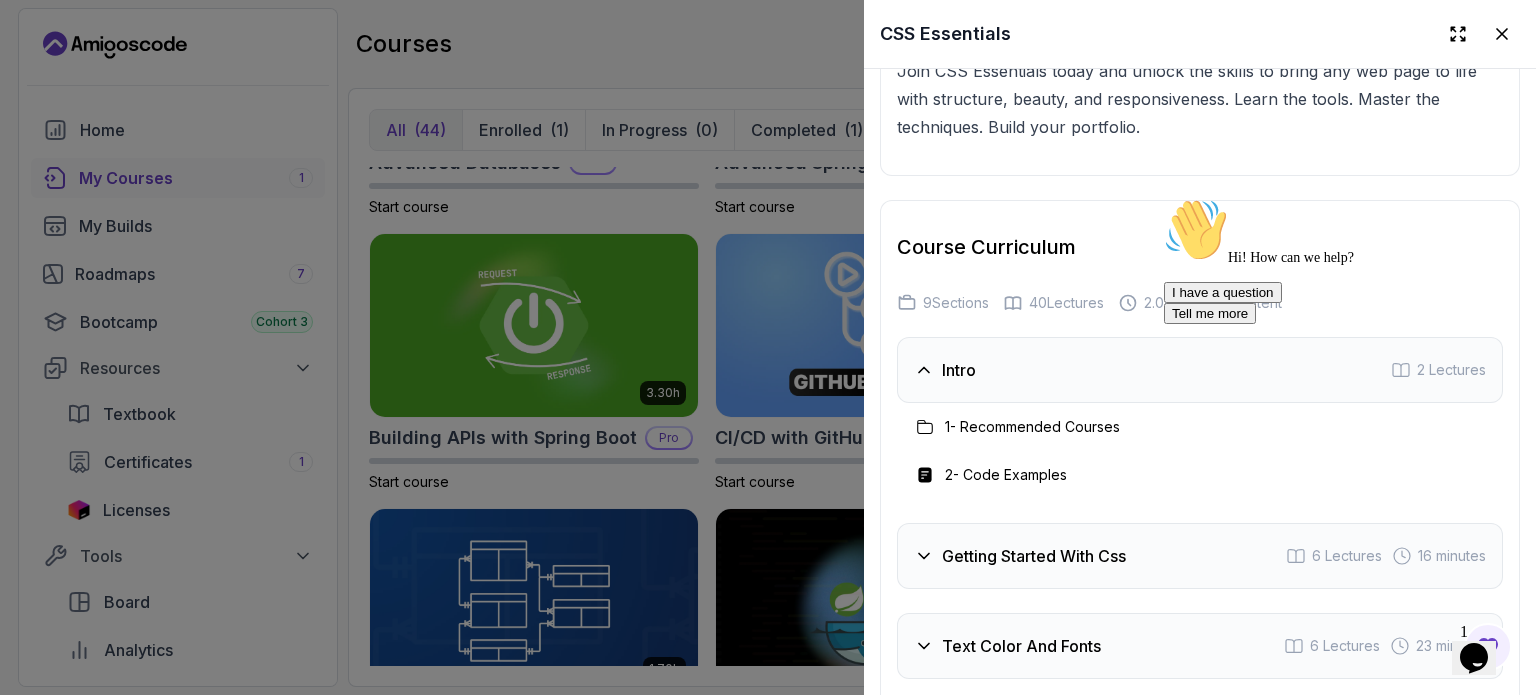 scroll, scrollTop: 3600, scrollLeft: 0, axis: vertical 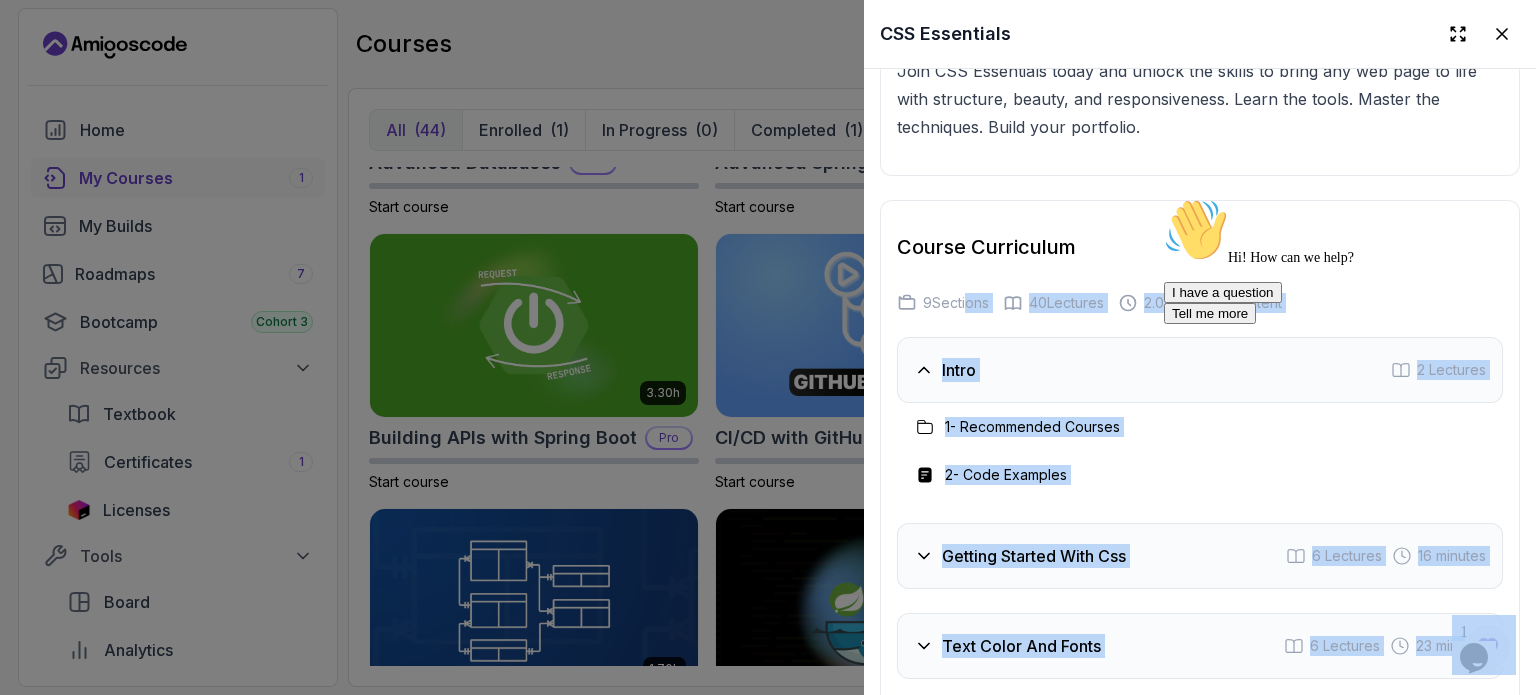 drag, startPoint x: 2121, startPoint y: 536, endPoint x: 1261, endPoint y: 208, distance: 920.42596 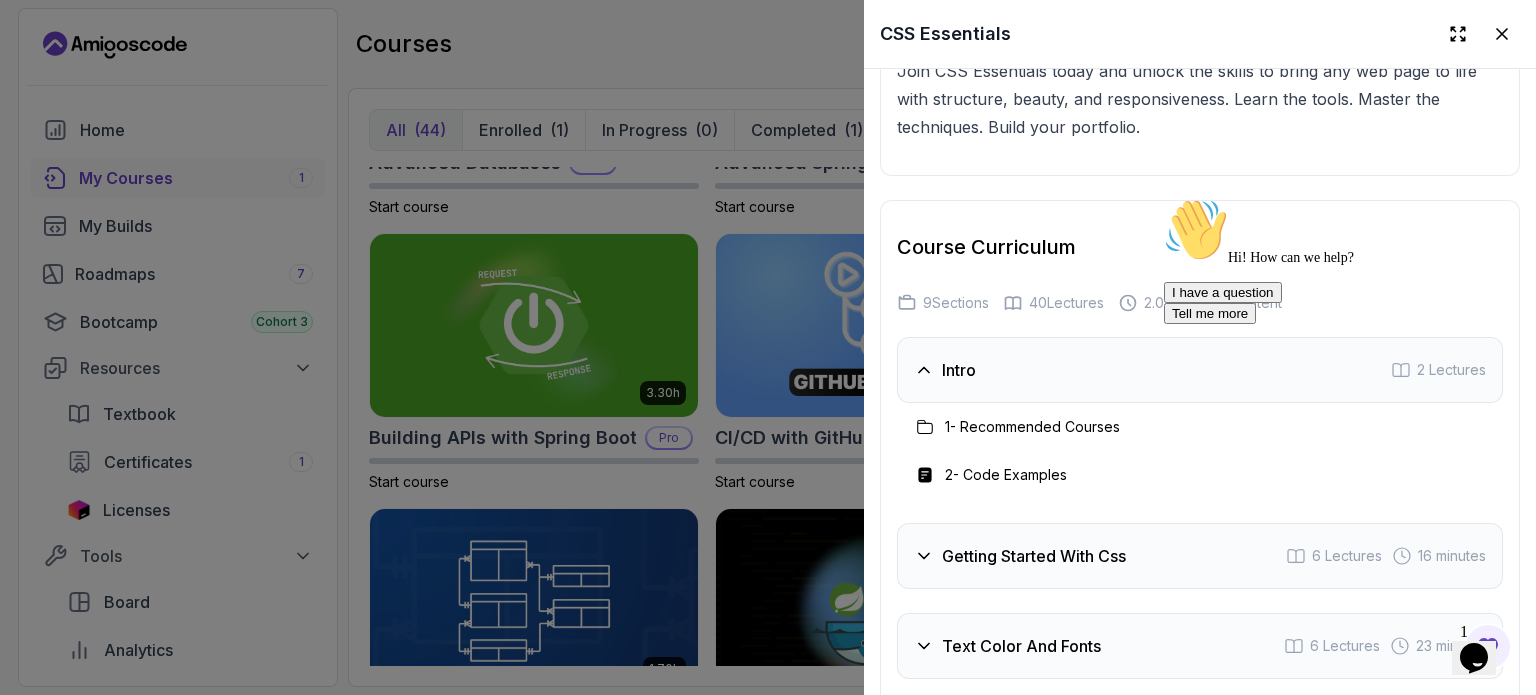 click on "Master the fundamentals of CSS and bring your websites to life with style and structure. Free Course Includes: 2.08 Hours 40 Lectures Certificate of Completion English Subtitles Access to: Course Slides AmigosCode Textbook Access to Discord Group IntelliJ IDEA Ultimate Continue Mama Samba Braima Djalo  /   Instructor What you will learn css html tailwindcss vscode chrome What CSS is and why it's essential in modern web development. How to add CSS to your HTML using inline, internal, and external stylesheets. Styling text with fonts, sizes, colors, spacing, and alignment. Understanding the CSS Box Model, margins, padding, borders, and sizing. Mastering selectors, pseudo-classes, and combinators. Building modern layouts with Flexbox and Grid. Using TailwindCSS to style faster with utility classes. Creating a complete portfolio website using everything you've learned. Style the Web: Master CSS and Transform Your Projects
CSS Essentials  will teach you how to bring your web pages to life." at bounding box center (1200, -976) 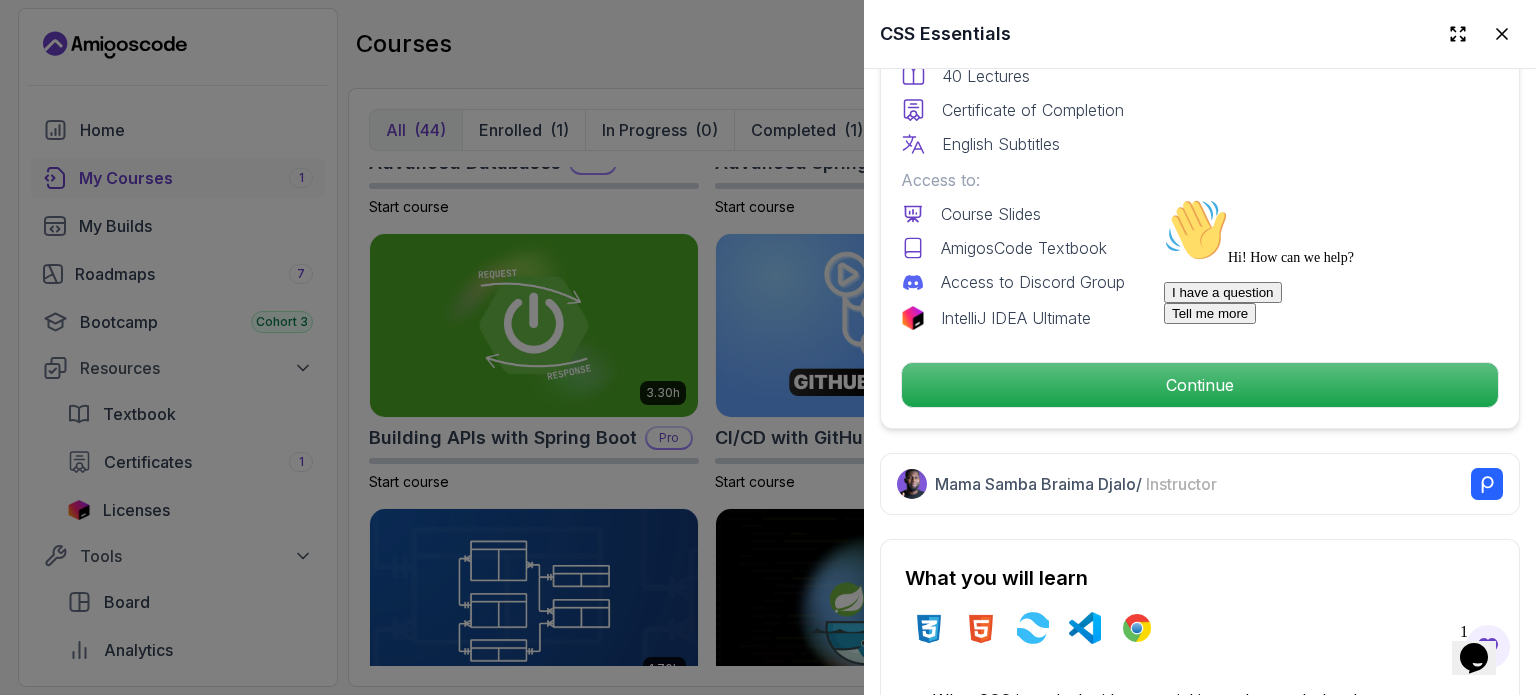 scroll, scrollTop: 610, scrollLeft: 0, axis: vertical 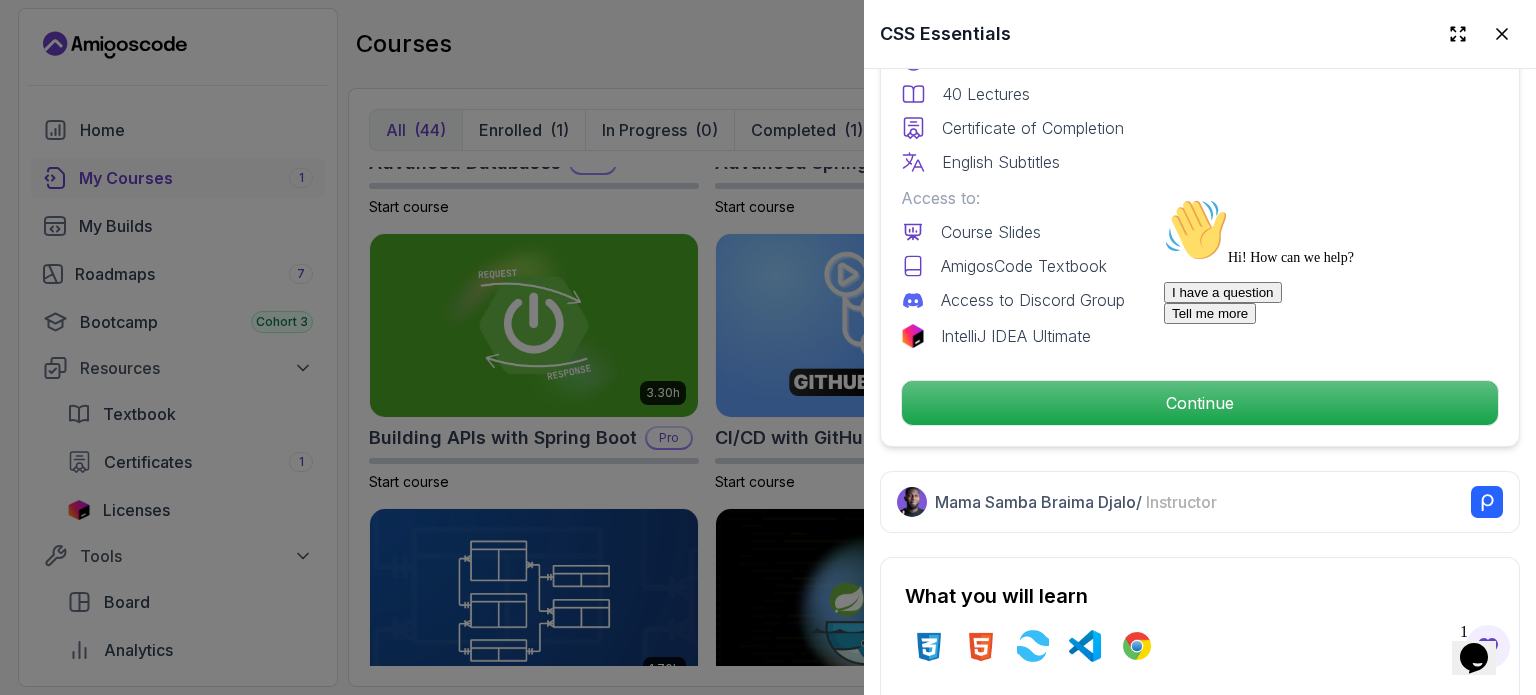 click on "Hi! How can we help? I have a question Tell me more" at bounding box center (1344, 261) 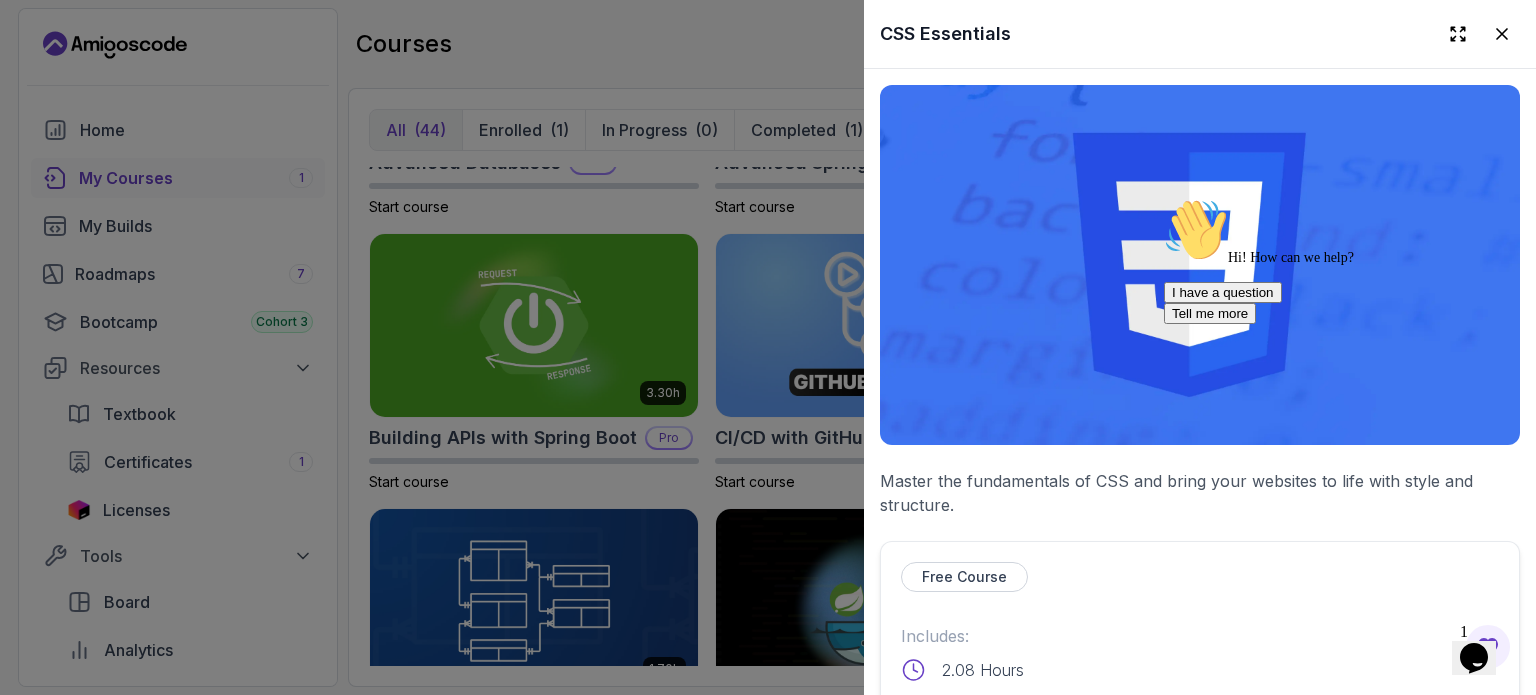 scroll, scrollTop: 128, scrollLeft: 0, axis: vertical 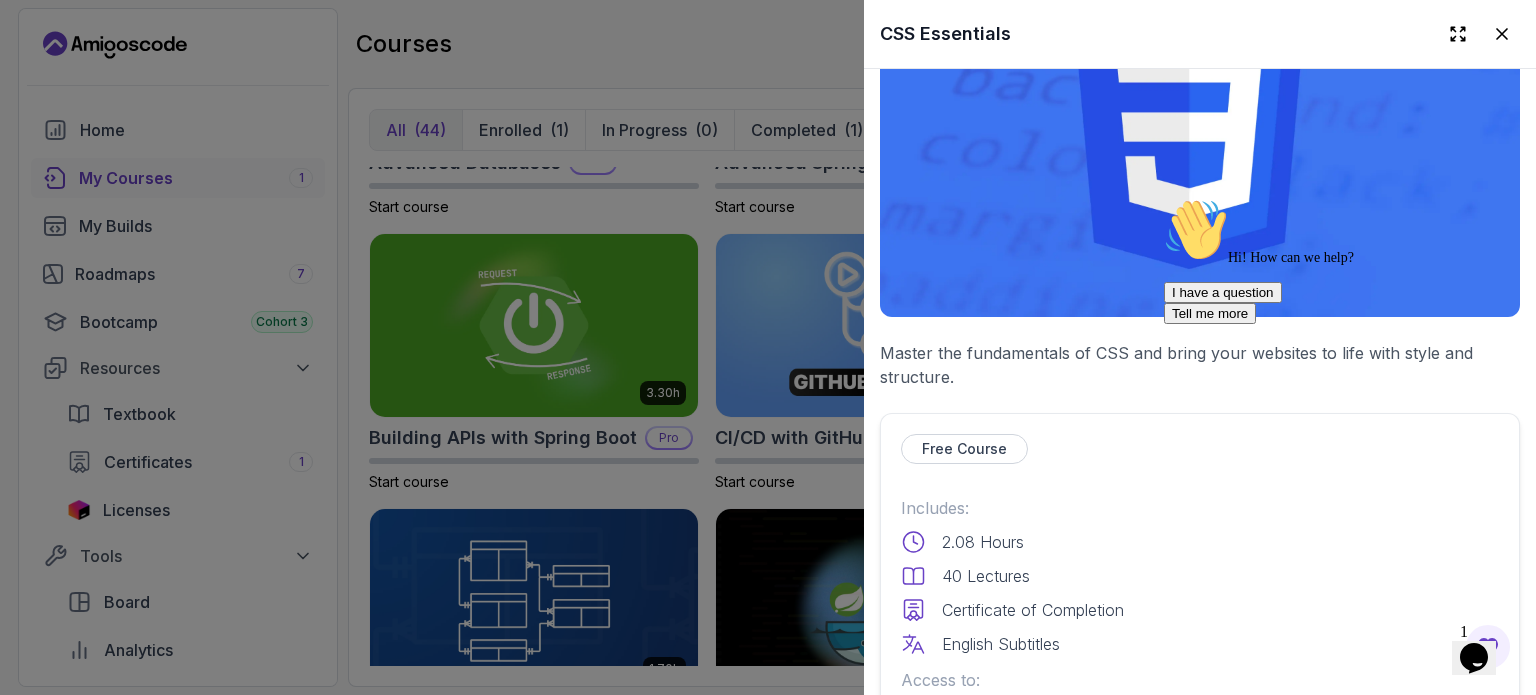 click on "Free Course" at bounding box center [964, 449] 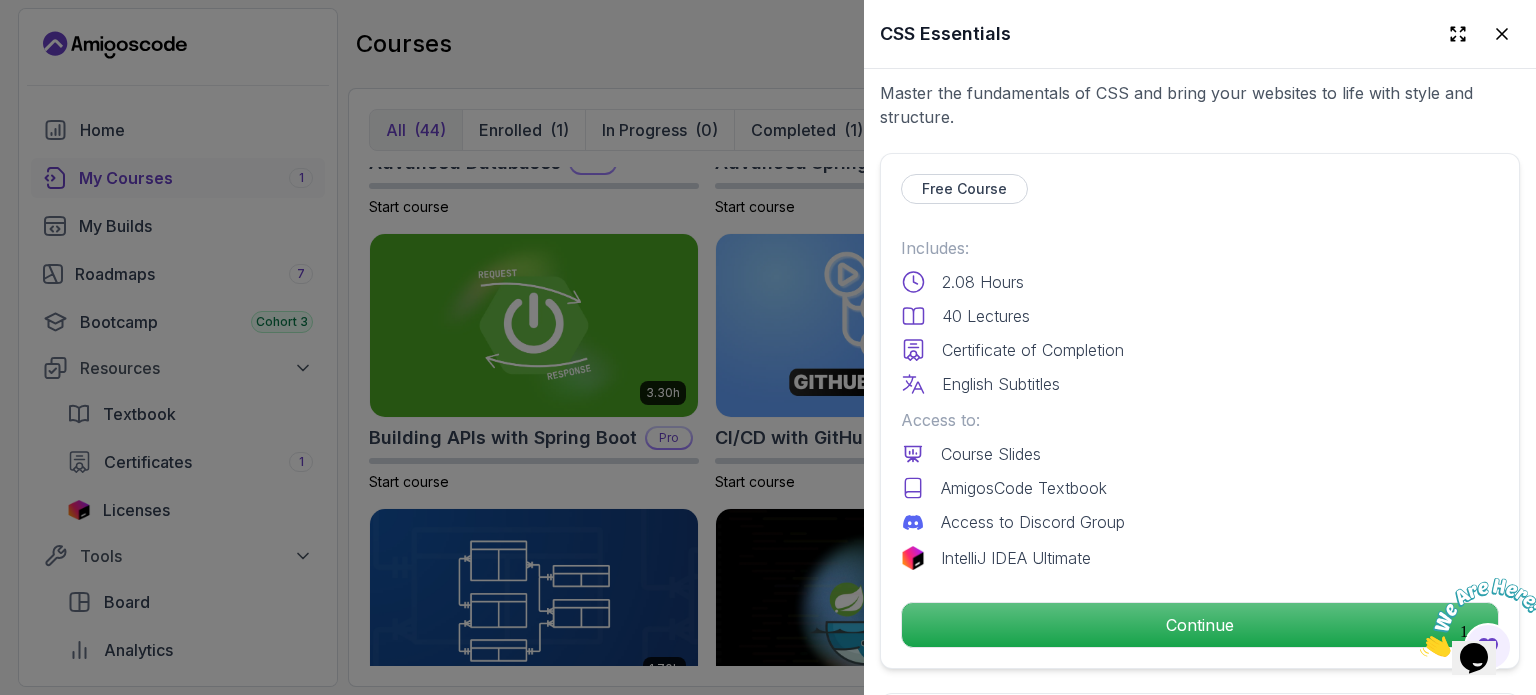 scroll, scrollTop: 388, scrollLeft: 0, axis: vertical 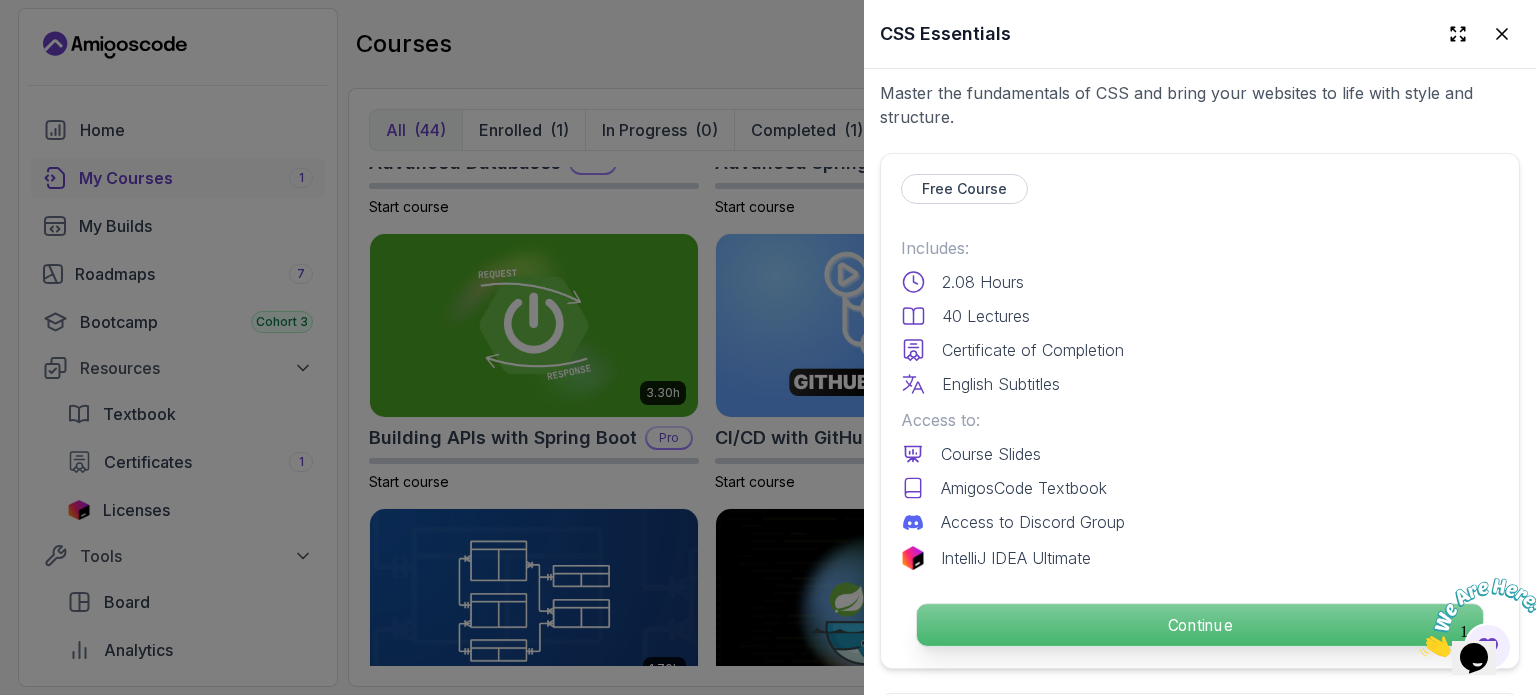 click on "Continue" at bounding box center [1200, 625] 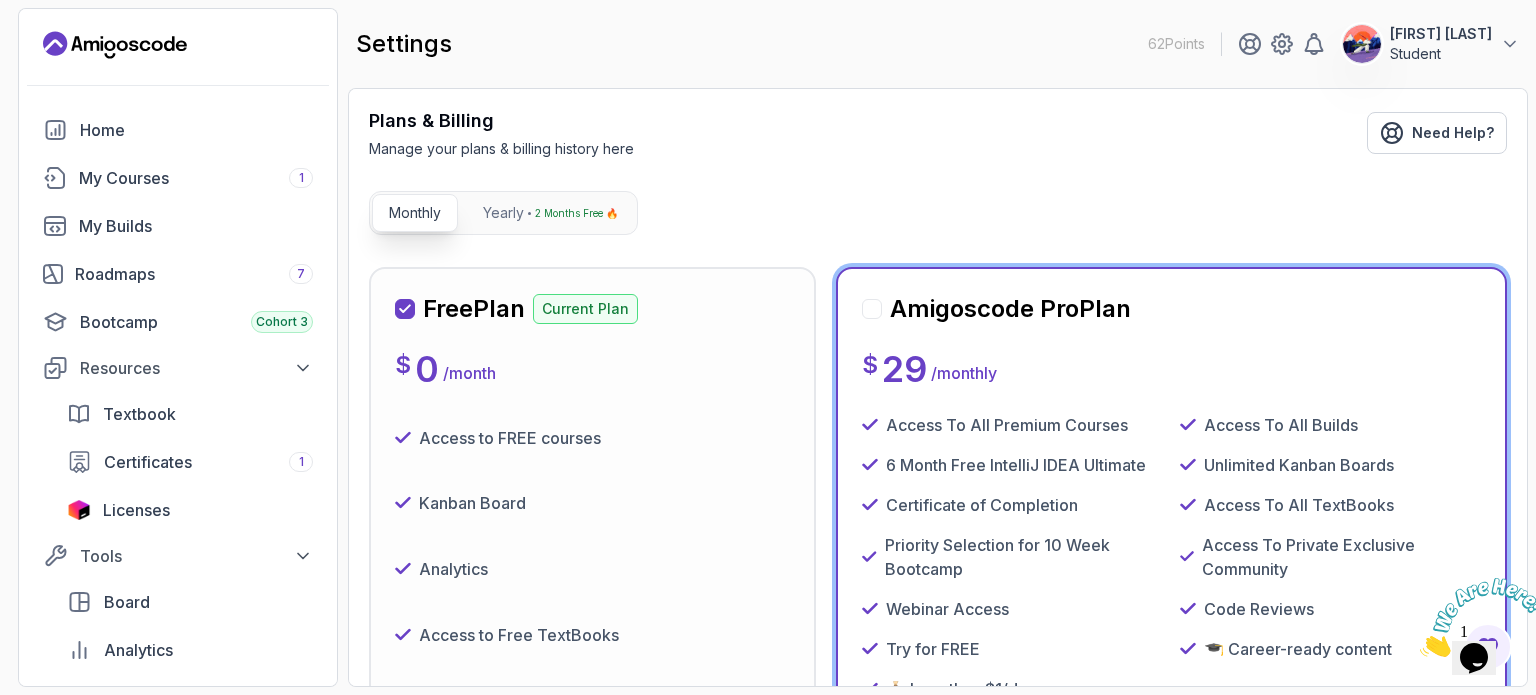scroll, scrollTop: 0, scrollLeft: 0, axis: both 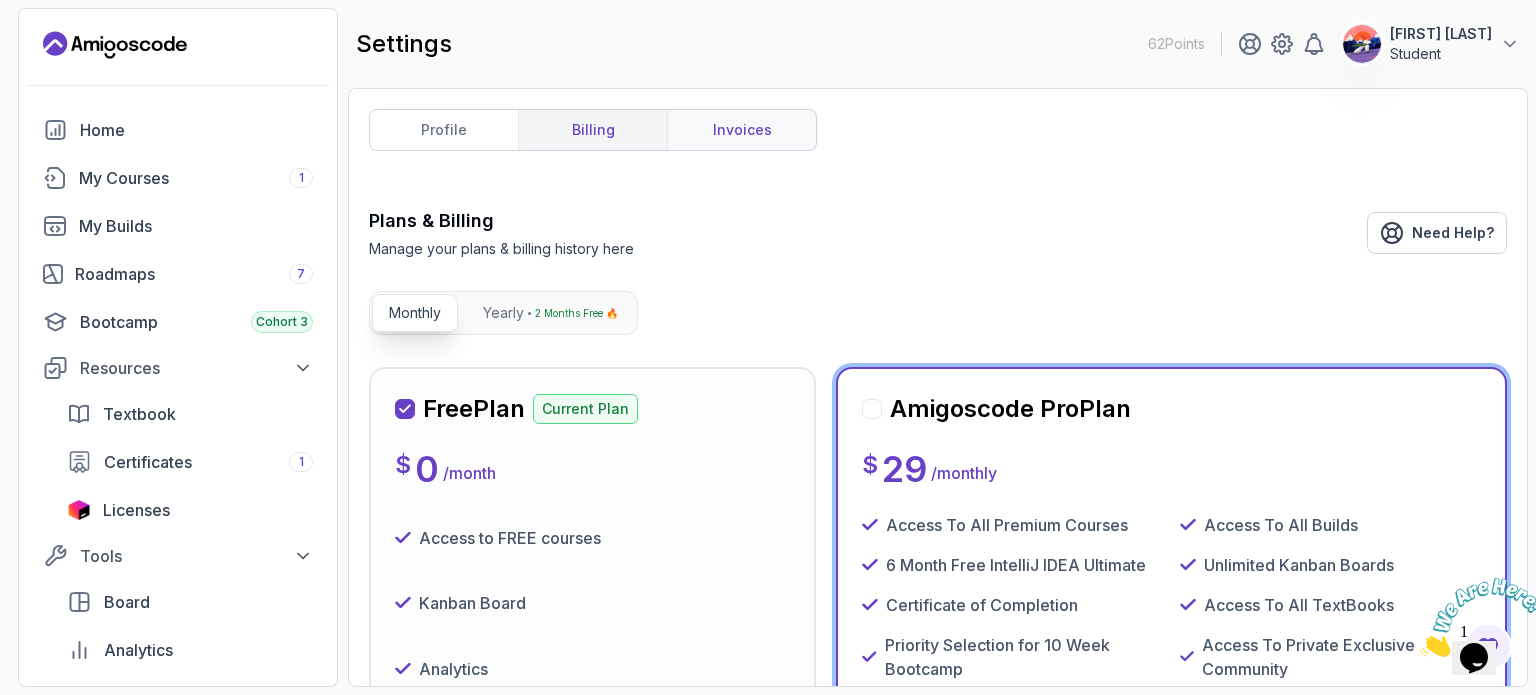 click on "invoices" at bounding box center (741, 130) 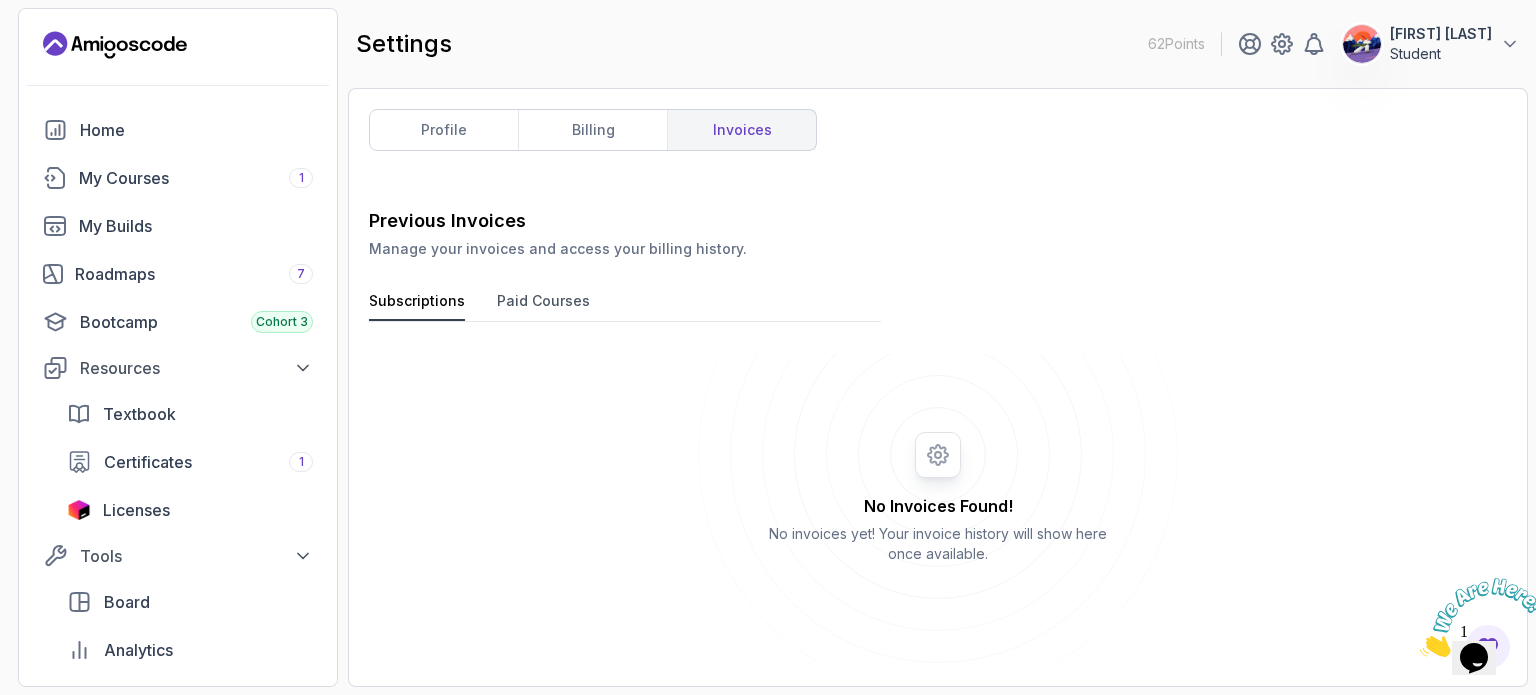 click on "Paid Courses" at bounding box center (543, 306) 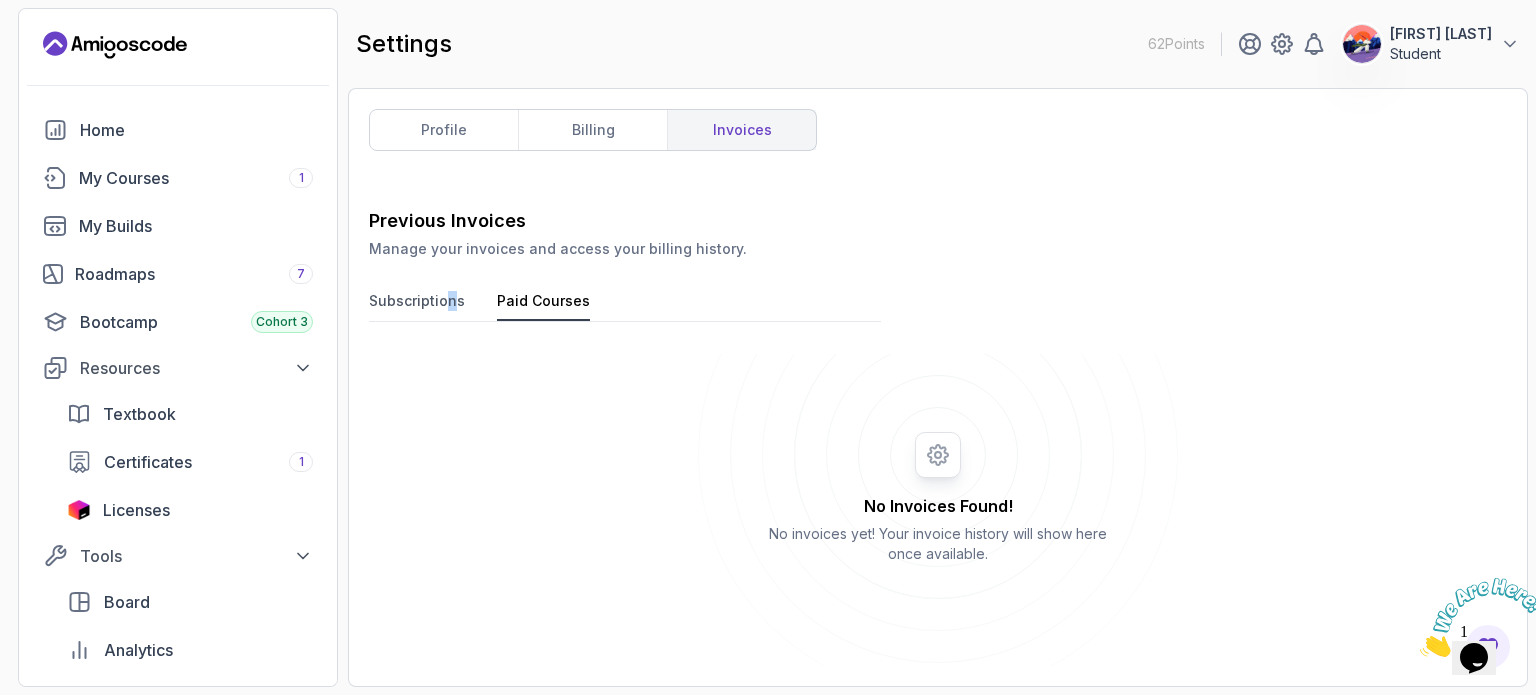 drag, startPoint x: 451, startPoint y: 321, endPoint x: 436, endPoint y: 284, distance: 39.92493 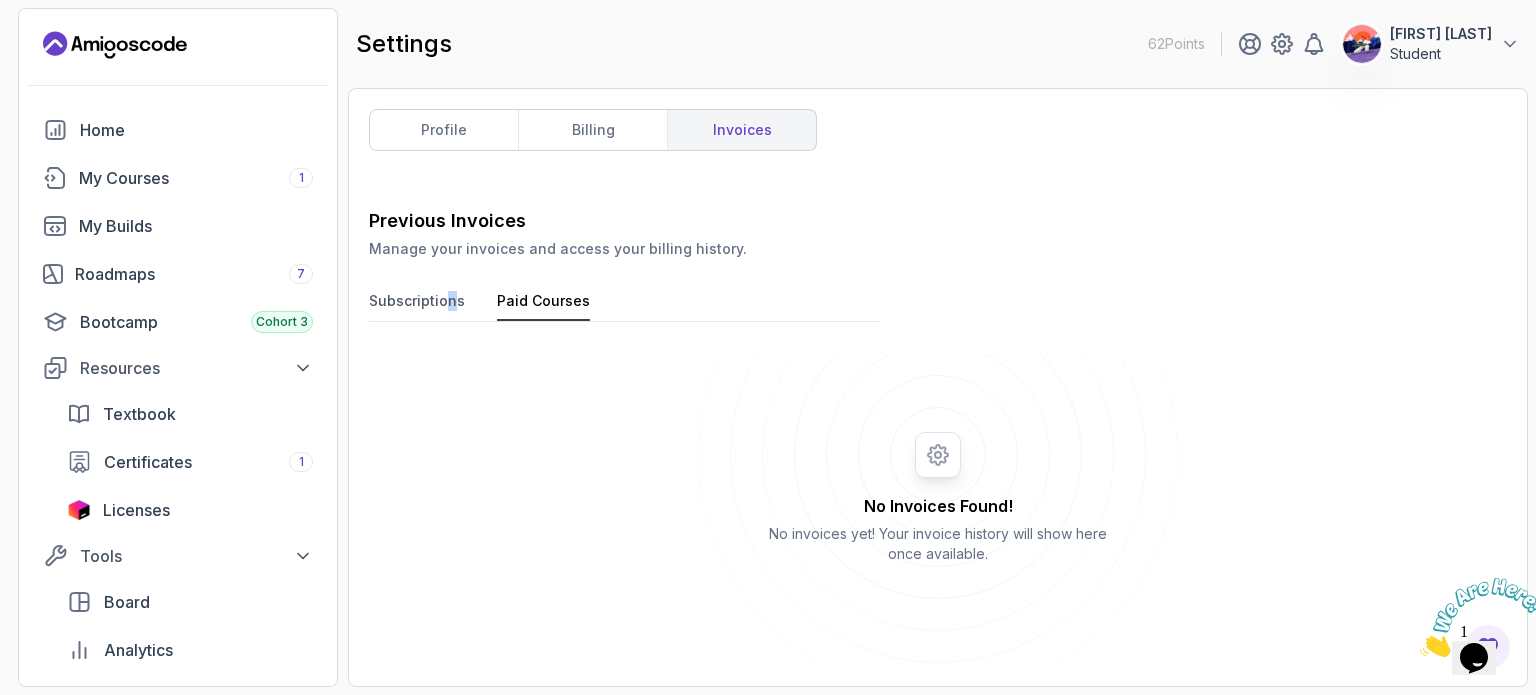 click on "Previous Invoices Manage your invoices and access your billing history. Subscriptions Paid Courses No Invoices Found! No invoices yet! Your invoice history will show here once available." at bounding box center (938, 436) 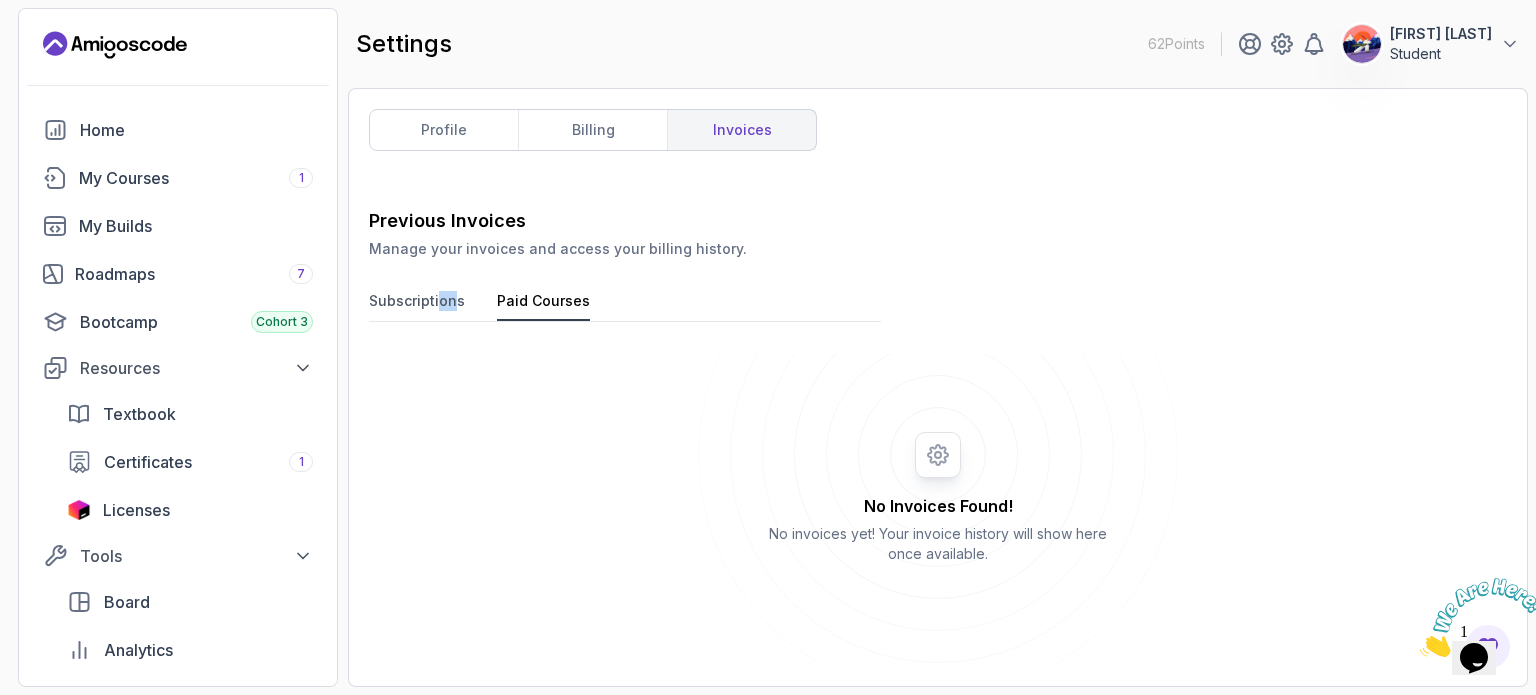 click on "Previous Invoices Manage your invoices and access your billing history. Subscriptions Paid Courses No Invoices Found! No invoices yet! Your invoice history will show here once available." at bounding box center [938, 436] 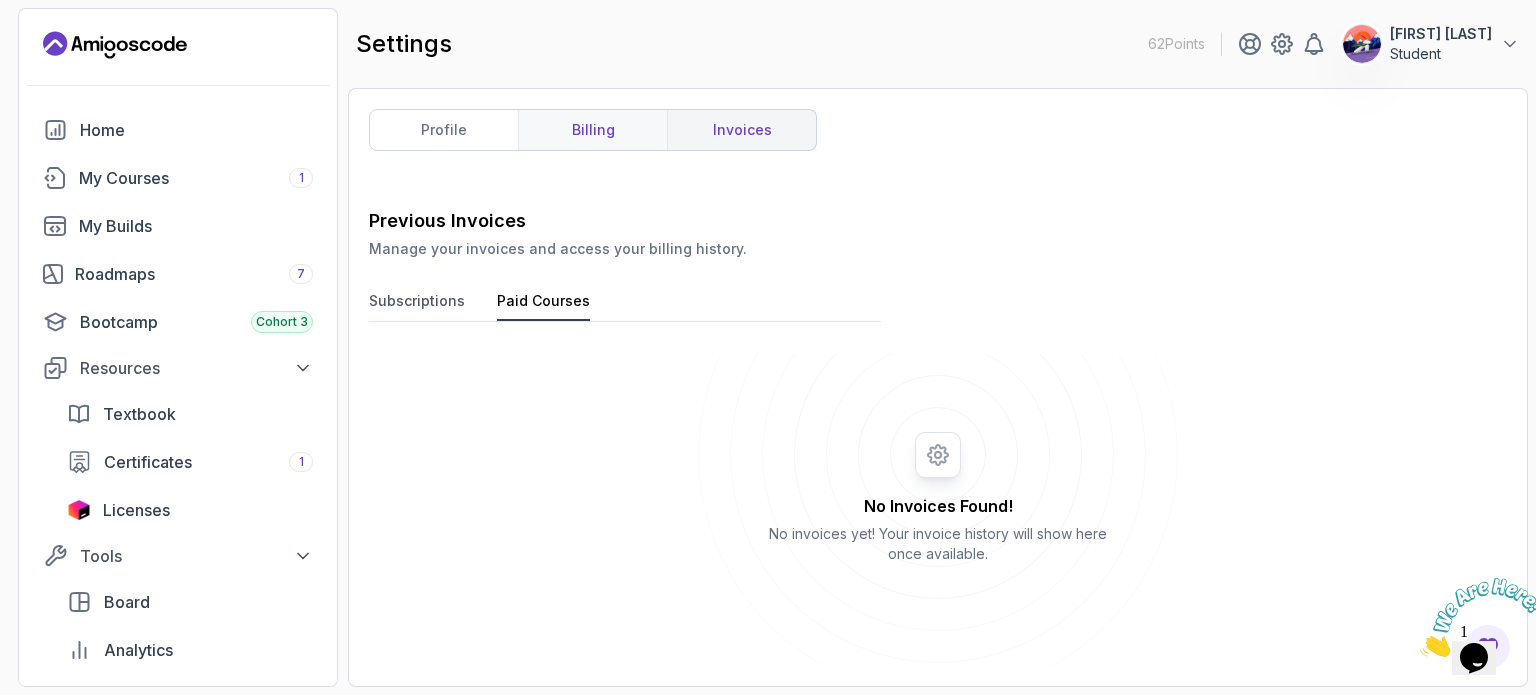 click on "billing" at bounding box center (592, 130) 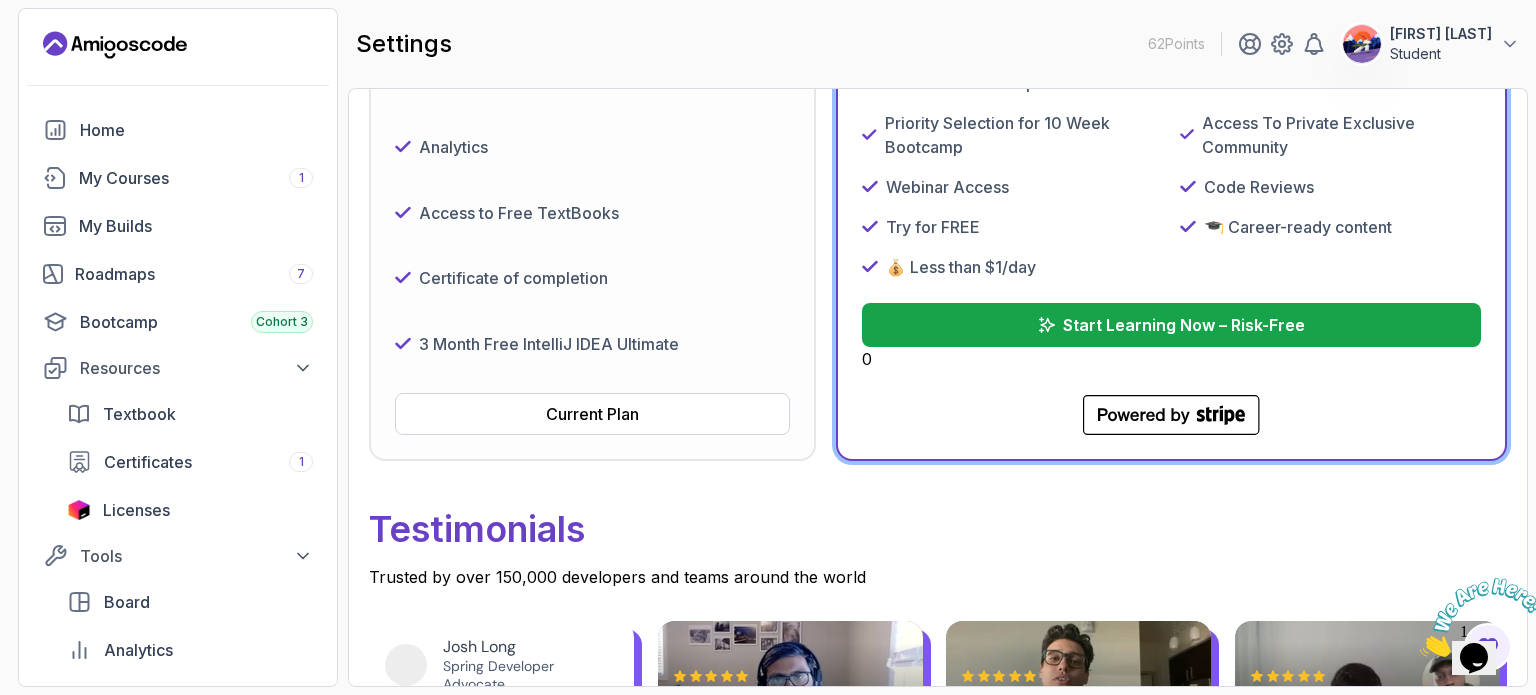 scroll, scrollTop: 508, scrollLeft: 0, axis: vertical 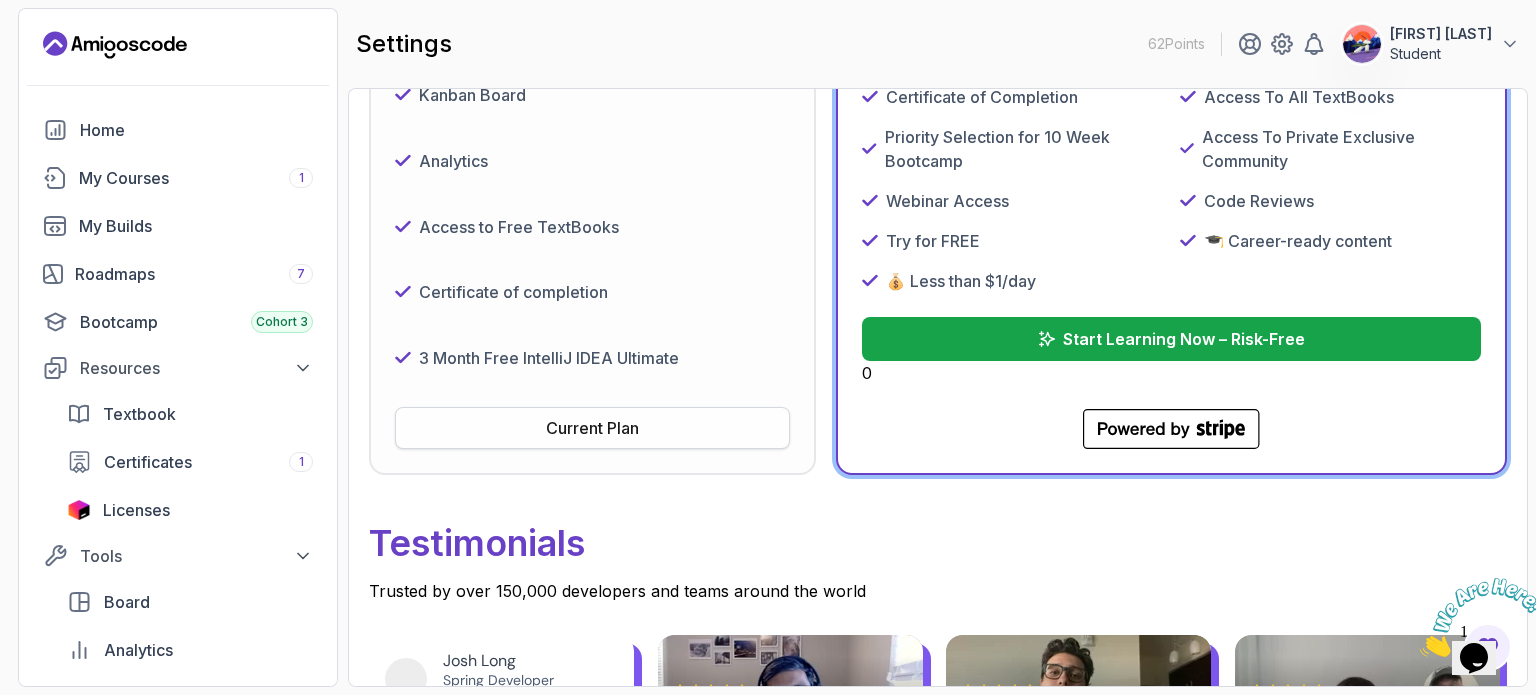 drag, startPoint x: 629, startPoint y: 434, endPoint x: 532, endPoint y: 415, distance: 98.84331 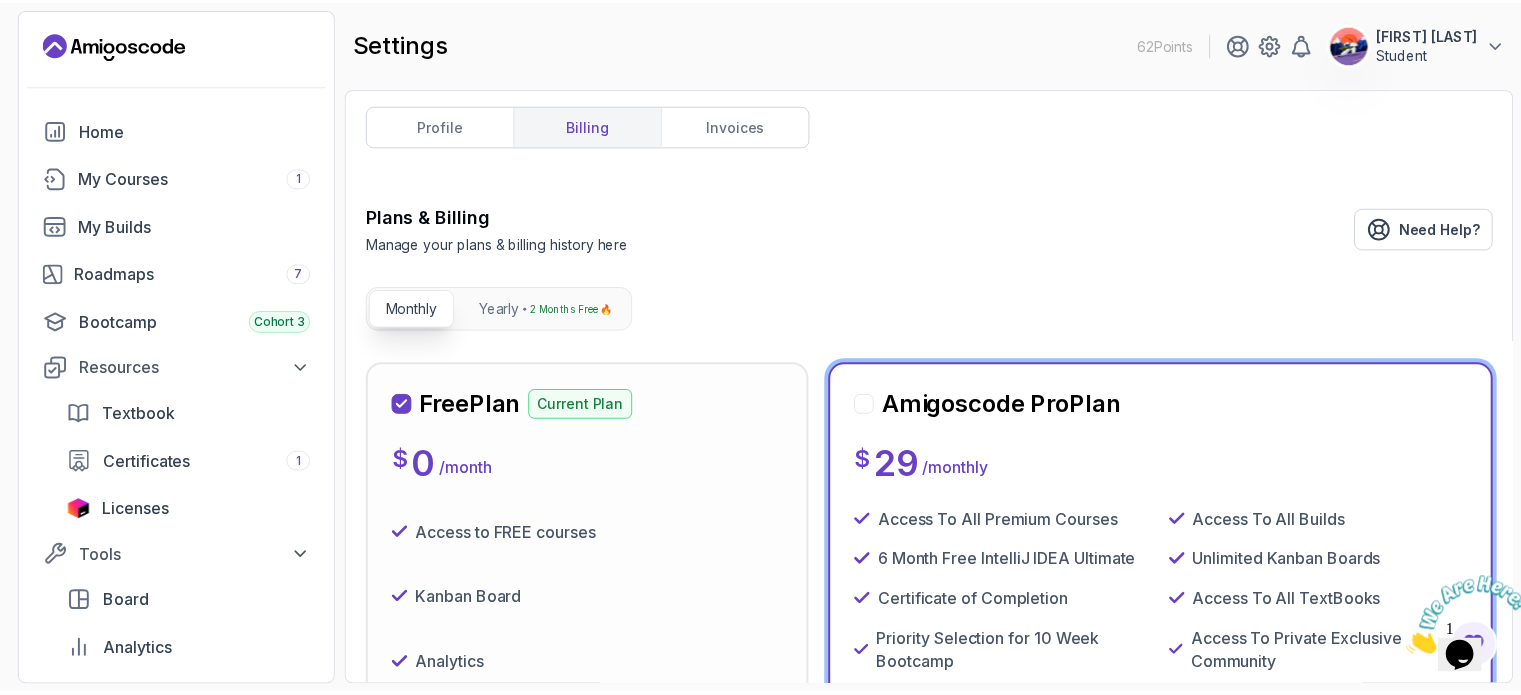 scroll, scrollTop: 0, scrollLeft: 0, axis: both 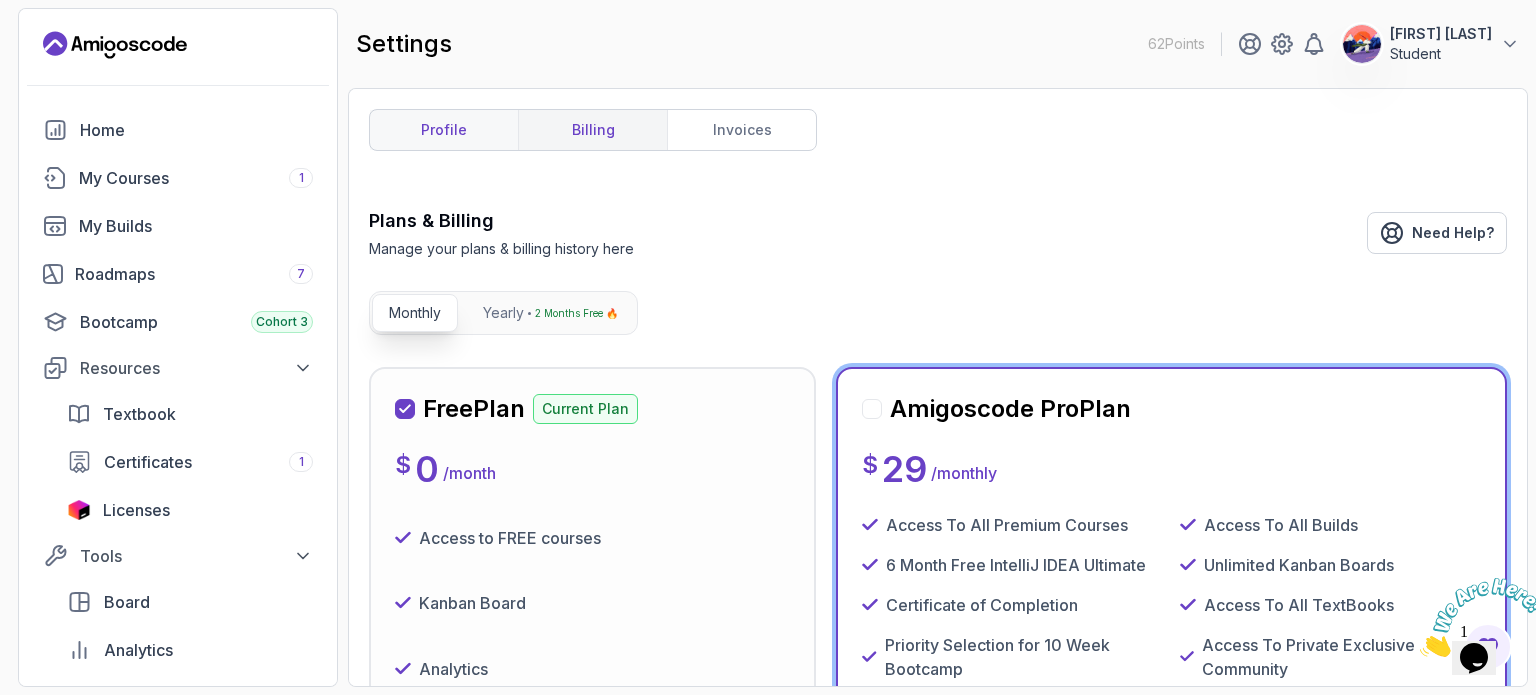 click on "profile" at bounding box center [444, 130] 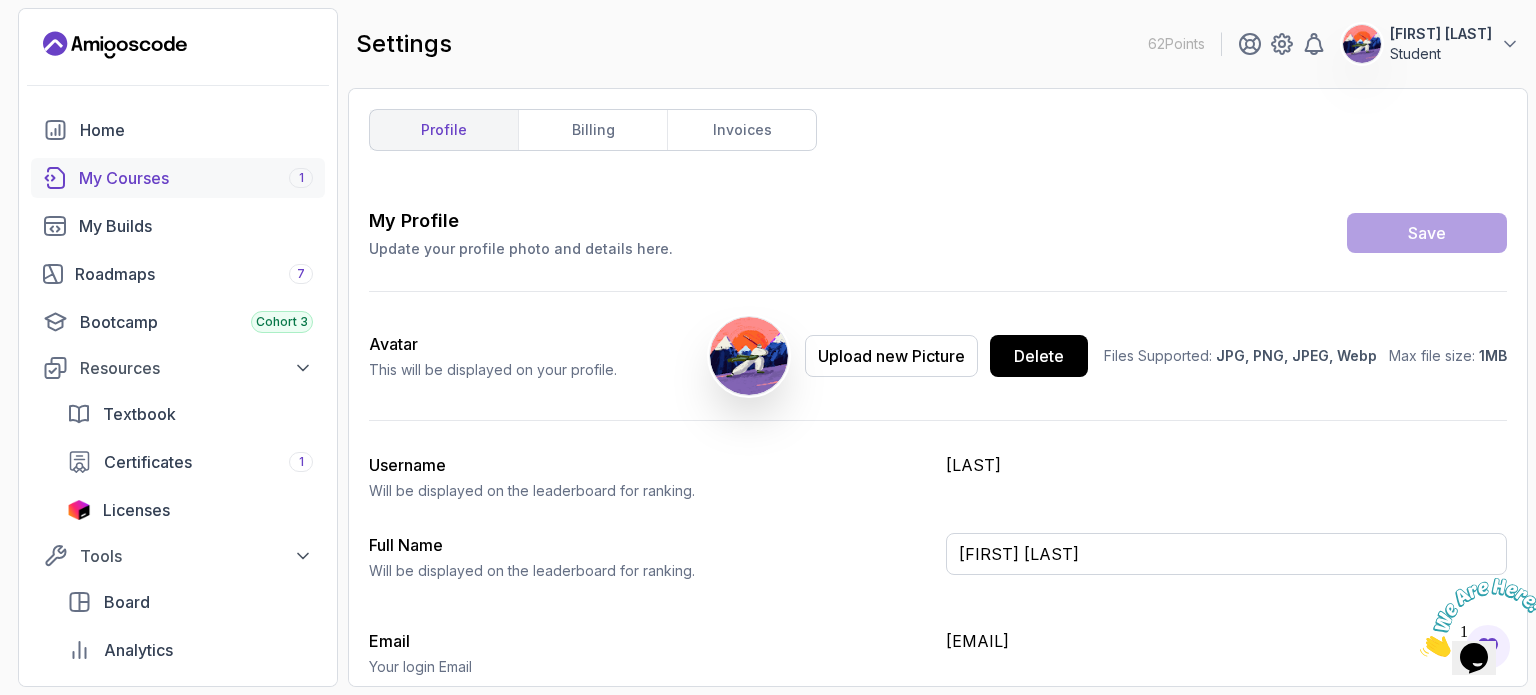 click on "My Courses 1" at bounding box center [196, 178] 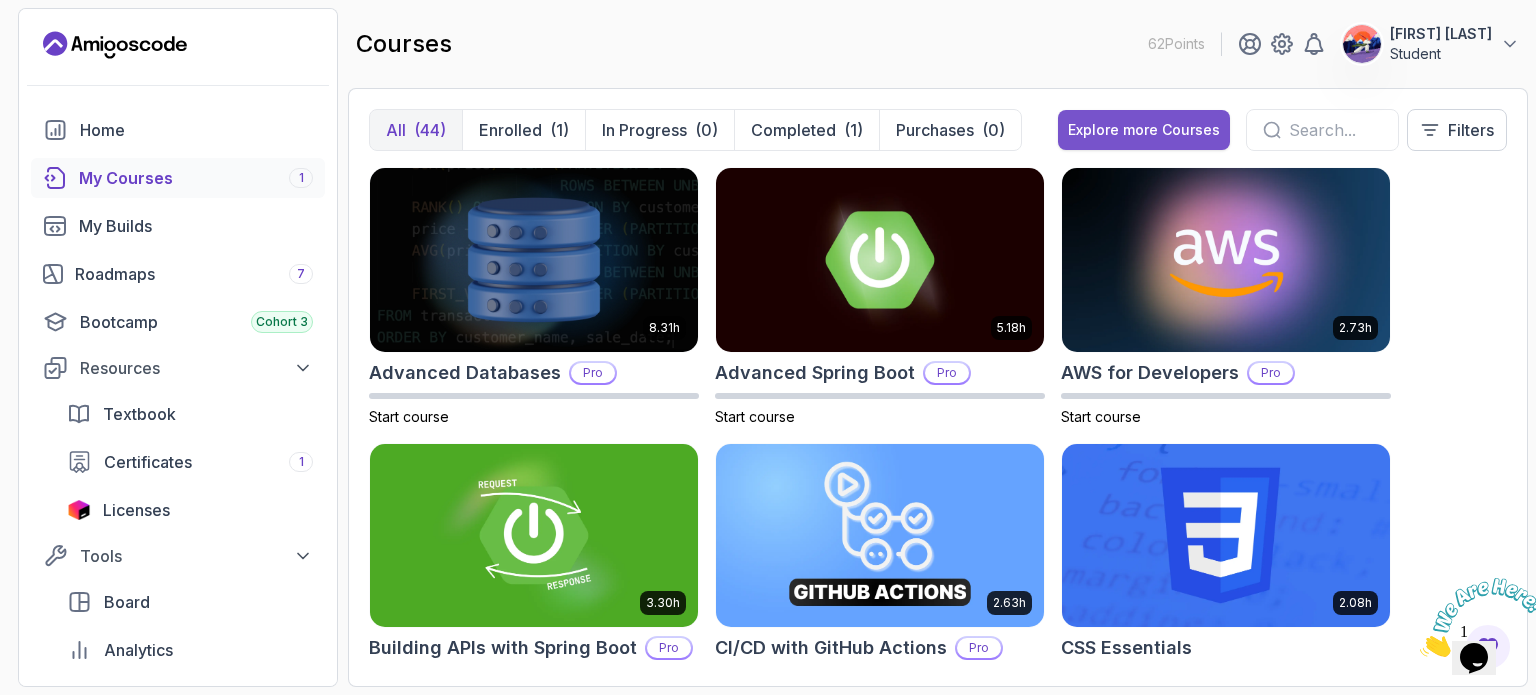 click on "Explore more Courses" at bounding box center [1144, 130] 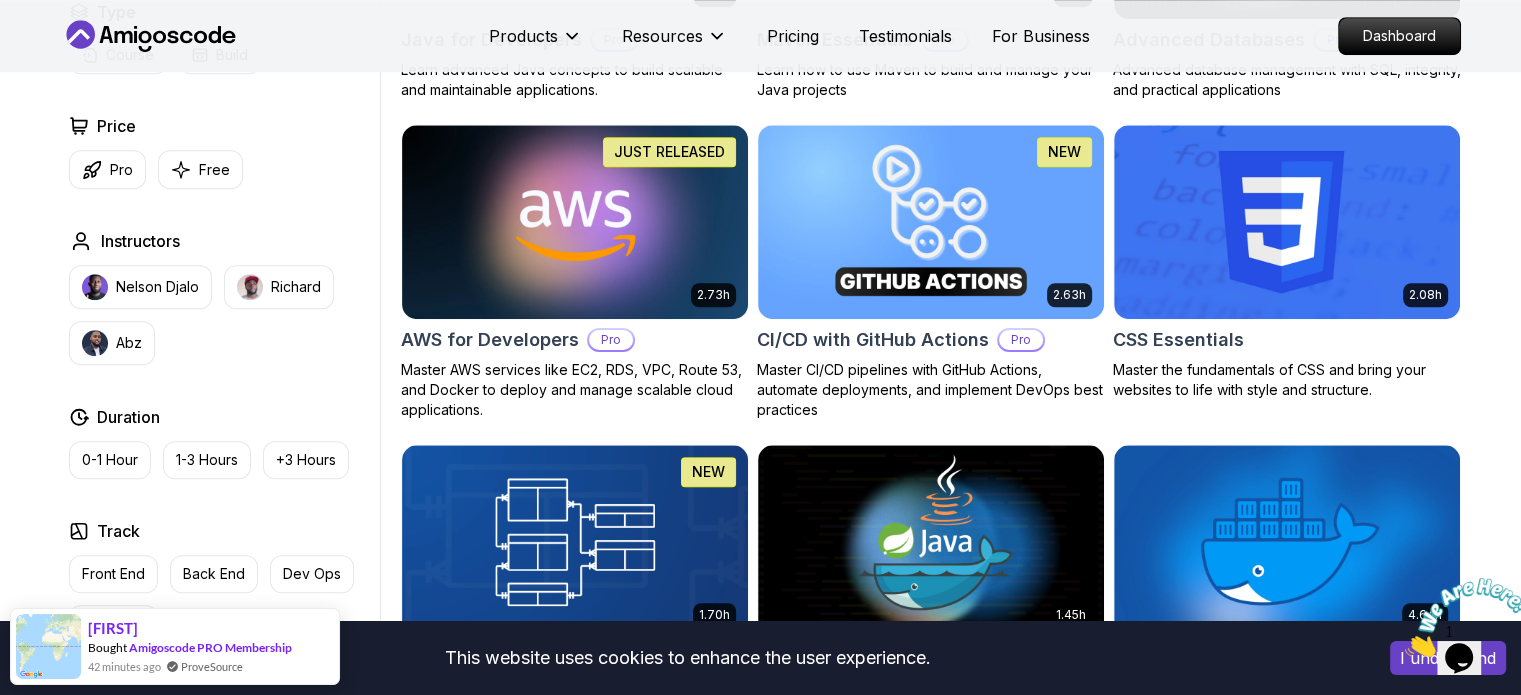 scroll, scrollTop: 1432, scrollLeft: 0, axis: vertical 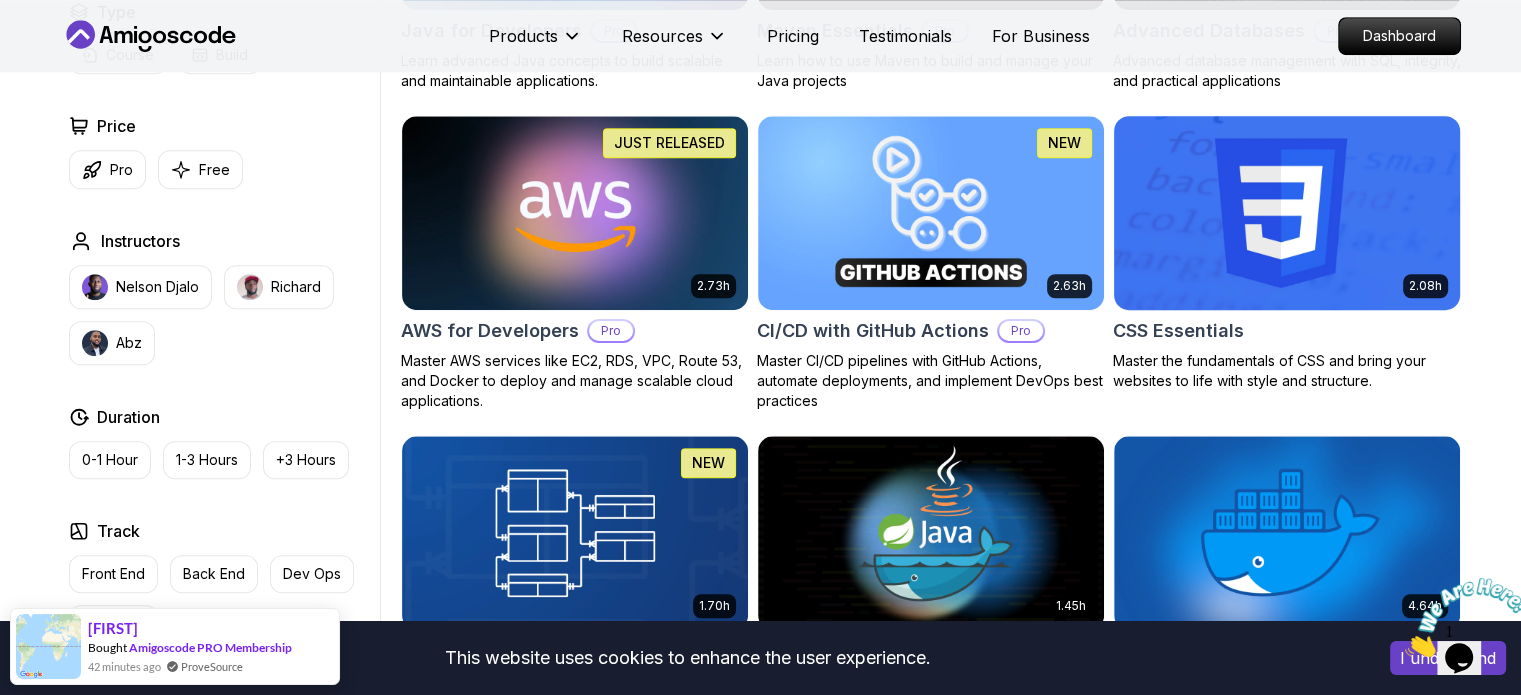 click at bounding box center (1286, 212) 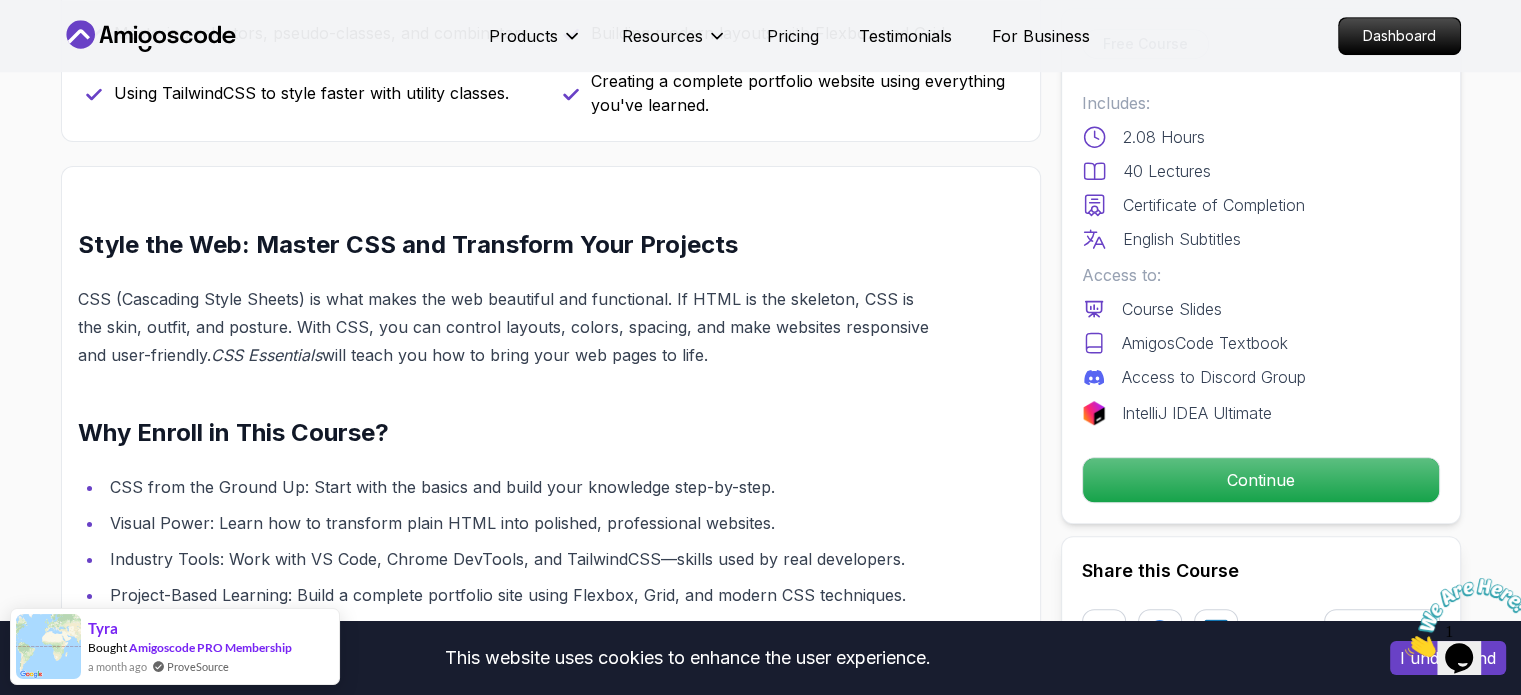 scroll, scrollTop: 1159, scrollLeft: 0, axis: vertical 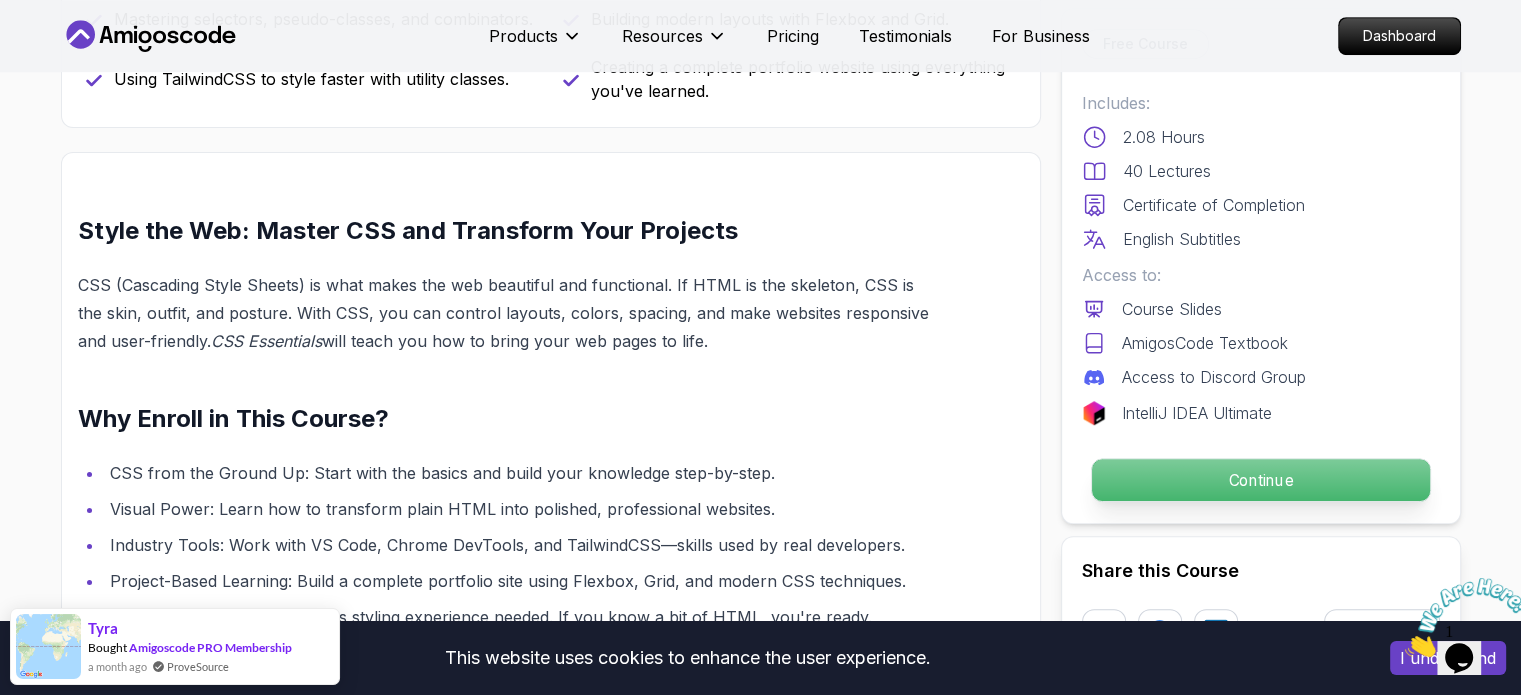 click on "Continue" at bounding box center (1260, 480) 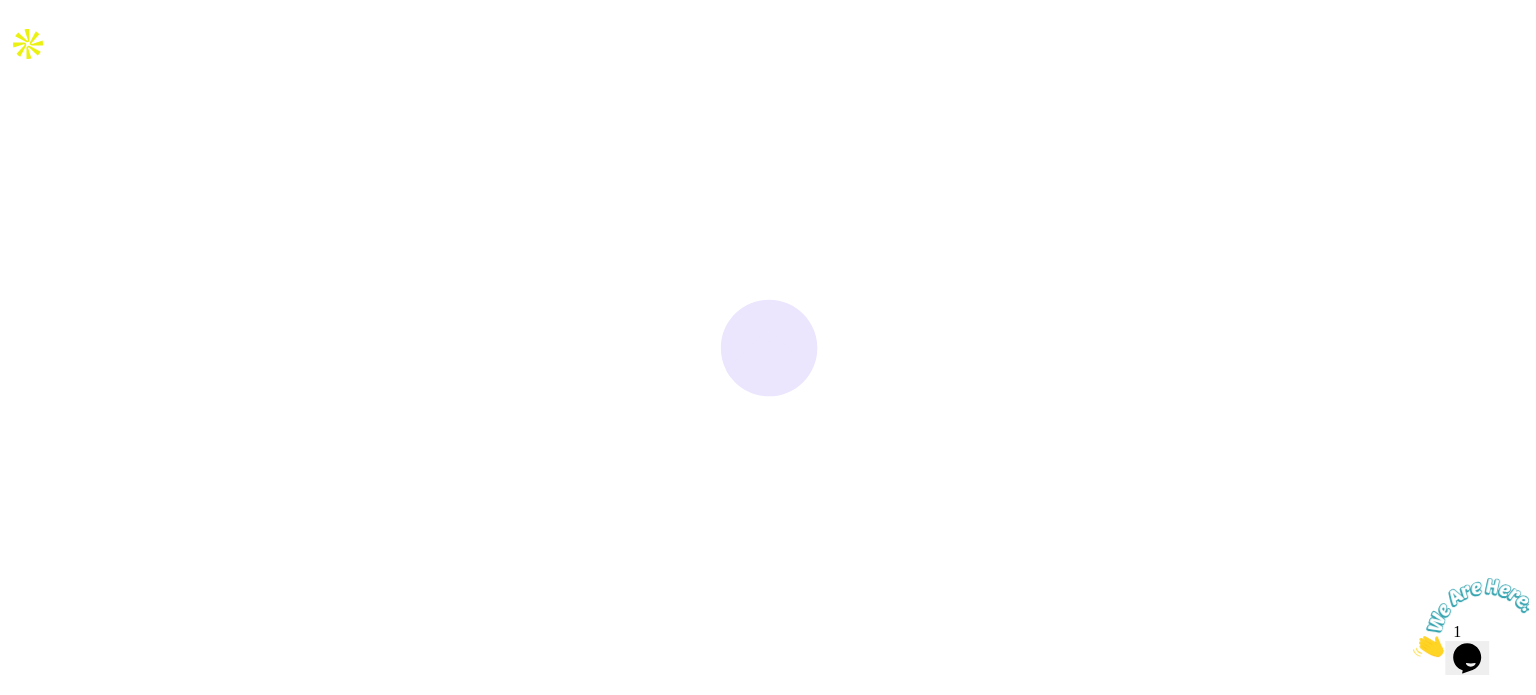 scroll, scrollTop: 0, scrollLeft: 0, axis: both 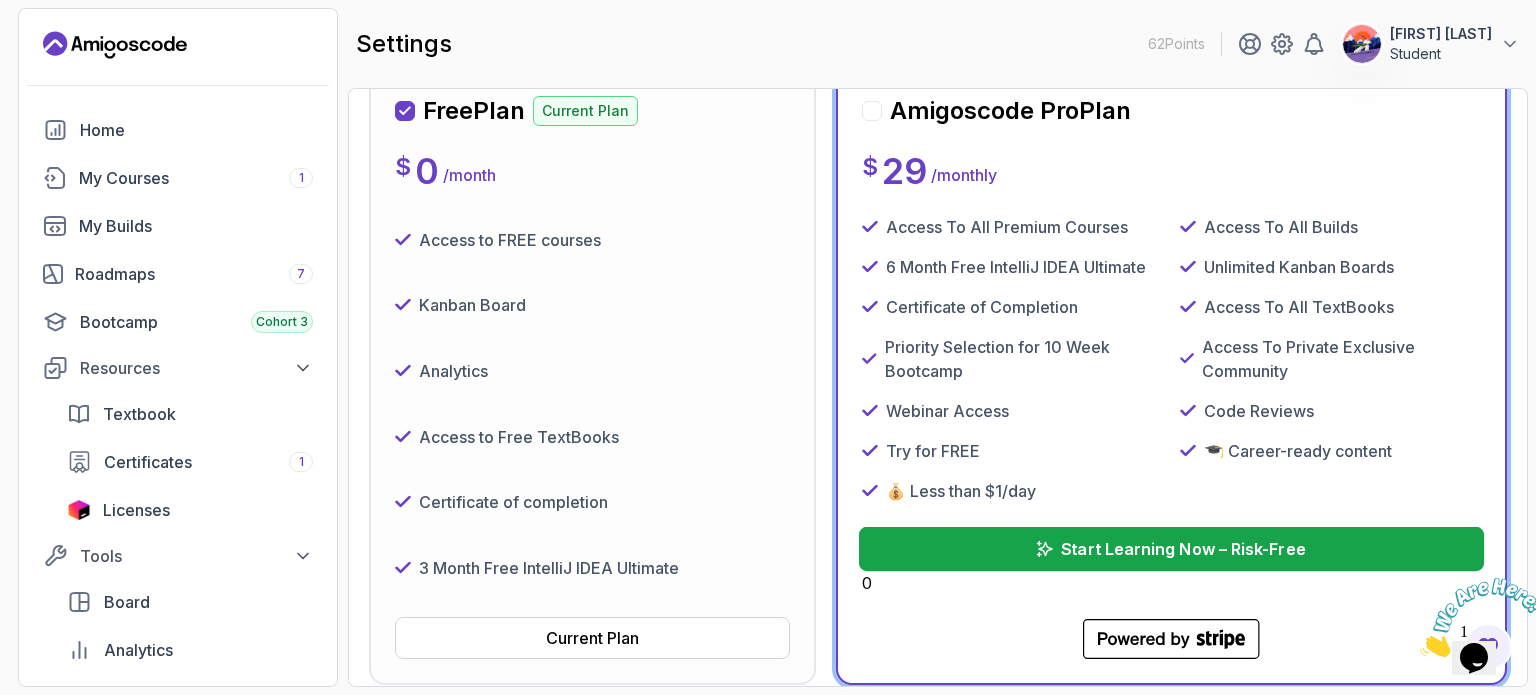click on "Start Learning Now – Risk-Free" at bounding box center (1184, 549) 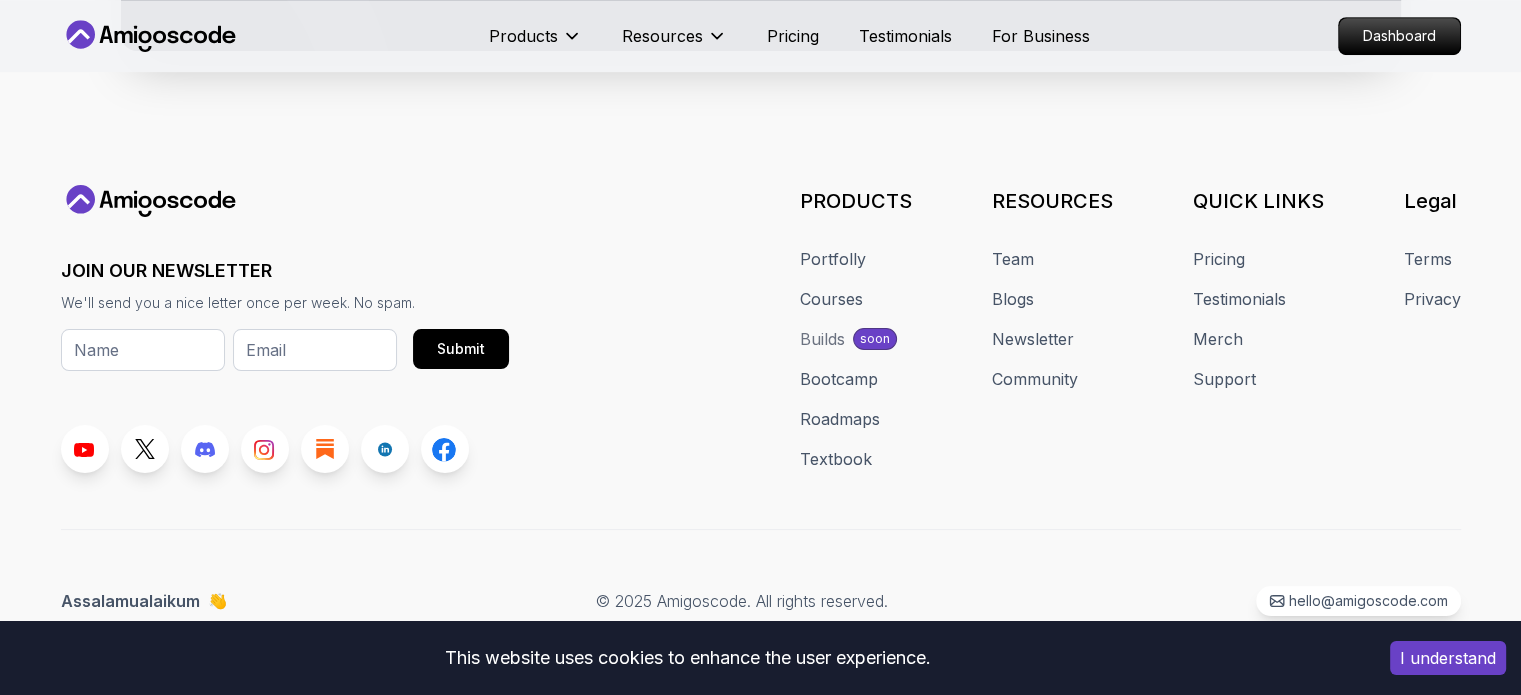 scroll, scrollTop: 1046, scrollLeft: 0, axis: vertical 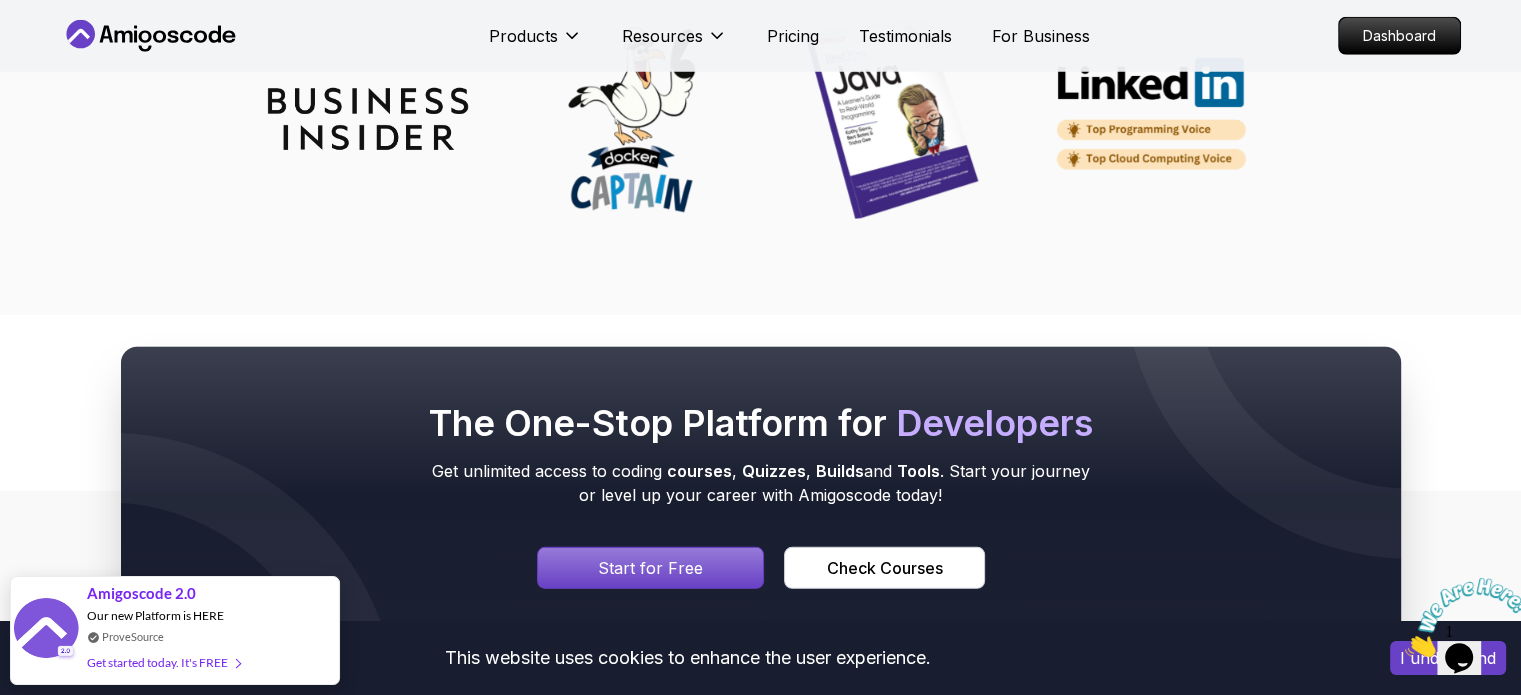 click on "Start for Free" at bounding box center (650, 568) 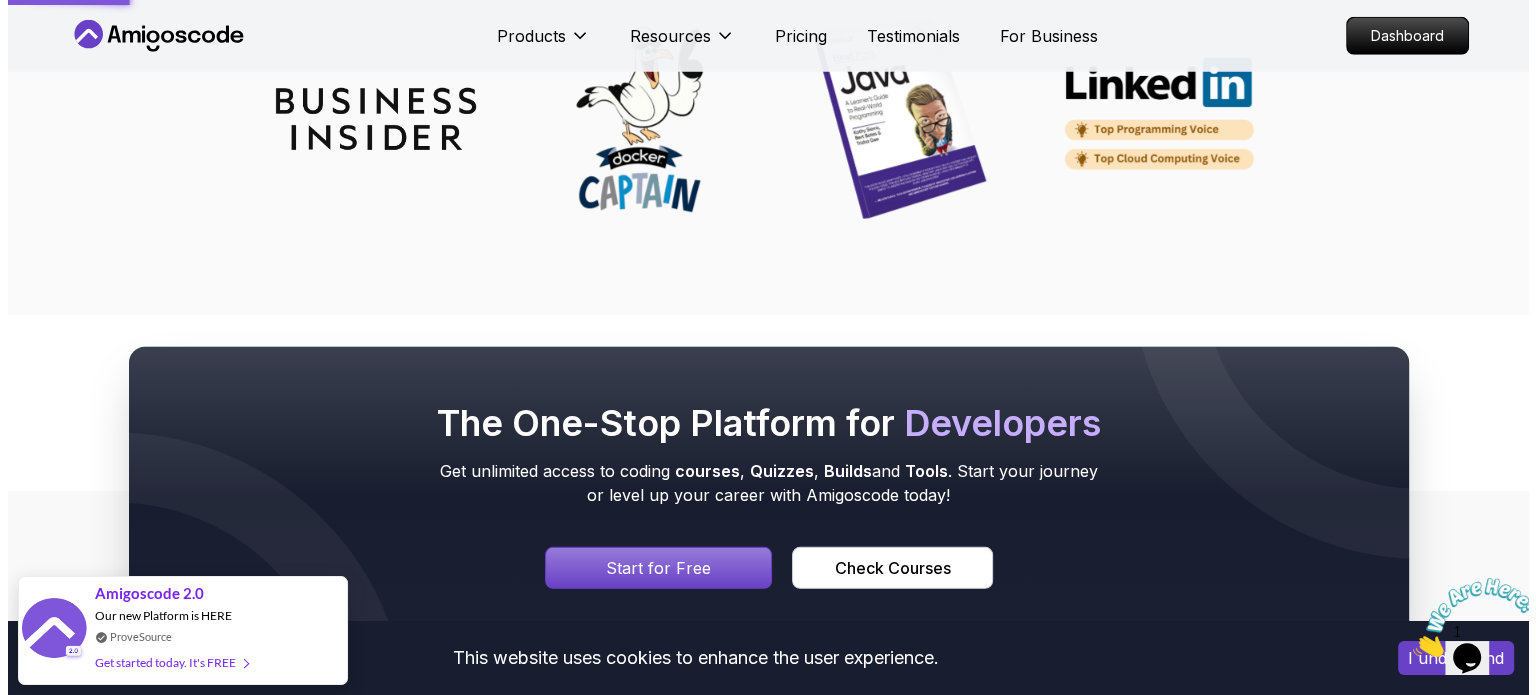 scroll, scrollTop: 0, scrollLeft: 0, axis: both 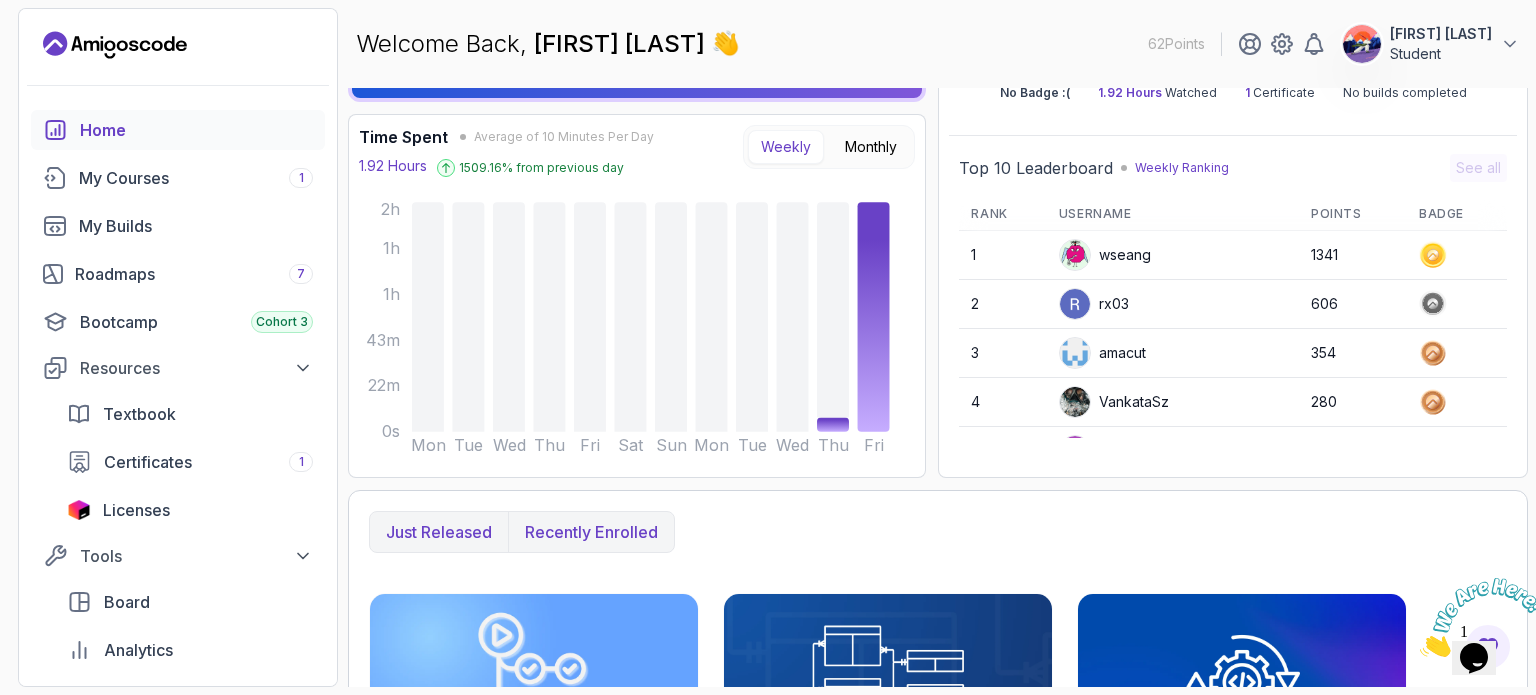 click on "Recently enrolled" at bounding box center (591, 532) 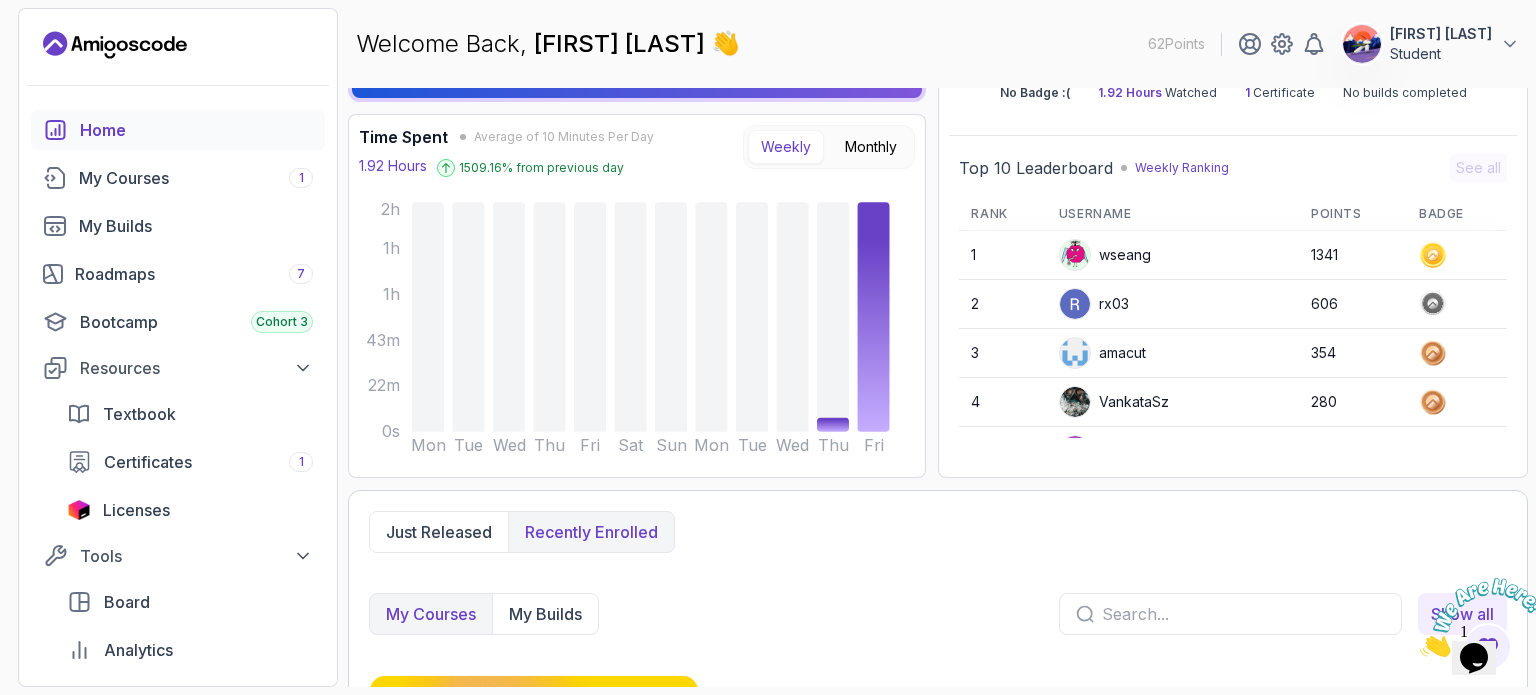 scroll, scrollTop: 402, scrollLeft: 0, axis: vertical 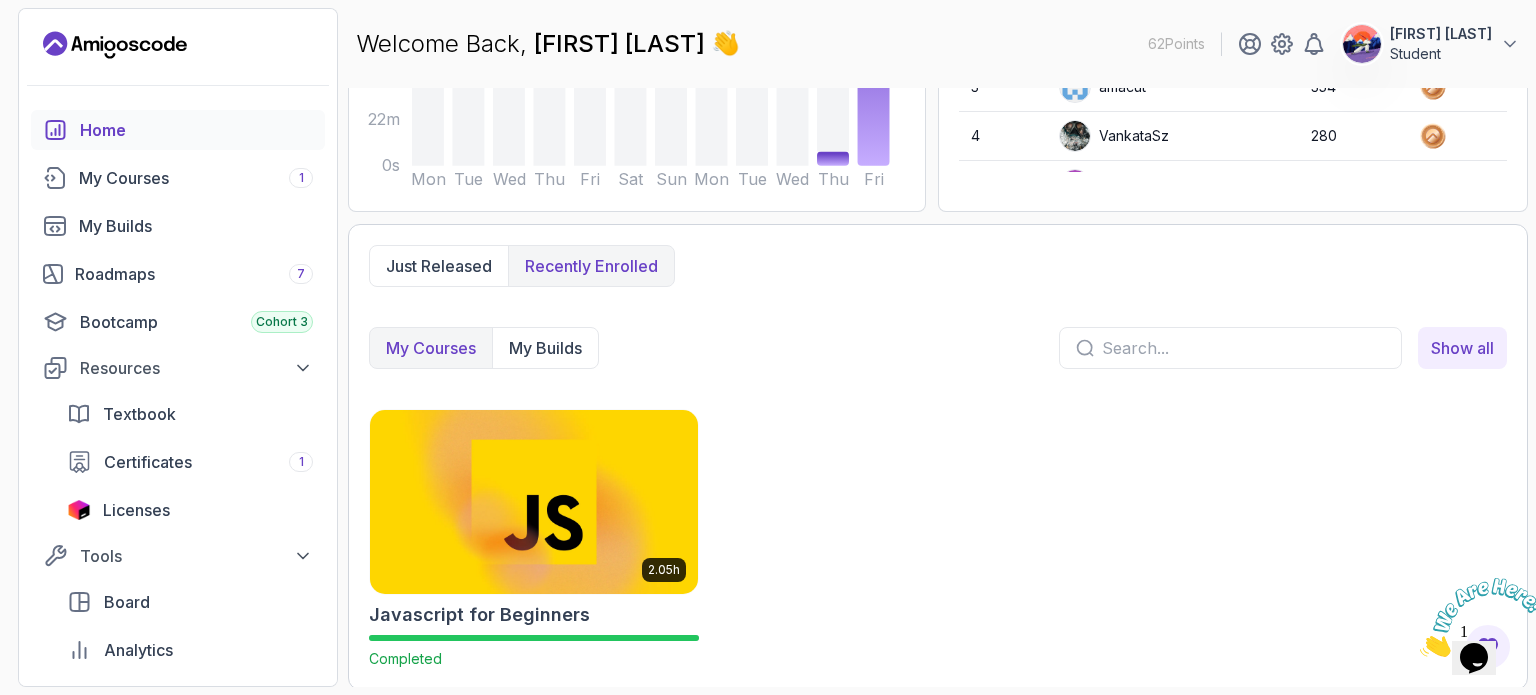 click at bounding box center [1243, 348] 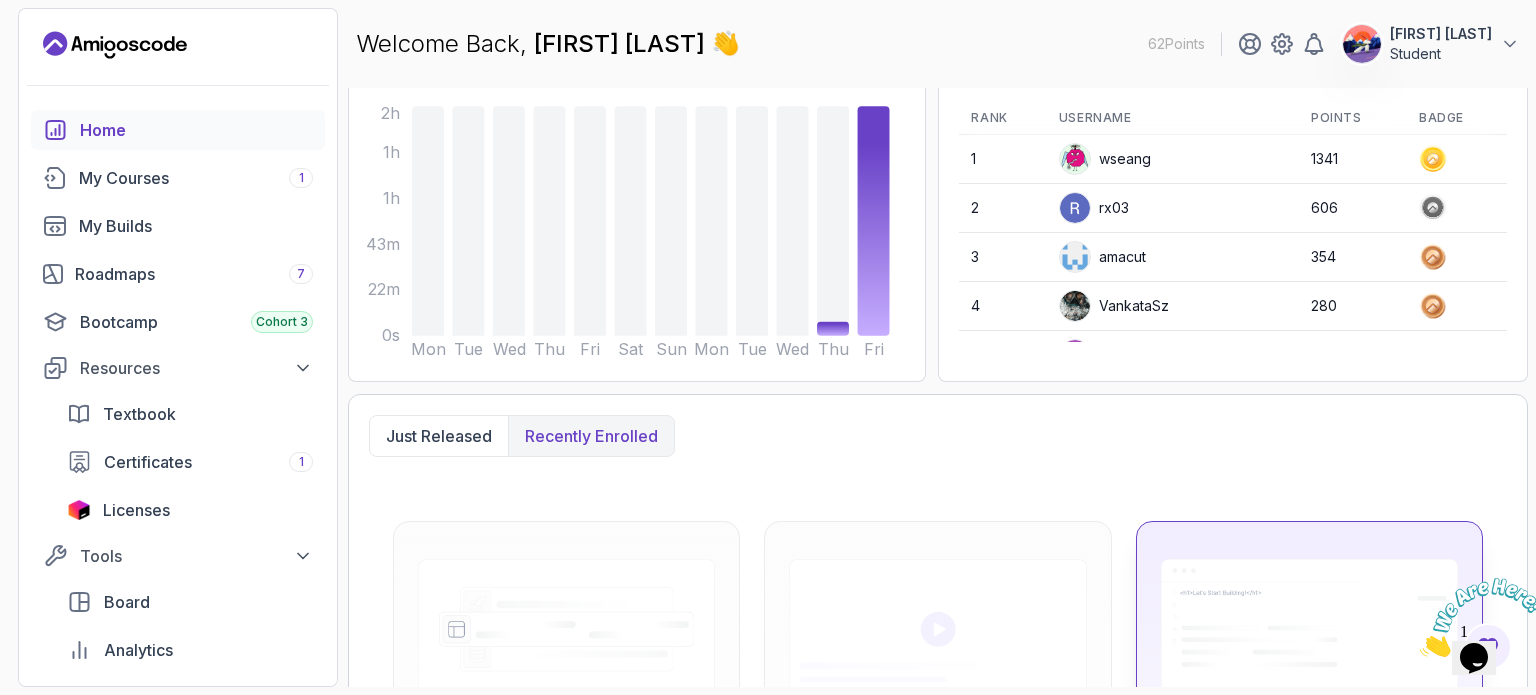 scroll, scrollTop: 82, scrollLeft: 0, axis: vertical 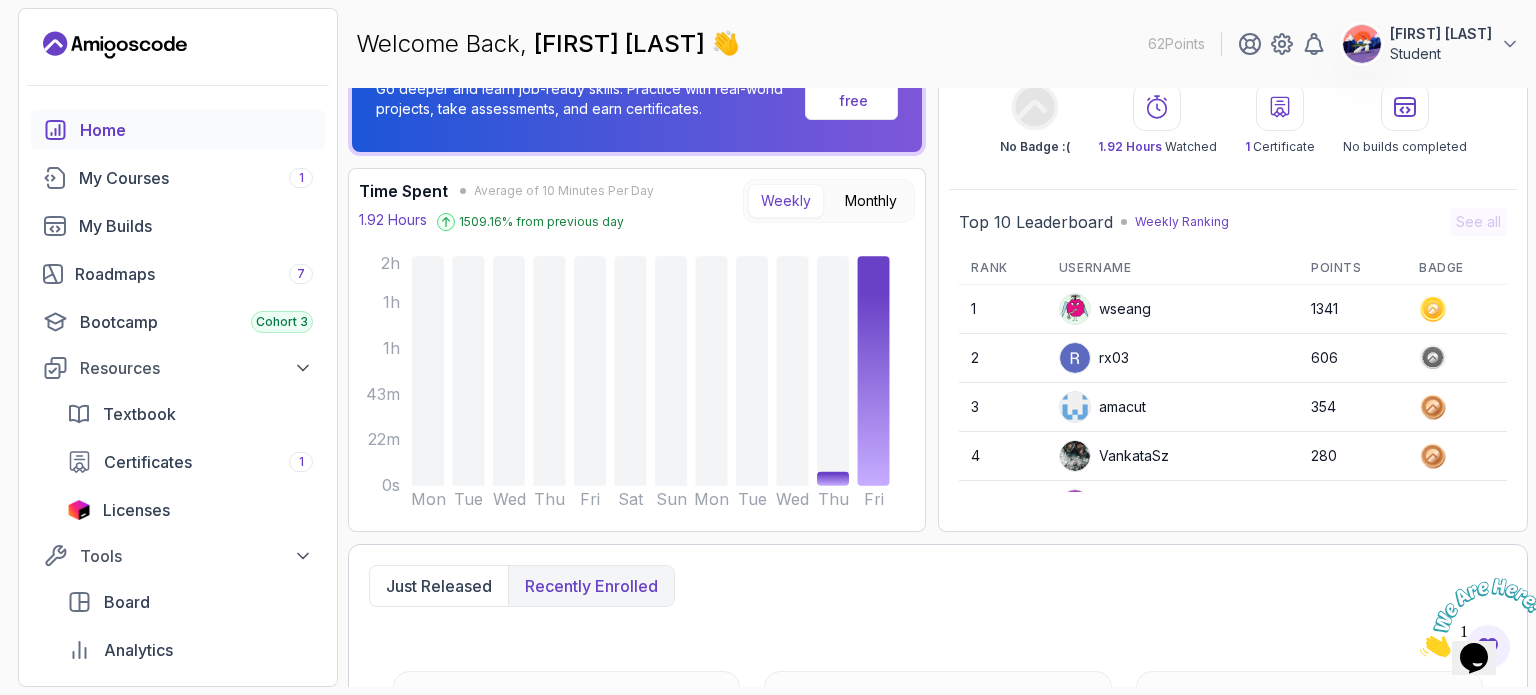 click on "Just released Recently enrolled" at bounding box center [938, 586] 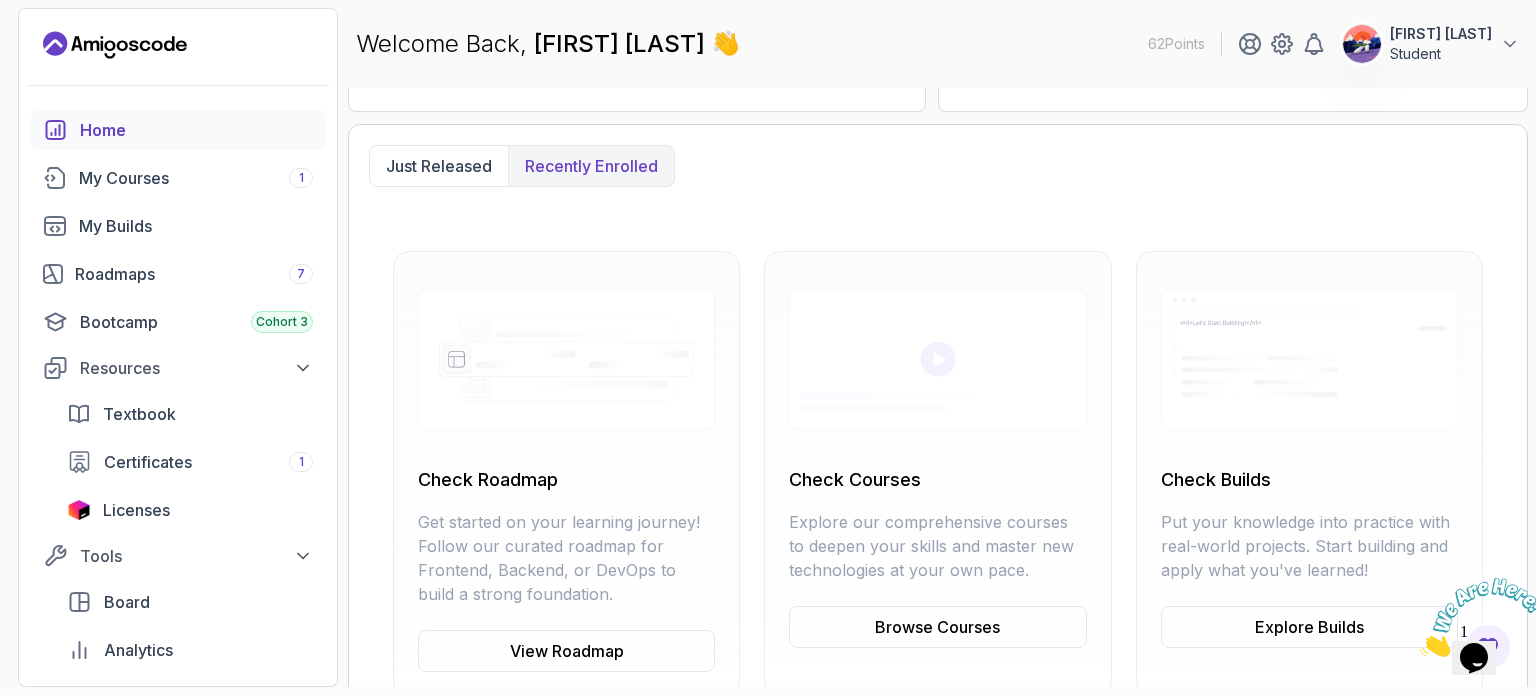 scroll, scrollTop: 554, scrollLeft: 0, axis: vertical 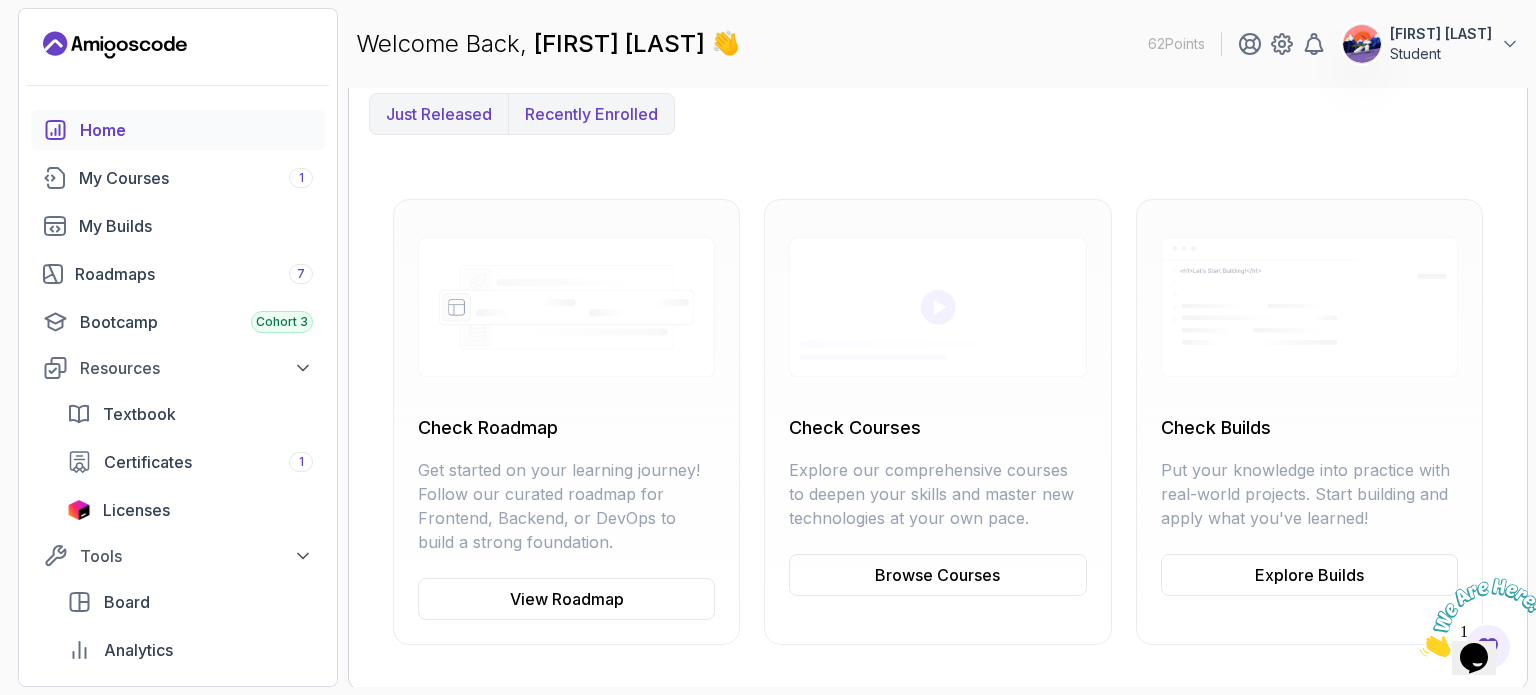 click on "Just released" at bounding box center (439, 114) 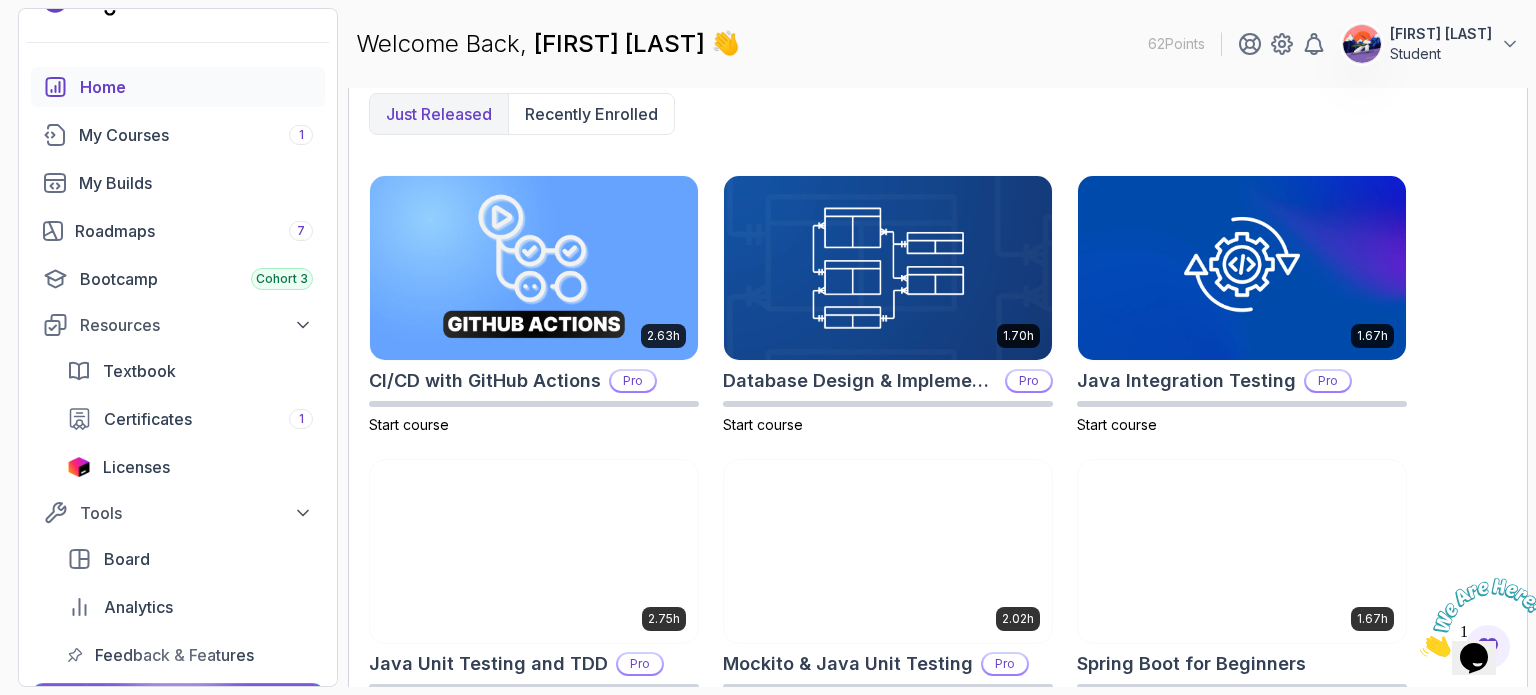 scroll, scrollTop: 0, scrollLeft: 0, axis: both 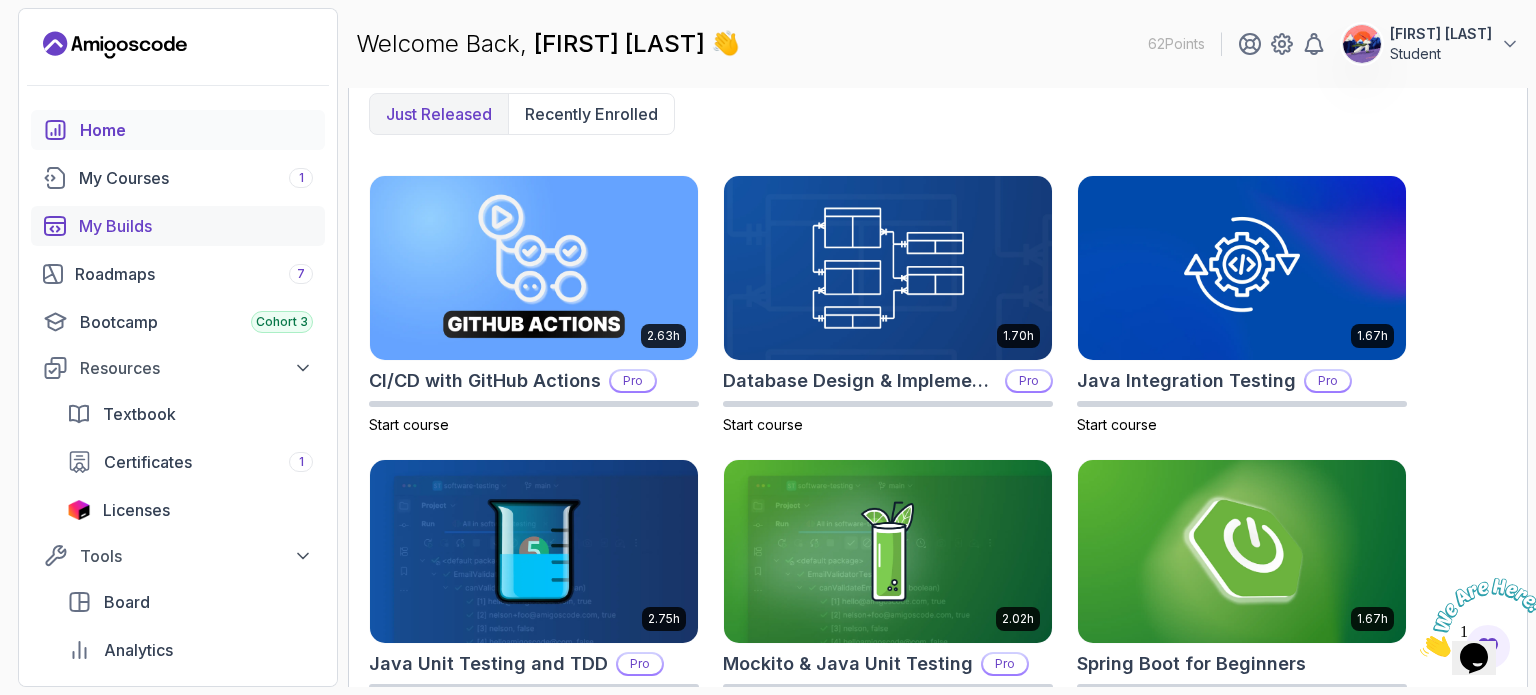 click on "My Builds" at bounding box center (196, 226) 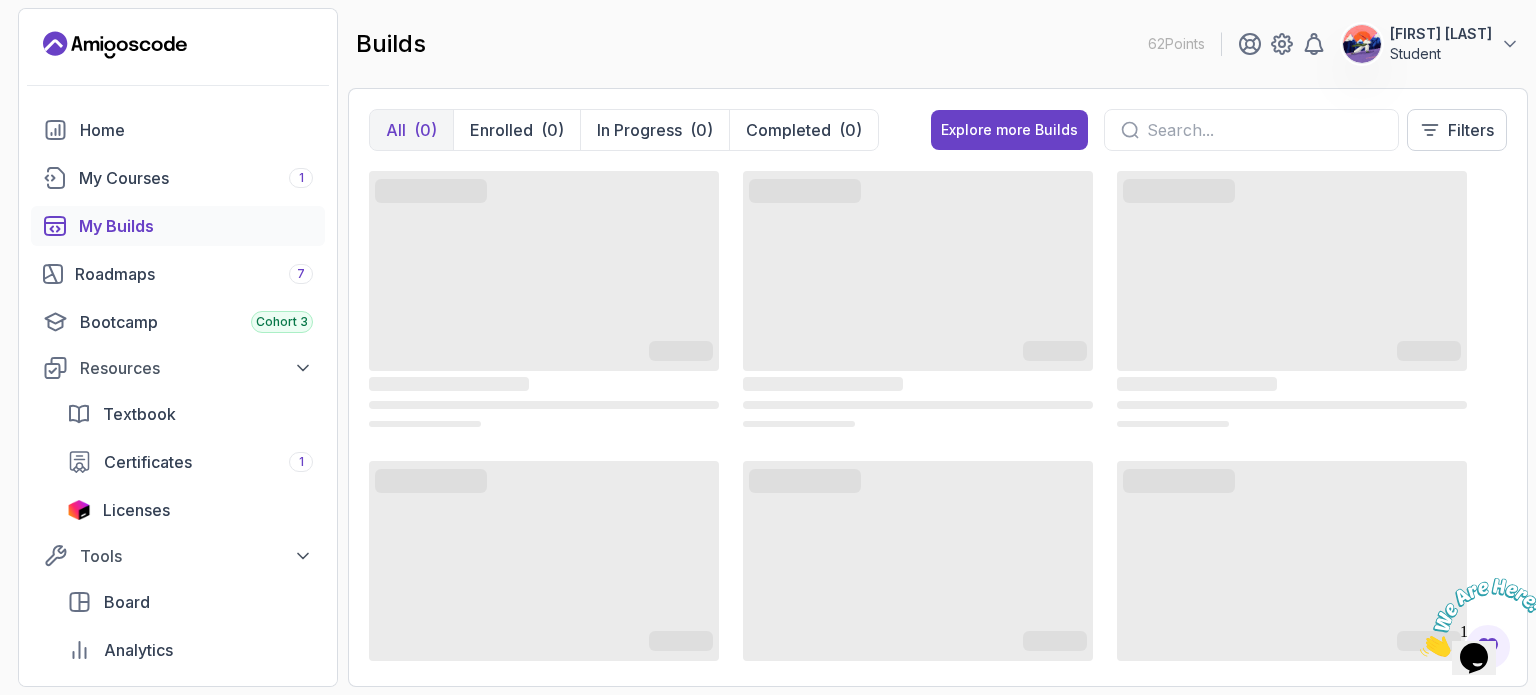 scroll, scrollTop: 0, scrollLeft: 0, axis: both 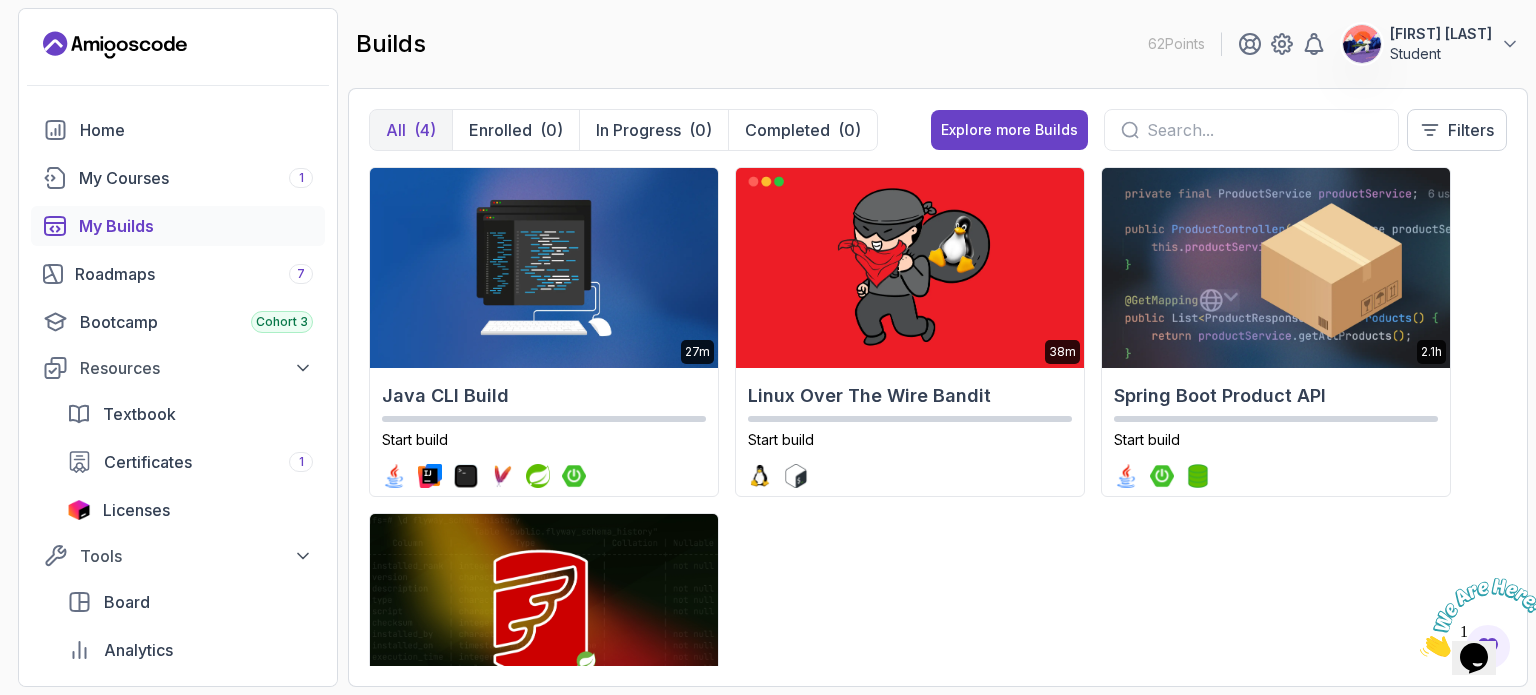 click 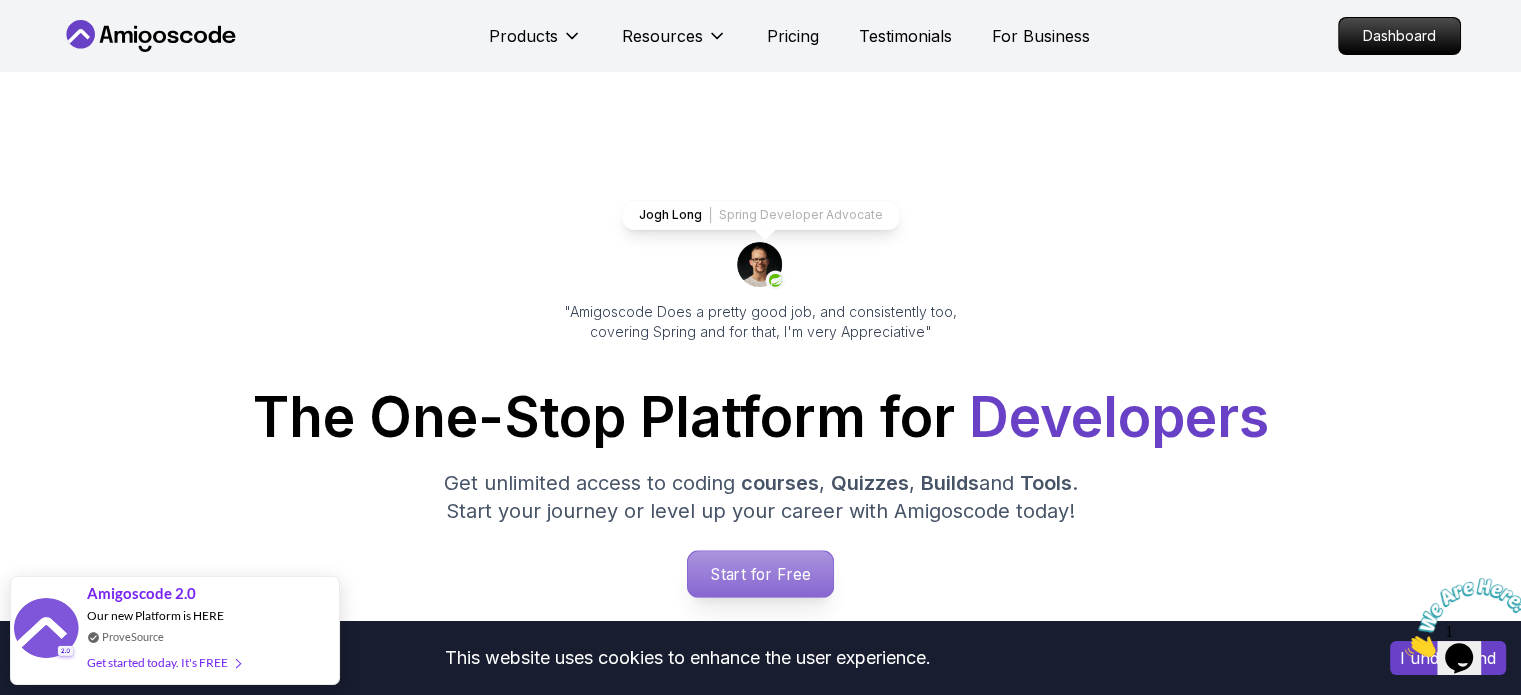 click on "Start for Free" at bounding box center [760, 574] 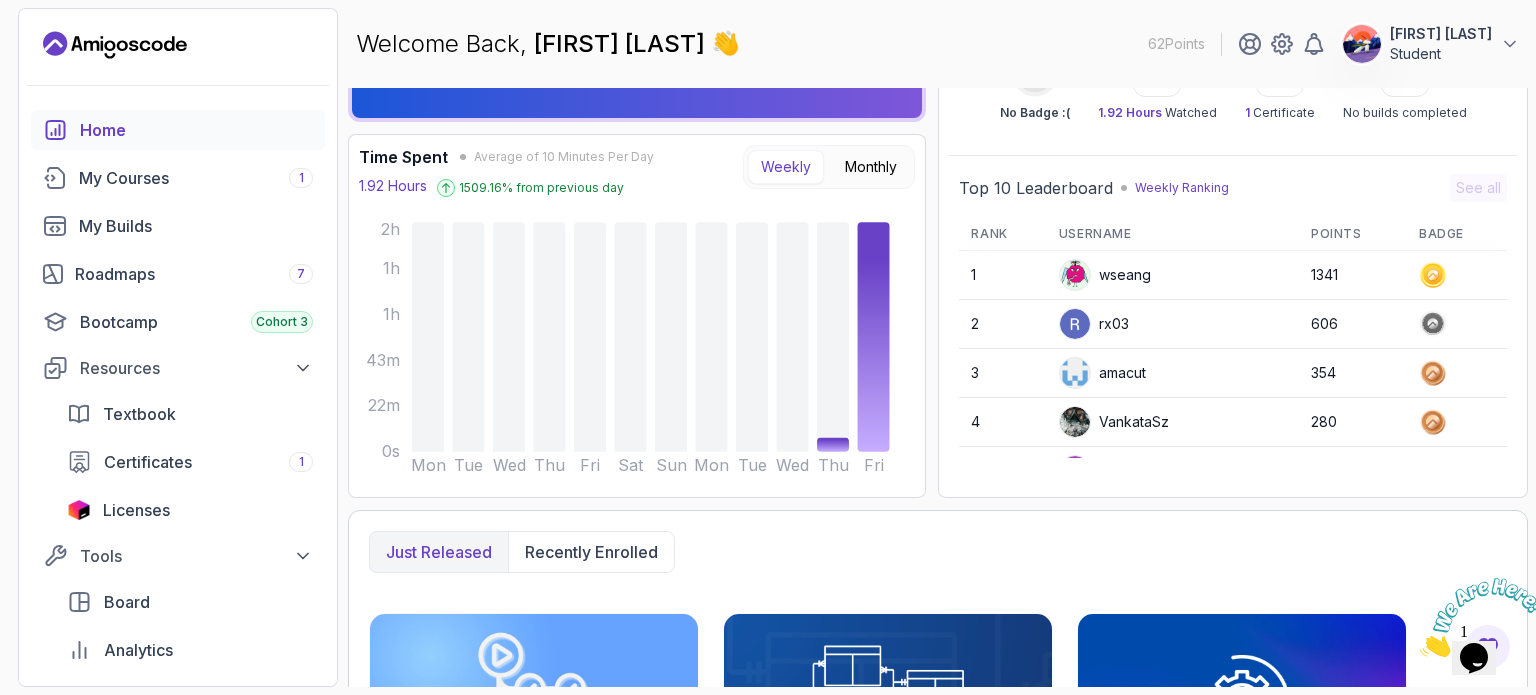 scroll, scrollTop: 0, scrollLeft: 0, axis: both 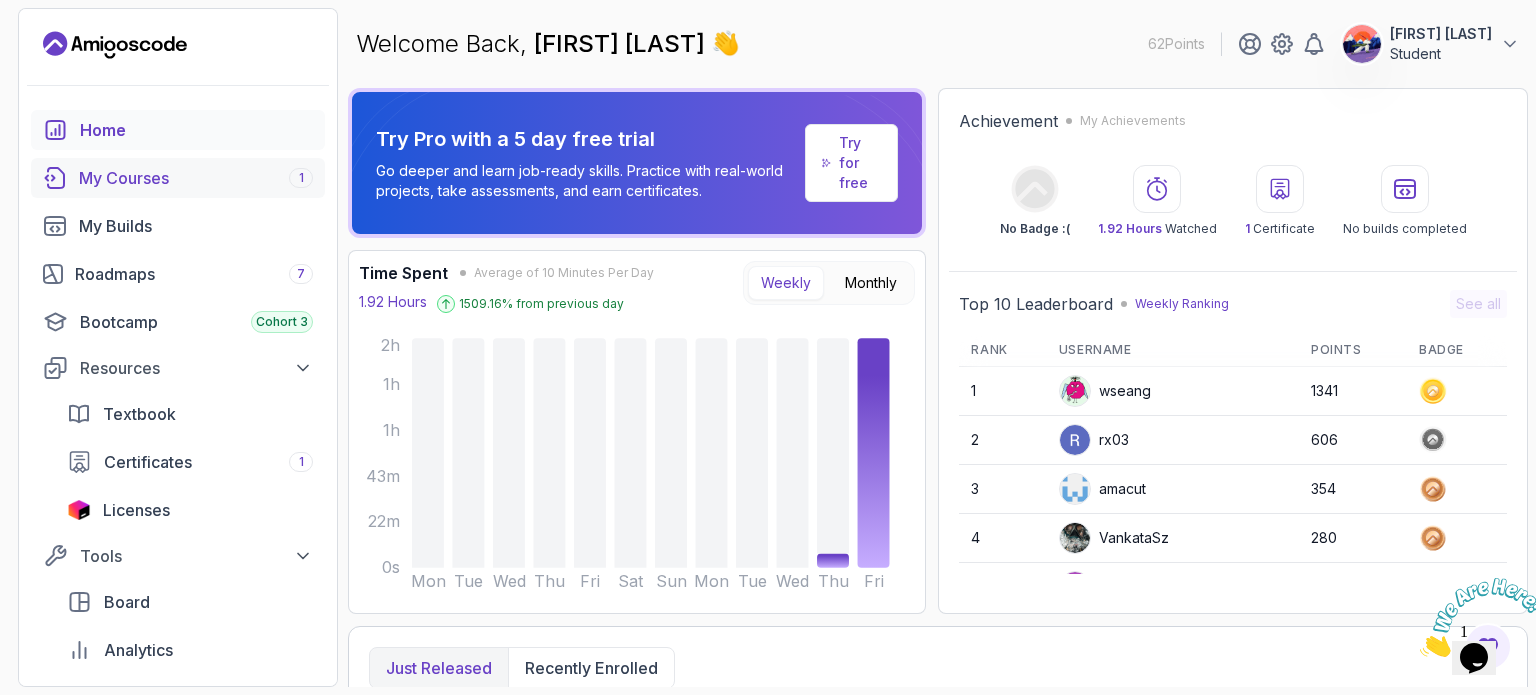 click on "My Courses 1" at bounding box center [178, 178] 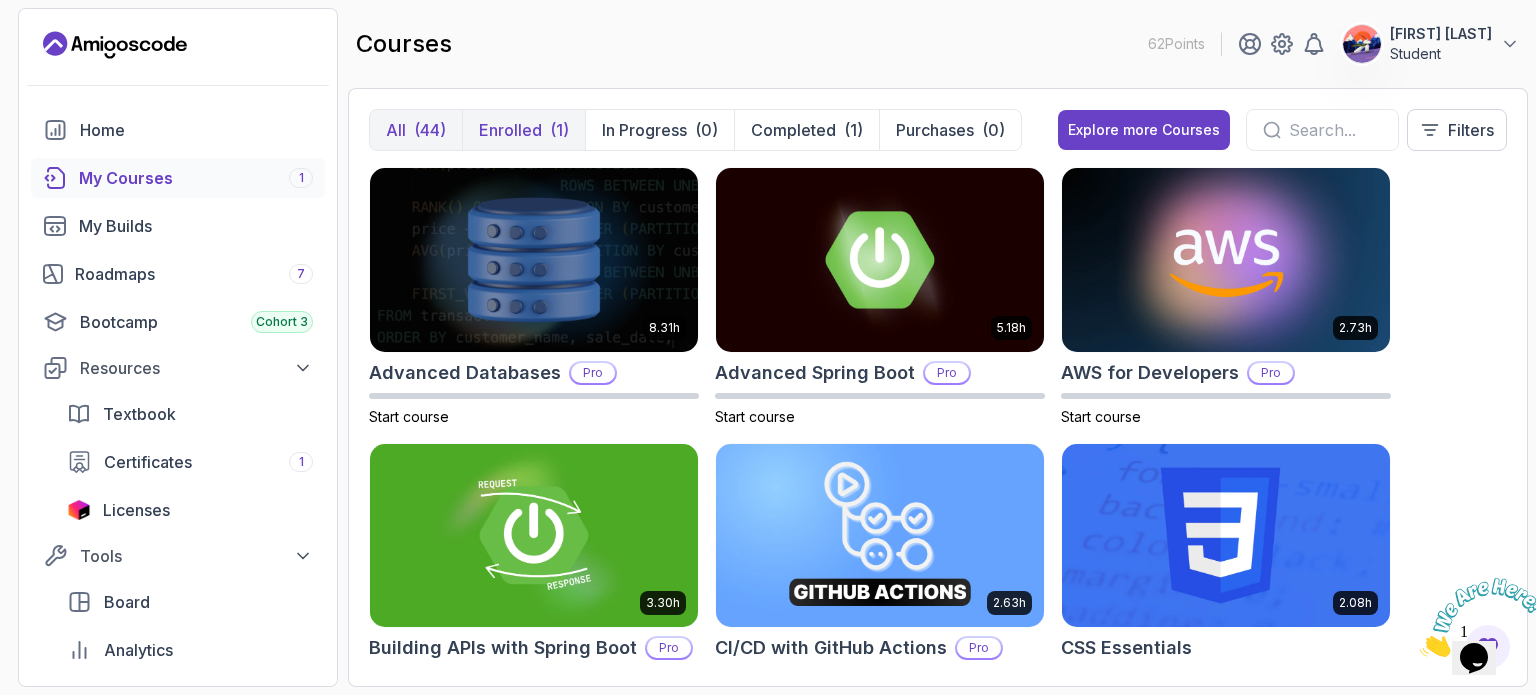 click on "Enrolled" at bounding box center (510, 130) 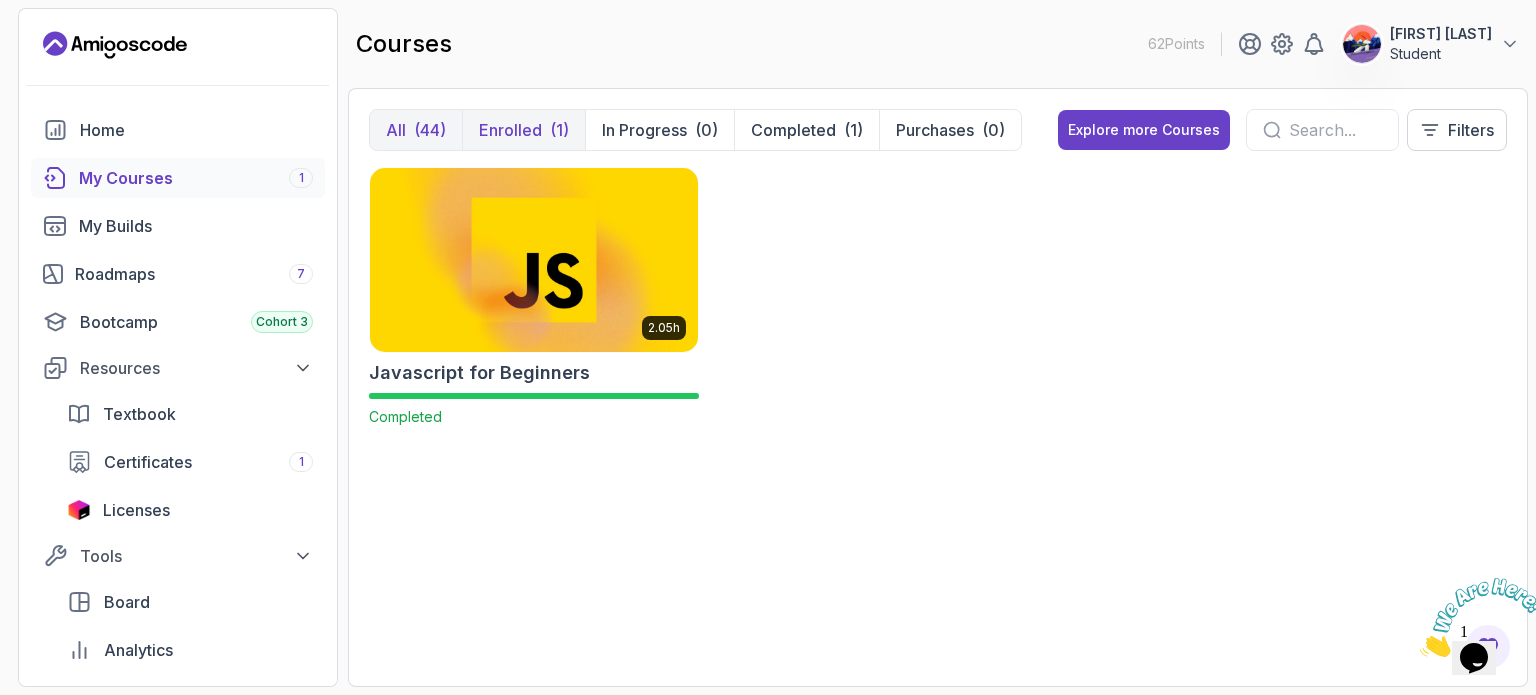 click on "(44)" at bounding box center [430, 130] 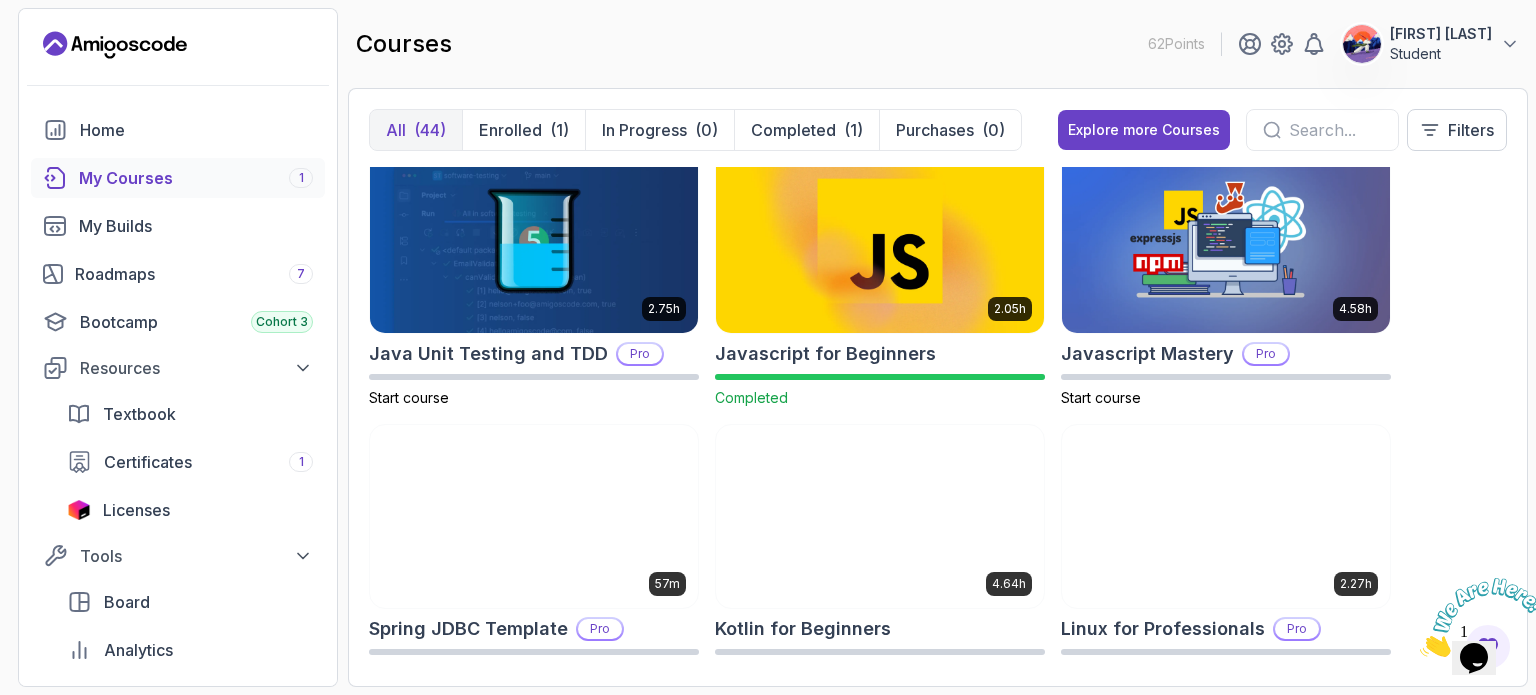 scroll, scrollTop: 1954, scrollLeft: 0, axis: vertical 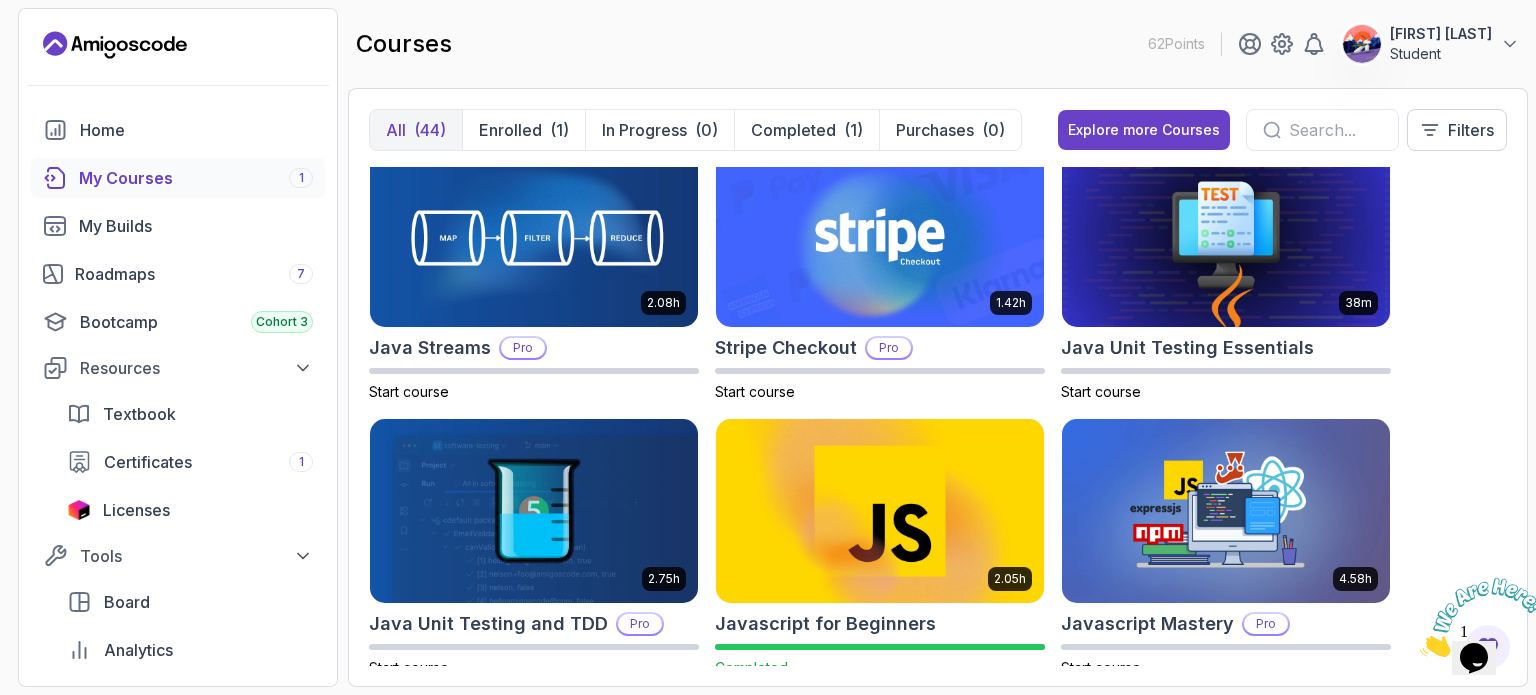 click at bounding box center [880, 510] 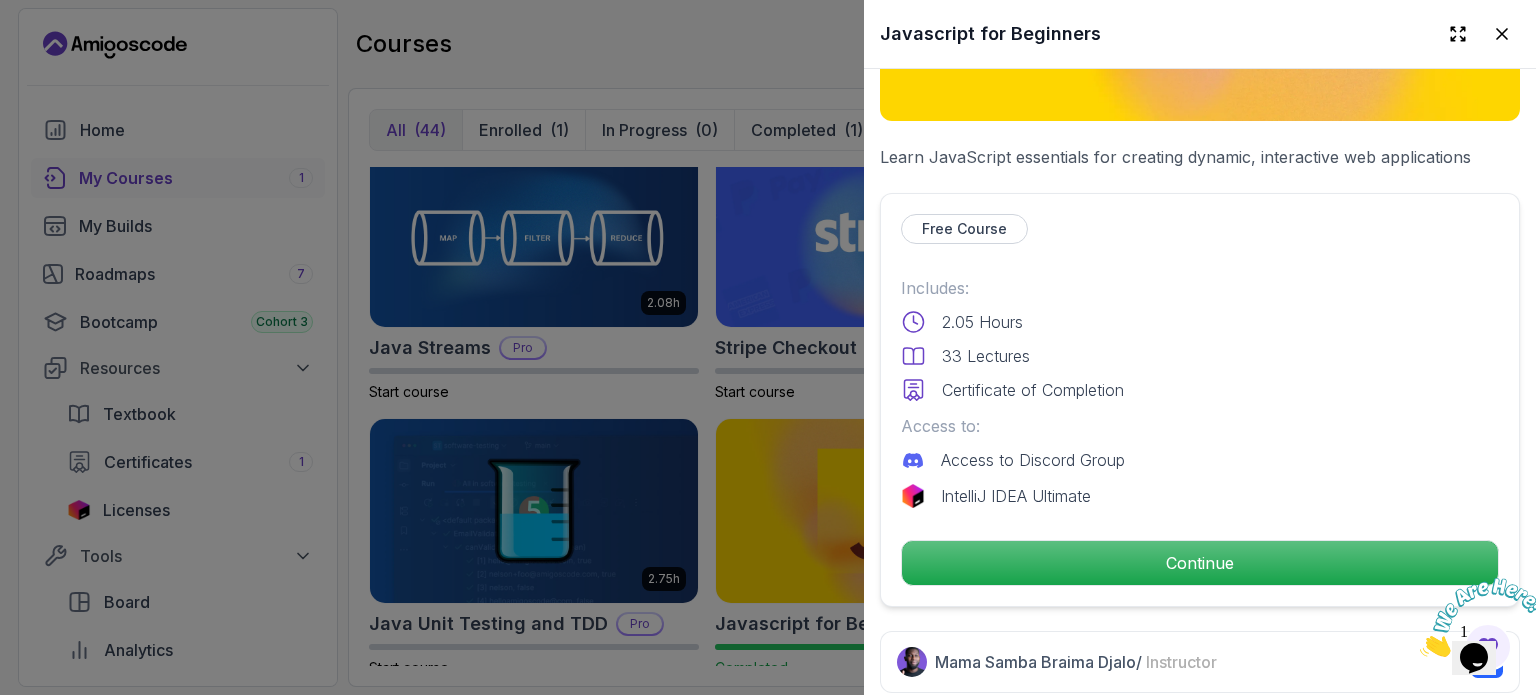 scroll, scrollTop: 328, scrollLeft: 0, axis: vertical 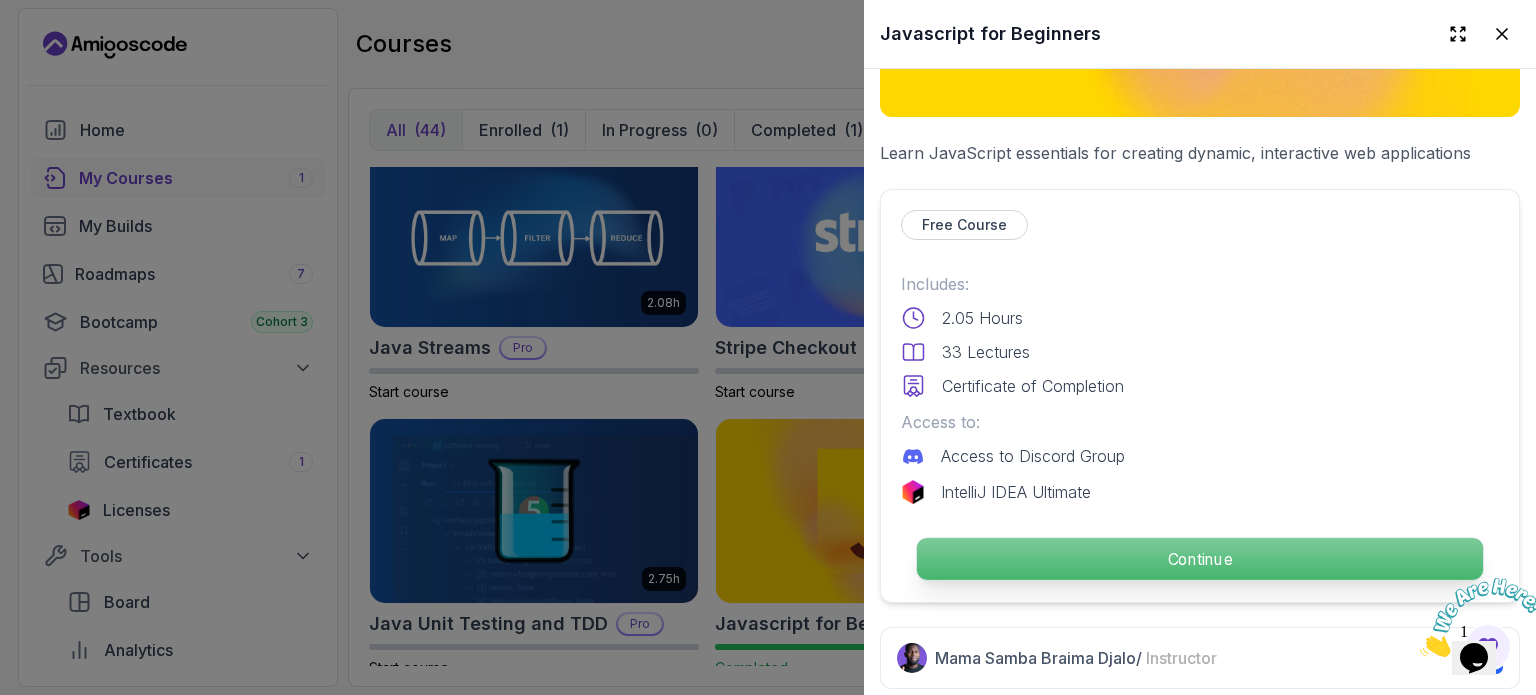 click on "Continue" at bounding box center (1200, 559) 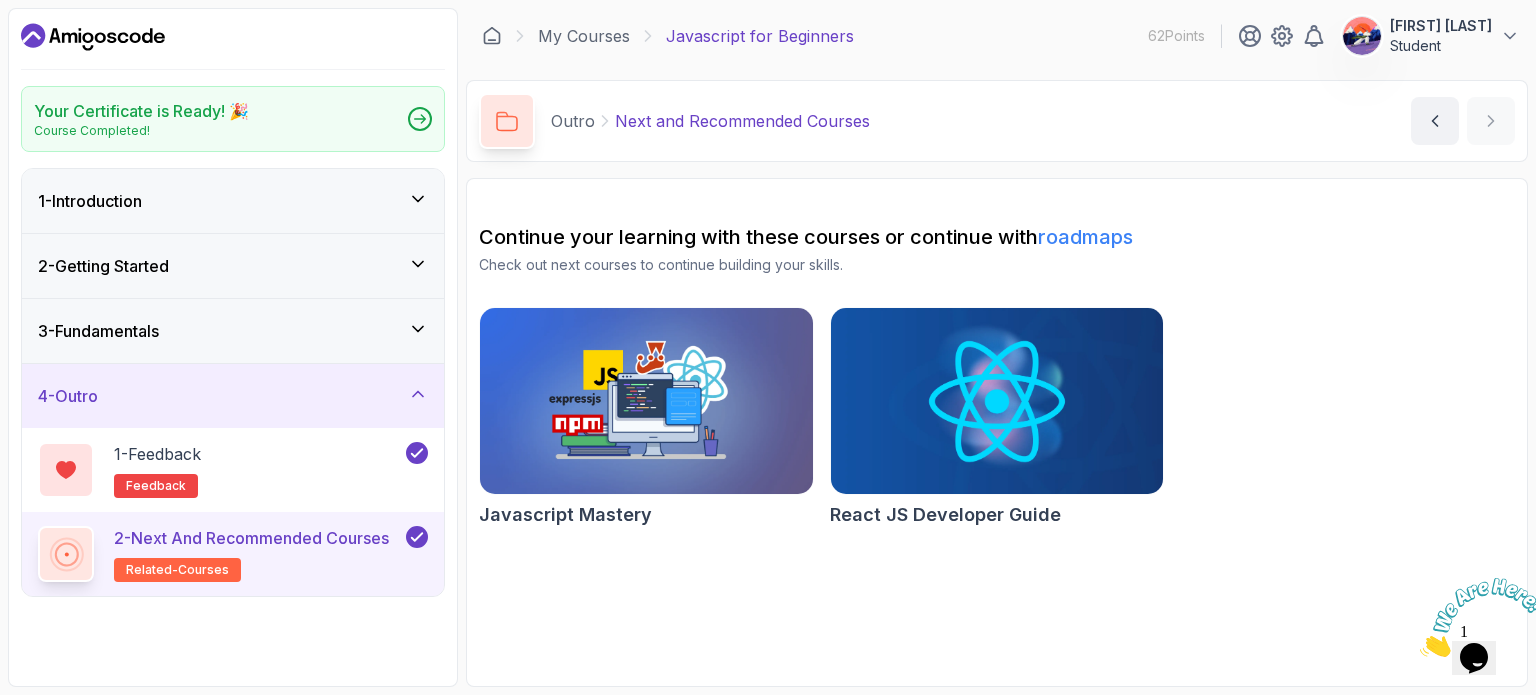 click on "4  -  Outro" at bounding box center [233, 396] 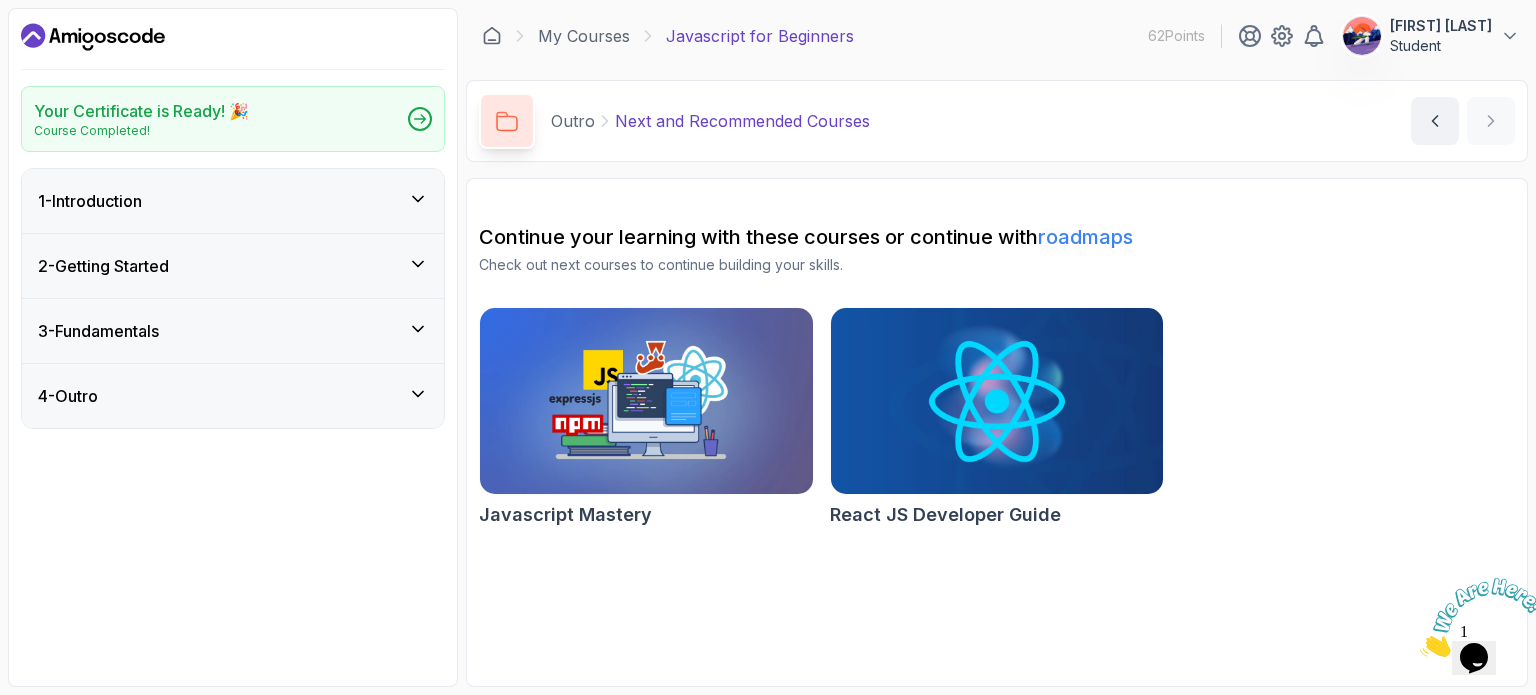 click on "4  -  Outro" at bounding box center [233, 396] 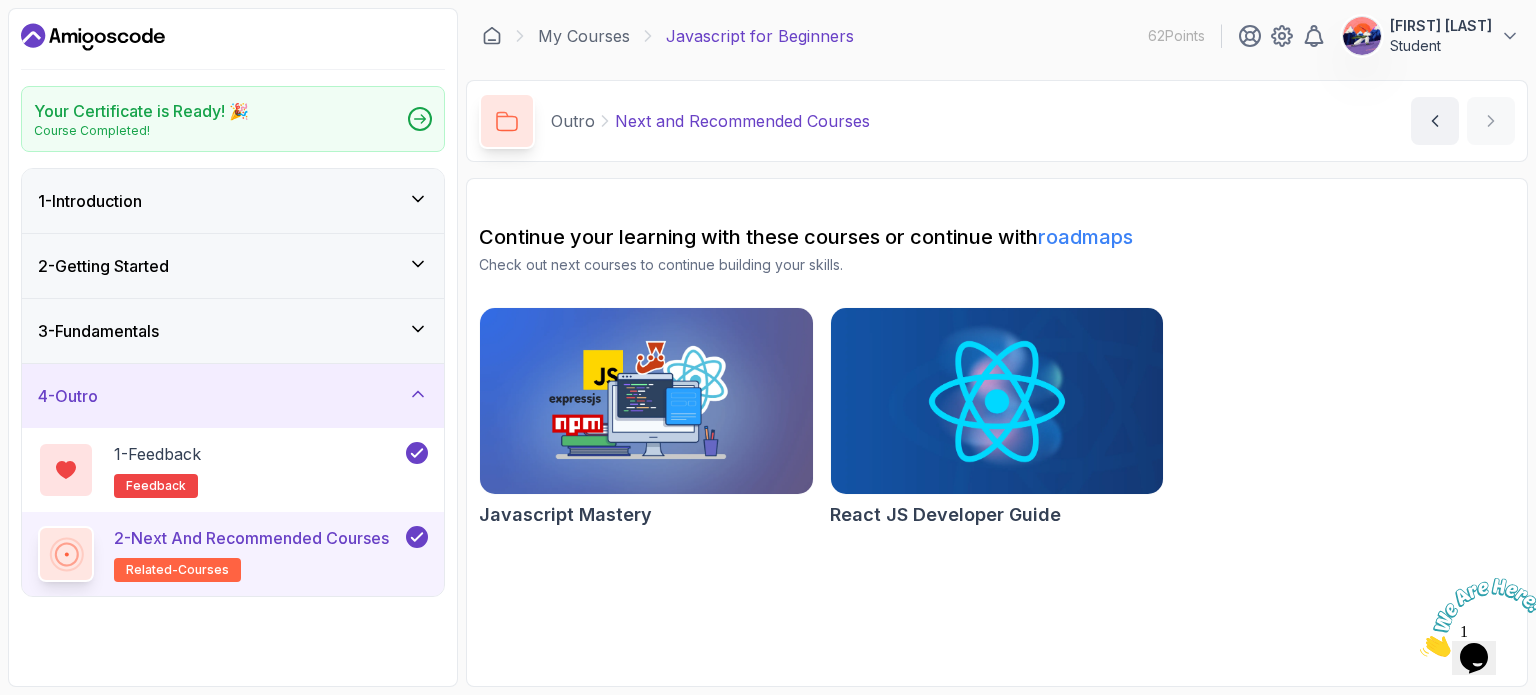 click on "3  -  Fundamentals" at bounding box center [233, 331] 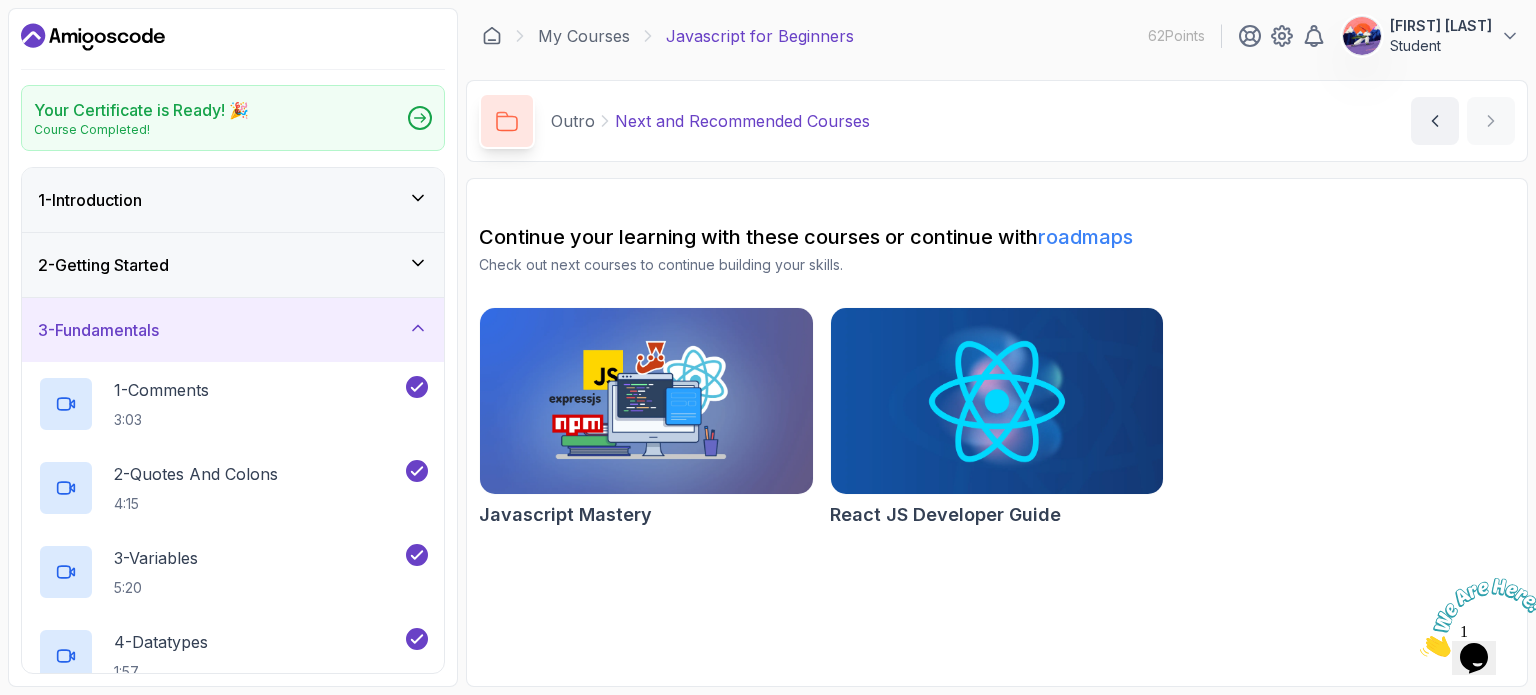 click on "3  -  Fundamentals" at bounding box center [233, 330] 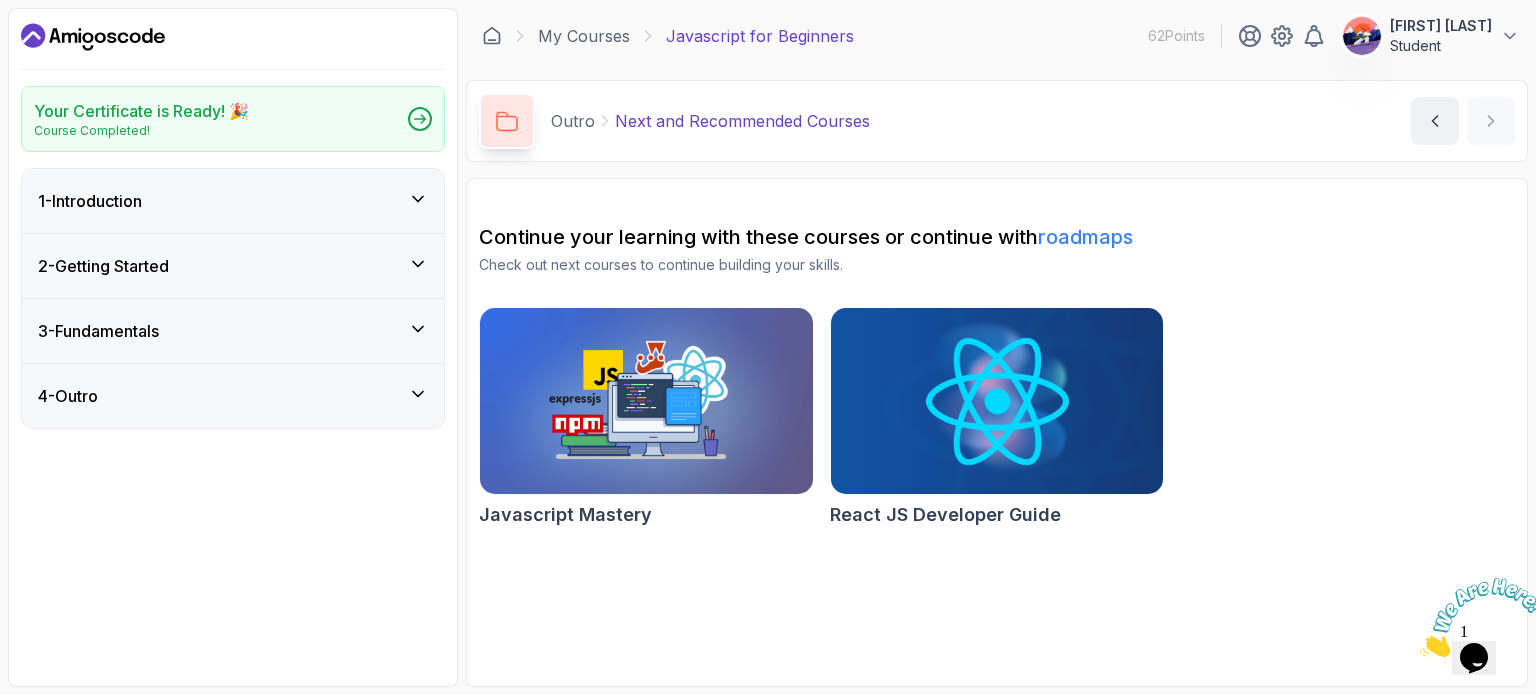 click at bounding box center (996, 401) 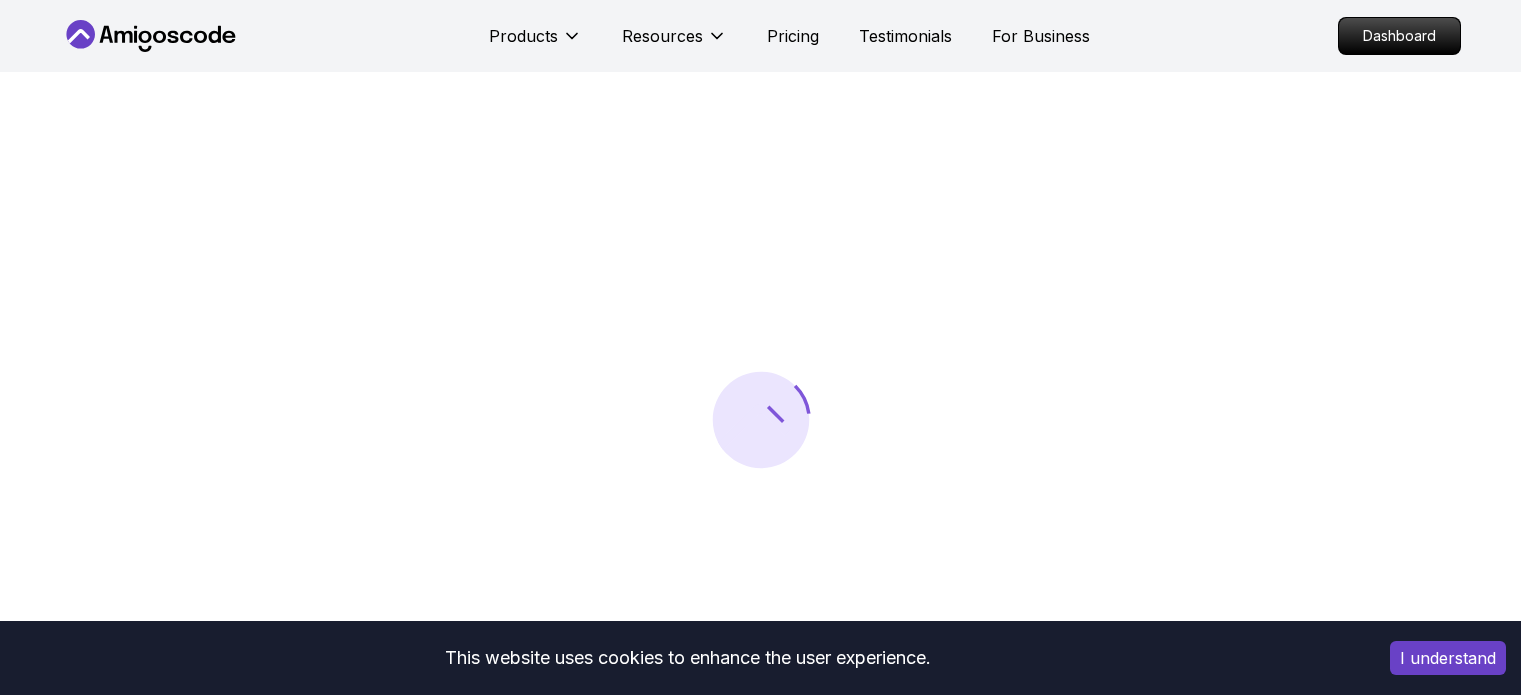 scroll, scrollTop: 0, scrollLeft: 0, axis: both 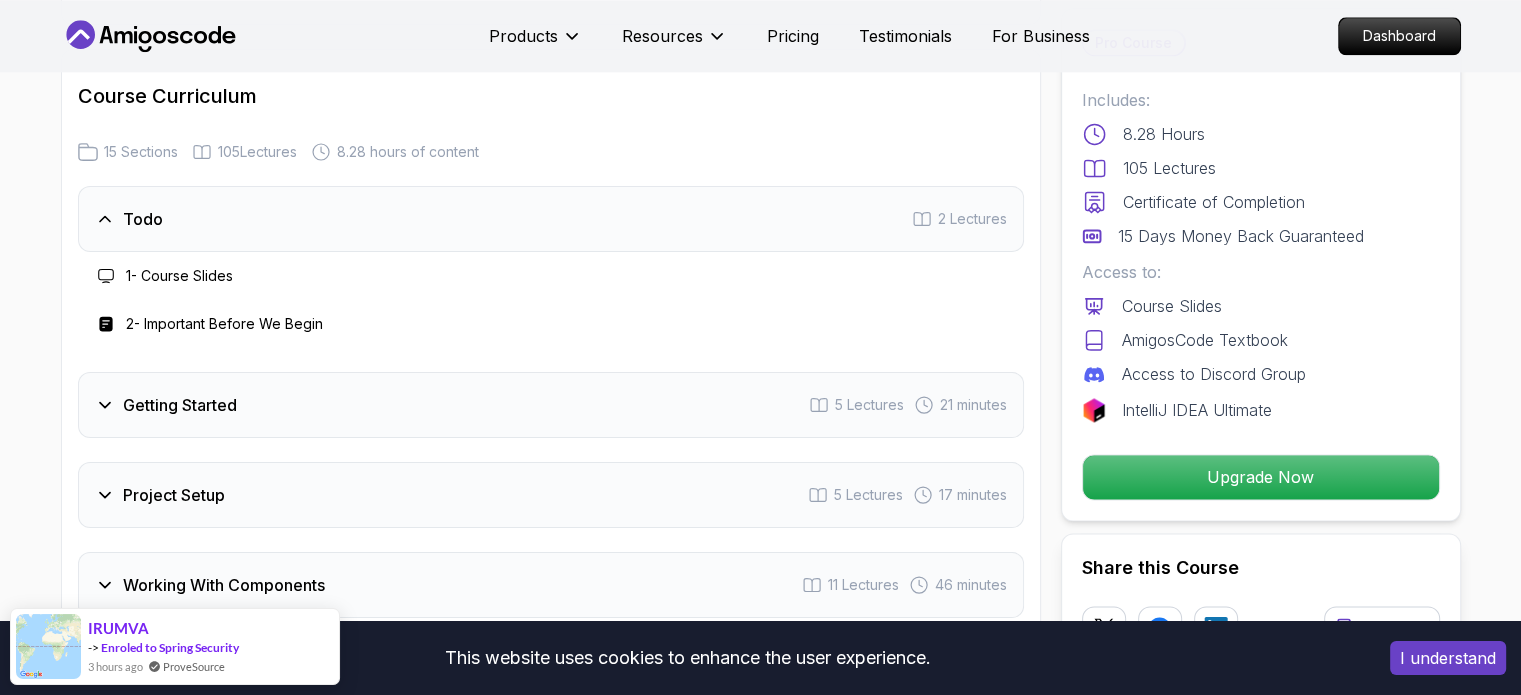 click on "This website uses cookies to enhance the user experience. I understand Products Resources Pricing Testimonials For Business Dashboard Products Resources Pricing Testimonials For Business Dashboard React JS Developer Guide Learn ReactJS from the ground up and master the skills needed to build dynamic web applications. [FIRST] [LAST]  /   Instructor Pro Course Includes: 8.28 Hours 105 Lectures Certificate of Completion 15 Days Money Back Guaranteed Access to: Course Slides AmigosCode Textbook Access to Discord Group IntelliJ IDEA Ultimate Upgrade Now Share this Course or Copy link Got a Team of 5 or More? With one subscription, give your entire team access to all courses and features. Check our Business Plan [FIRST] [LAST]  /   Instructor What you will learn javascript terminal vscode chrome Getting Started With React - Learn the basics of React and how to set up your development environment. Project Setup - Understand how to initialize a new React project and configure essential tools." at bounding box center [760, 1596] 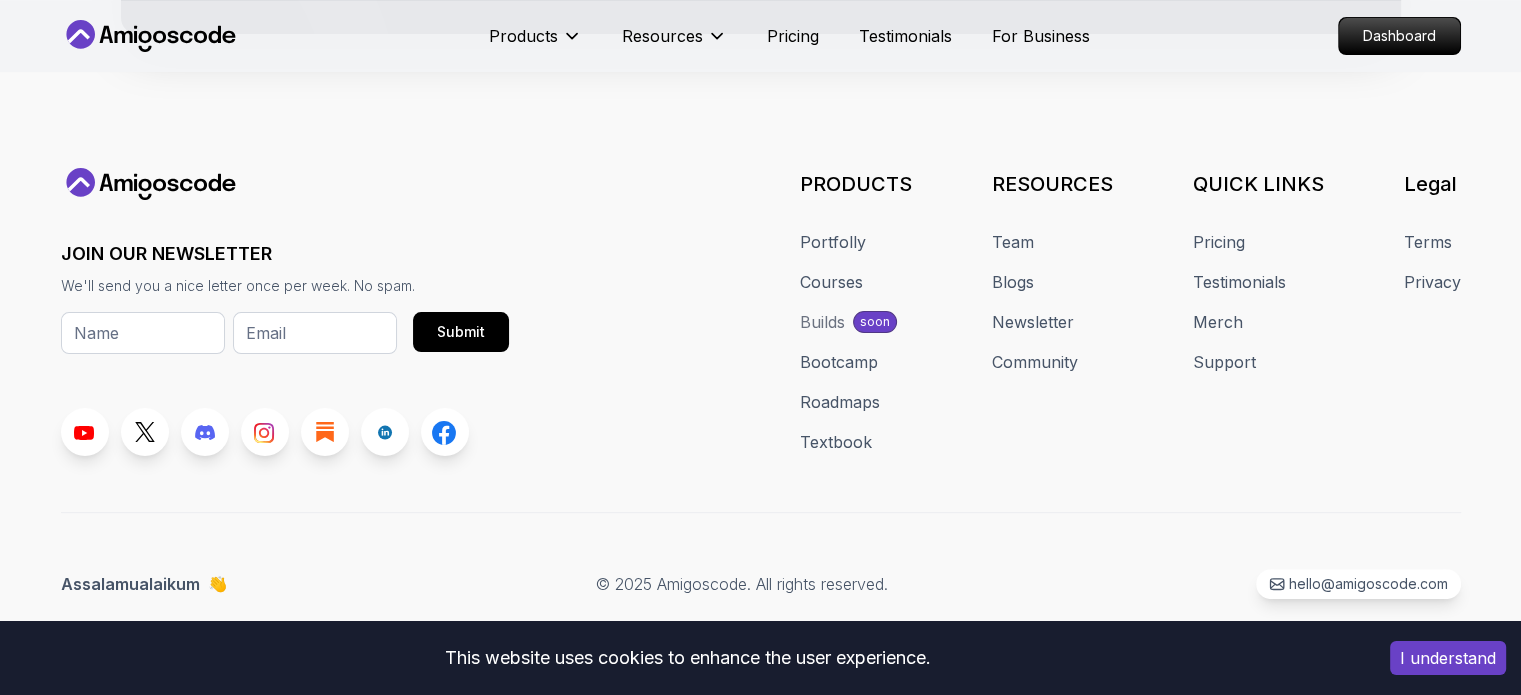 scroll, scrollTop: 7992, scrollLeft: 0, axis: vertical 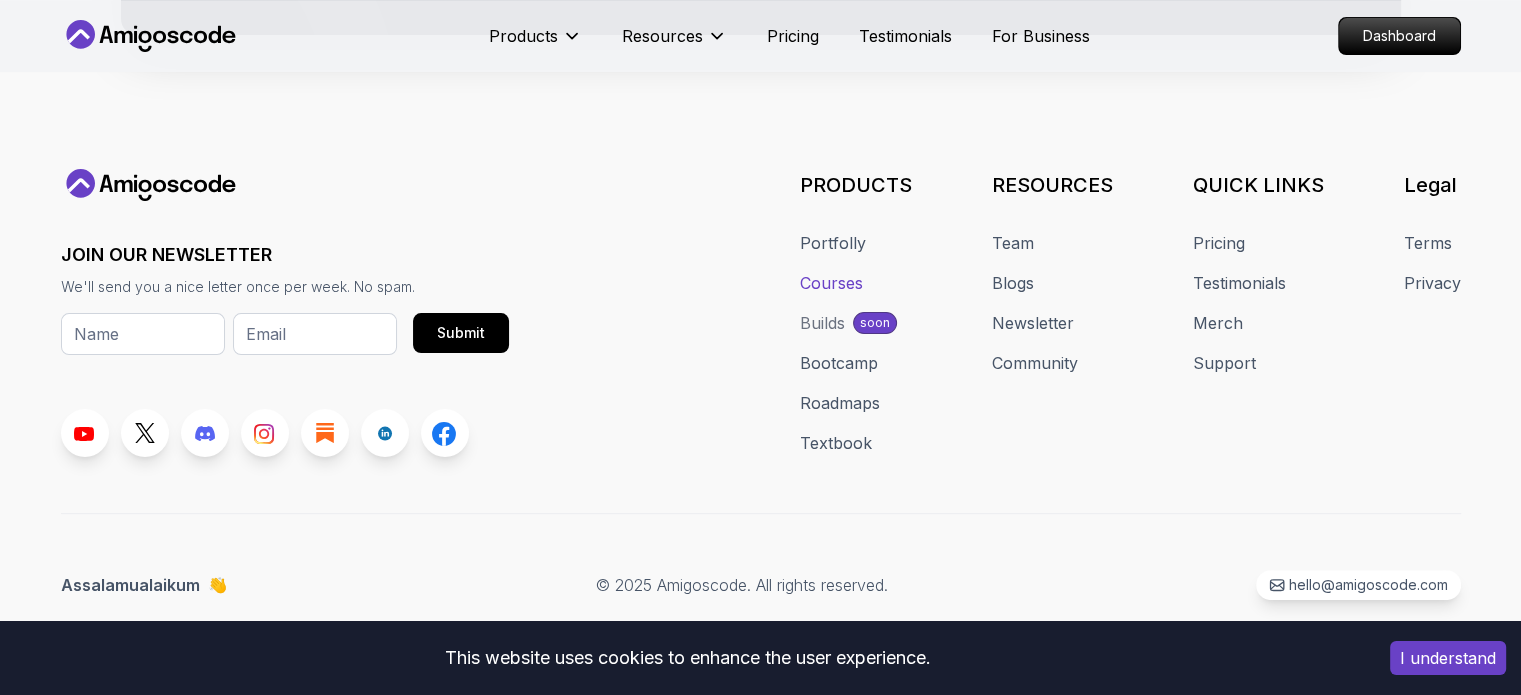 click on "Courses" at bounding box center [831, 283] 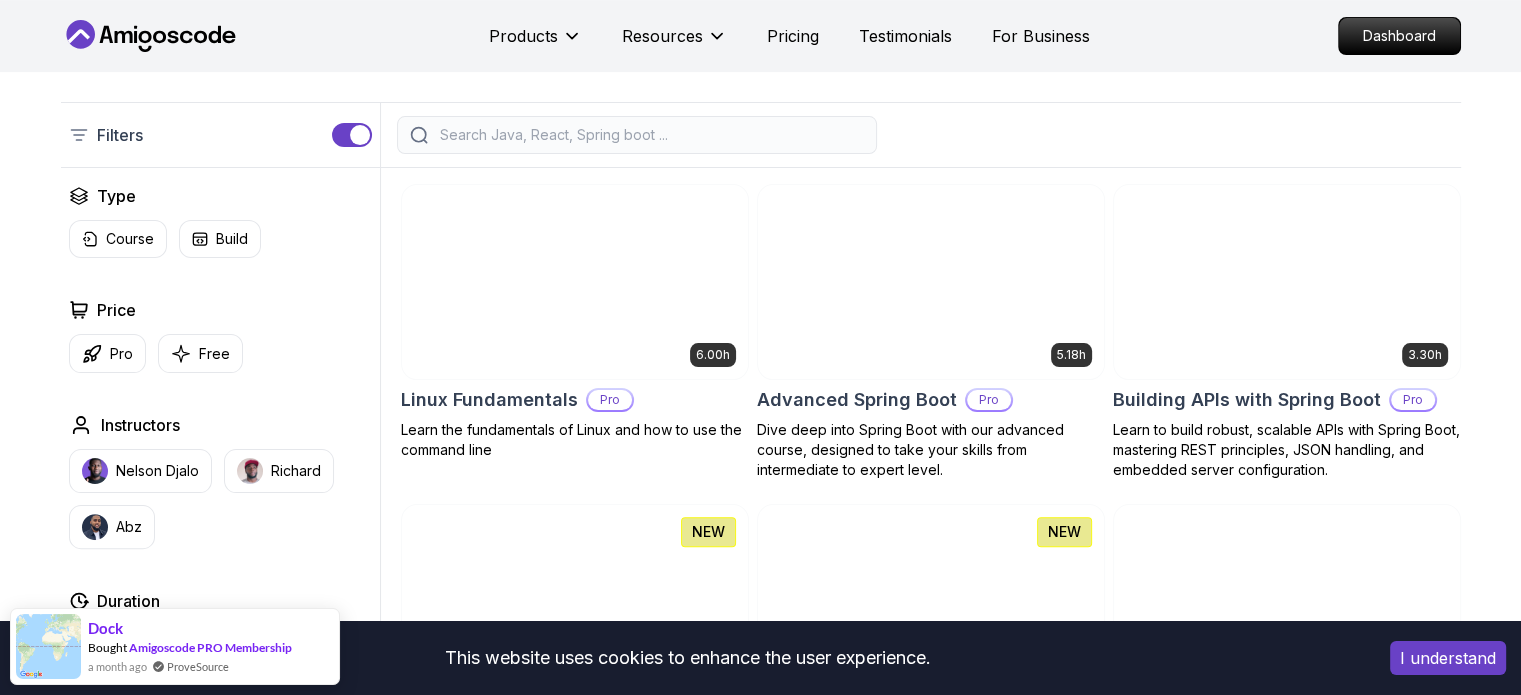 scroll, scrollTop: 366, scrollLeft: 0, axis: vertical 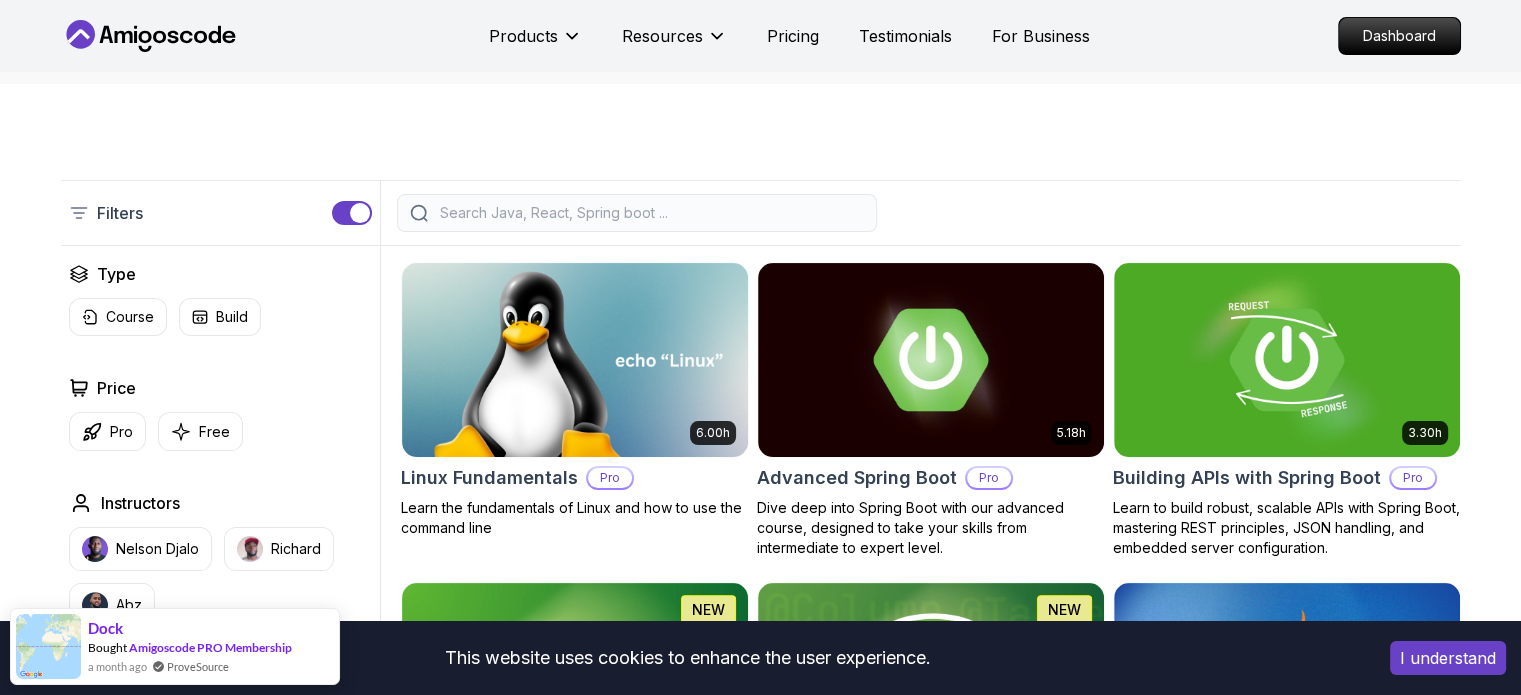 click at bounding box center (352, 213) 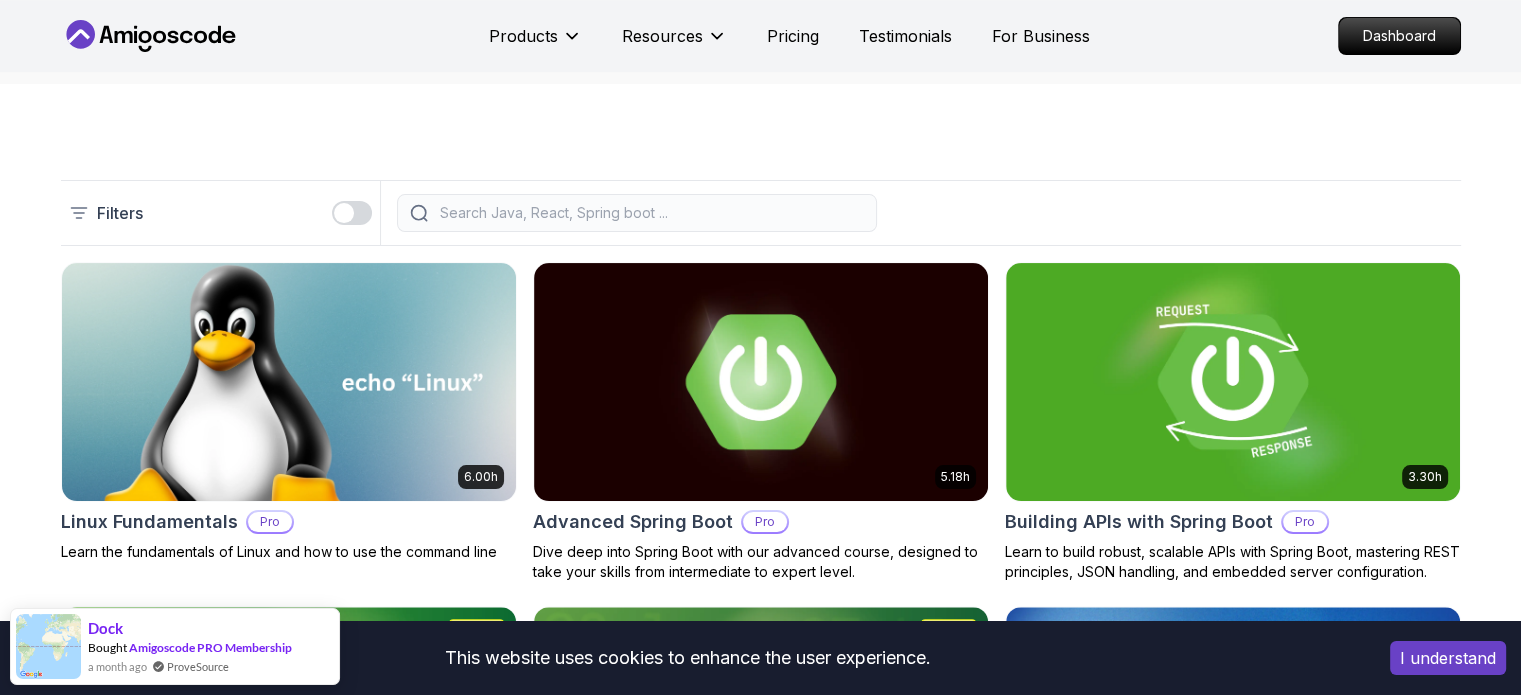 click at bounding box center (344, 213) 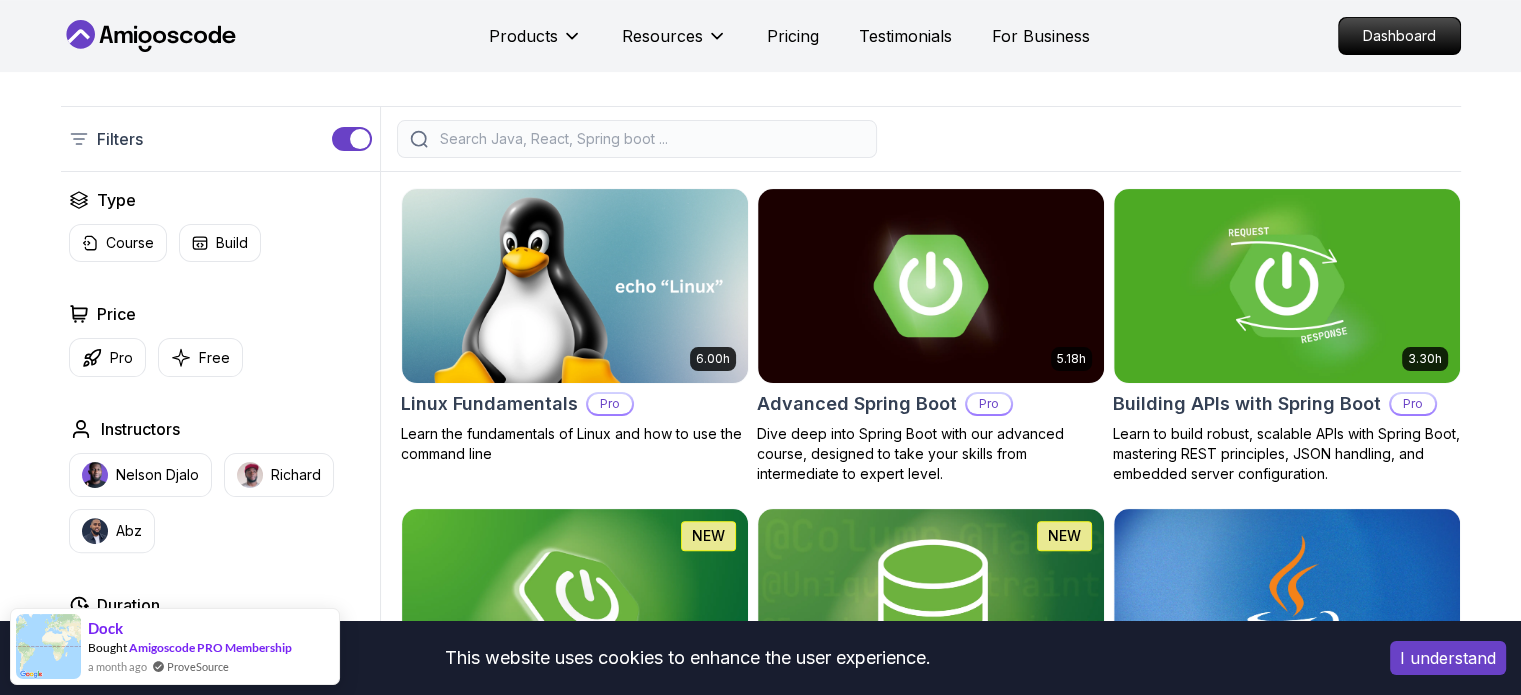 scroll, scrollTop: 527, scrollLeft: 0, axis: vertical 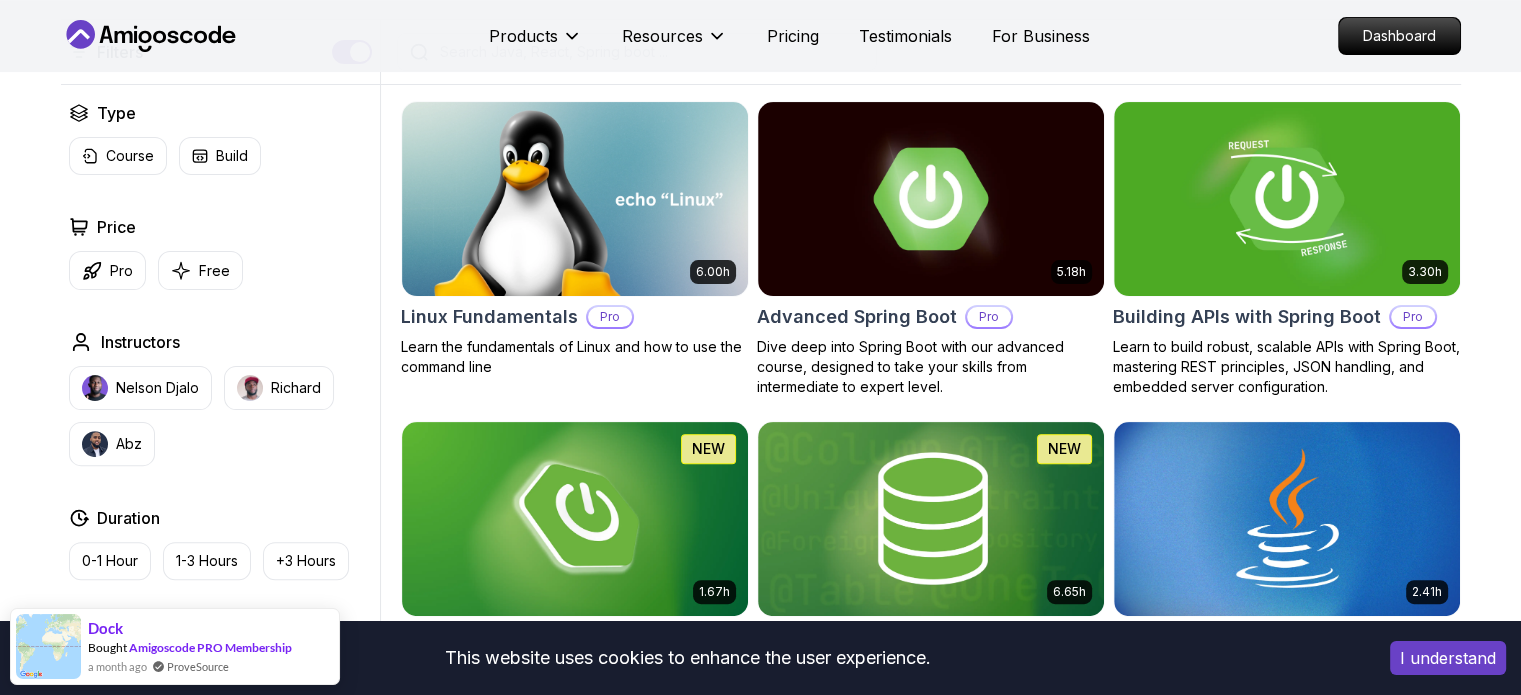click on "Free" at bounding box center [214, 271] 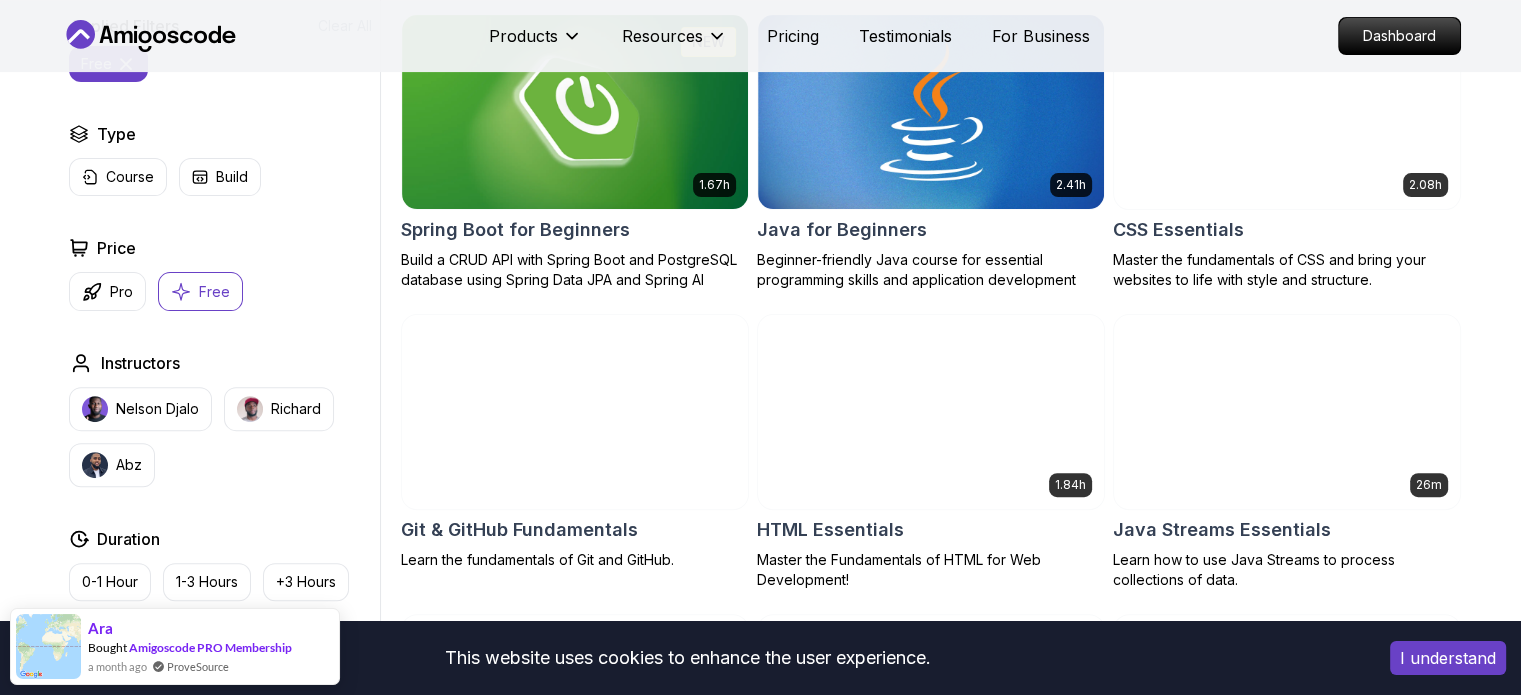 scroll, scrollTop: 592, scrollLeft: 0, axis: vertical 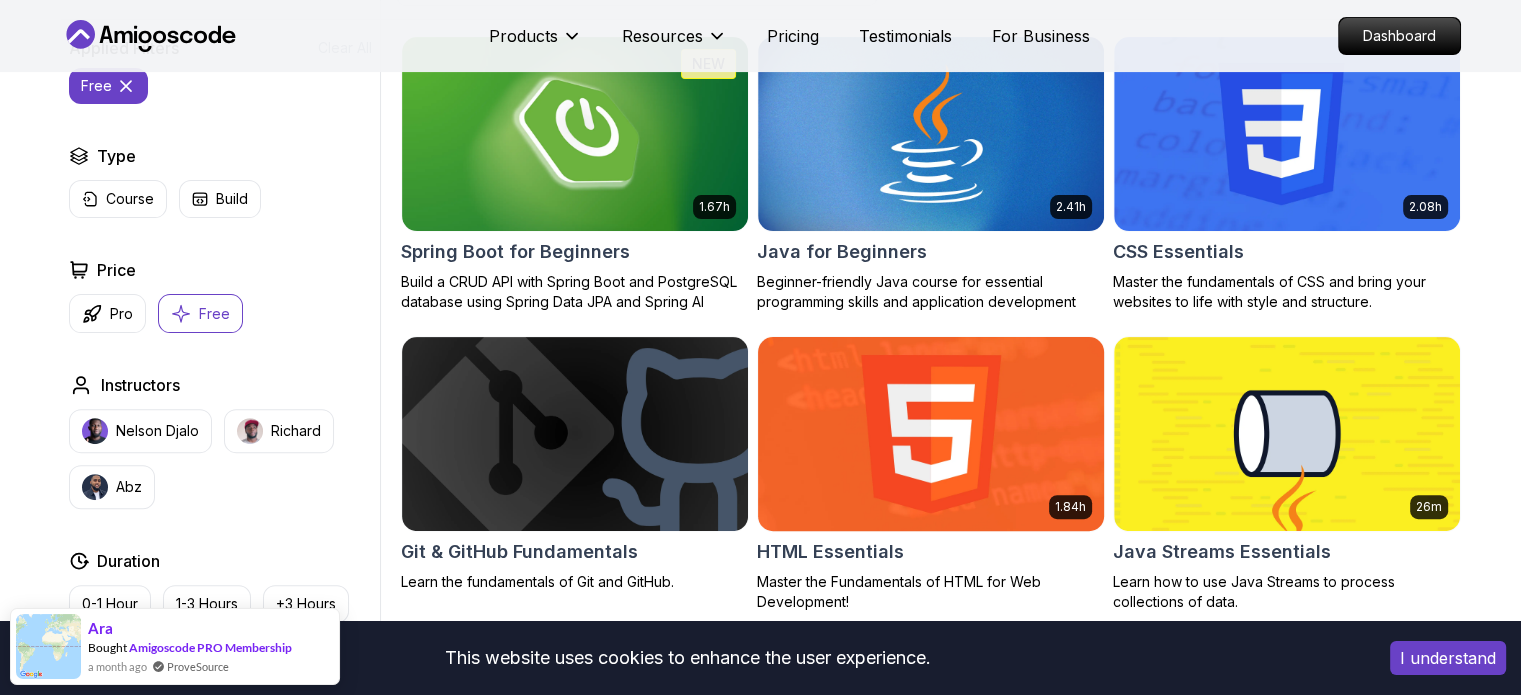 click at bounding box center (930, 433) 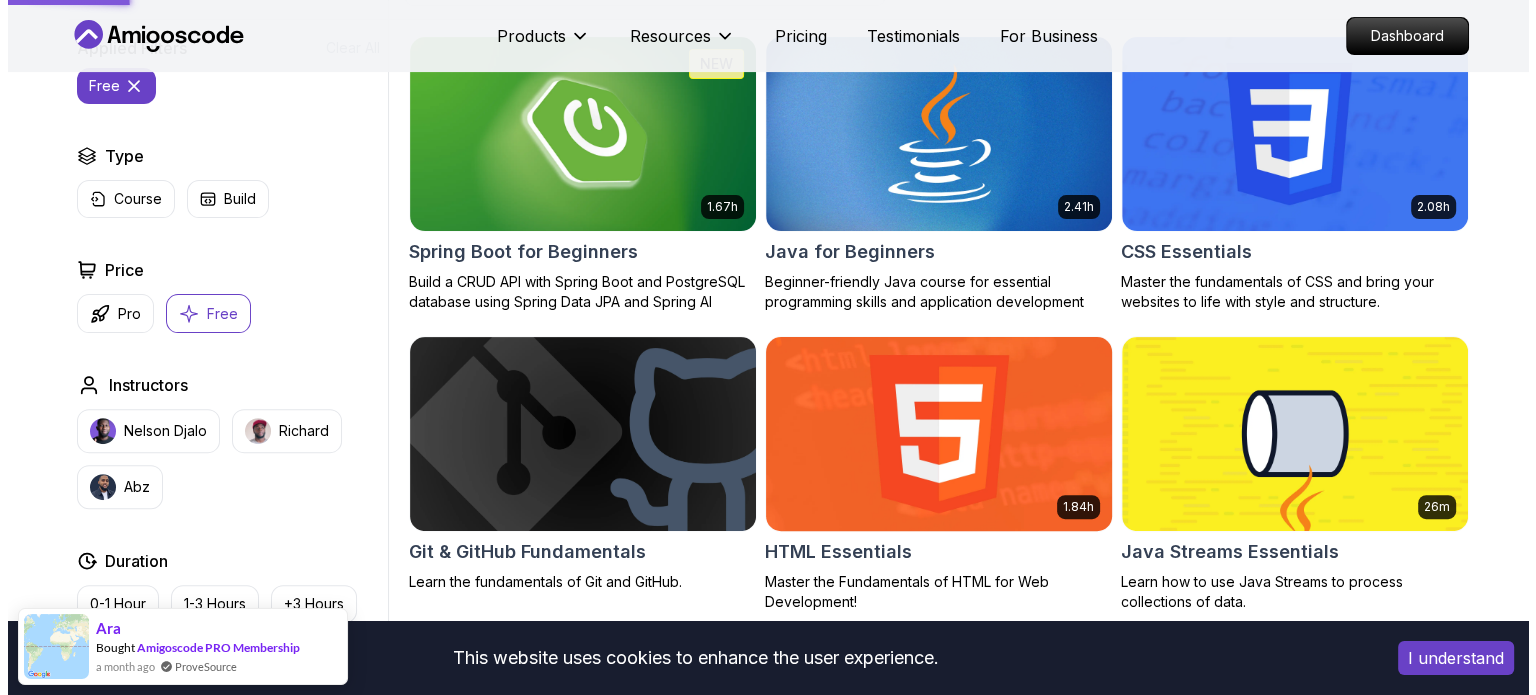 scroll, scrollTop: 0, scrollLeft: 0, axis: both 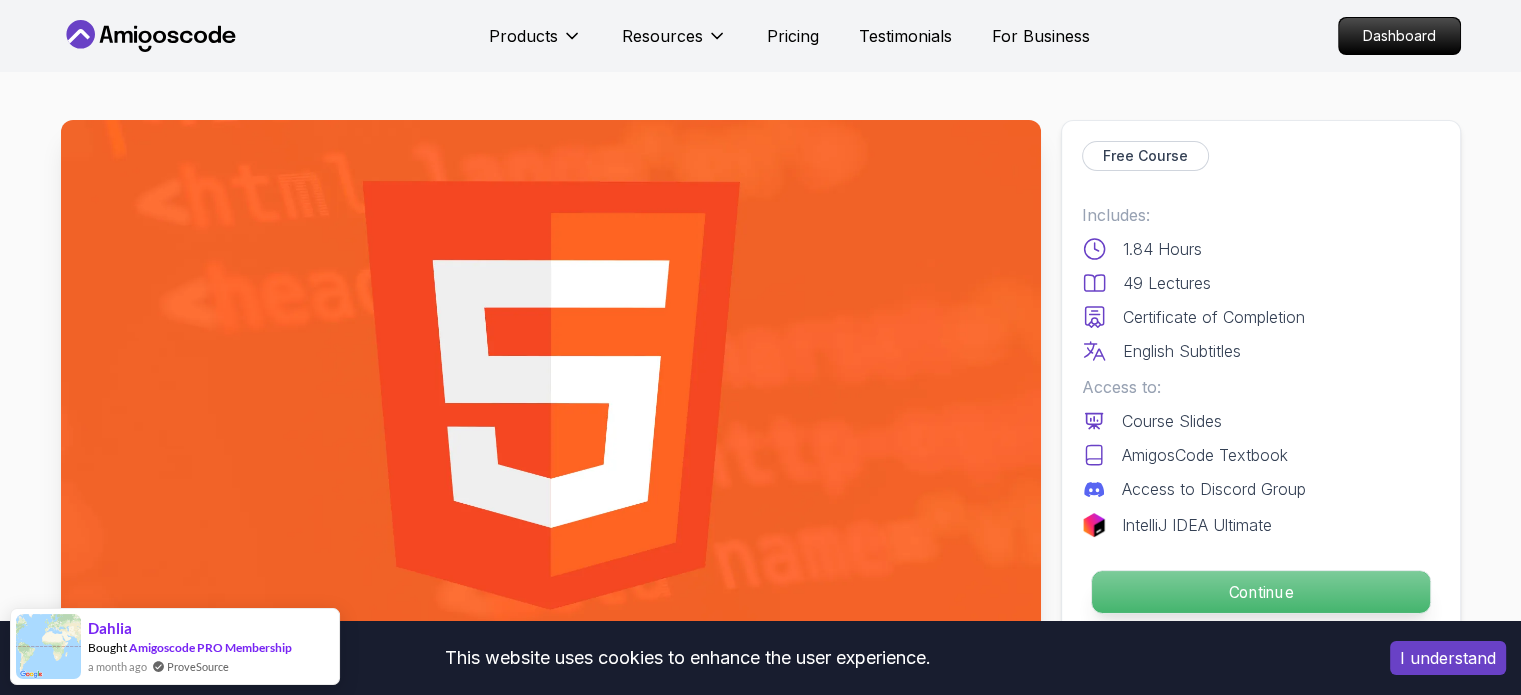 click on "Continue" at bounding box center (1260, 592) 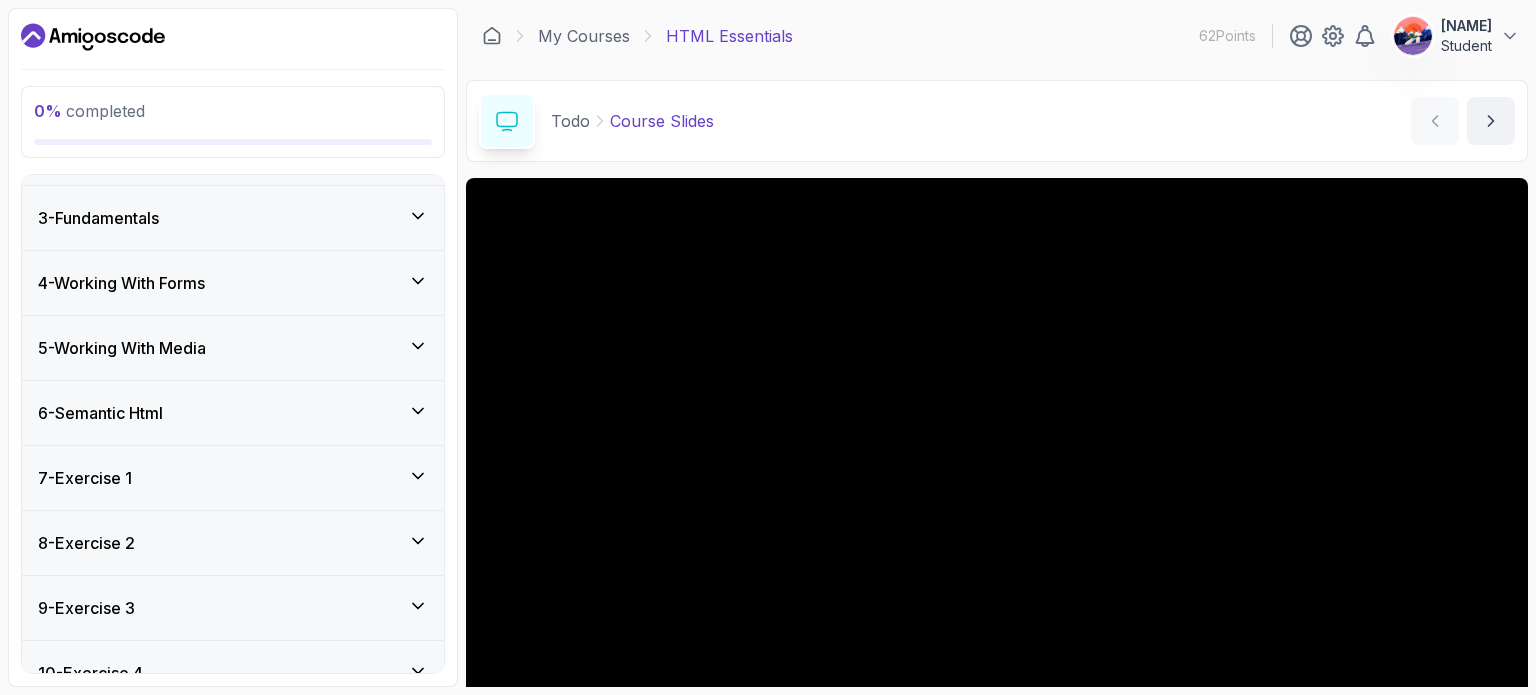 scroll, scrollTop: 380, scrollLeft: 0, axis: vertical 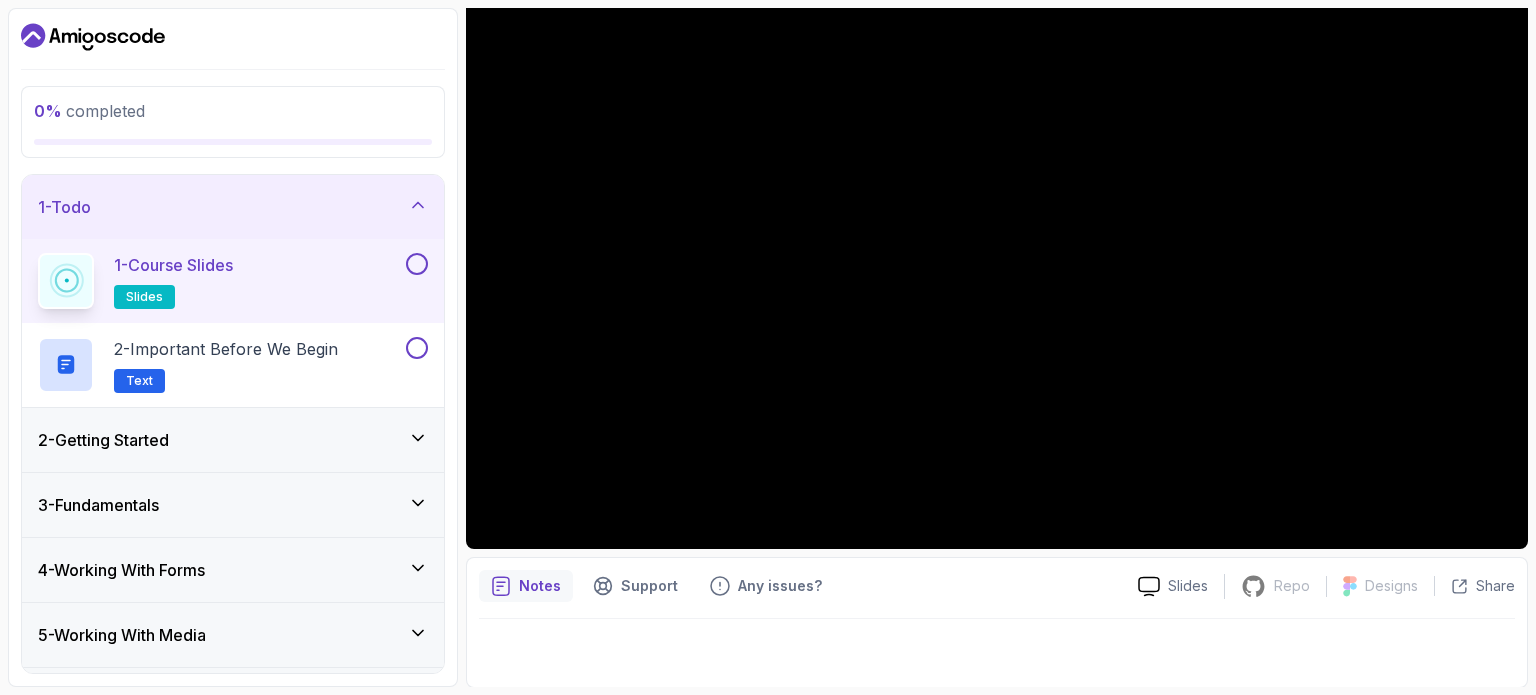 click 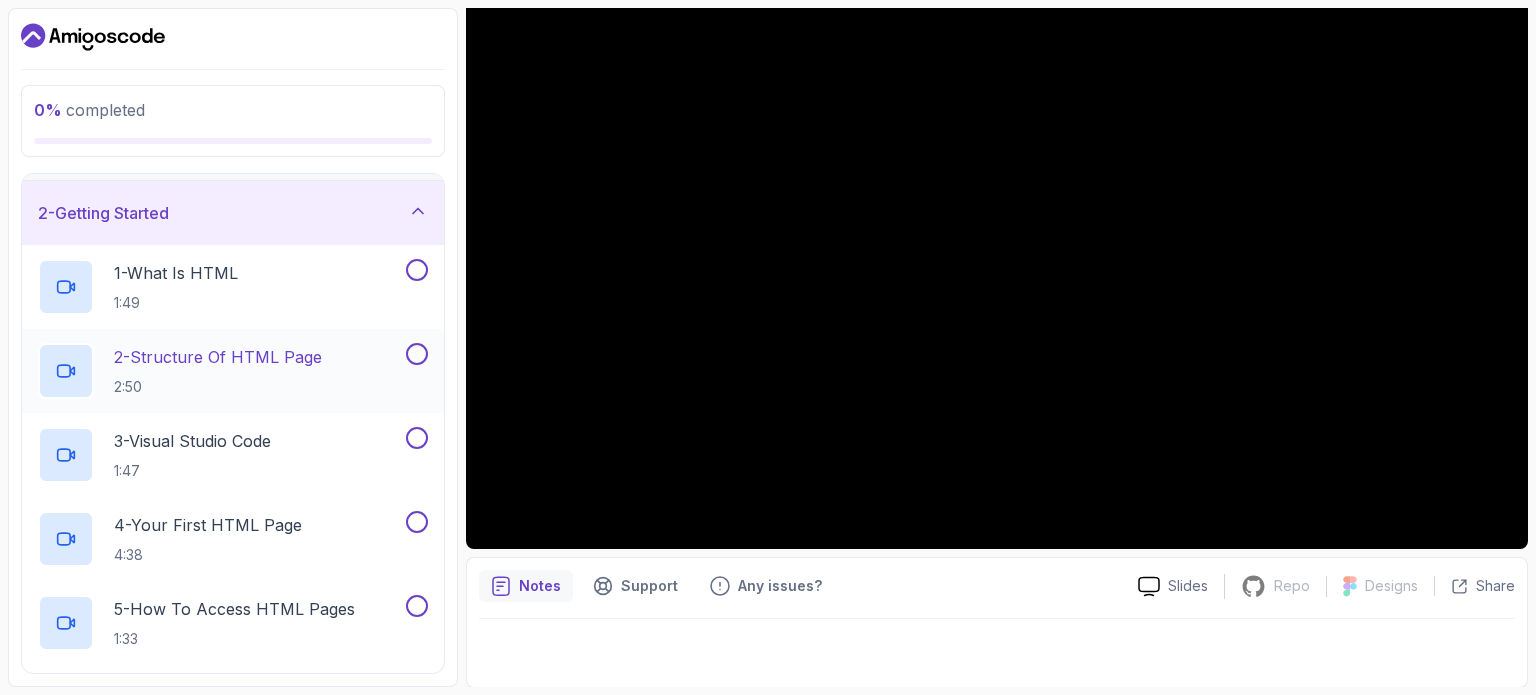 scroll, scrollTop: 0, scrollLeft: 0, axis: both 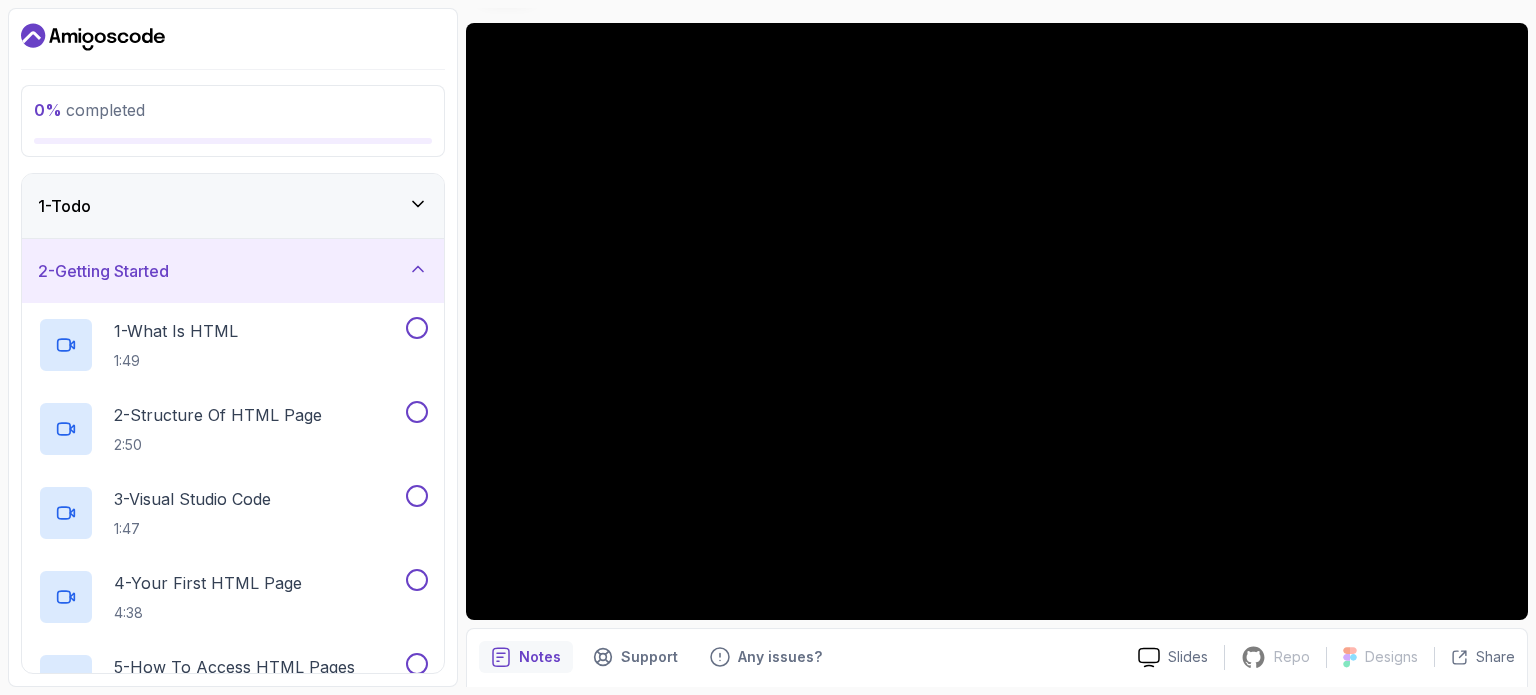 click on "0 % completed 1  -  Todo 2  -  Getting Started 1  -  What Is HTML 1:49 2  -  Structure Of HTML Page 2:50 3  -  Visual Studio Code 1:47 4  -  Your First HTML Page 4:38 5  -  How To Access HTML Pages 1:33 6  -  Inspector Tools 4:42 7  -  Indentation 5:01 8  -  Live Preview 2:48 9  -  Auto Completion 3:44 10  -  The Setup Moving Forward 1:58 11  -  Quiz Required- quiz 3  -  Fundamentals 4  -  Working With Forms 5  -  Working With Media 6  -  Semantic Html 7  -  Exercise 1 8  -  Exercise 2 9  -  Exercise 3 10  -  Exercise 4 11  -  Outro My Courses HTML Essentials 62  Points [FIRST] [LAST] Student 2 - Todo  0 % completed Todo Course Slides Course Slides by  nelson Slides Repo Repository not available Designs Design not available Share Notes Support Any issues? Slides Repo Repository not available Designs Design not available Share" at bounding box center [768, 347] 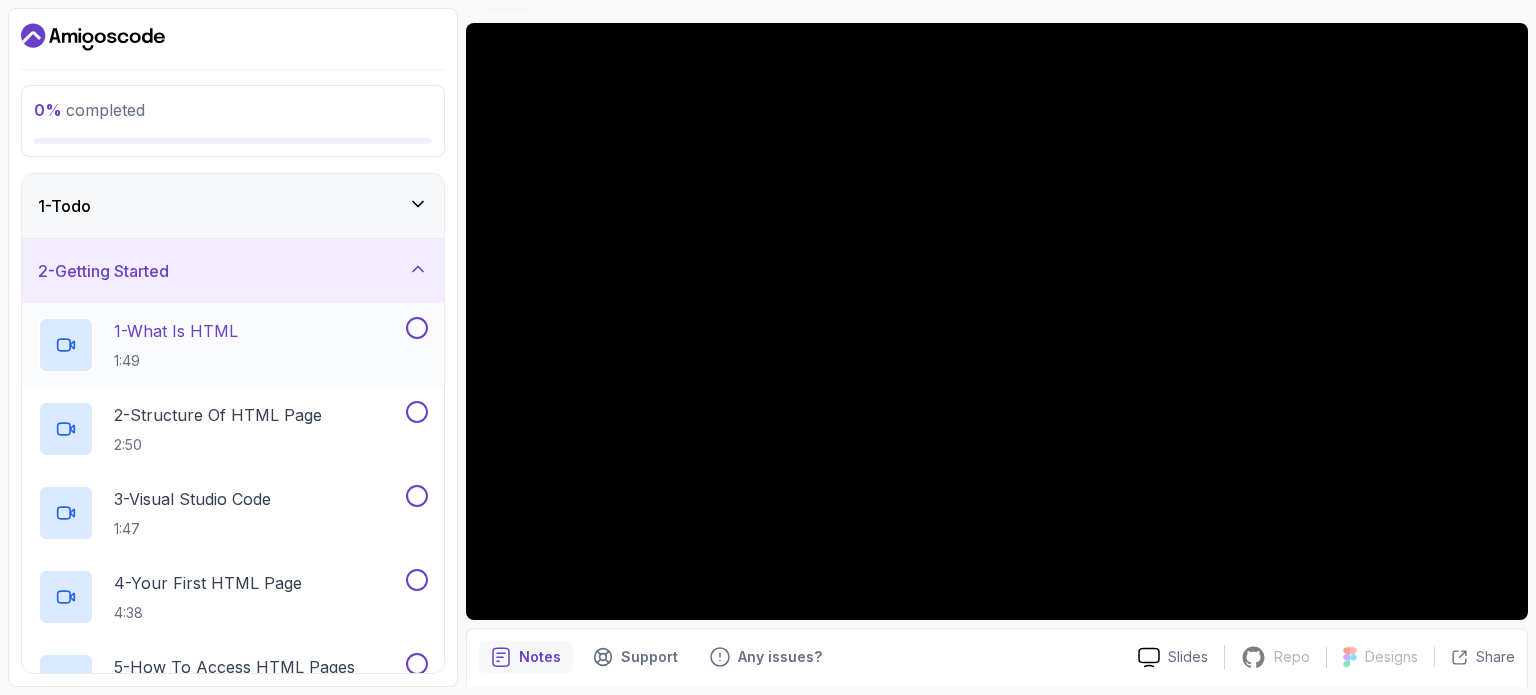 click on "1  -  What Is HTML" at bounding box center (176, 331) 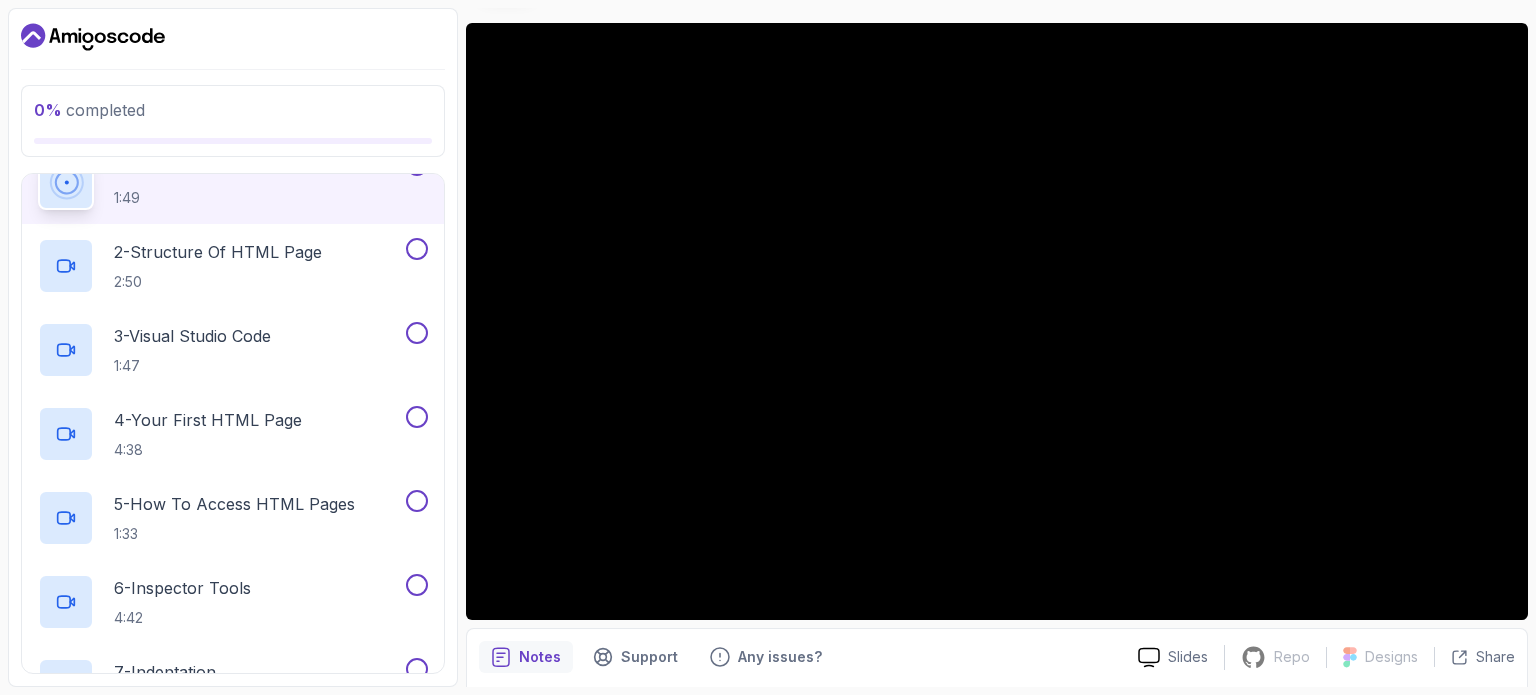 scroll, scrollTop: 164, scrollLeft: 0, axis: vertical 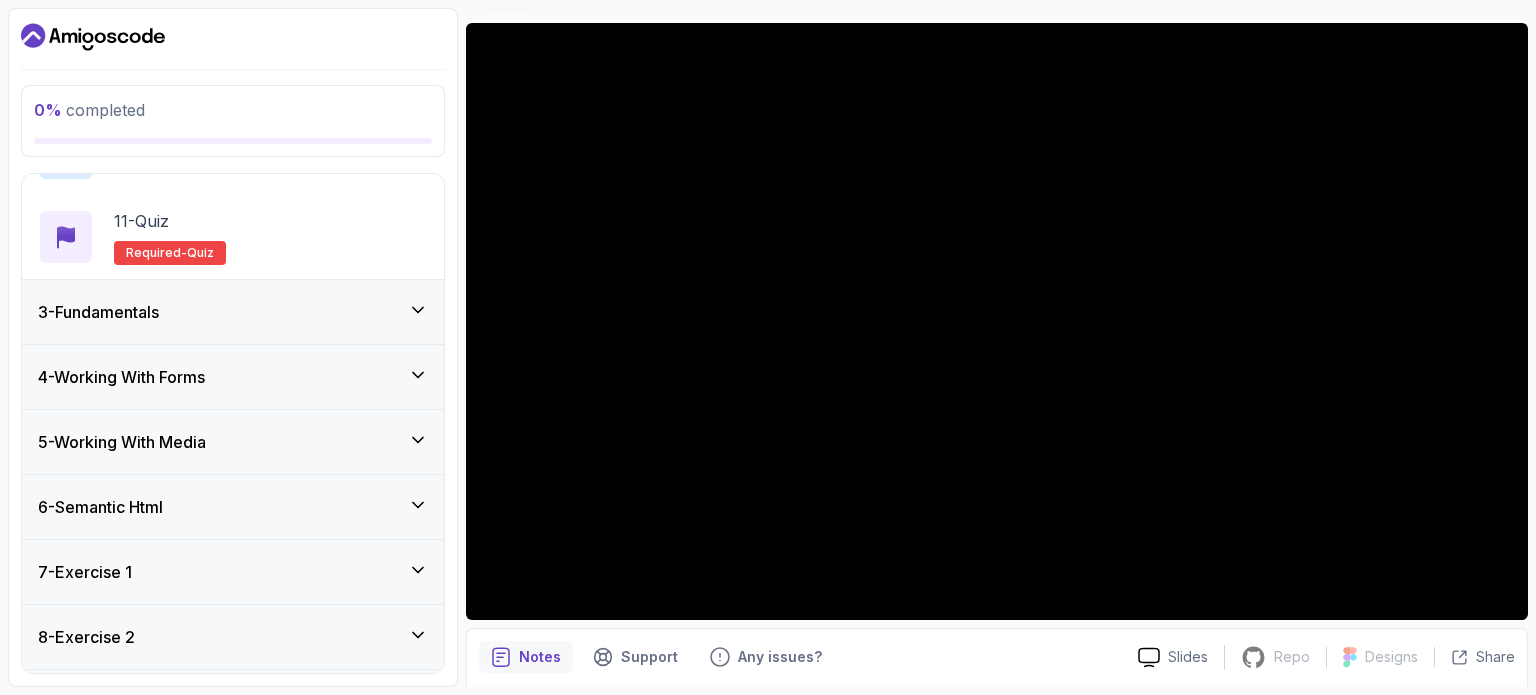 click on "3  -  Fundamentals" at bounding box center [233, 312] 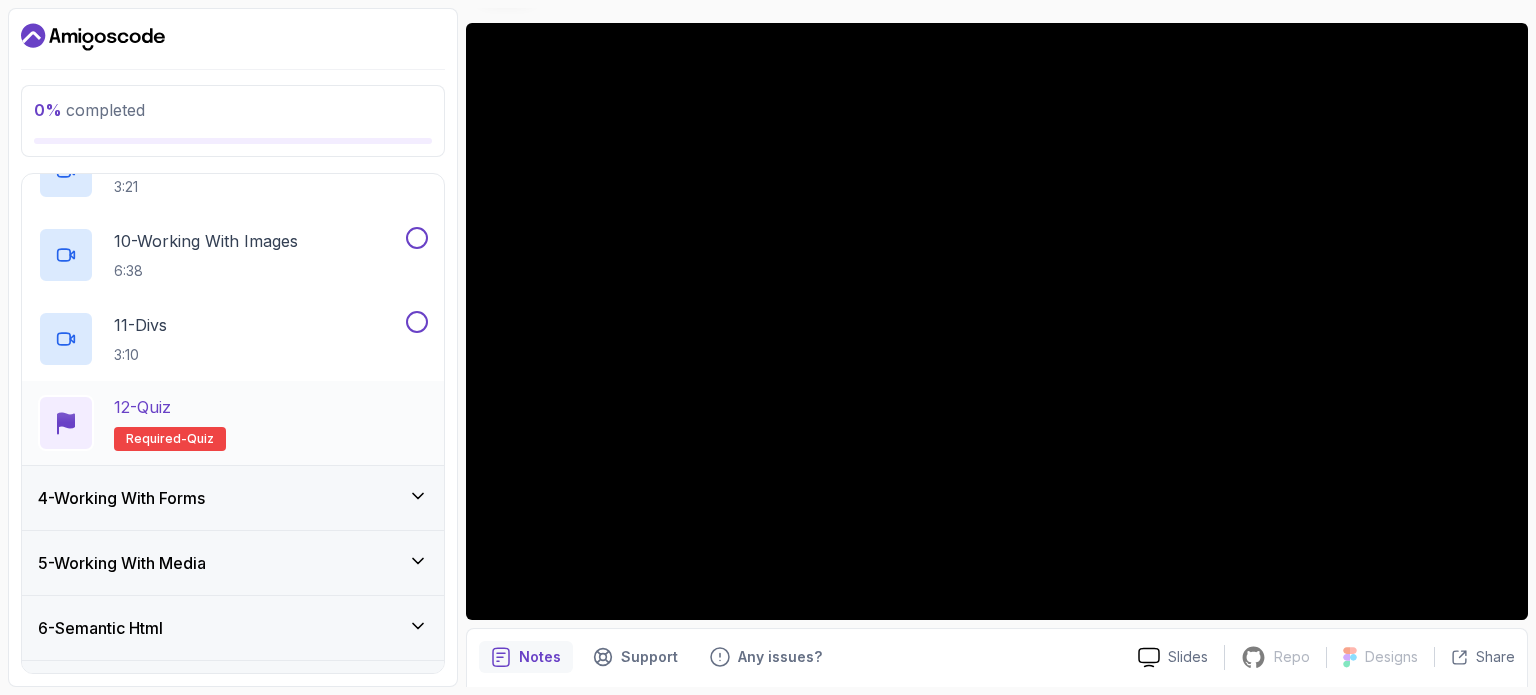 scroll, scrollTop: 910, scrollLeft: 0, axis: vertical 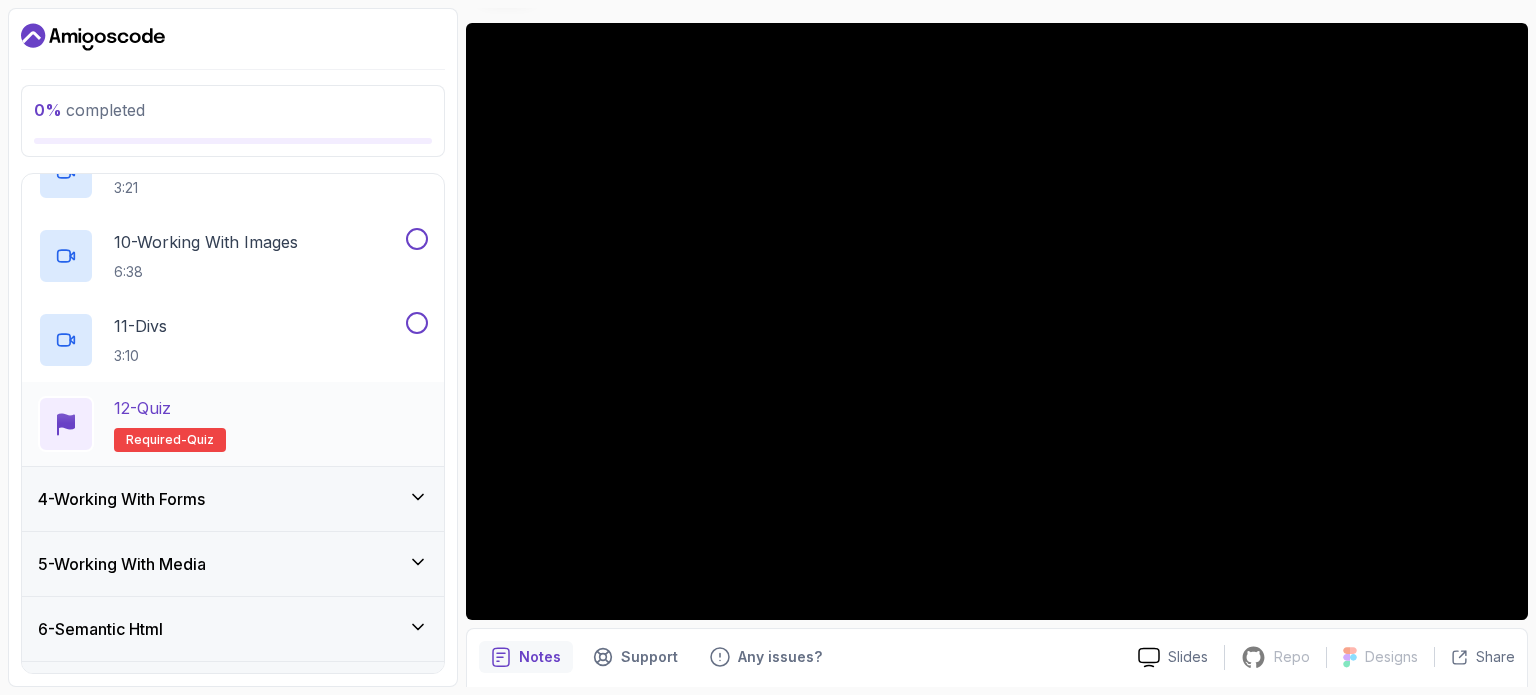 click on "12  -  Quiz Required- quiz" at bounding box center (233, 424) 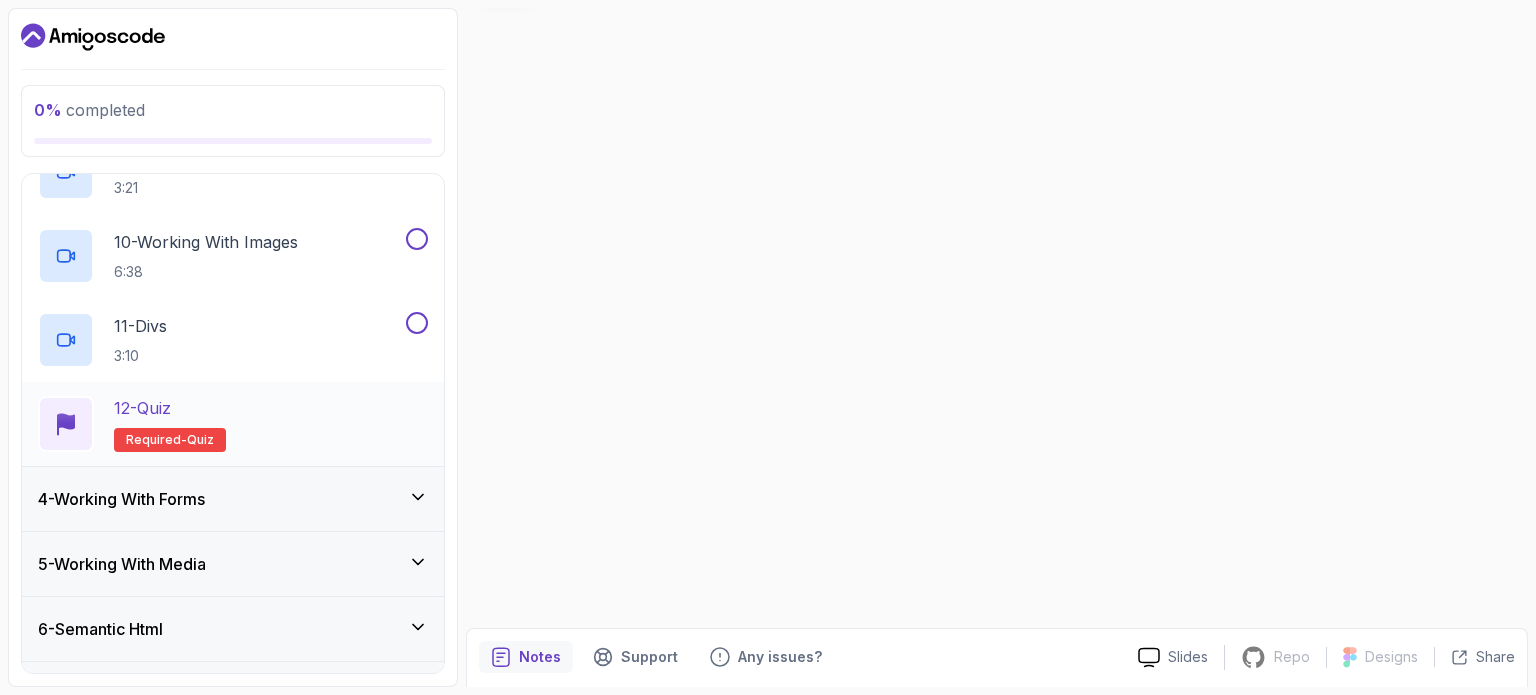 scroll, scrollTop: 0, scrollLeft: 0, axis: both 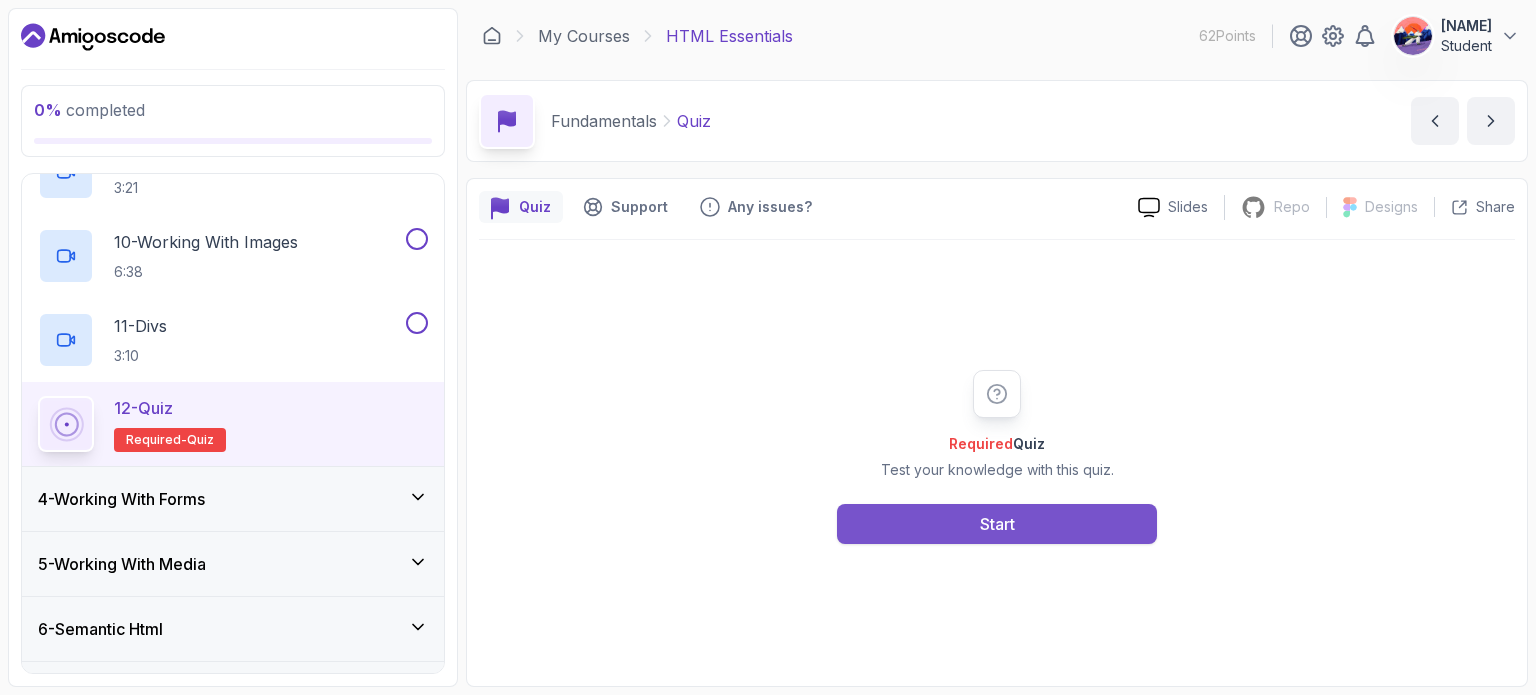 click on "Start" at bounding box center [997, 524] 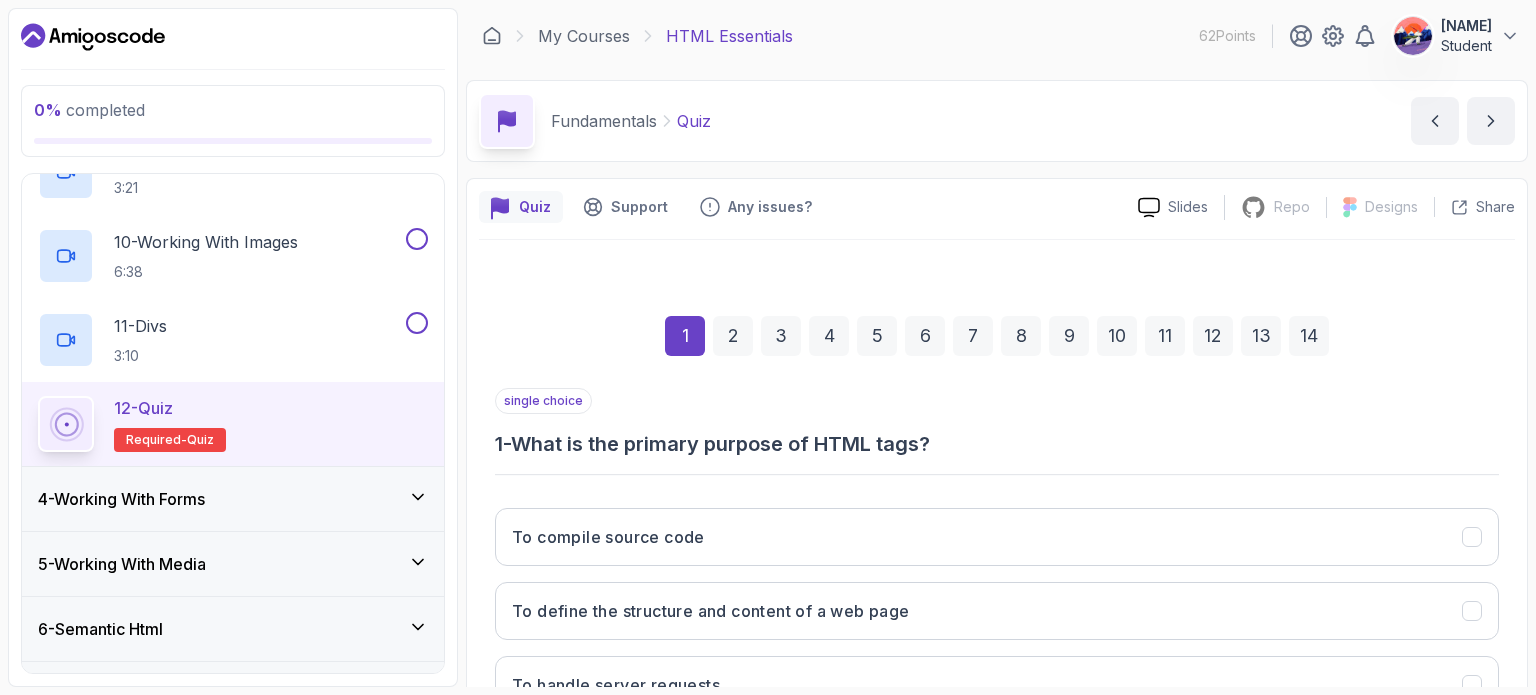 scroll, scrollTop: 227, scrollLeft: 0, axis: vertical 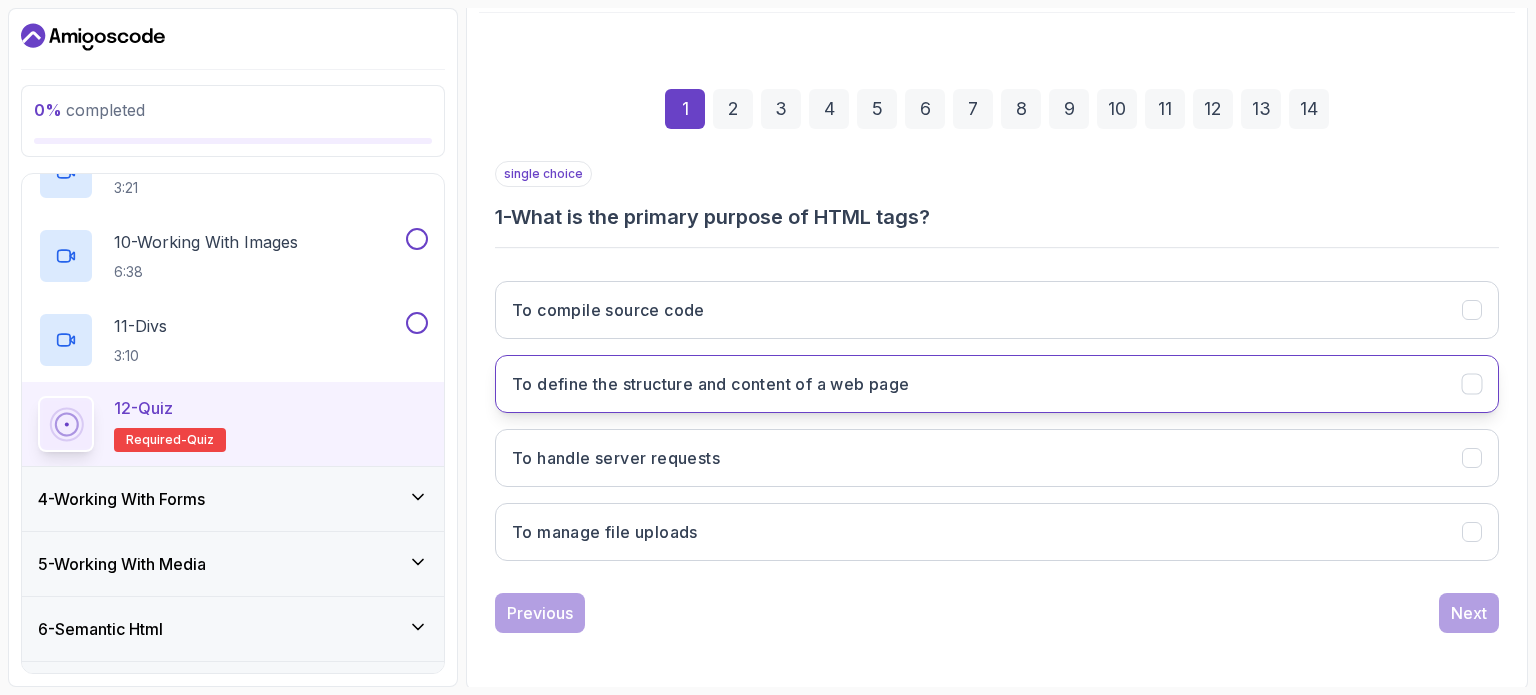 click on "To define the structure and content of a web page" at bounding box center (711, 384) 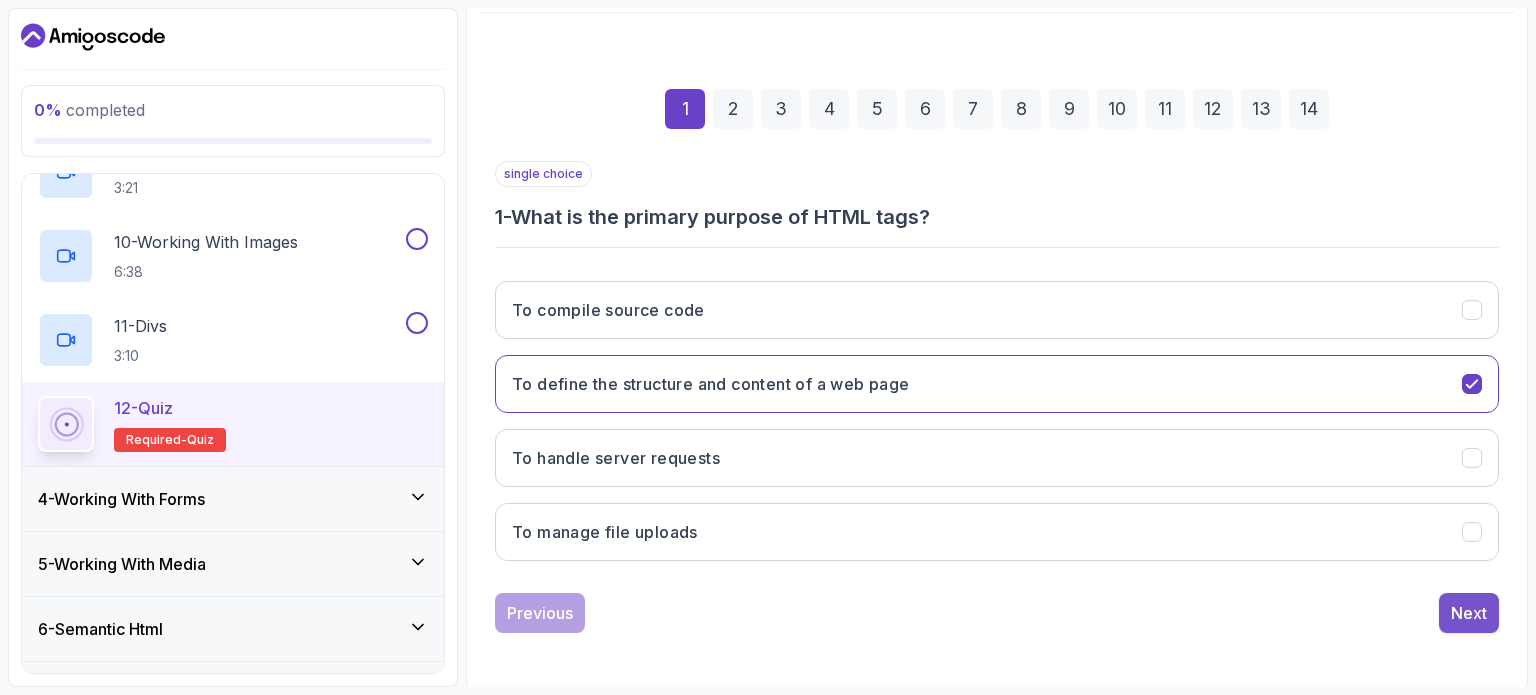 click on "Next" at bounding box center [1469, 613] 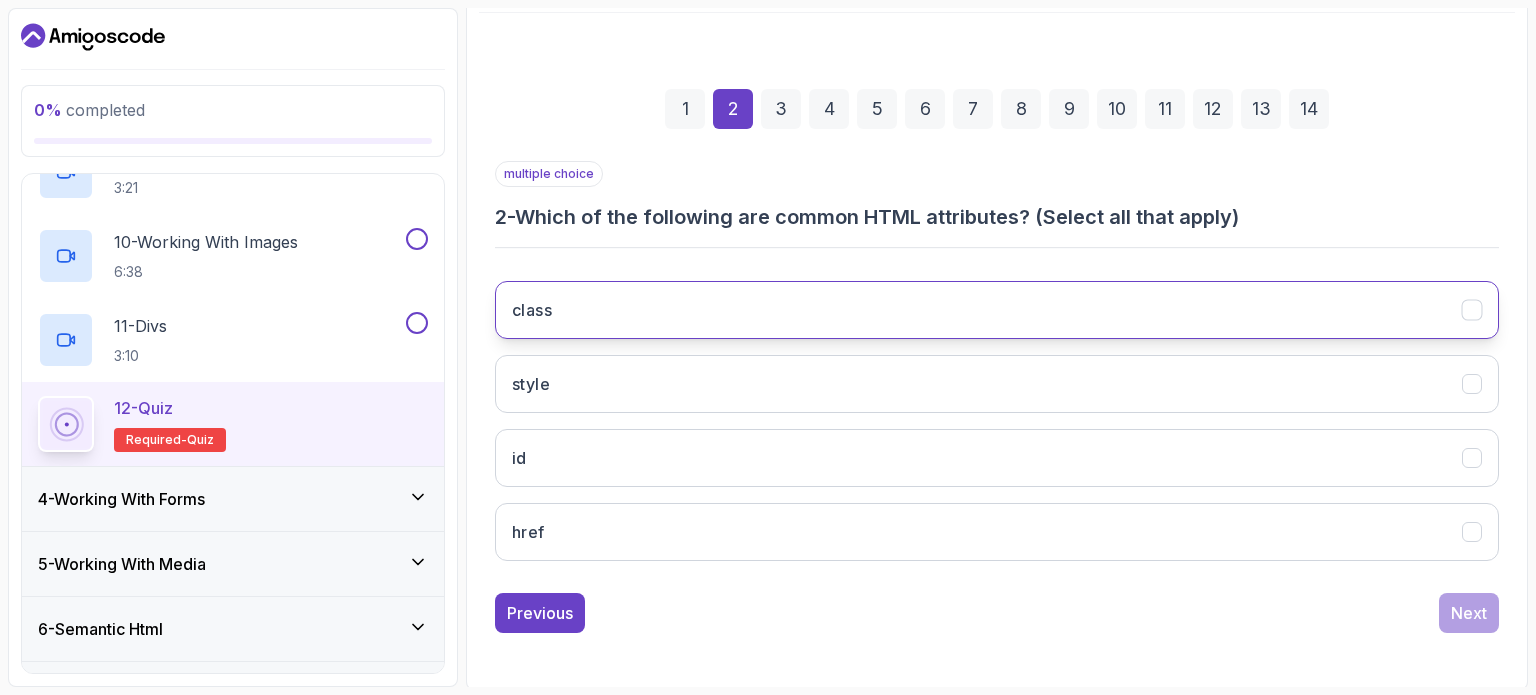 click on "class" at bounding box center (997, 310) 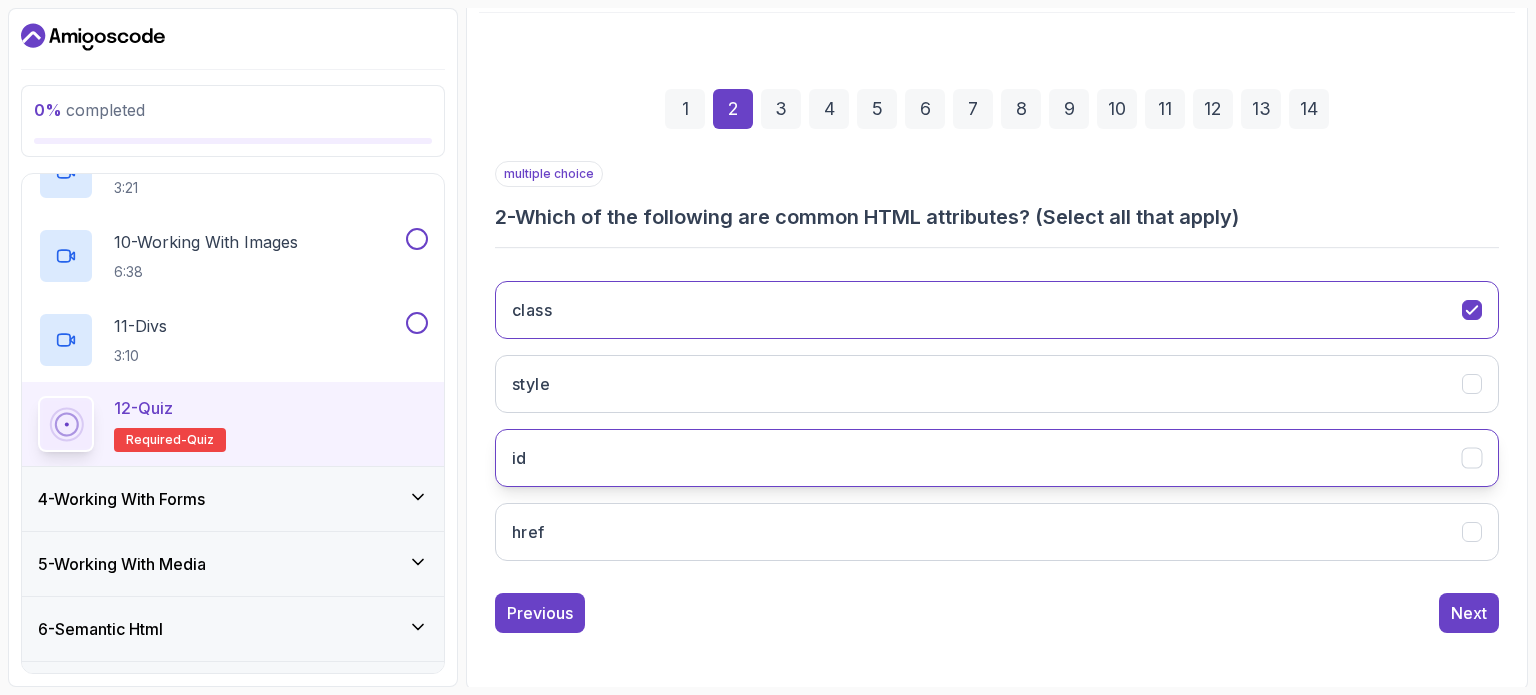 click on "id" at bounding box center (997, 458) 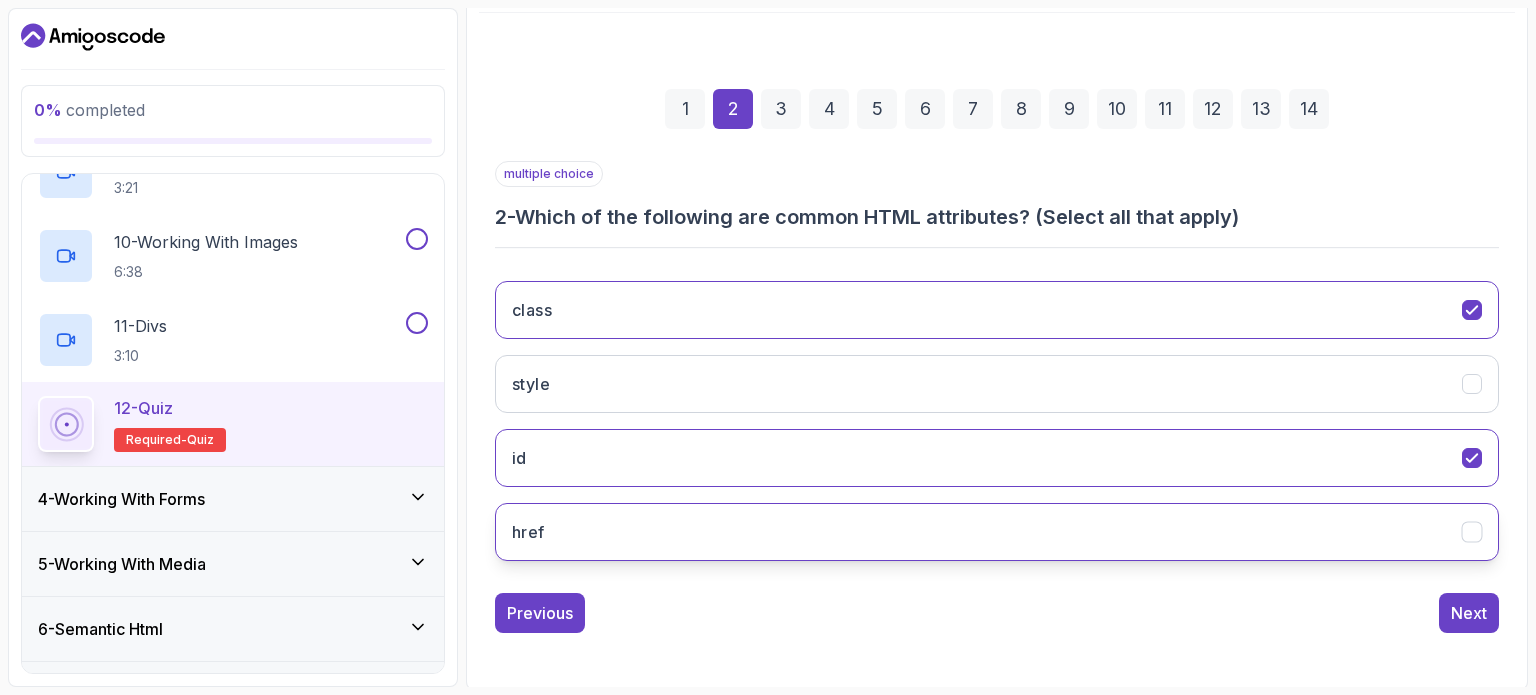 click on "href" at bounding box center (997, 532) 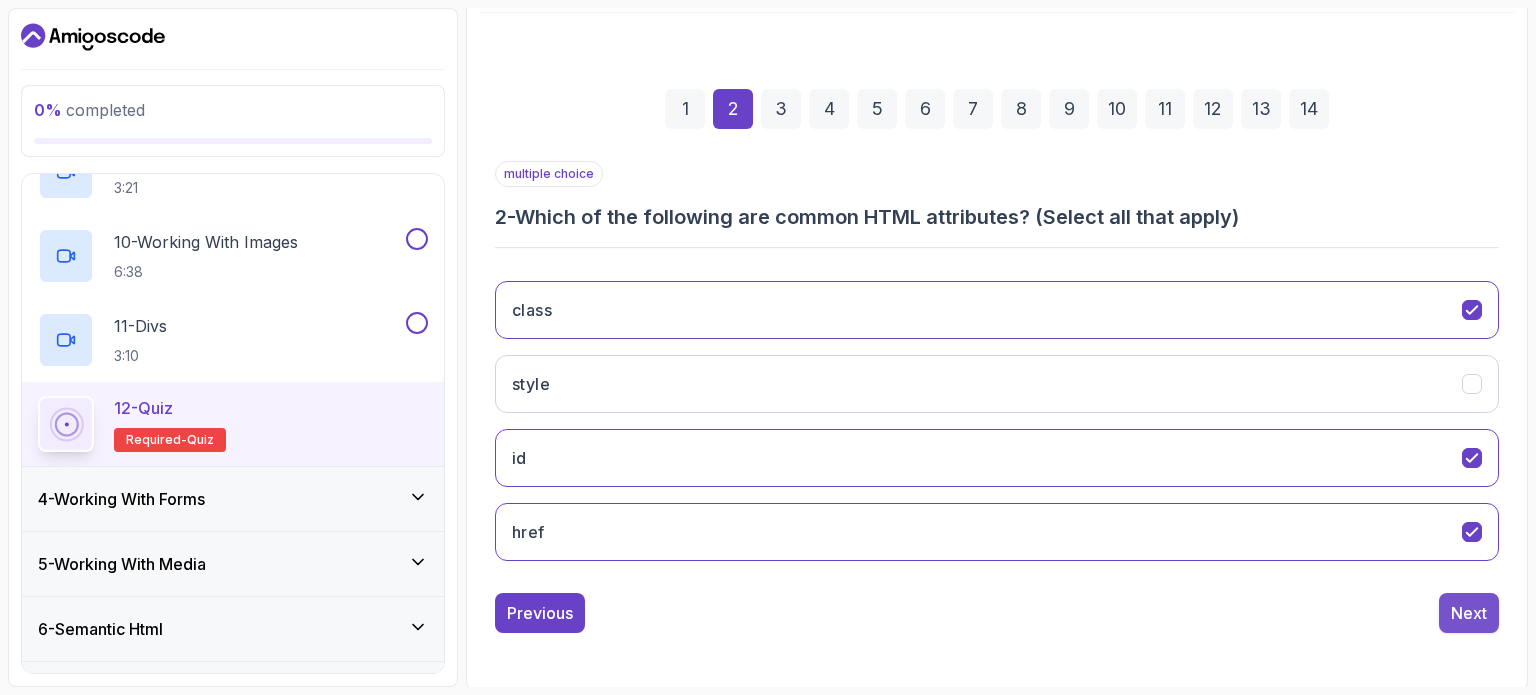click on "Next" at bounding box center [1469, 613] 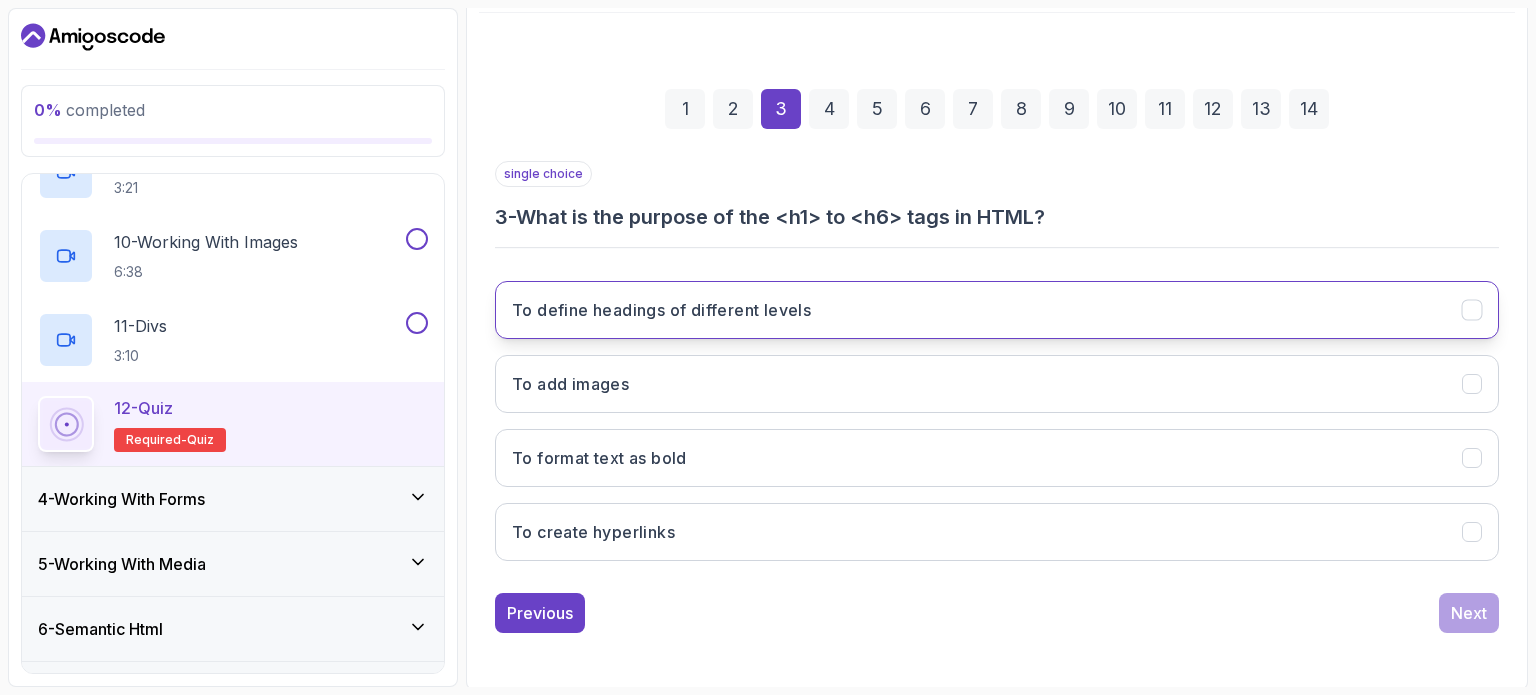 click on "To define headings of different levels" at bounding box center [661, 310] 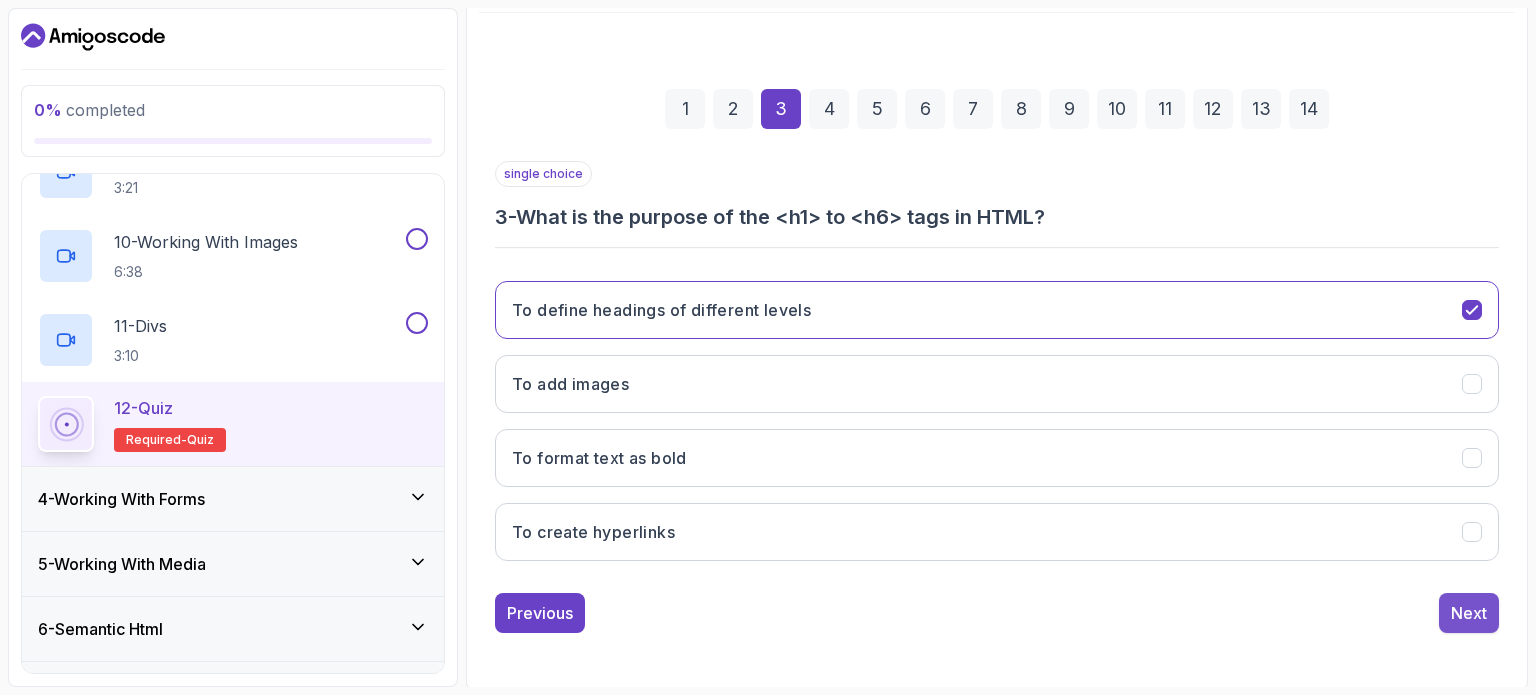 click on "Next" at bounding box center (1469, 613) 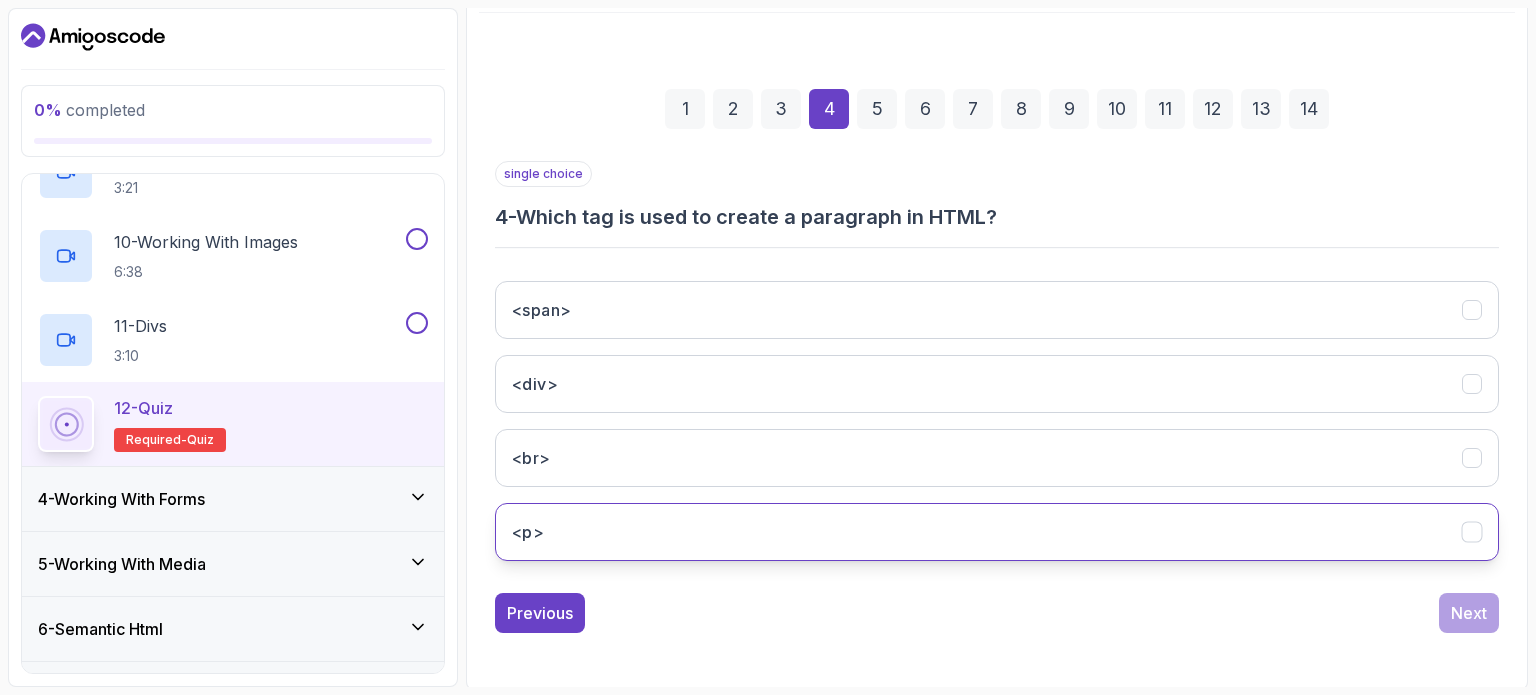 click on "<p>" at bounding box center [997, 532] 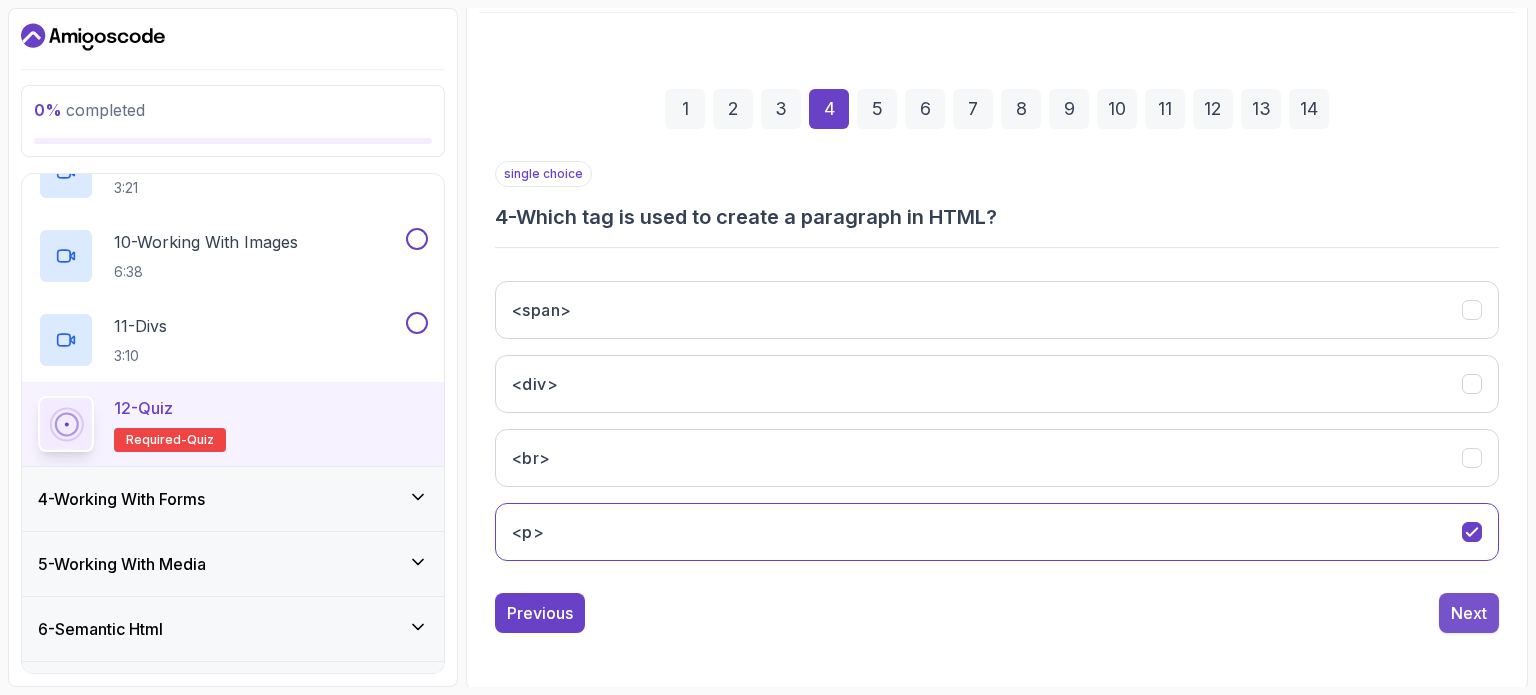 click on "Next" at bounding box center (1469, 613) 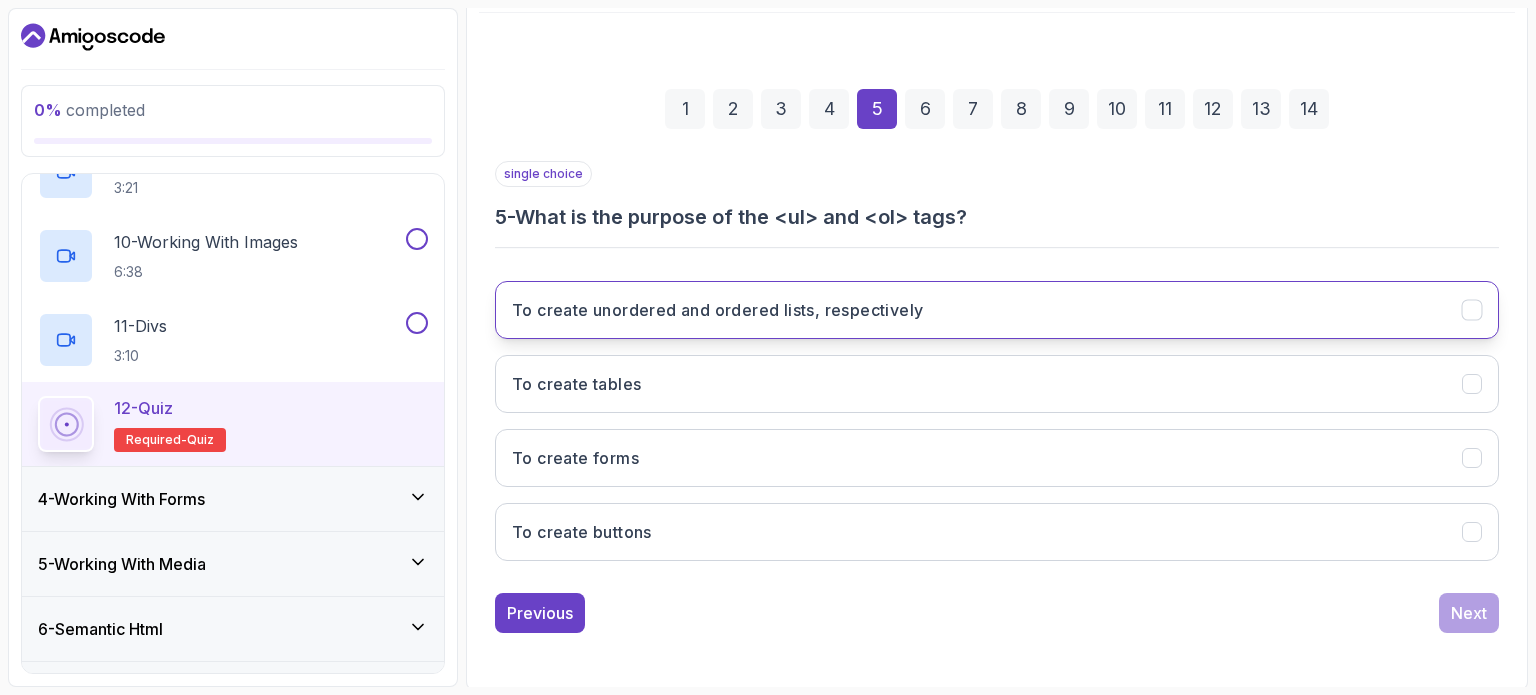 click on "To create unordered and ordered lists, respectively" at bounding box center (997, 310) 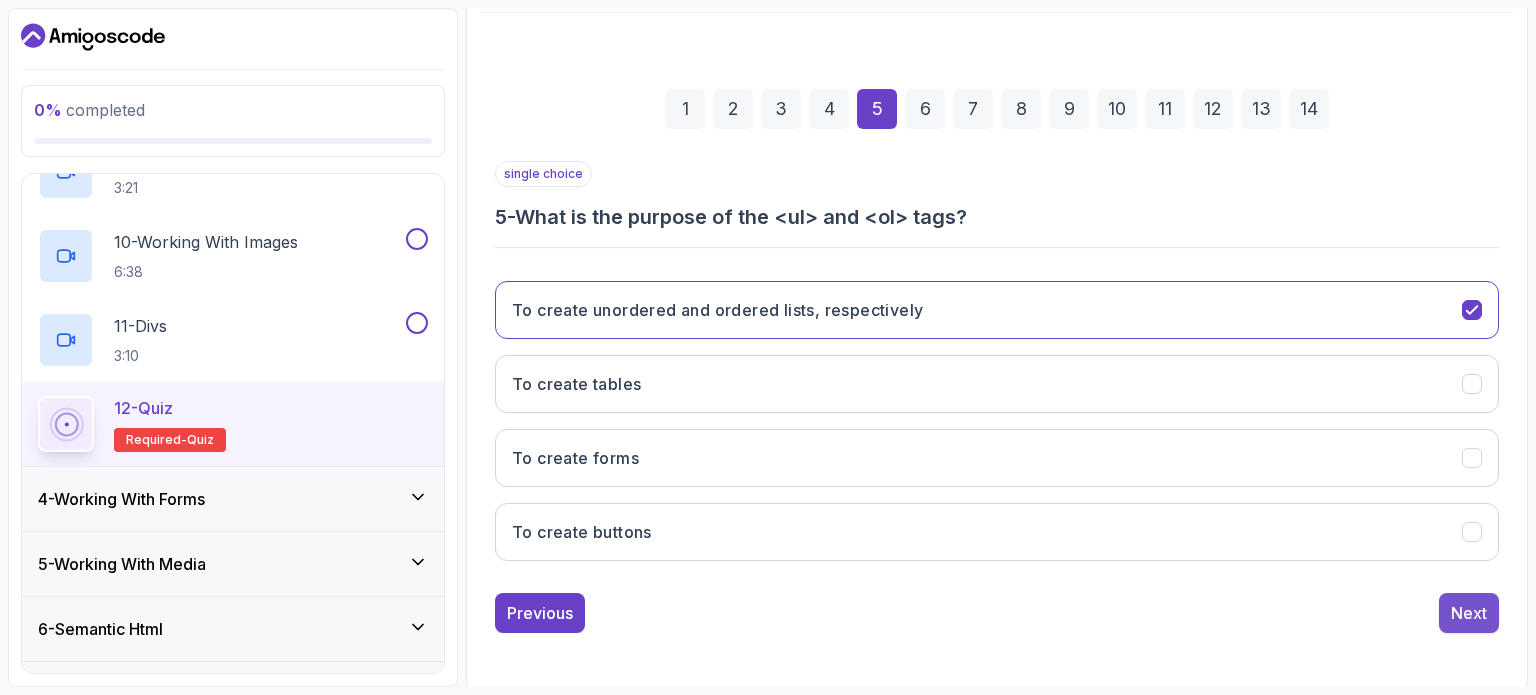 click on "Next" at bounding box center (1469, 613) 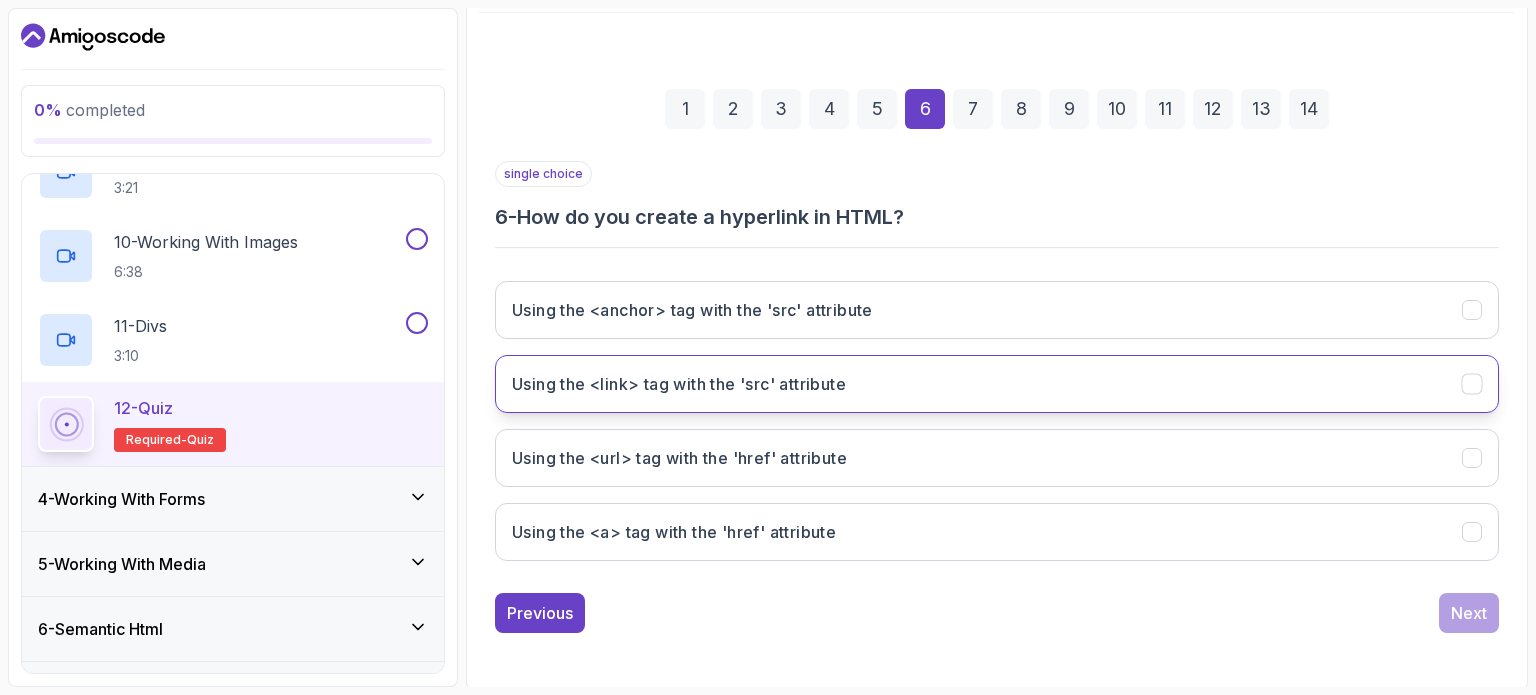 click on "Using the <link> tag with the 'src' attribute" at bounding box center (679, 384) 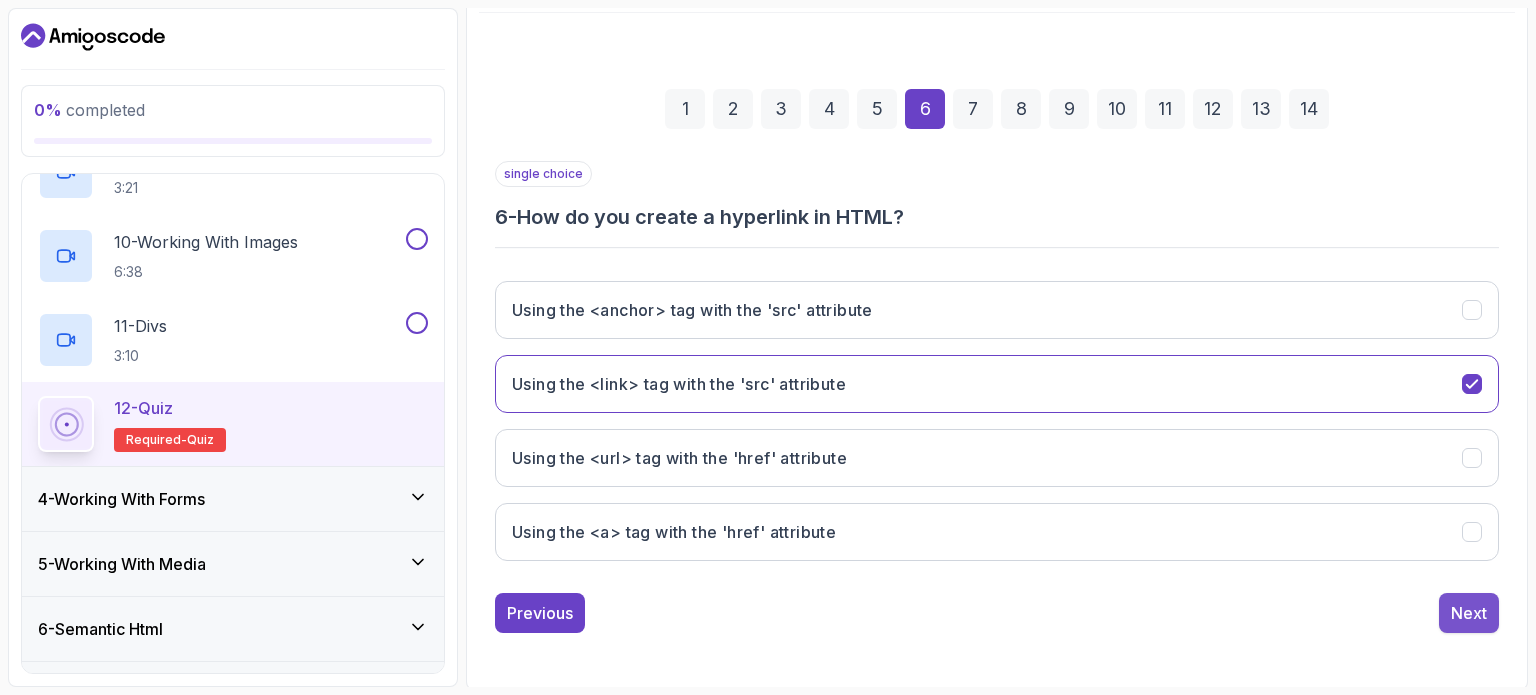 click on "Next" at bounding box center (1469, 613) 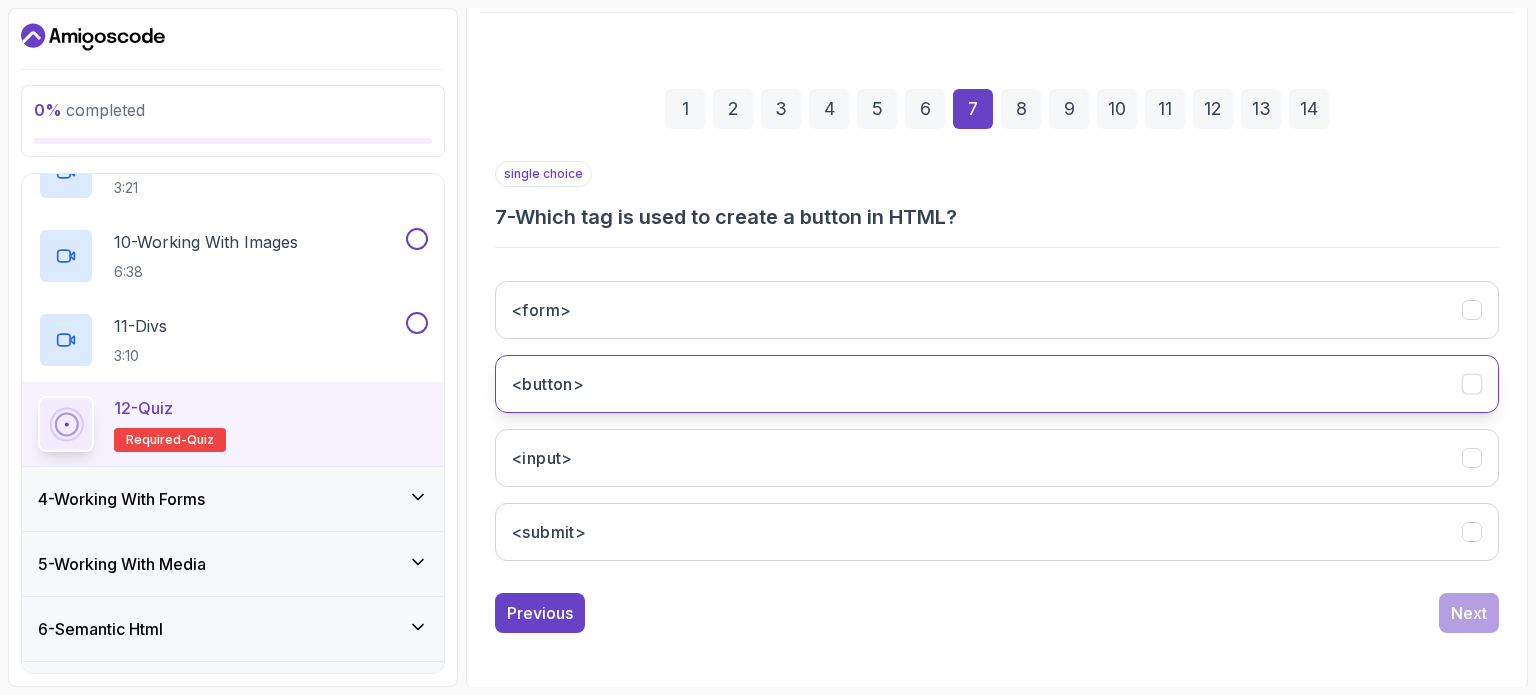 click on "<button>" at bounding box center [997, 384] 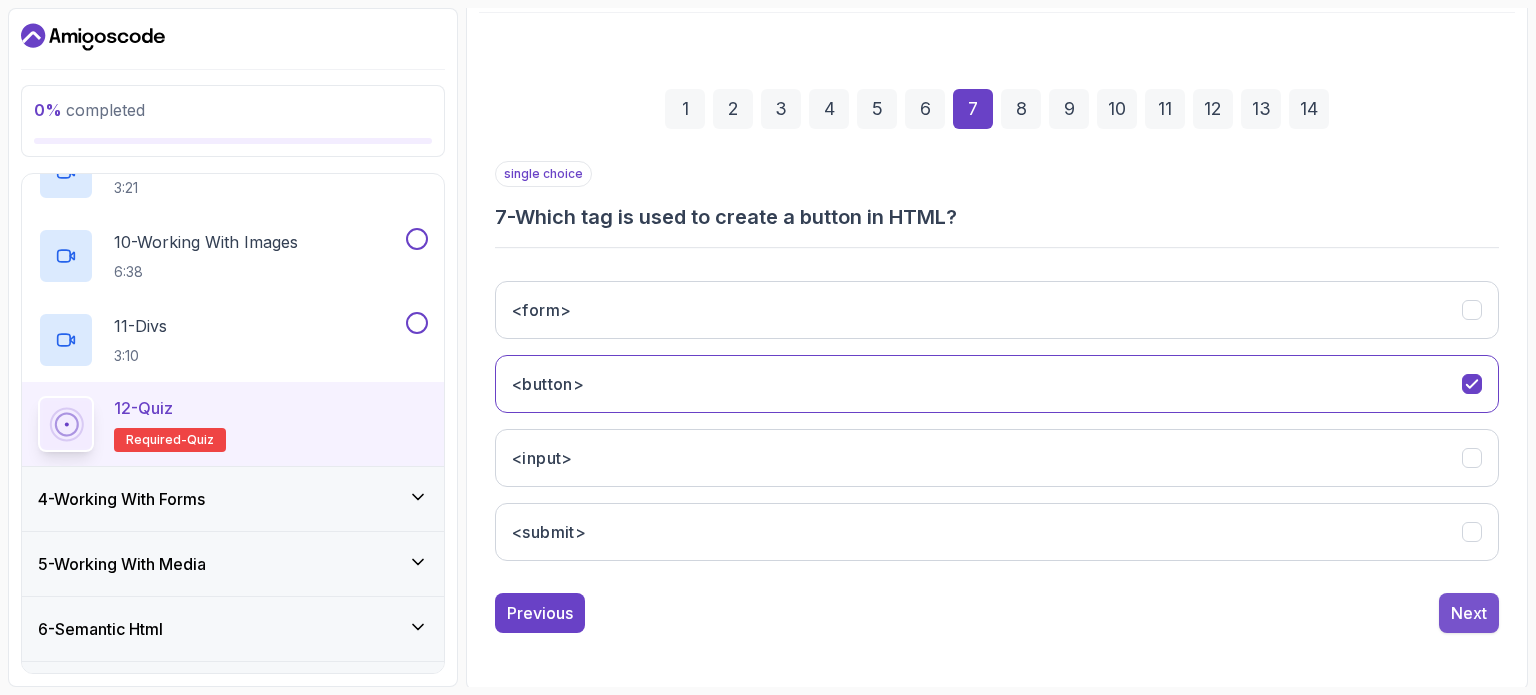 click on "Next" at bounding box center [1469, 613] 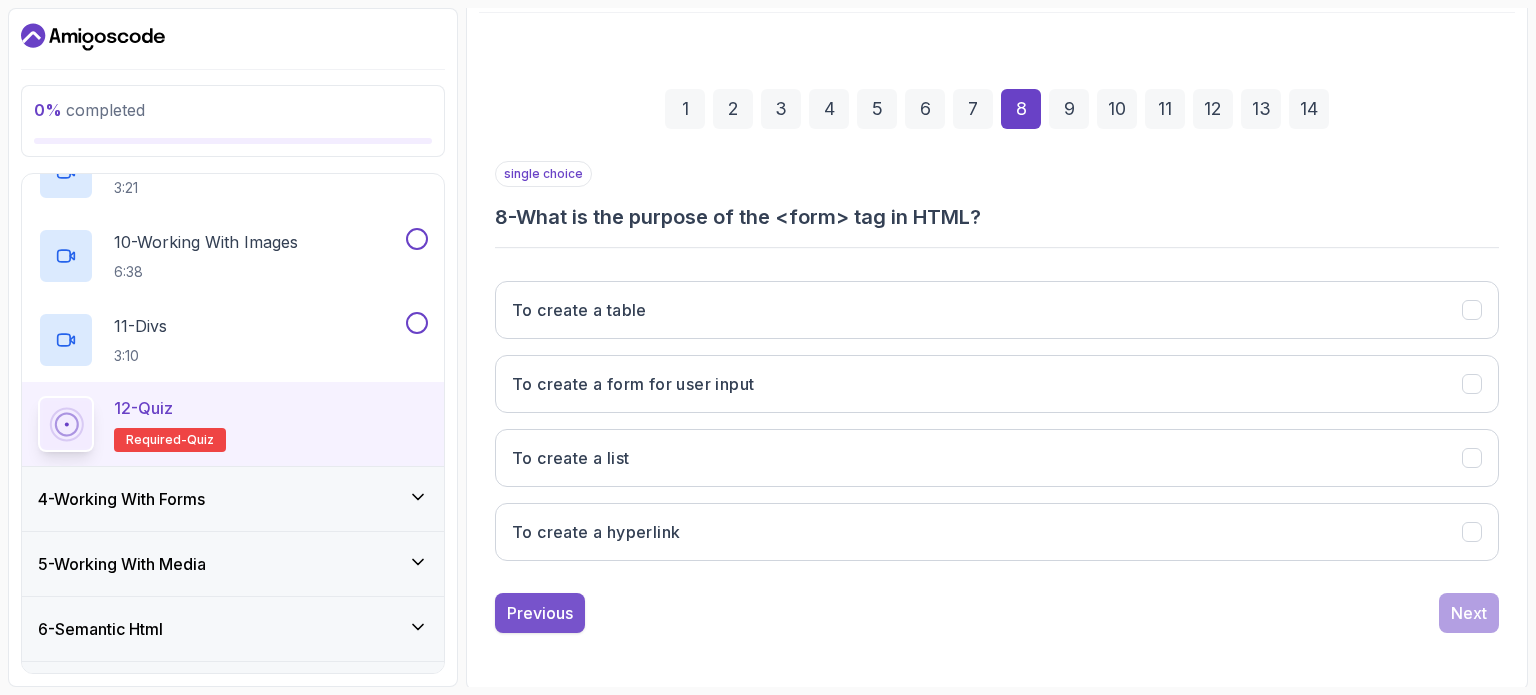 click on "Previous" at bounding box center [540, 613] 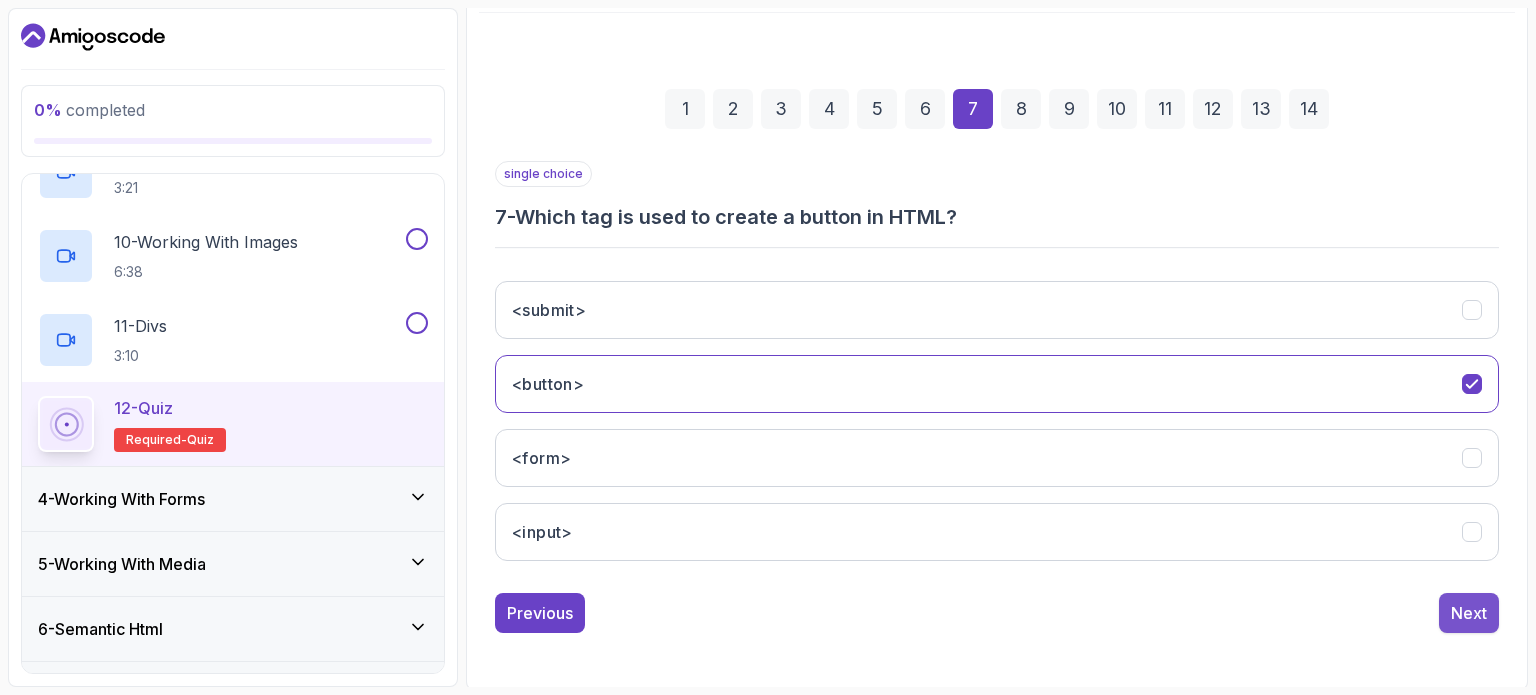 click on "Next" at bounding box center [1469, 613] 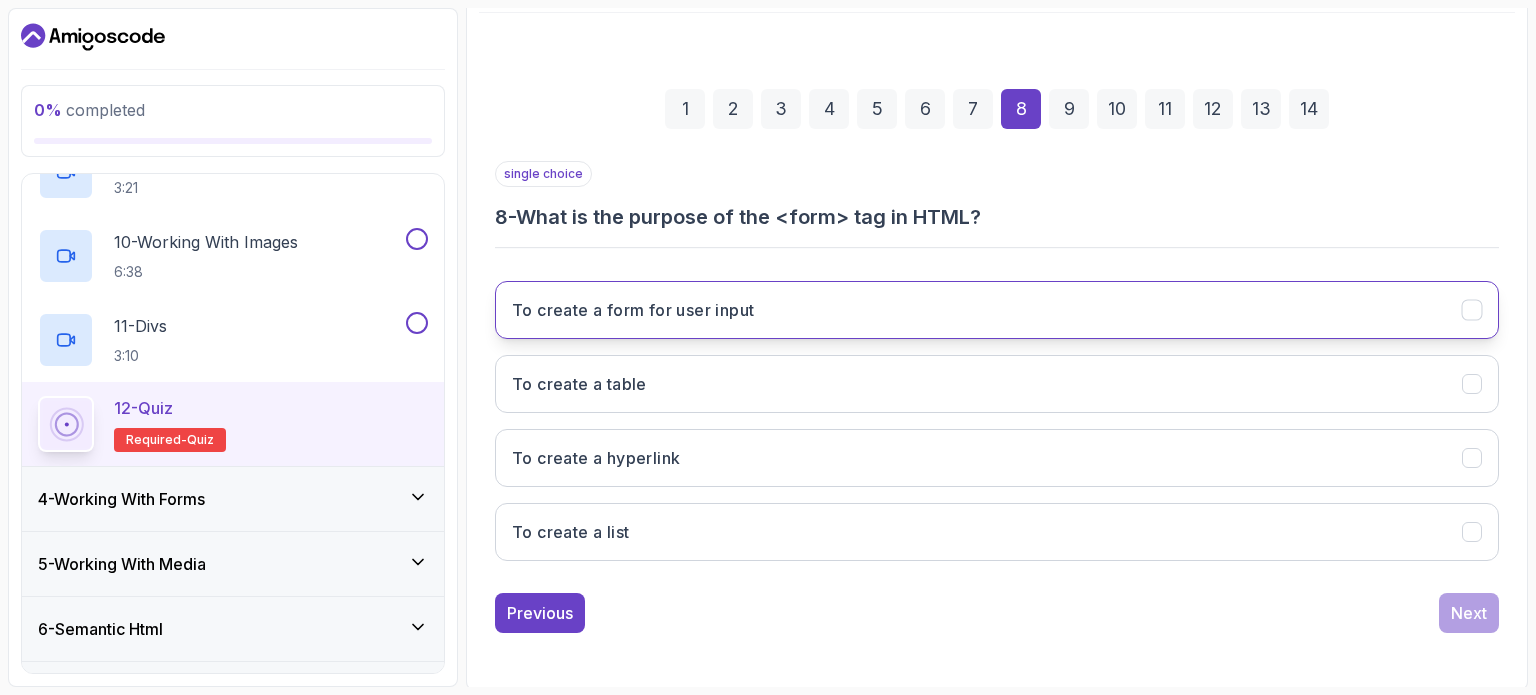 click on "To create a form for user input" at bounding box center [633, 310] 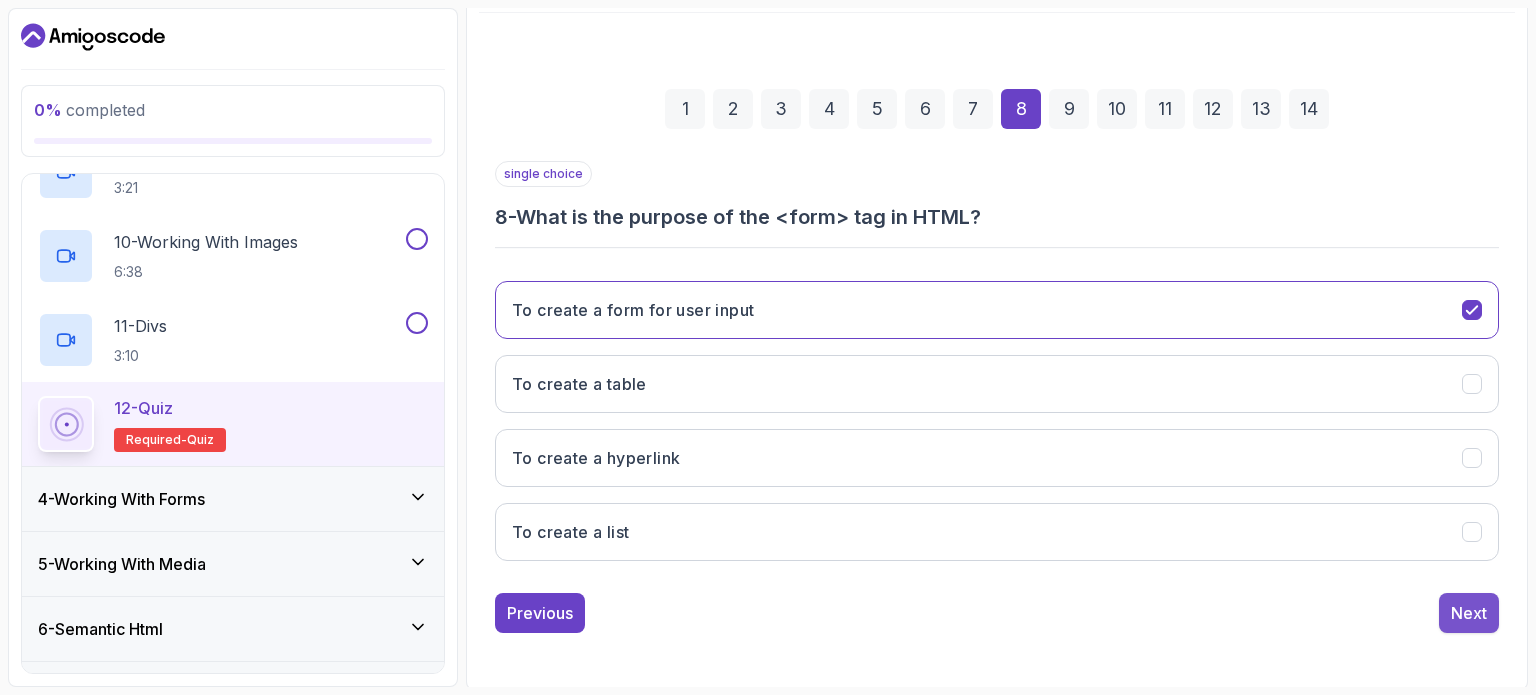 click on "Next" at bounding box center (1469, 613) 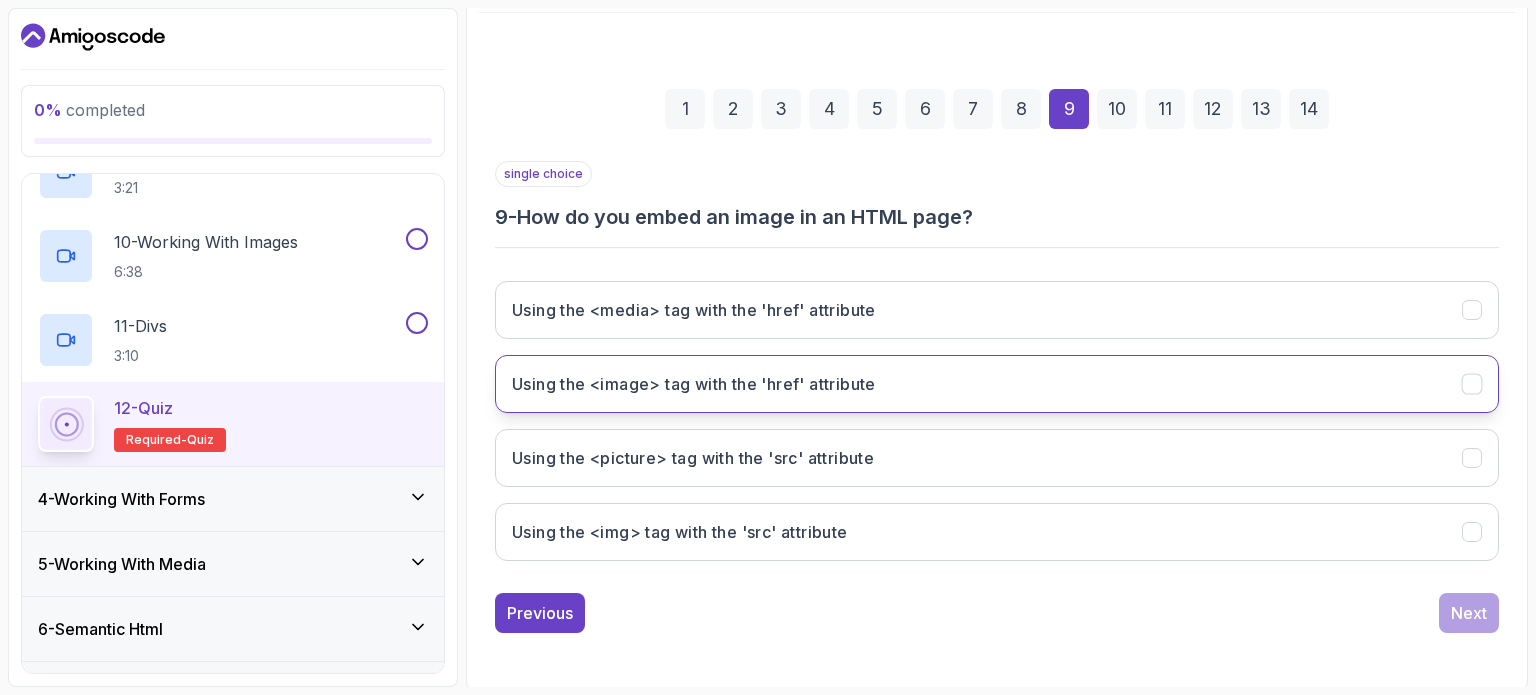 click on "Using the <image> tag with the 'href' attribute" at bounding box center (694, 384) 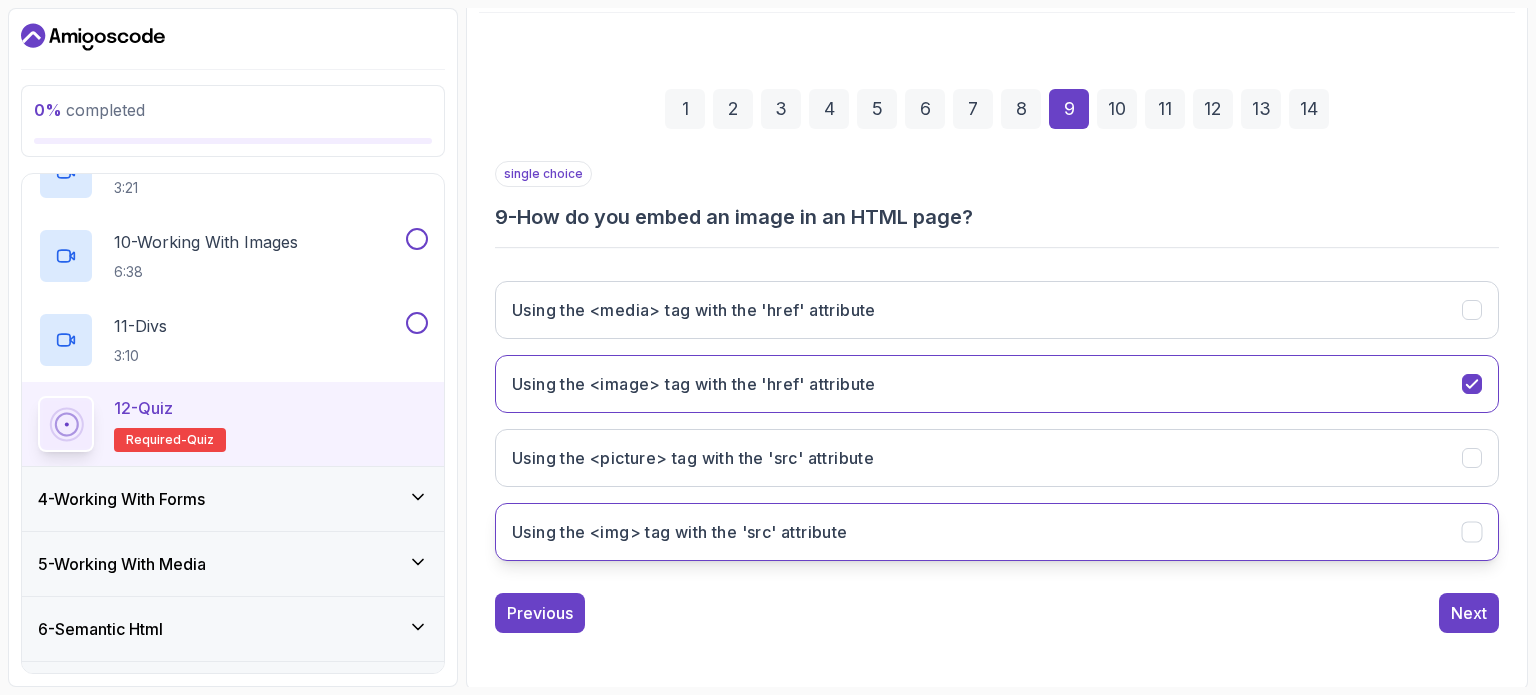 click on "Using the <img> tag with the 'src' attribute" at bounding box center [997, 532] 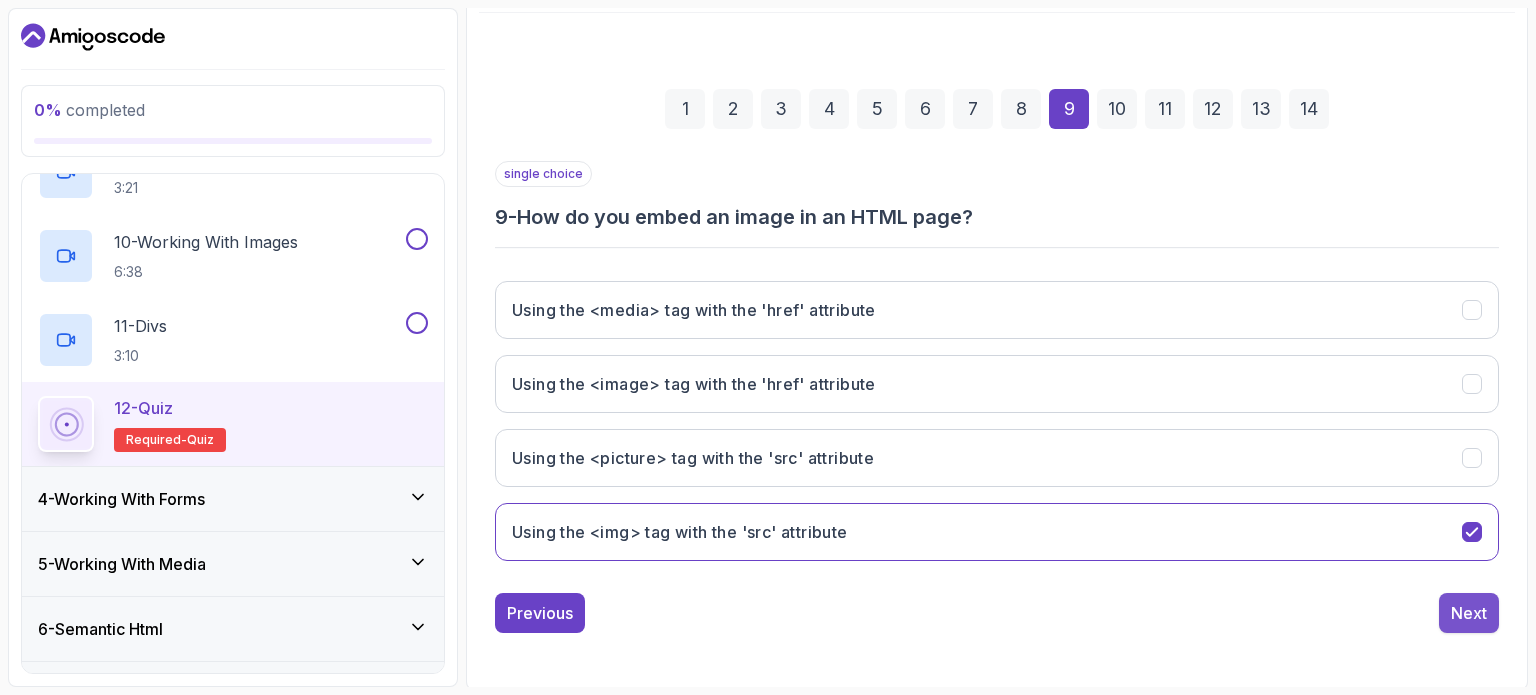 click on "Next" at bounding box center [1469, 613] 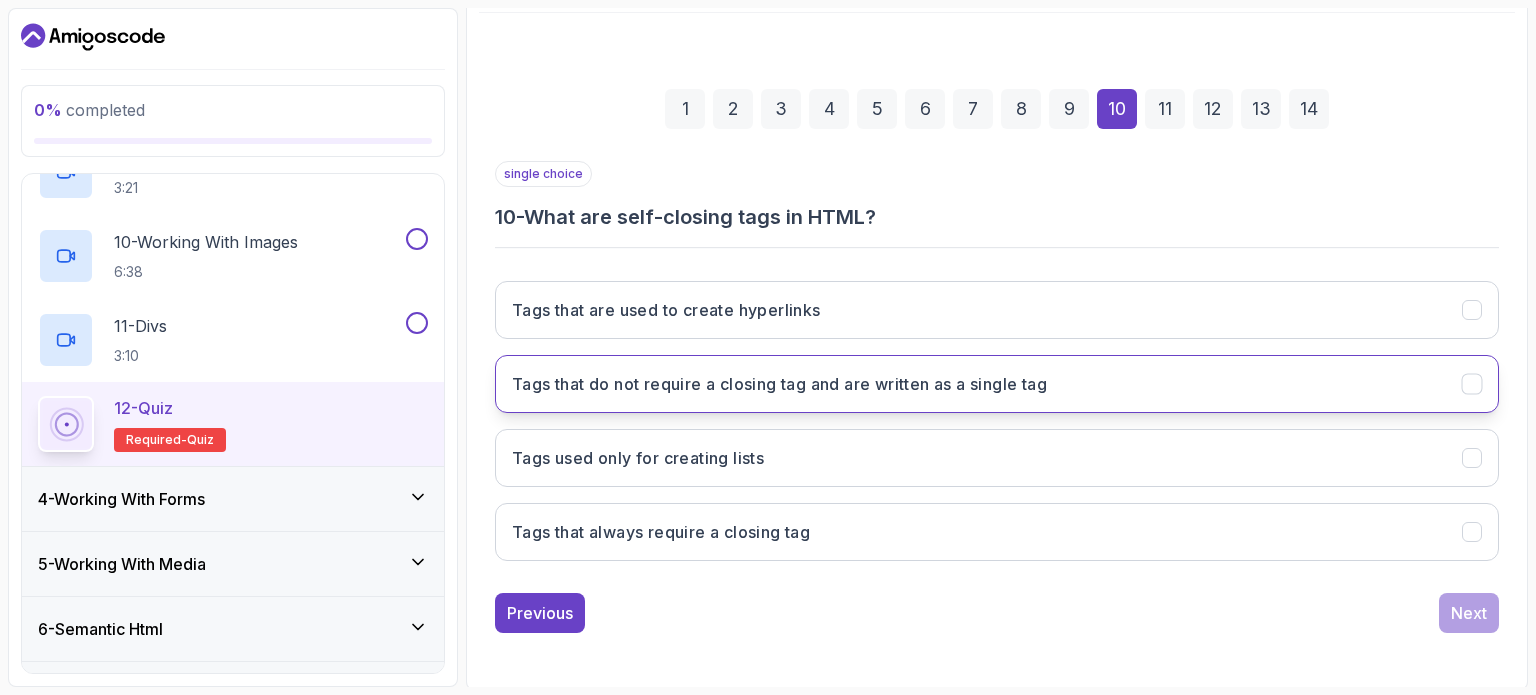 click on "Tags that do not require a closing tag and are written as a single tag" at bounding box center [779, 384] 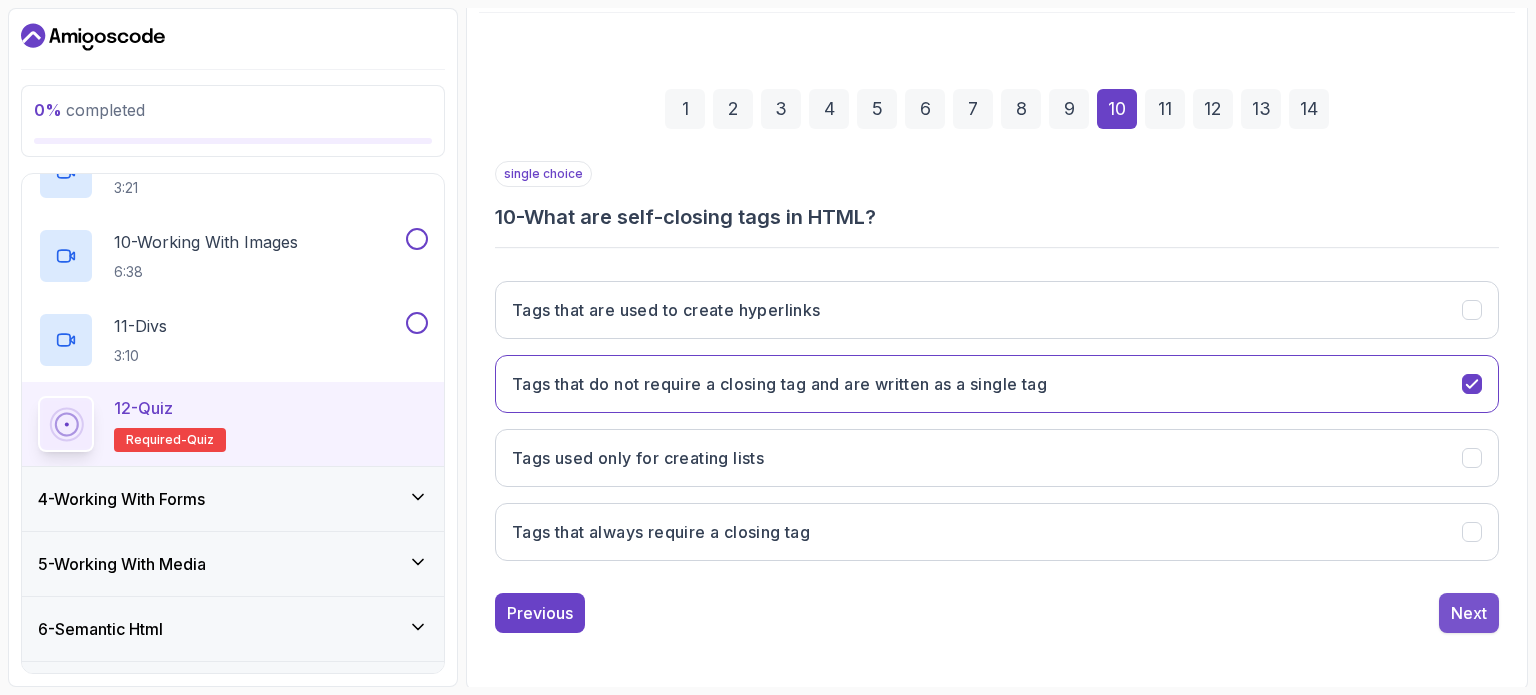 click on "Next" at bounding box center [1469, 613] 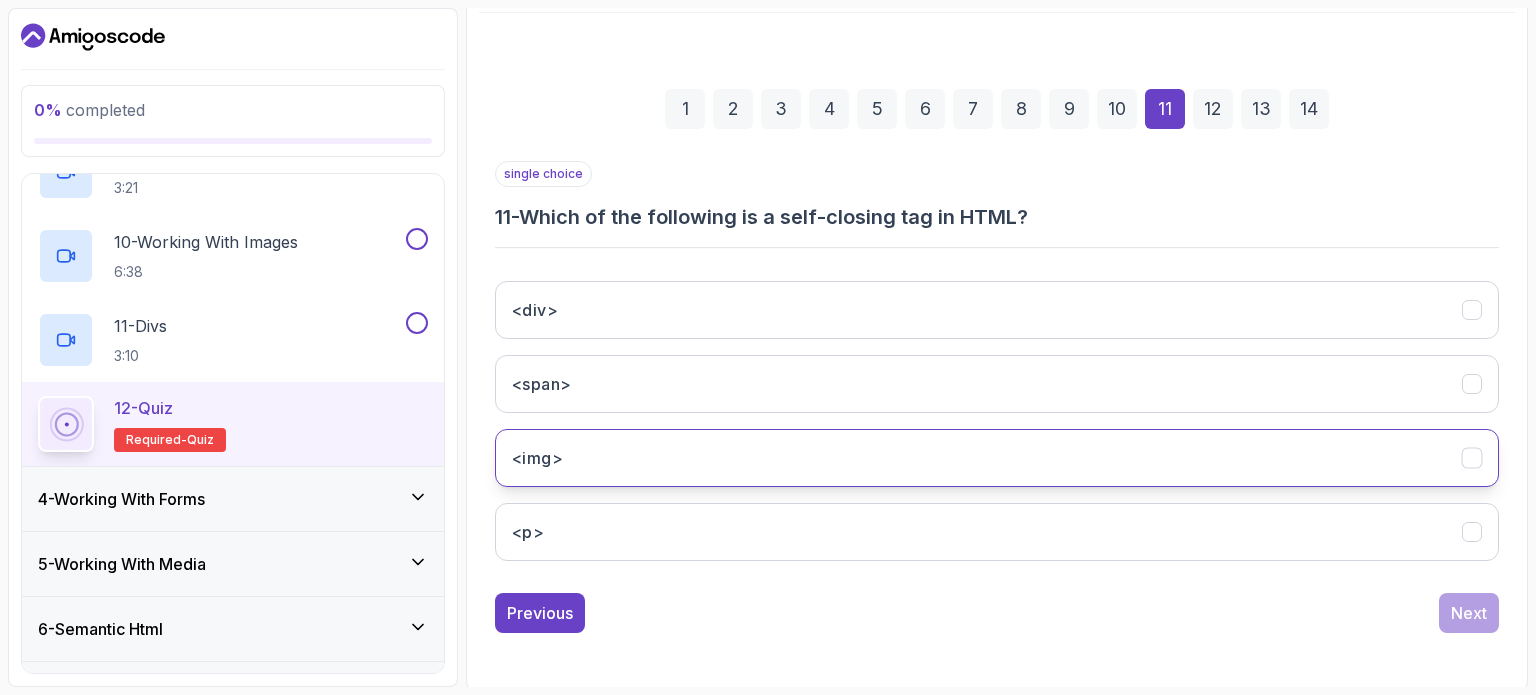 click on "<img>" at bounding box center (997, 458) 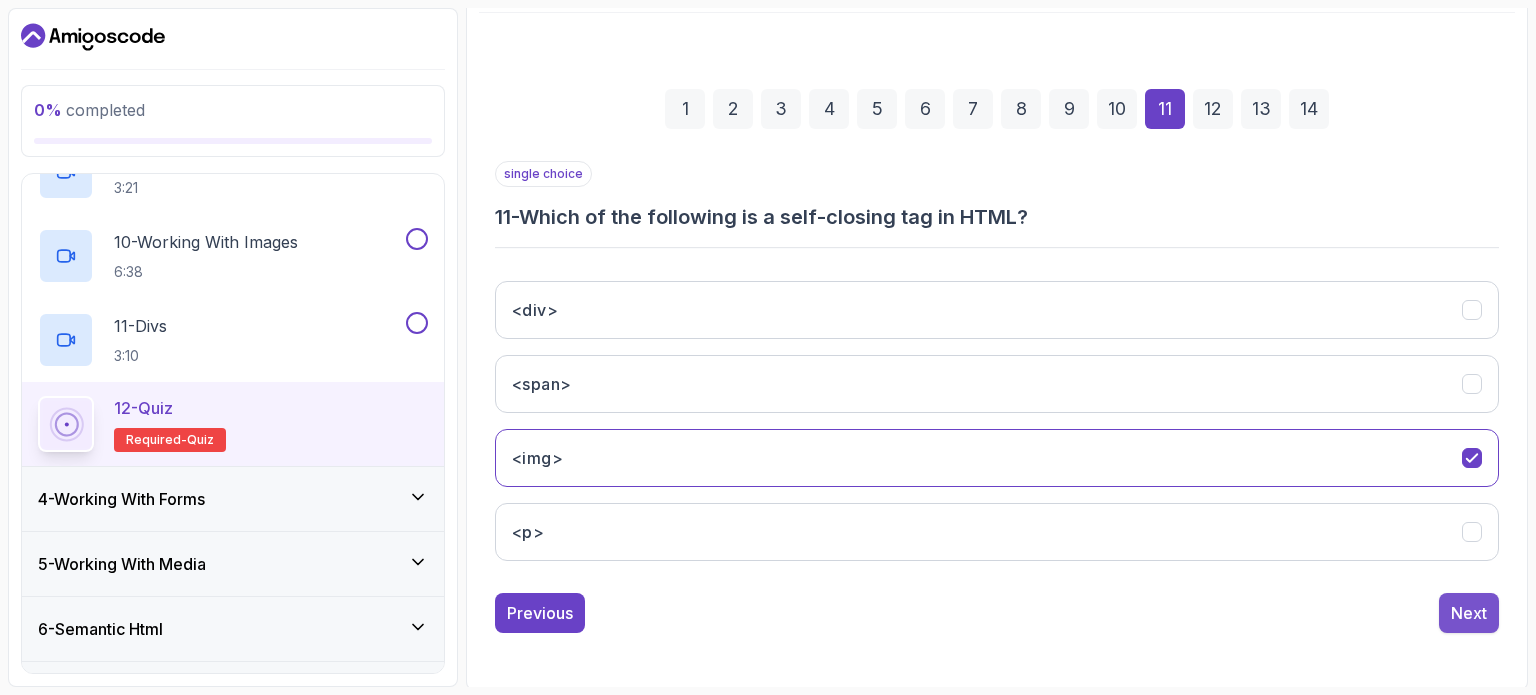 click on "Next" at bounding box center (1469, 613) 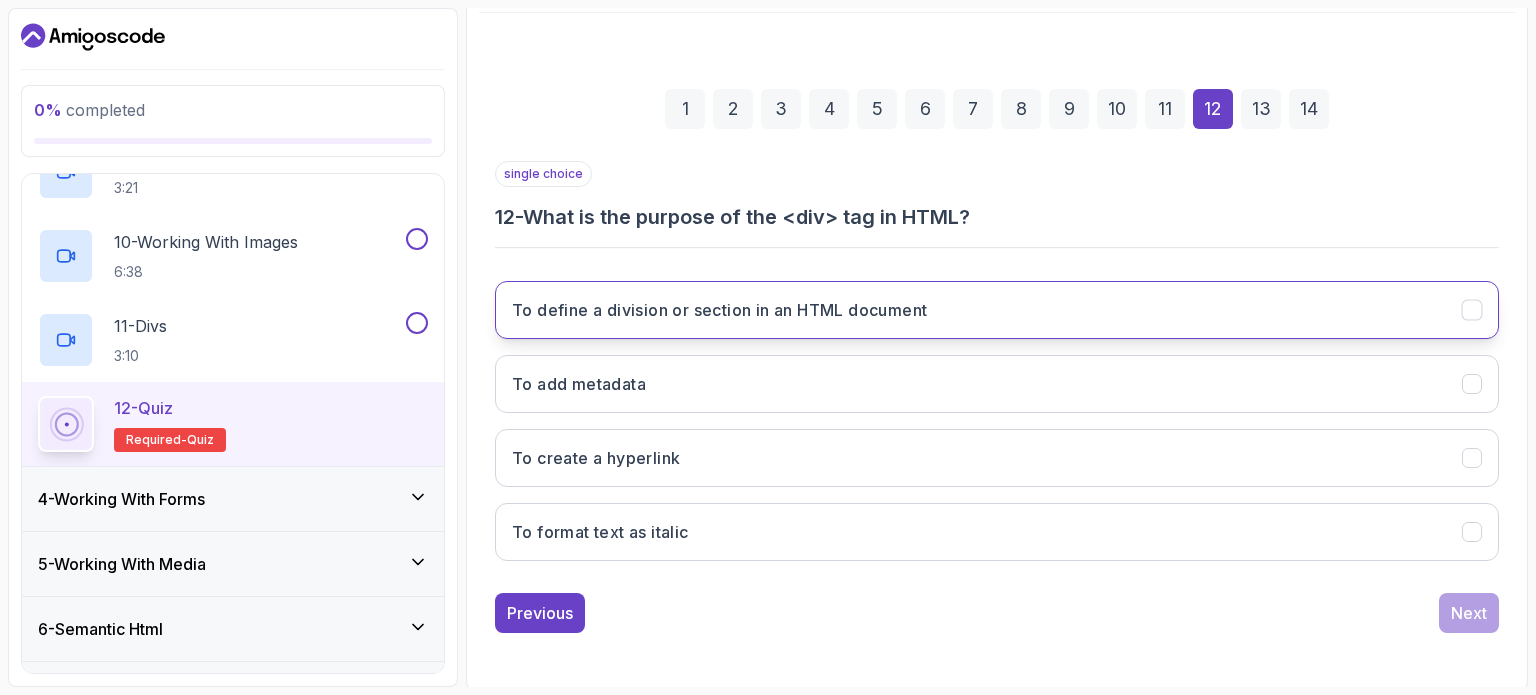 click on "To define a division or section in an HTML document" at bounding box center (719, 310) 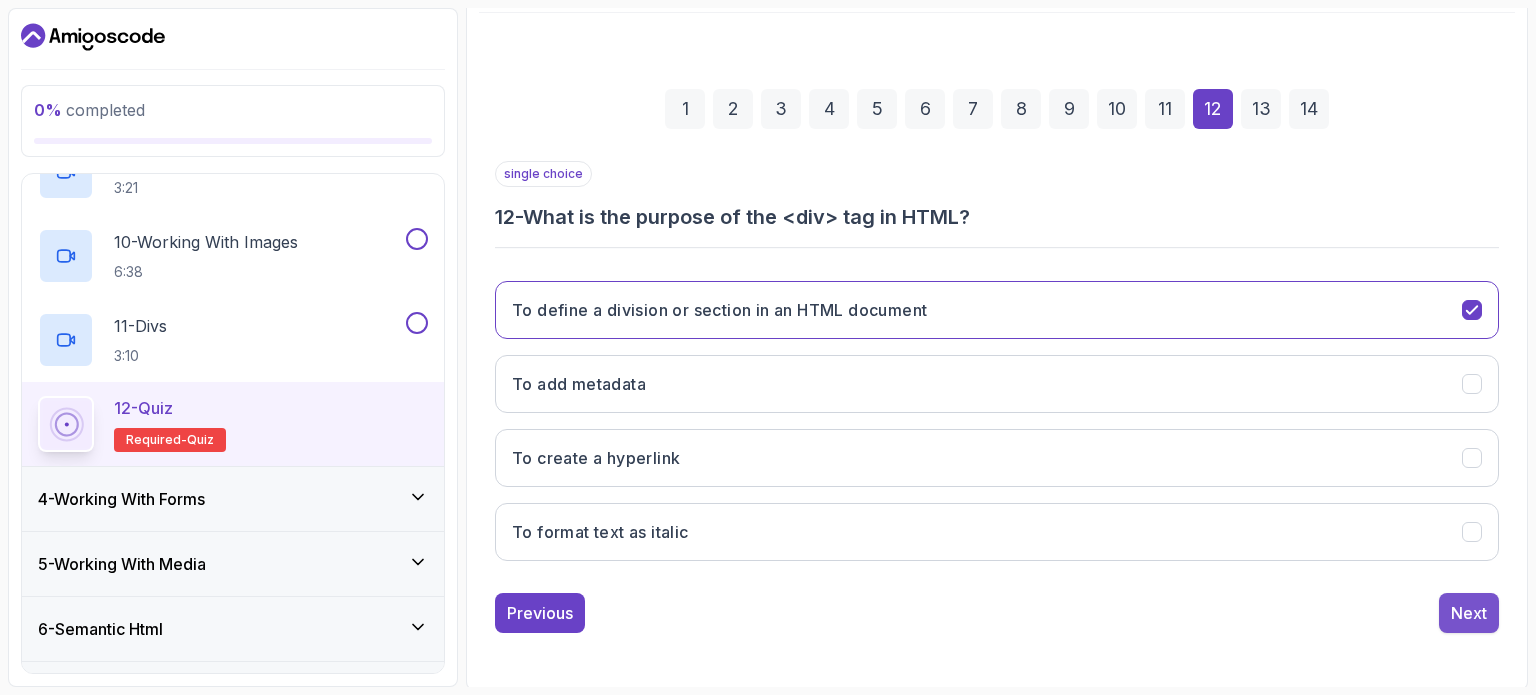 click on "Next" at bounding box center (1469, 613) 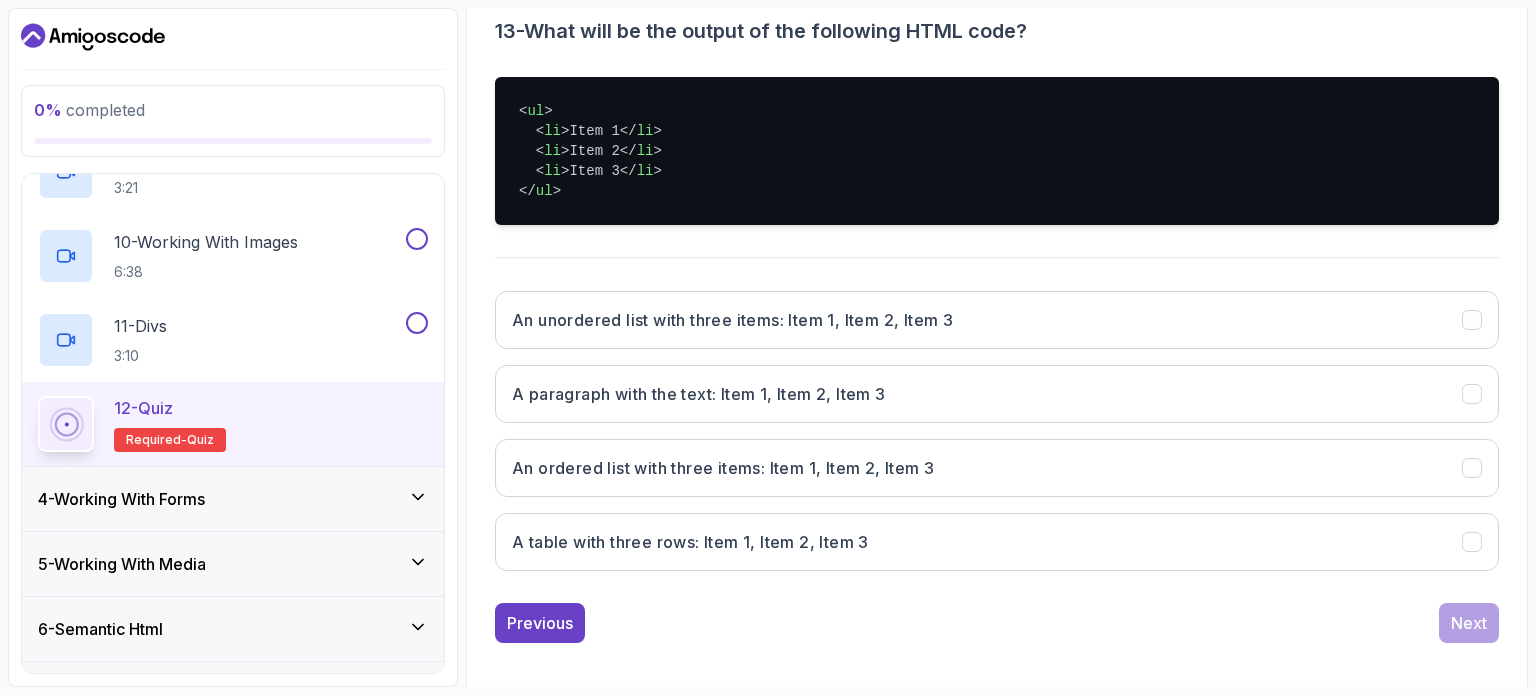 scroll, scrollTop: 423, scrollLeft: 0, axis: vertical 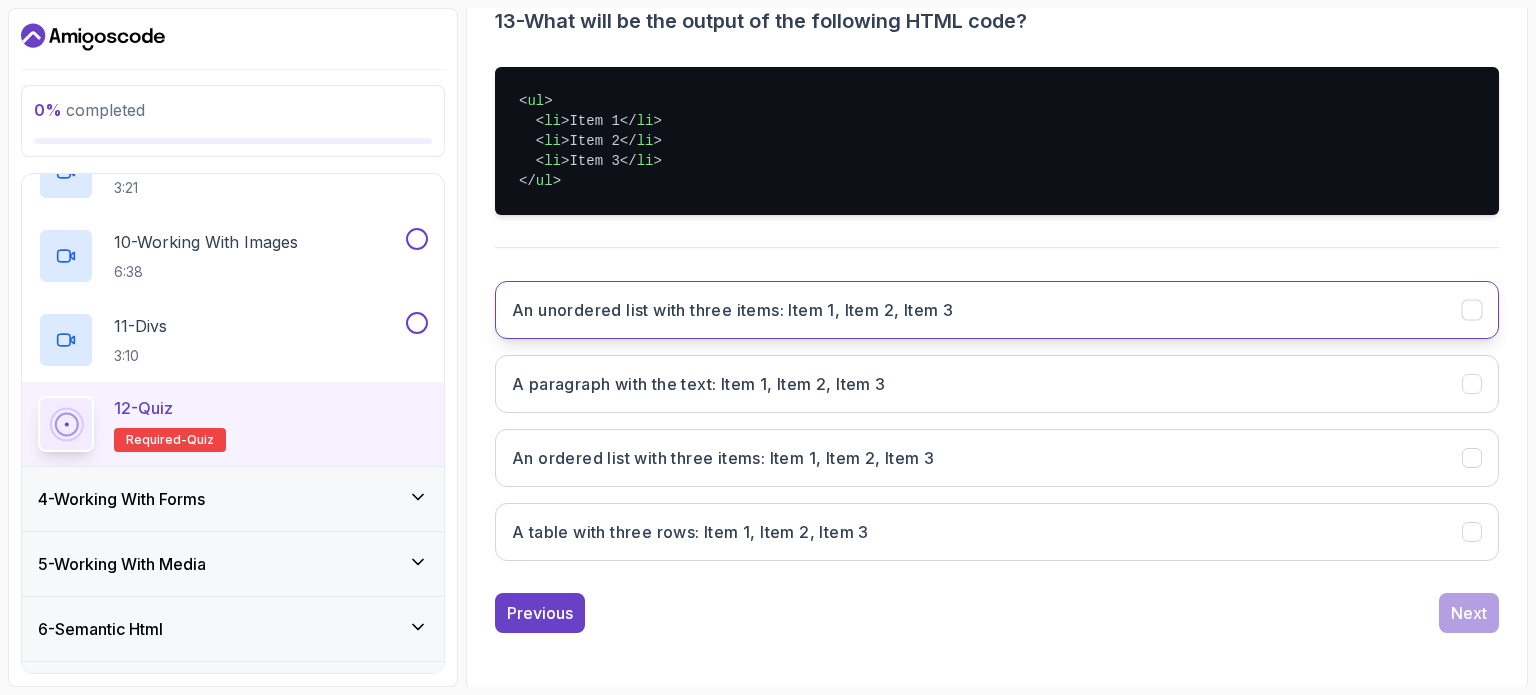 click on "An unordered list with three items: Item 1, Item 2, Item 3" at bounding box center [732, 310] 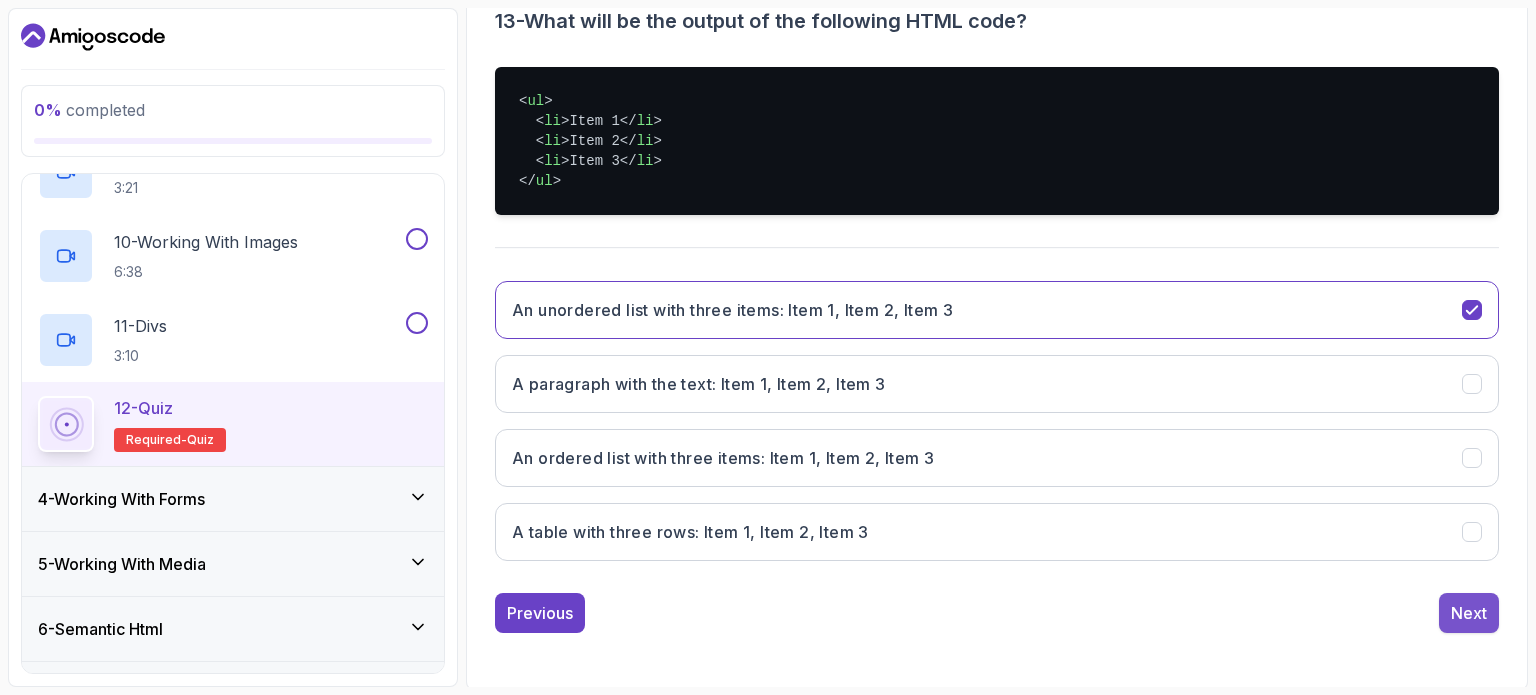 click on "Next" at bounding box center [1469, 613] 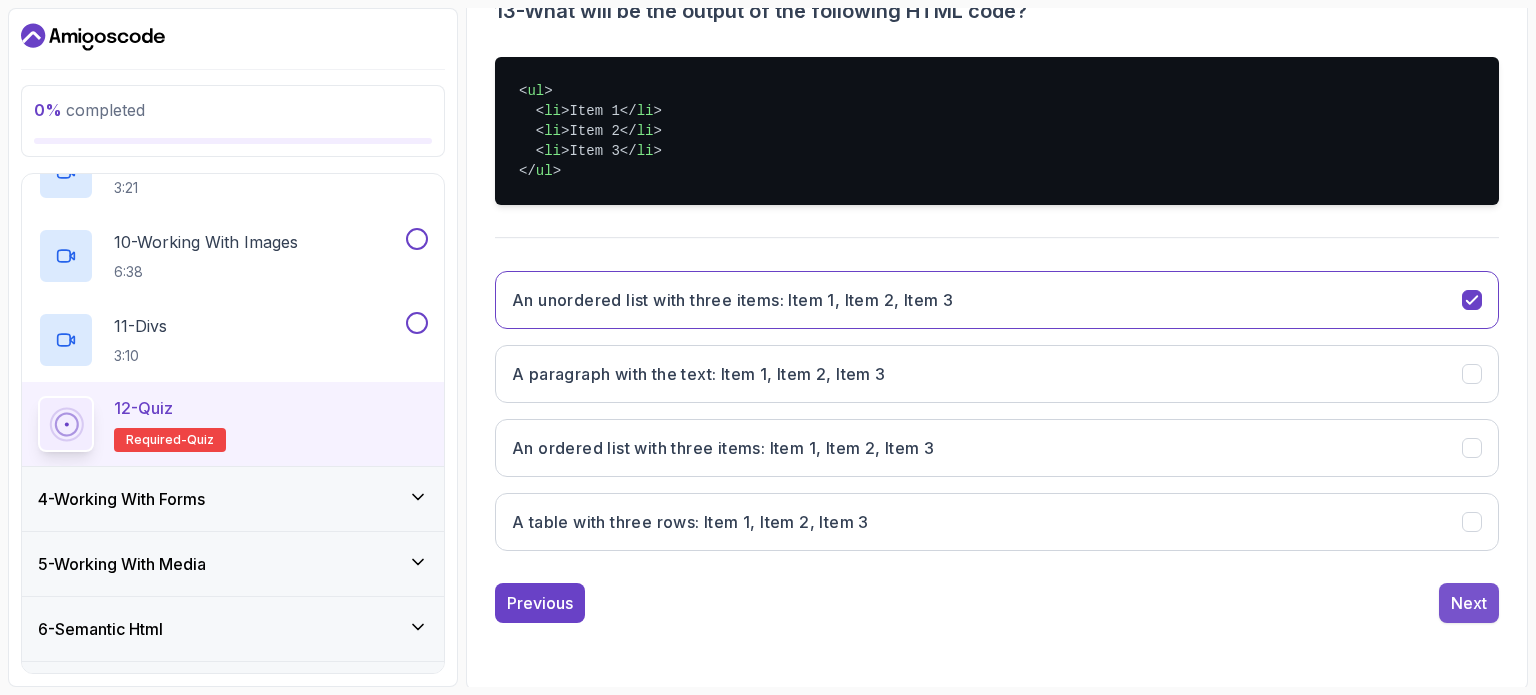scroll, scrollTop: 343, scrollLeft: 0, axis: vertical 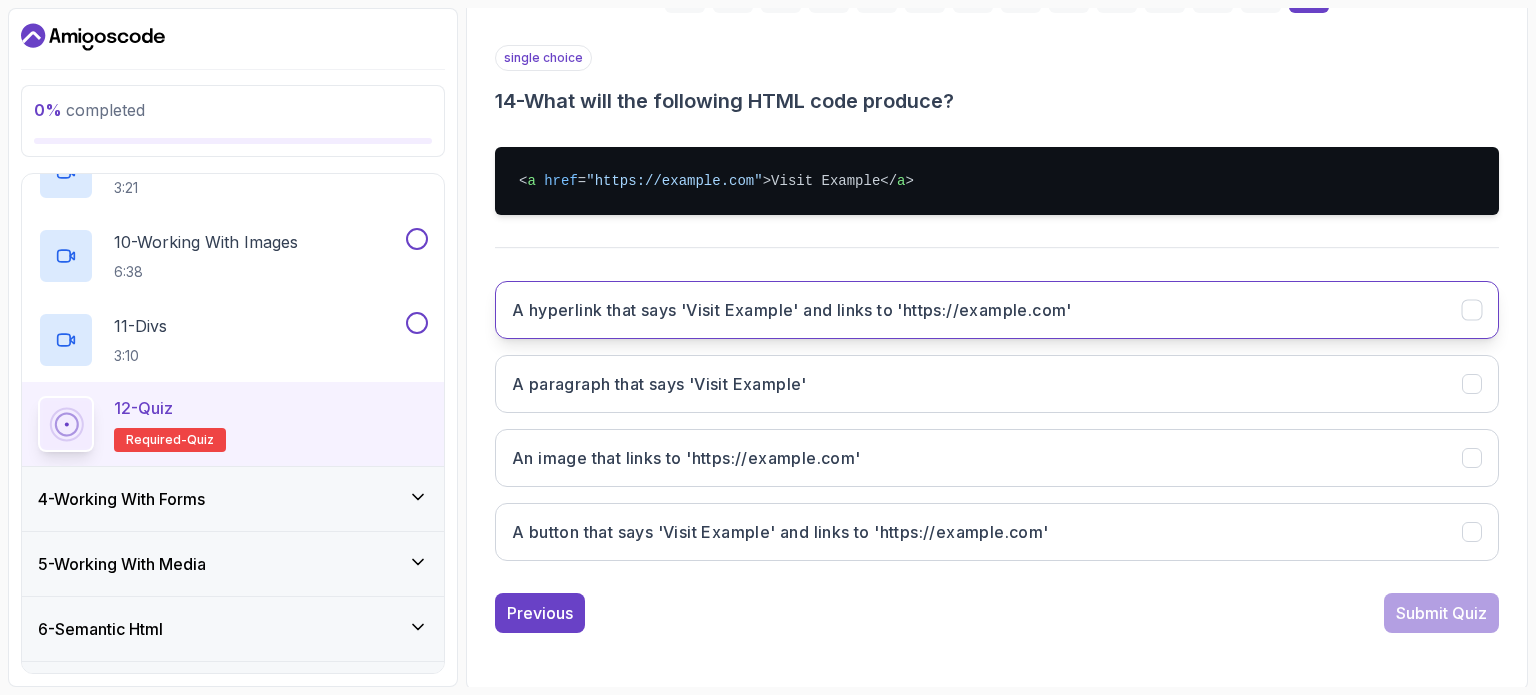 click on "A hyperlink that says 'Visit Example' and links to 'https://example.com'" at bounding box center (997, 310) 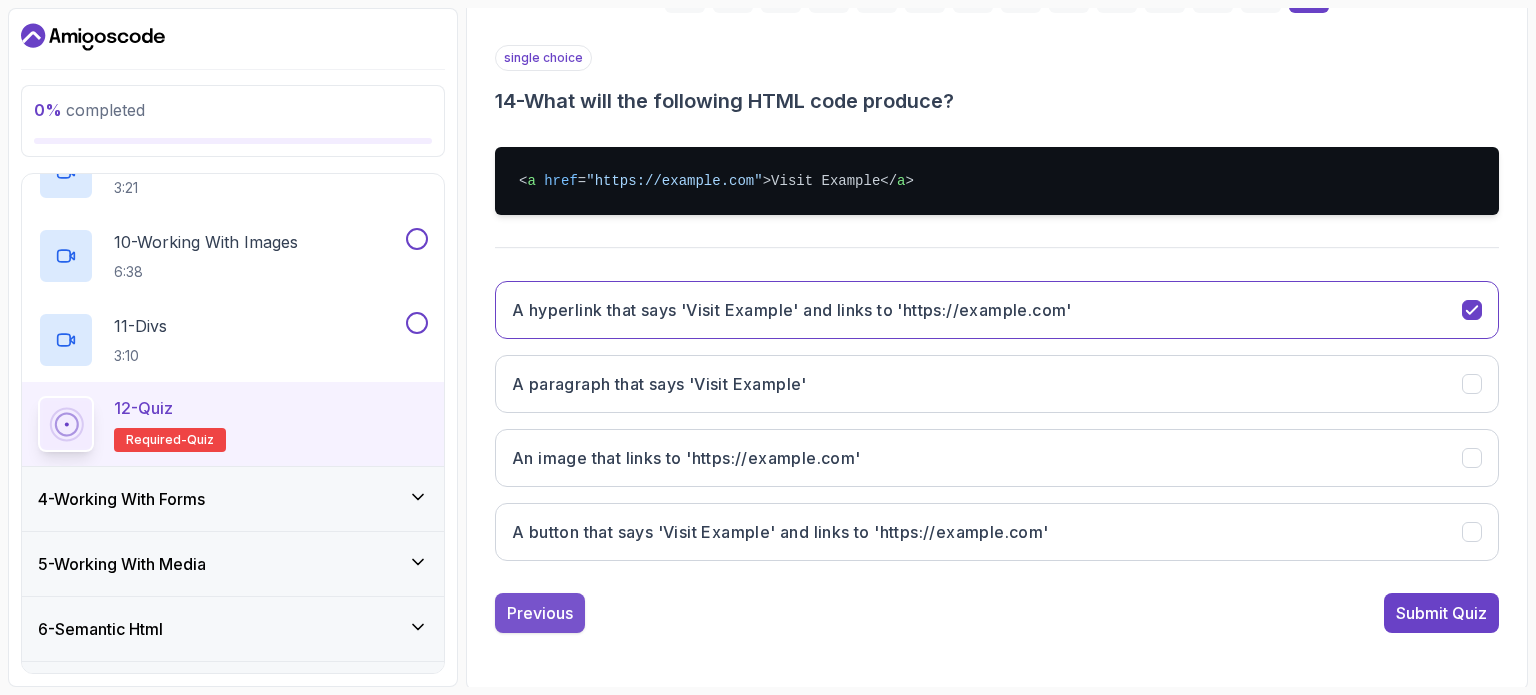 click on "Previous" at bounding box center [540, 613] 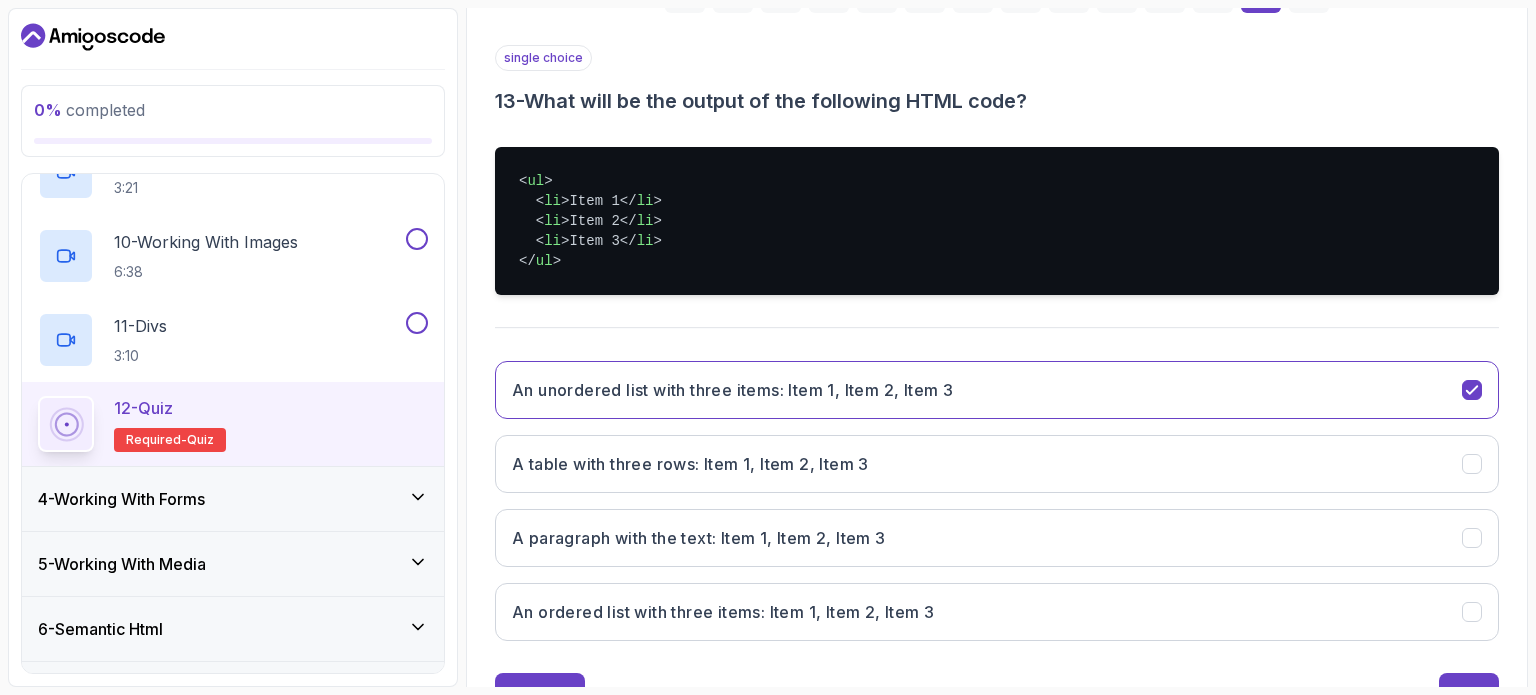drag, startPoint x: 568, startPoint y: 611, endPoint x: 712, endPoint y: 351, distance: 297.2137 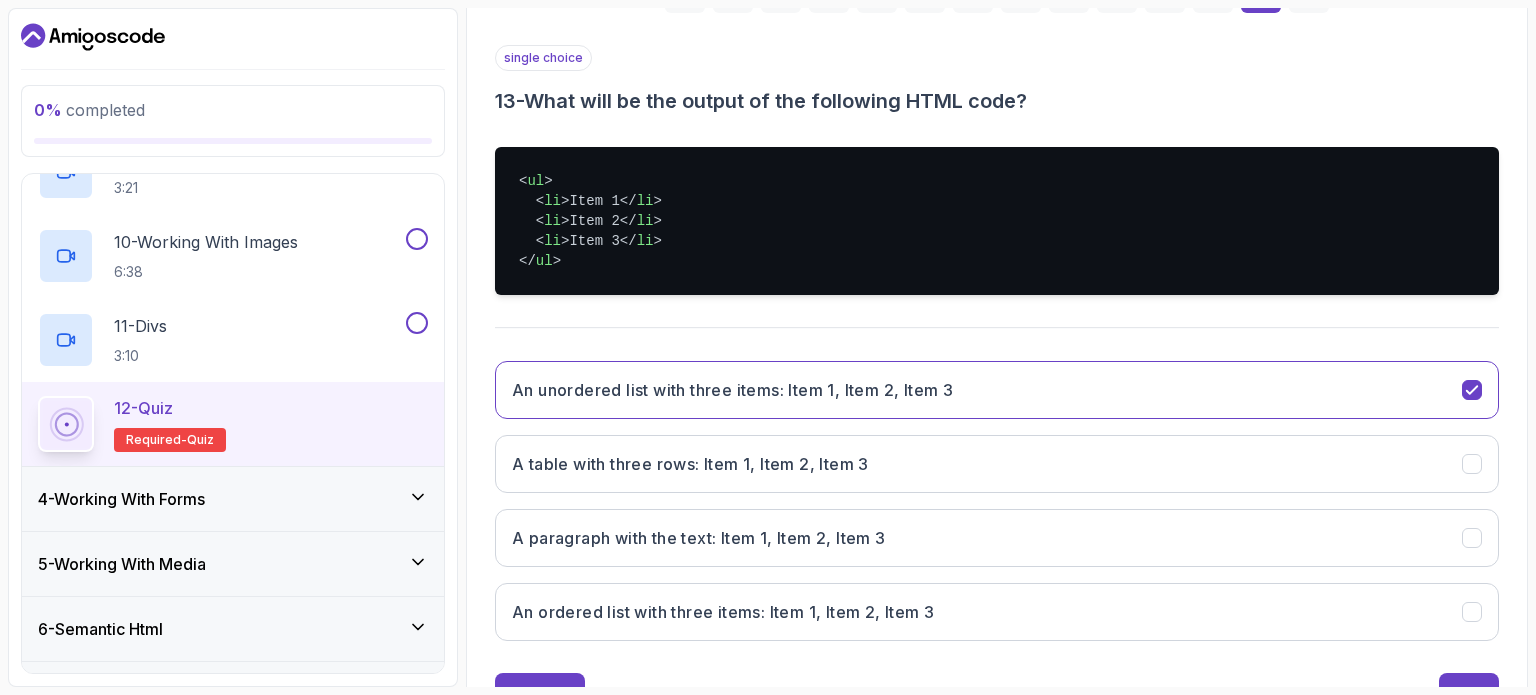 click on "An unordered list with three items: Item 1, Item 2, Item 3 A table with three rows: Item 1, Item 2, Item 3 A paragraph with the text: Item 1, Item 2, Item 3 An ordered list with three items: Item 1, Item 2, Item 3" at bounding box center (997, 501) 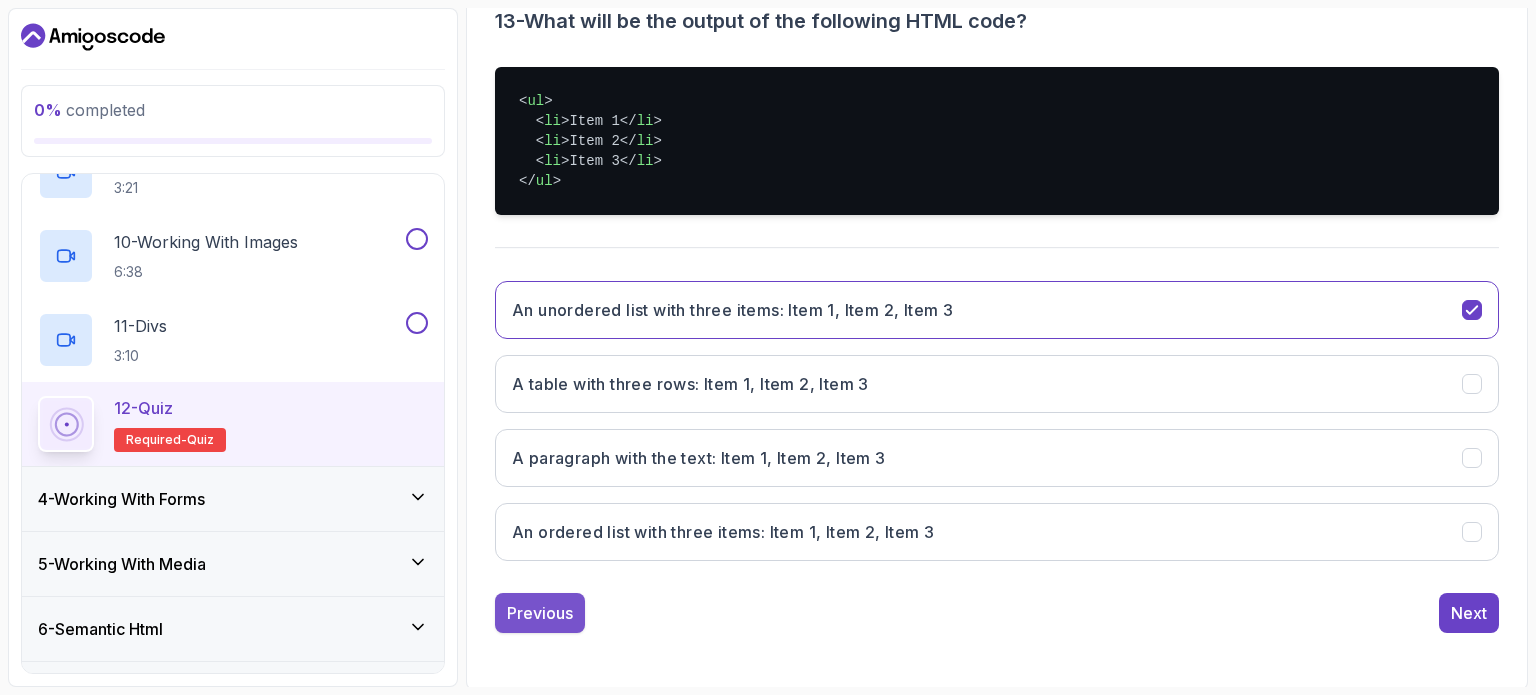 click on "Previous" at bounding box center (540, 613) 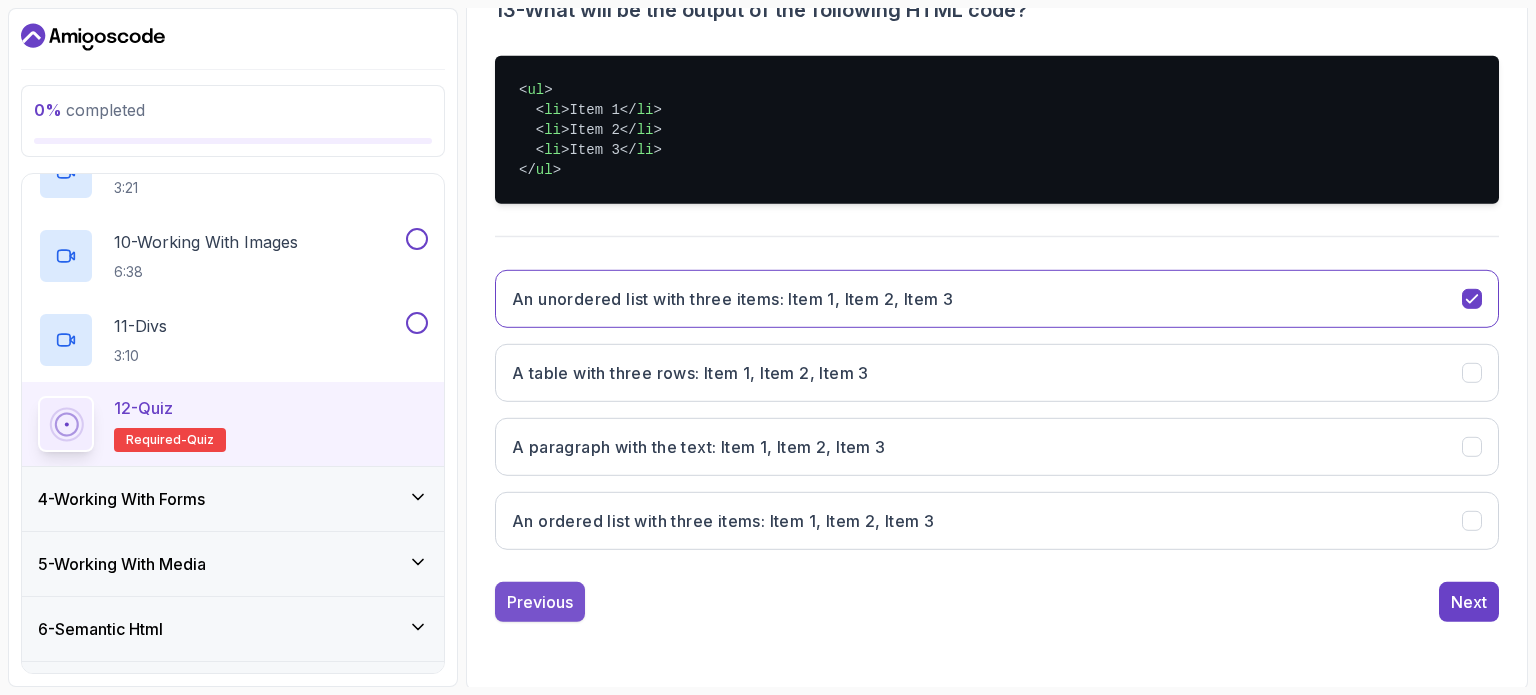 scroll, scrollTop: 227, scrollLeft: 0, axis: vertical 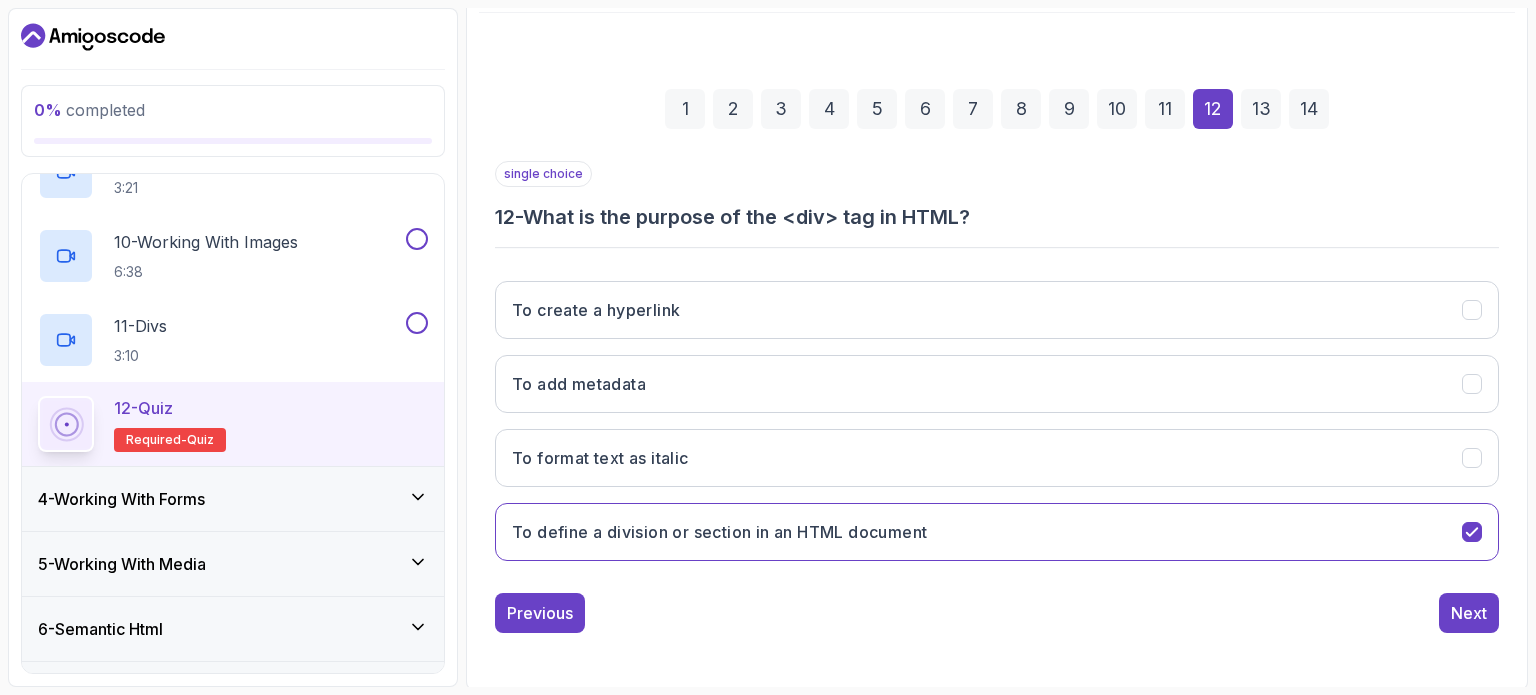 click on "1 2 3 4 5 6 7 8 9 10 11 12 13 14 single choice 12  -  What is the purpose of the <div> tag in HTML? To create a hyperlink To add metadata To format text as italic To define a division or section in an HTML document Previous Next" at bounding box center [997, 345] 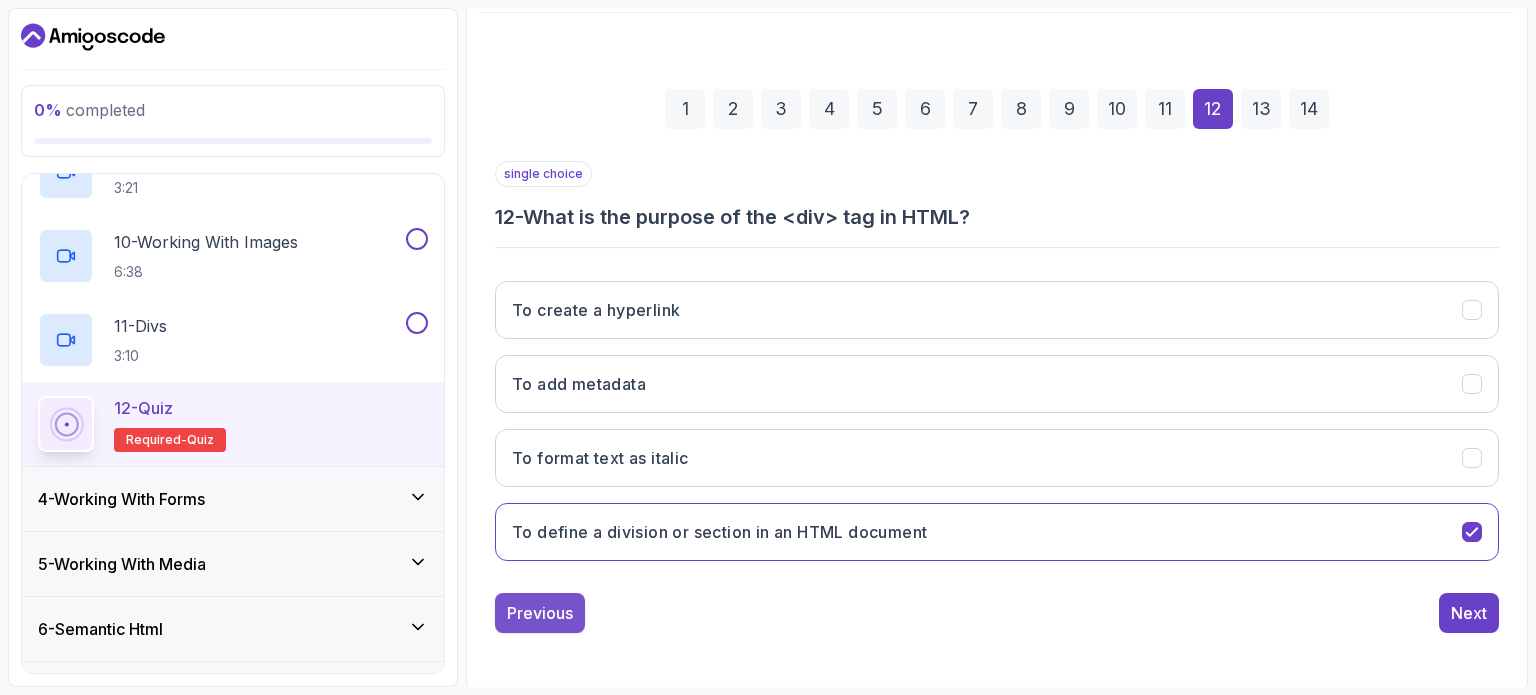 click on "Previous" at bounding box center [540, 613] 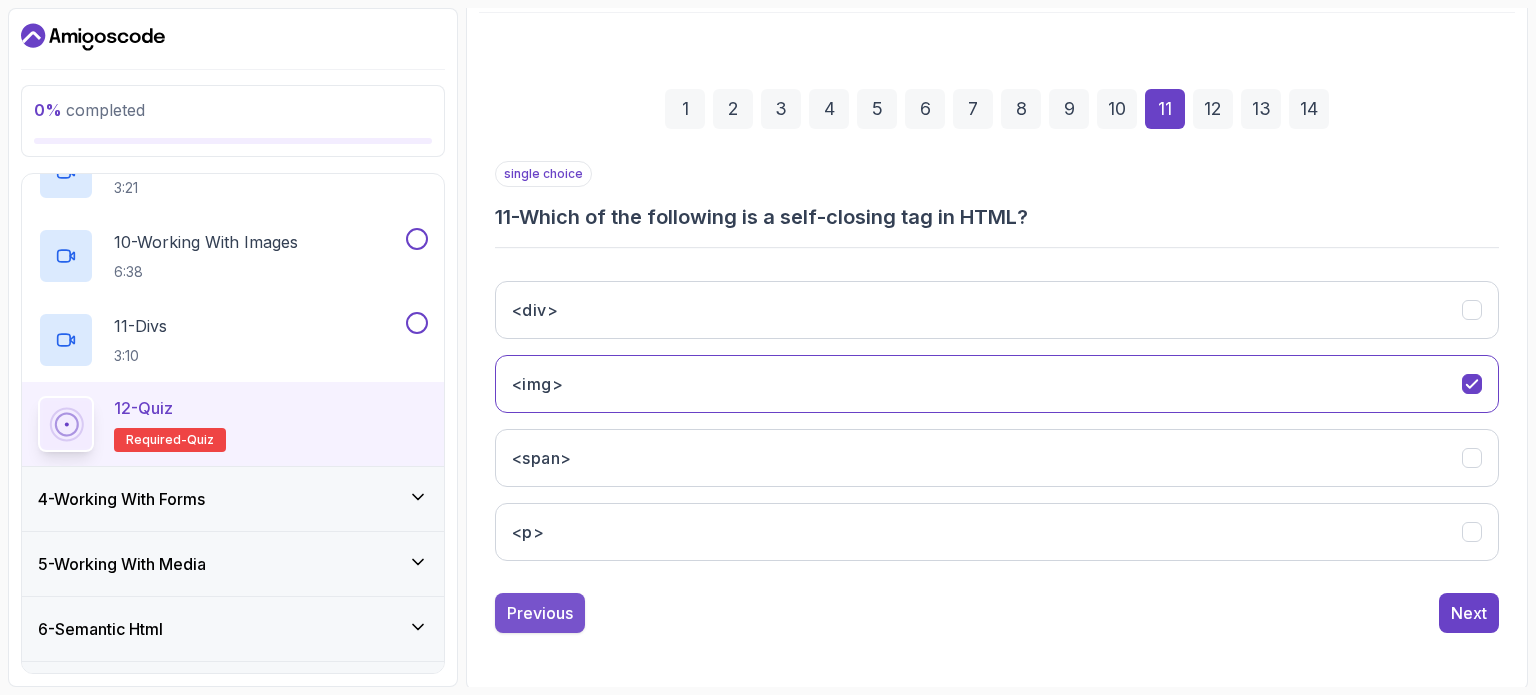 click on "Previous" at bounding box center (540, 613) 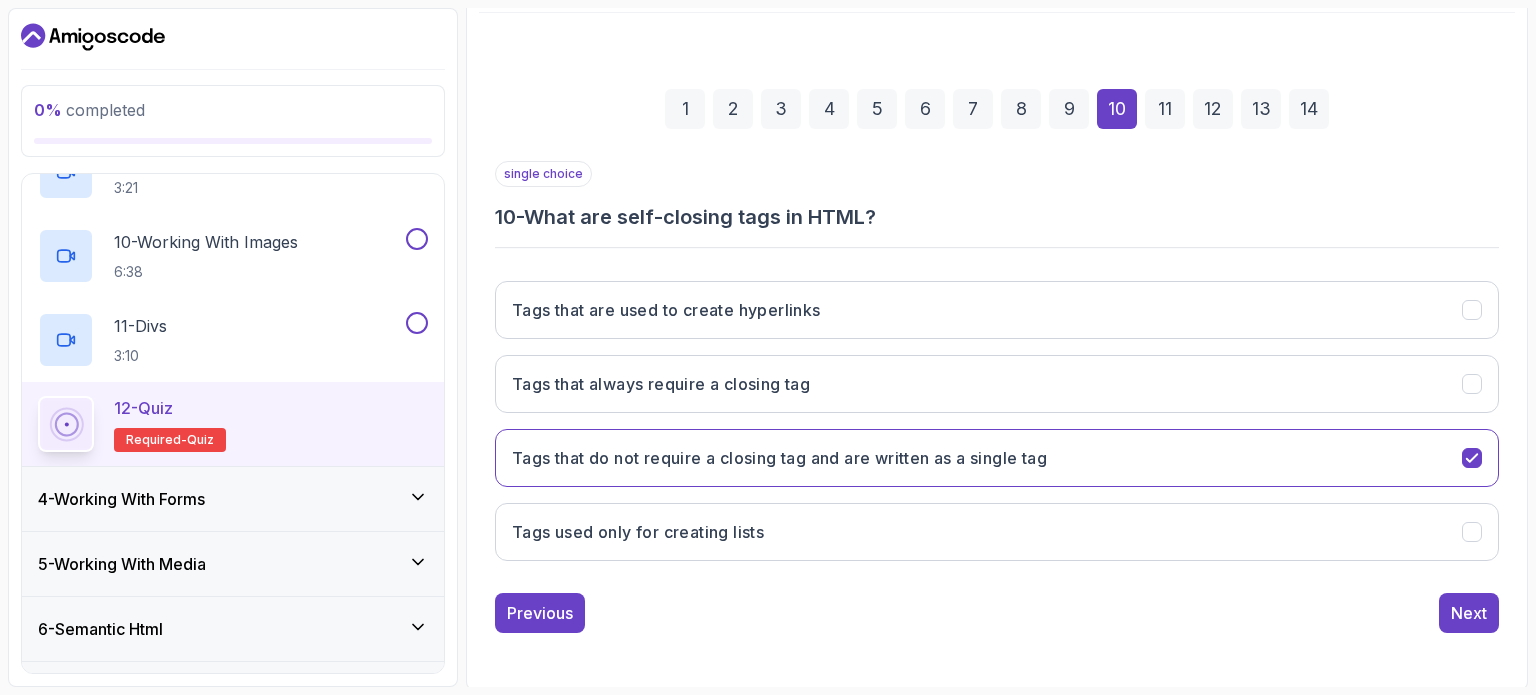 click on "Previous" at bounding box center (540, 613) 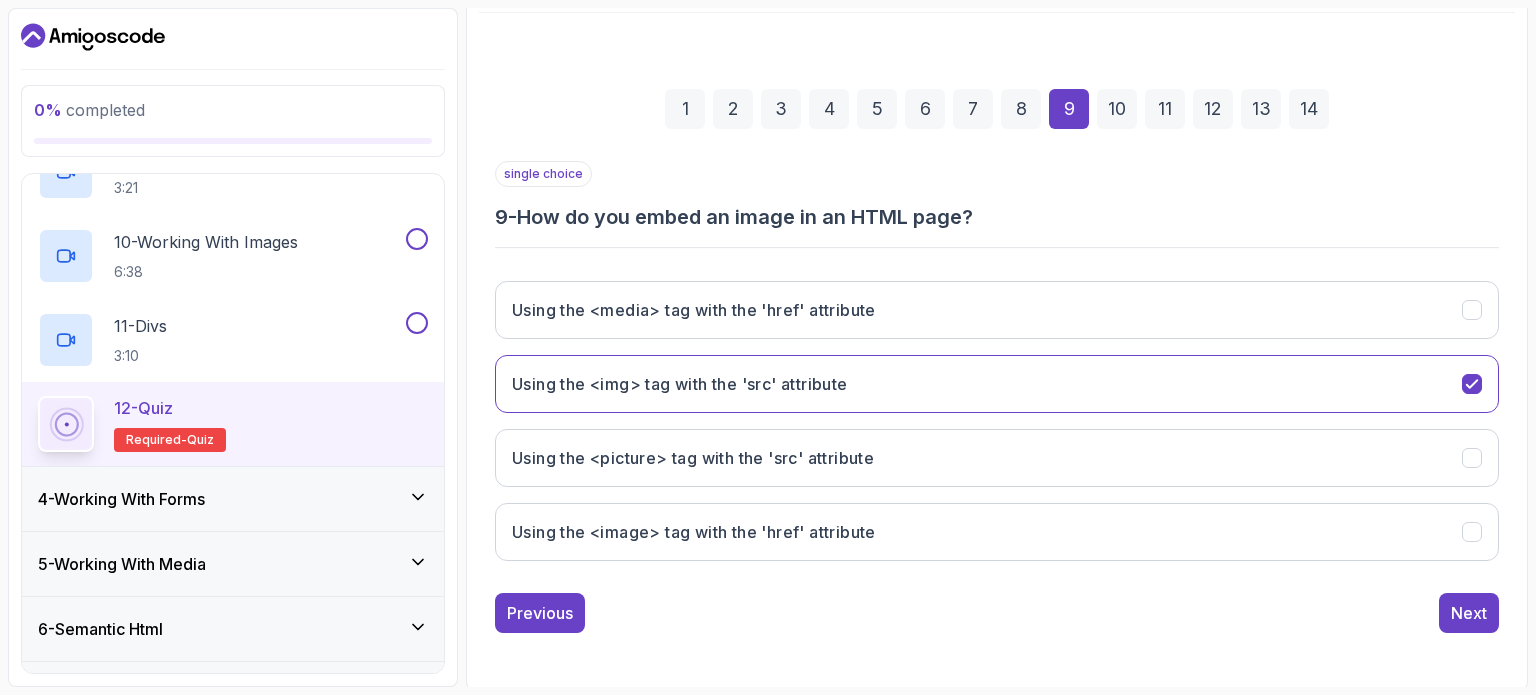 click on "Previous" at bounding box center [540, 613] 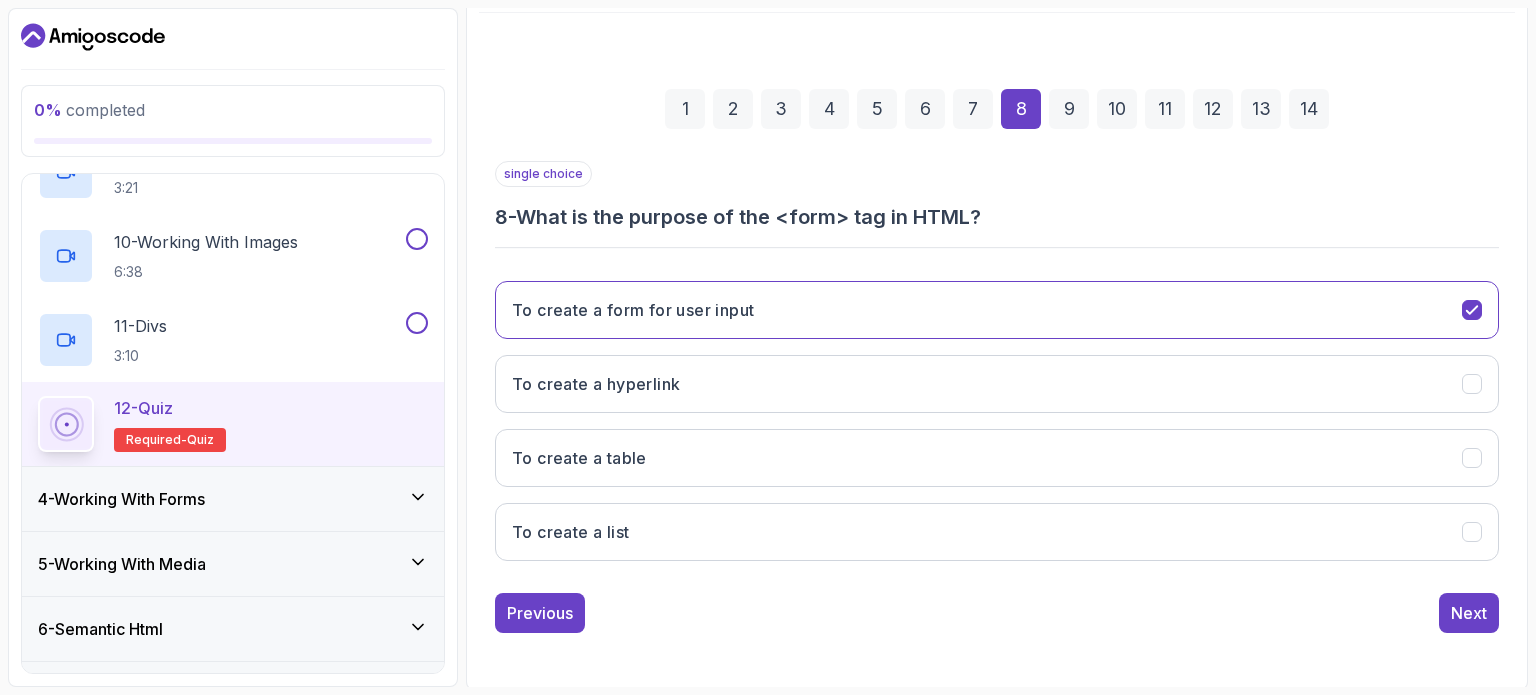 click on "Previous" at bounding box center [540, 613] 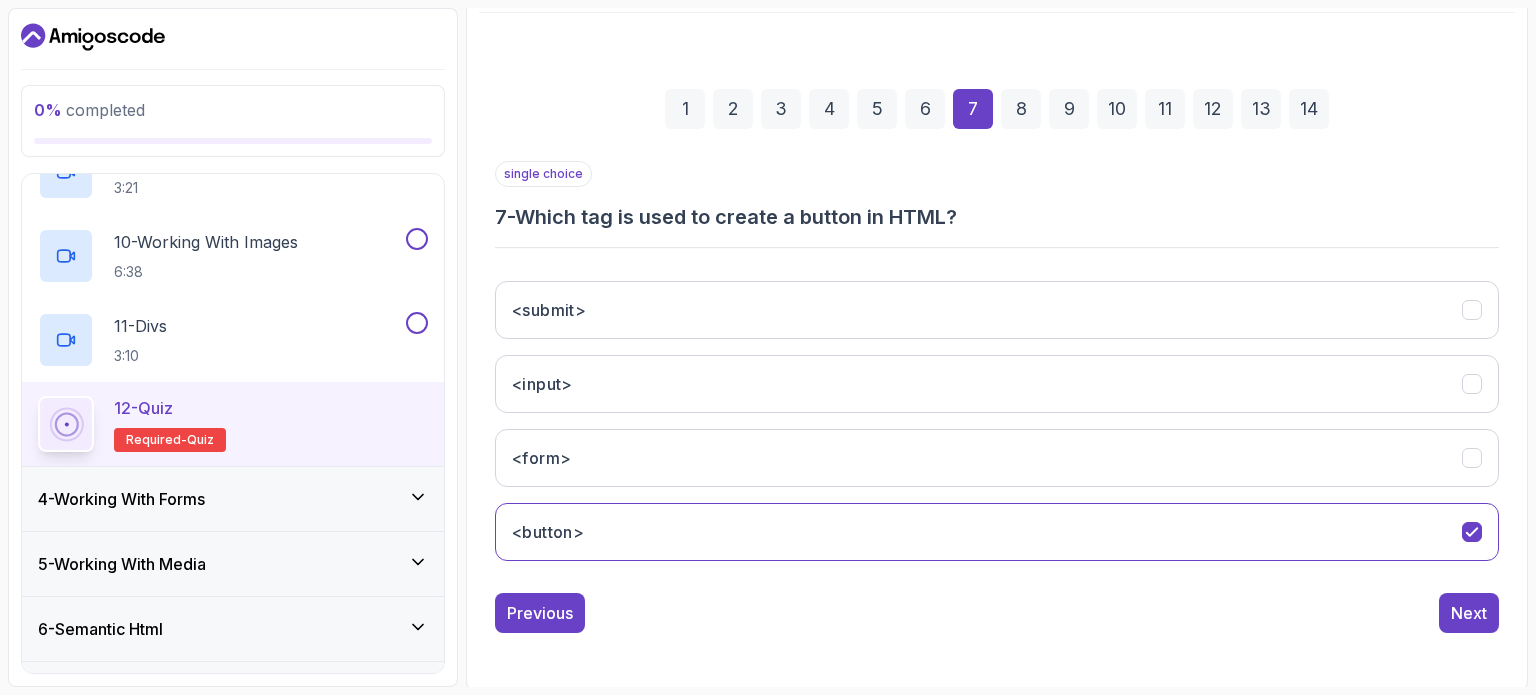 click on "Previous" at bounding box center (540, 613) 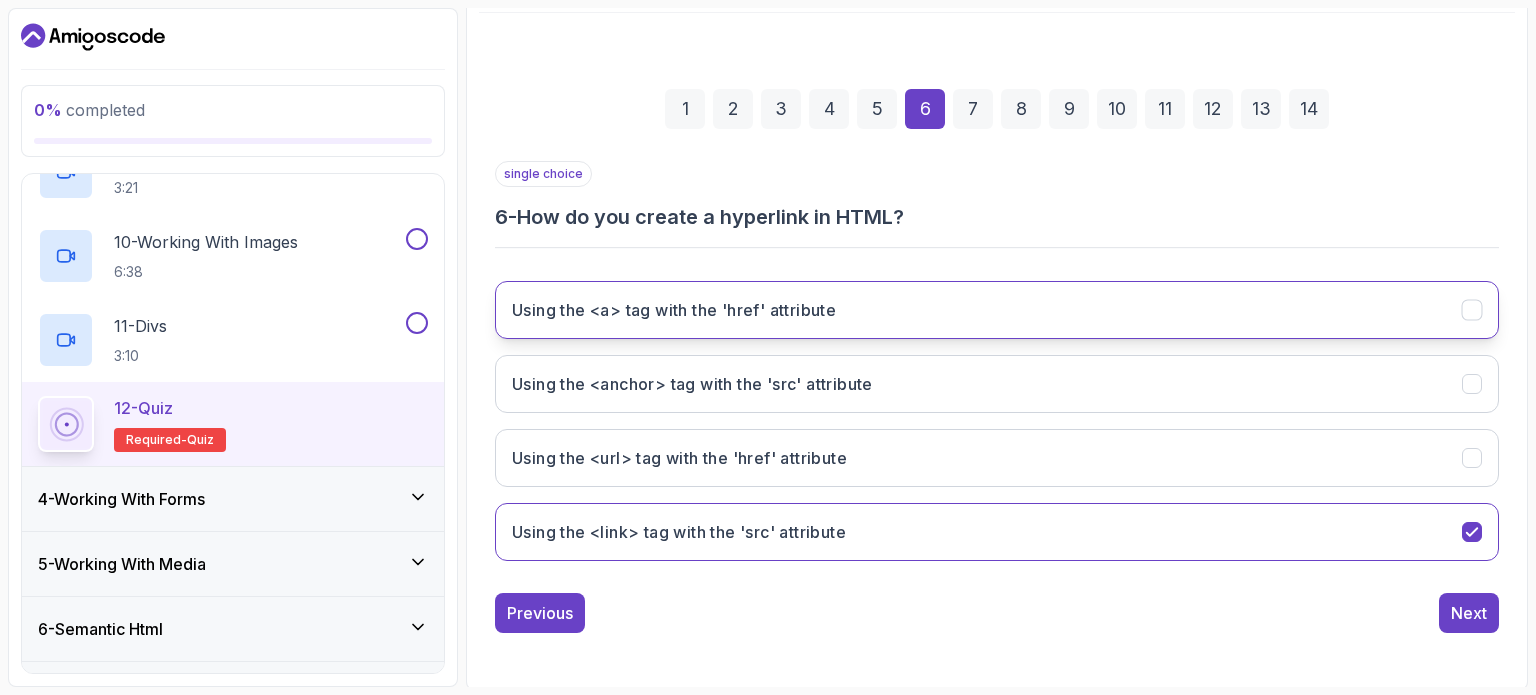 click on "Using the <a> tag with the 'href' attribute" at bounding box center [674, 310] 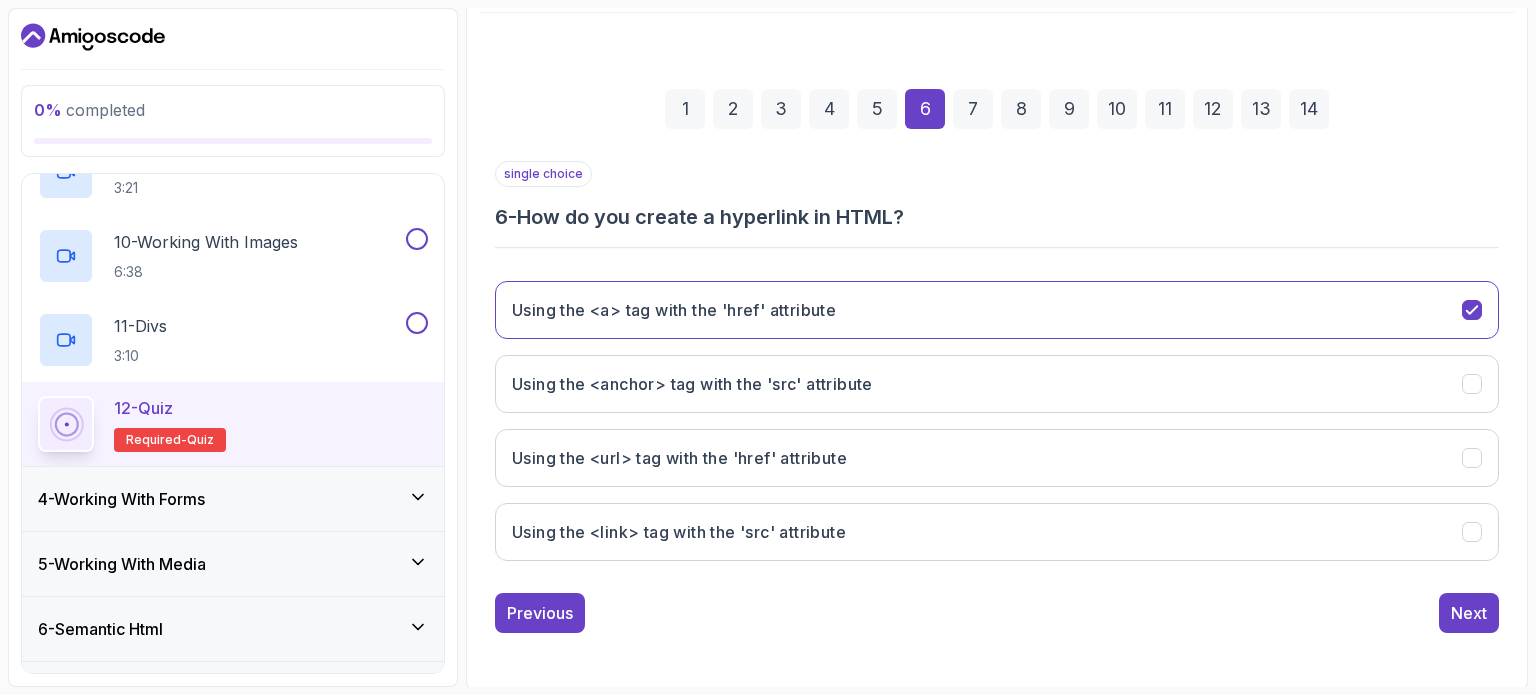 click on "14" at bounding box center (1309, 109) 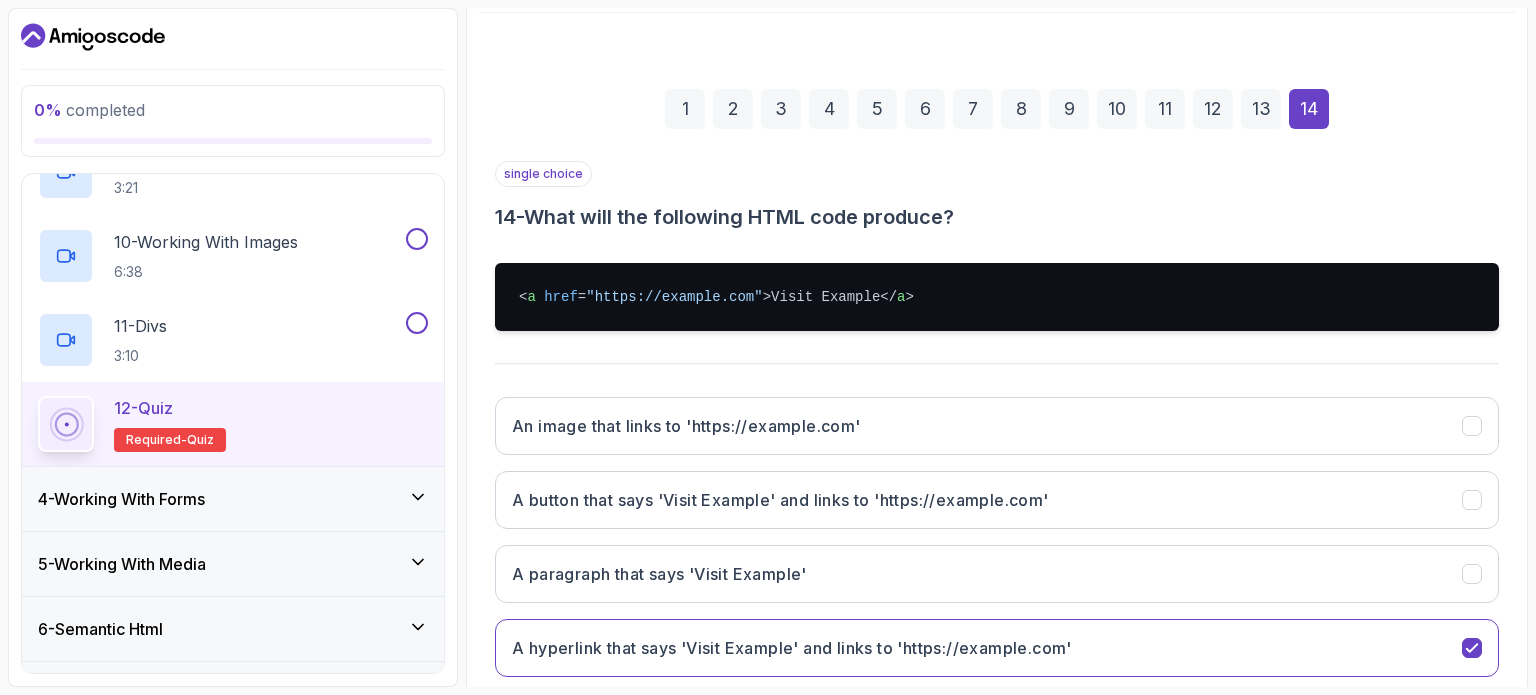scroll, scrollTop: 343, scrollLeft: 0, axis: vertical 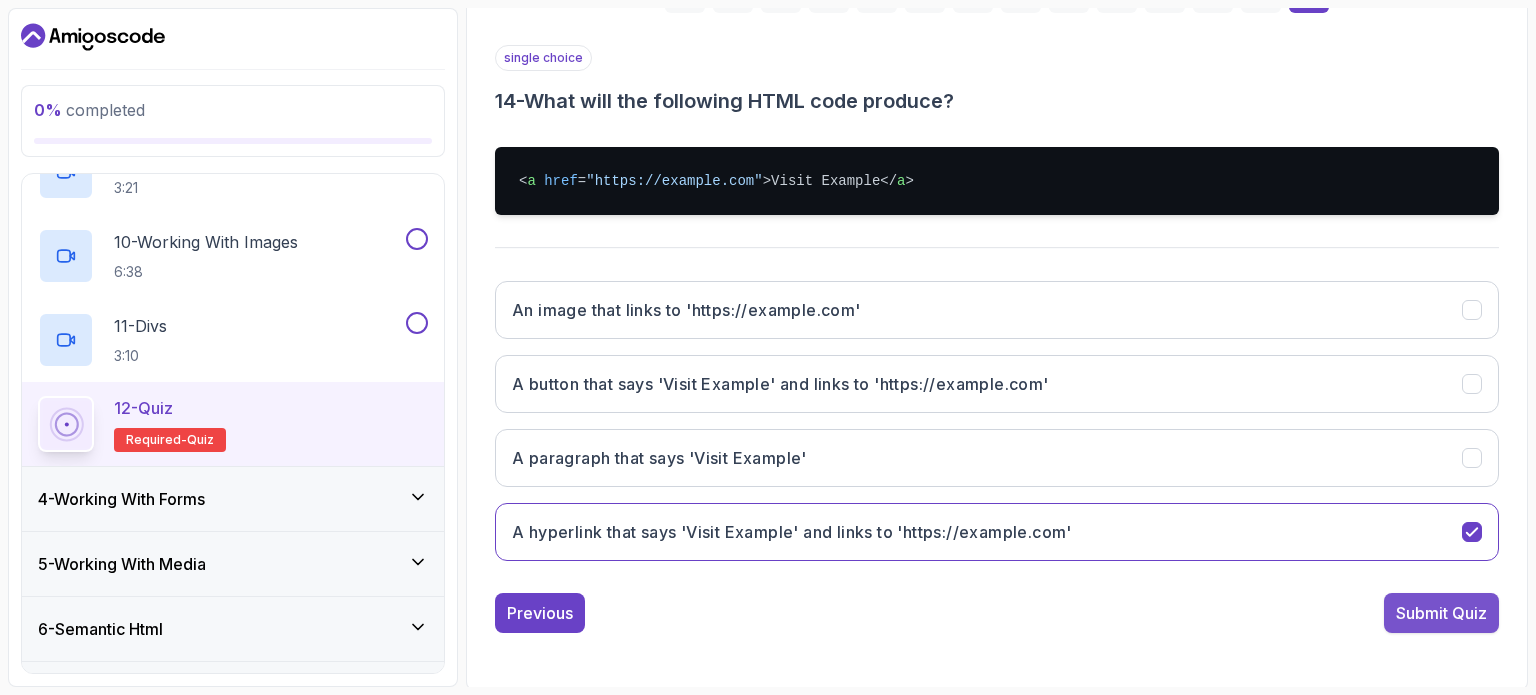 click on "Submit Quiz" at bounding box center [1441, 613] 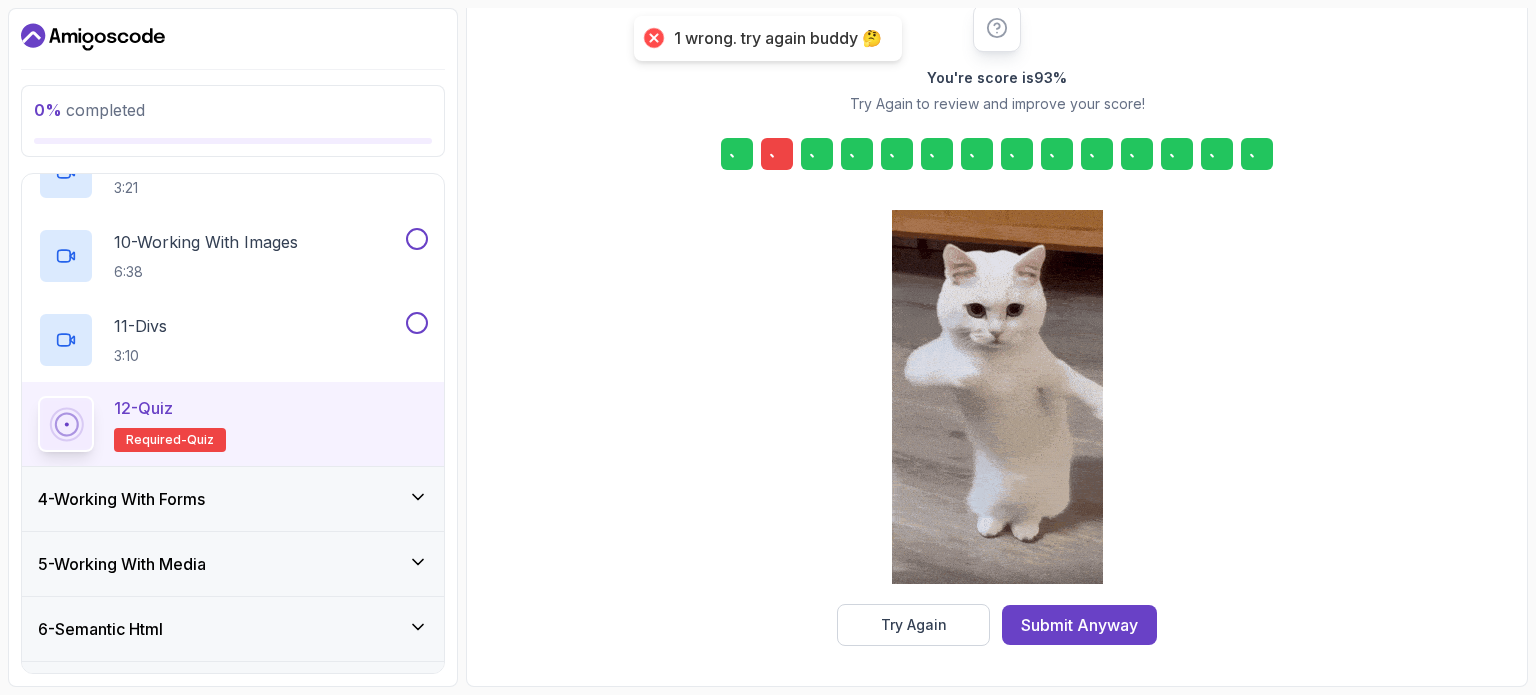scroll, scrollTop: 262, scrollLeft: 0, axis: vertical 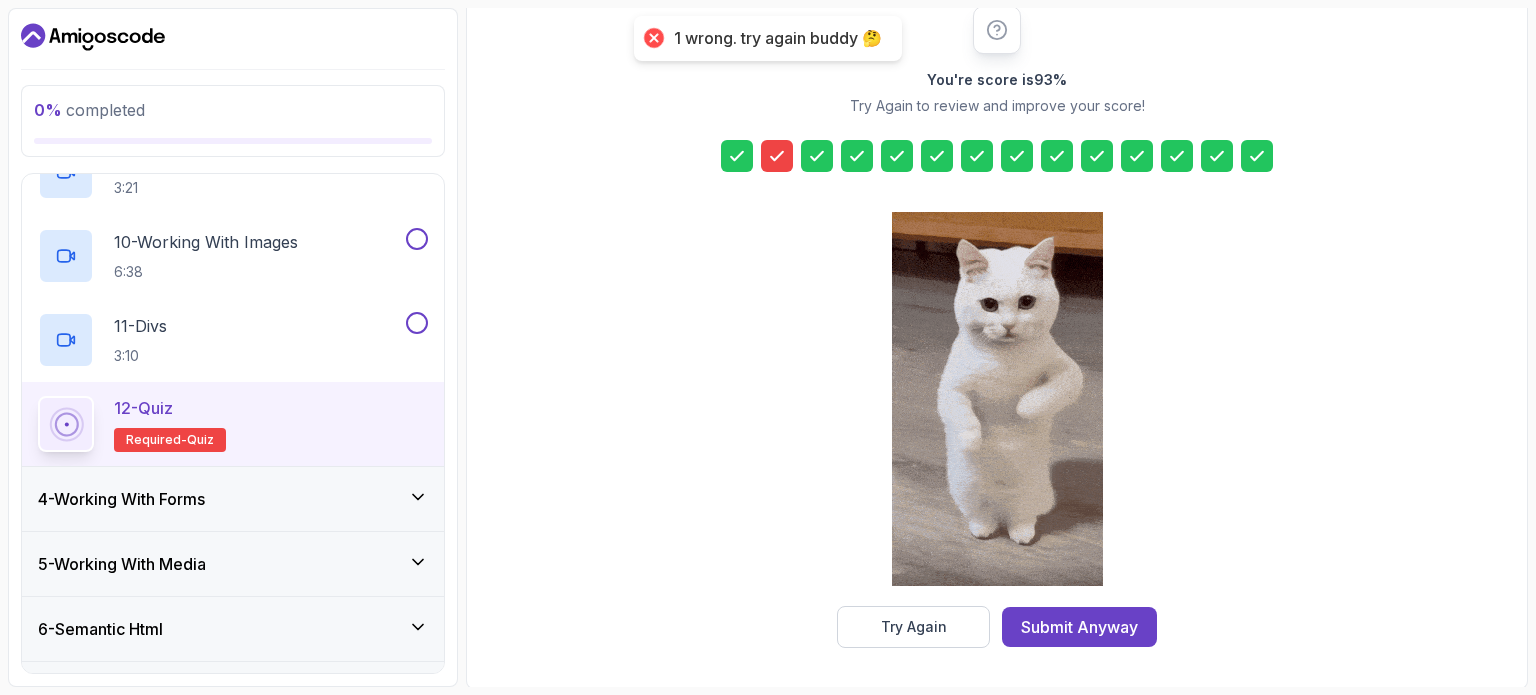 click 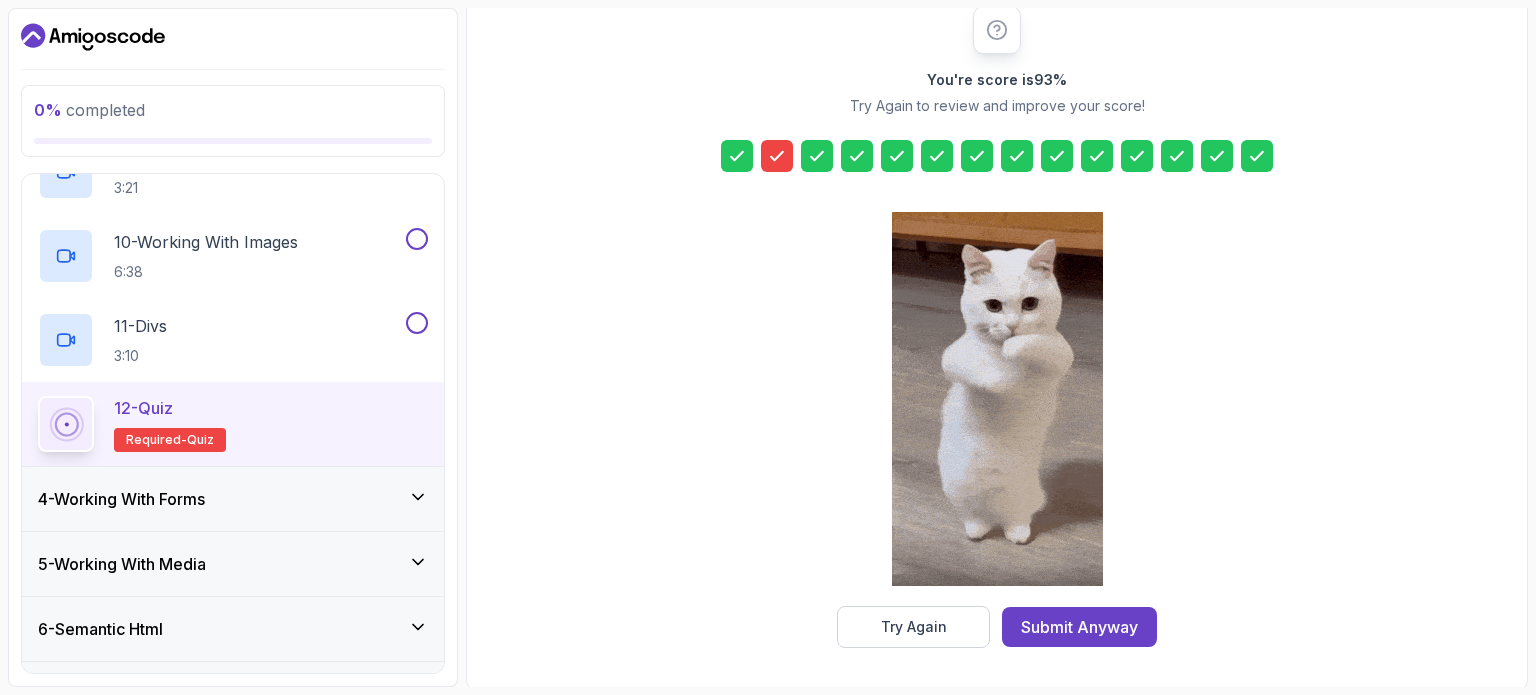 click at bounding box center (997, 399) 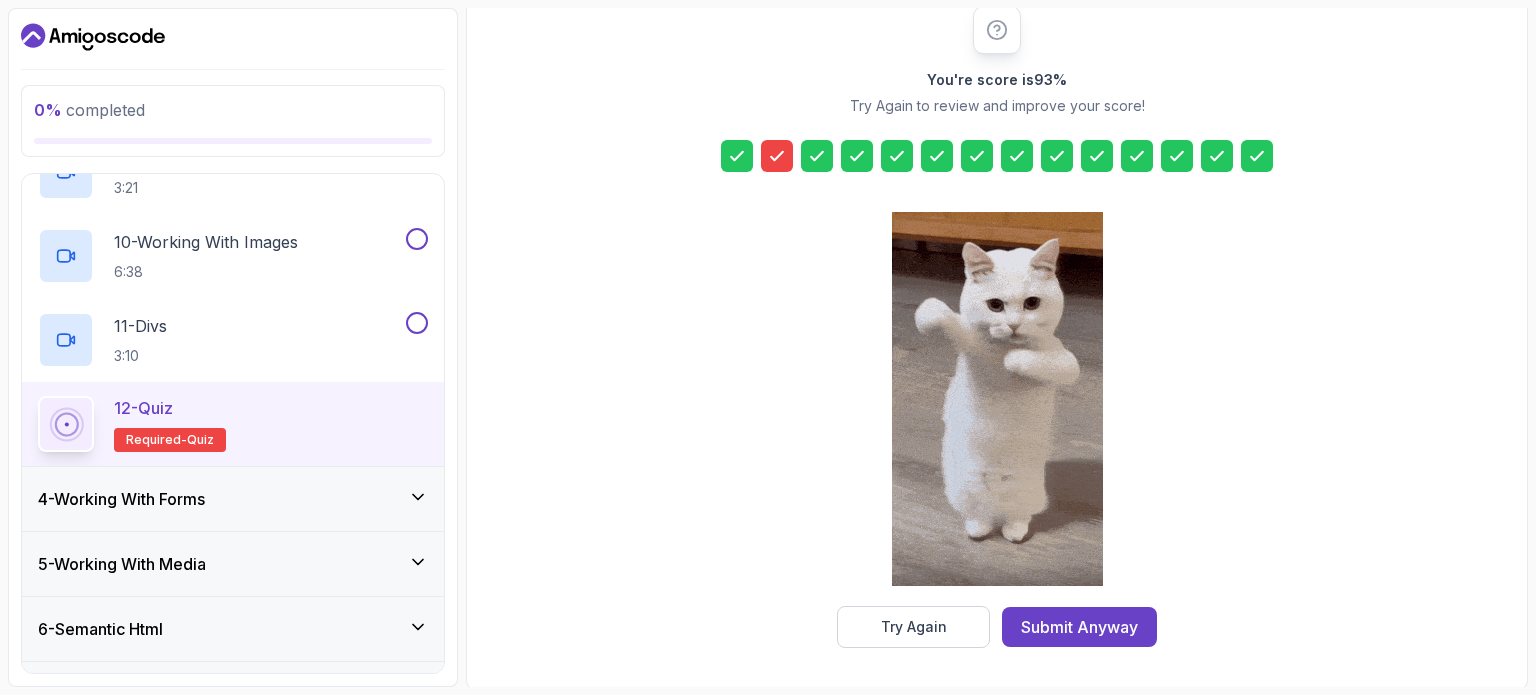 click at bounding box center (777, 156) 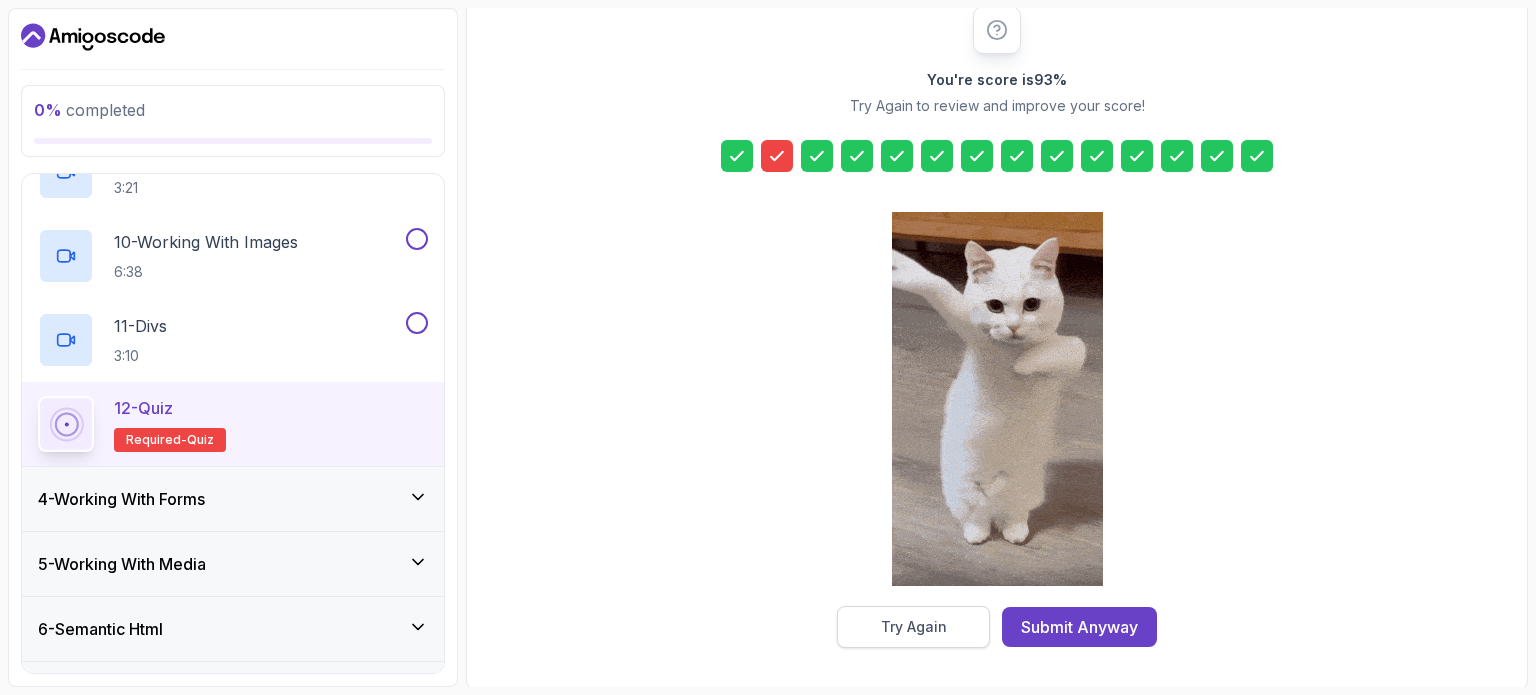 click on "Try Again" at bounding box center [913, 627] 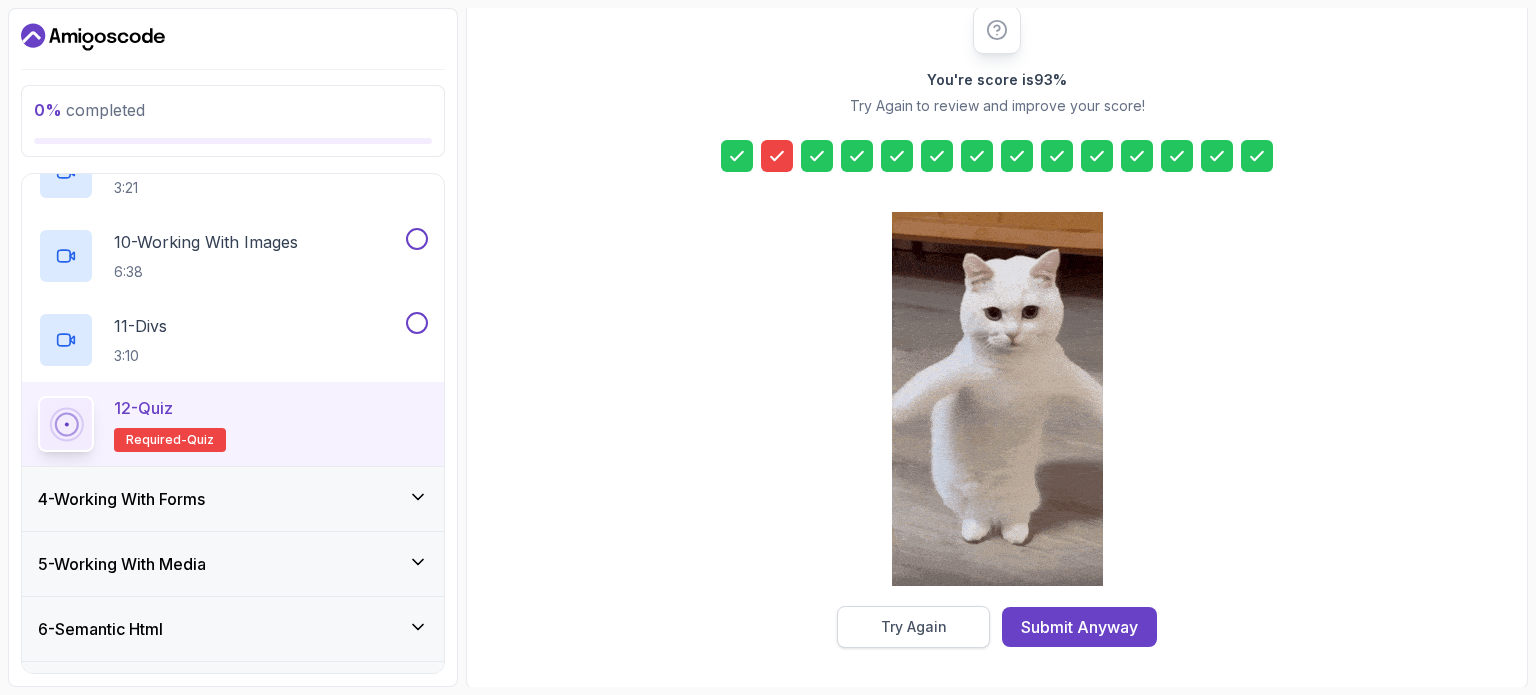 scroll, scrollTop: 227, scrollLeft: 0, axis: vertical 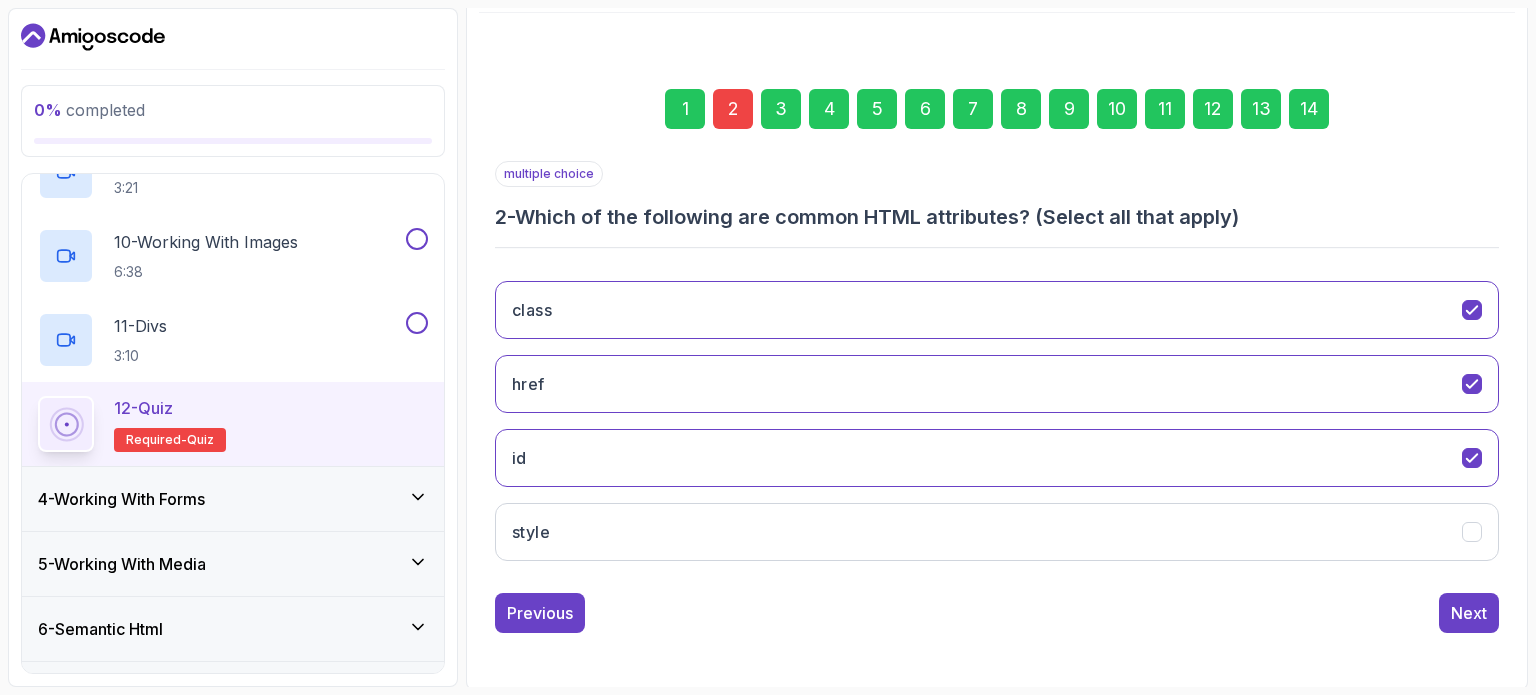 click on "1 2 3 4 5 6 7 8 9 10 11 12 13 14" at bounding box center [997, 109] 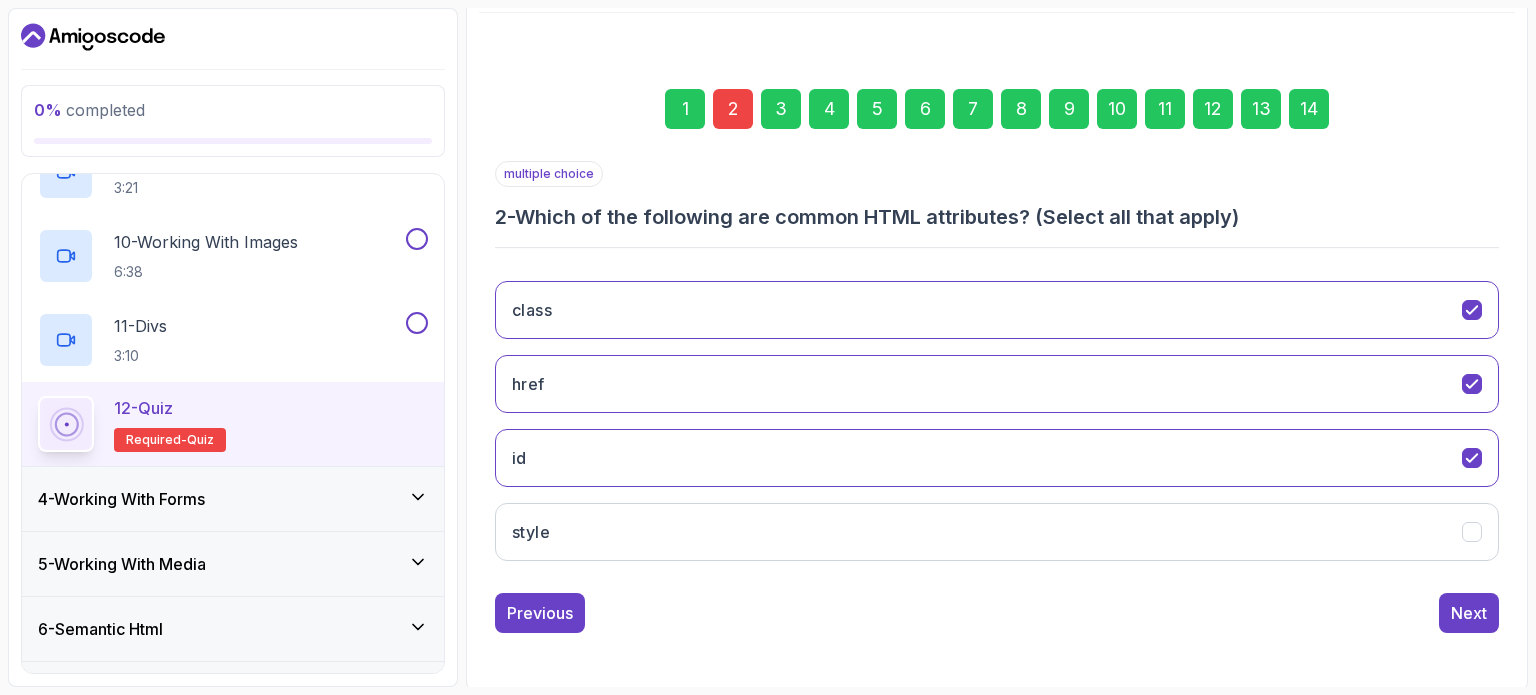 click on "2" at bounding box center [733, 109] 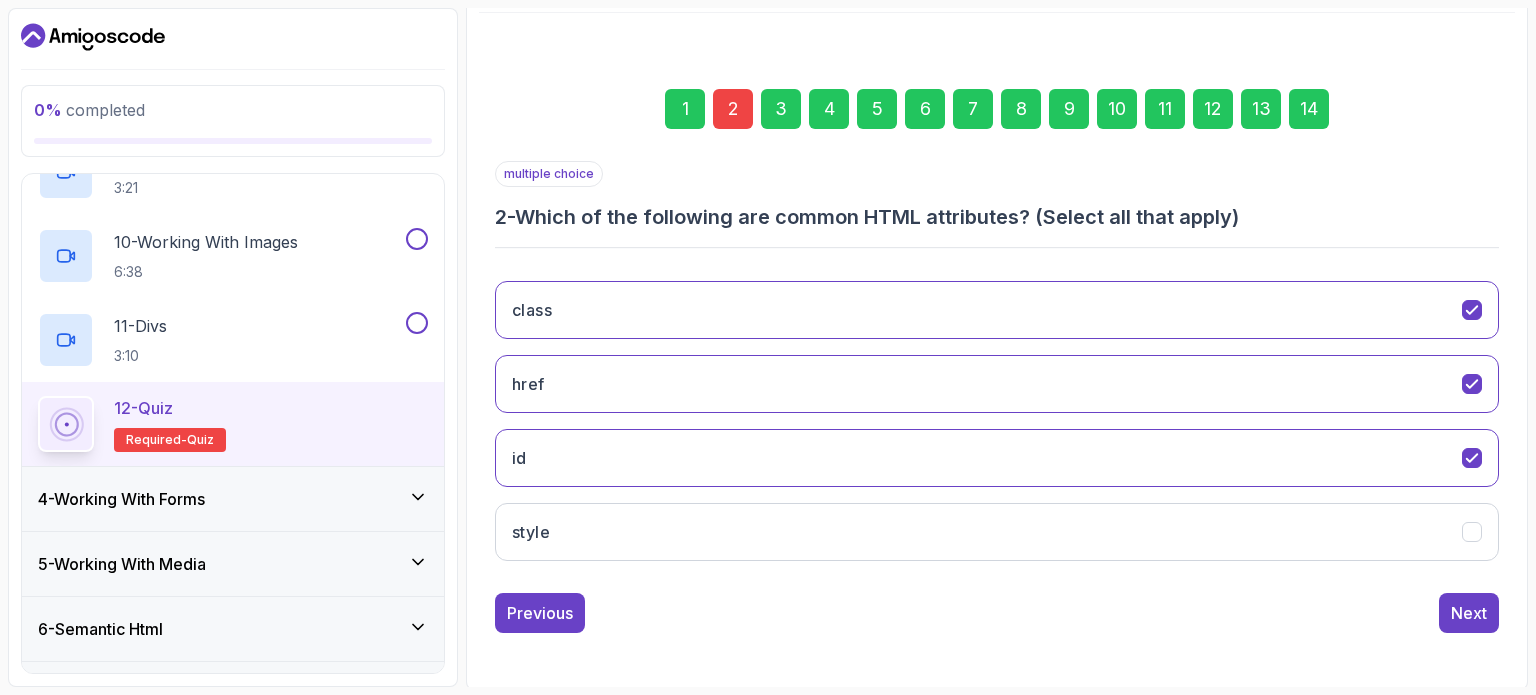 drag, startPoint x: 728, startPoint y: 106, endPoint x: 665, endPoint y: 123, distance: 65.25335 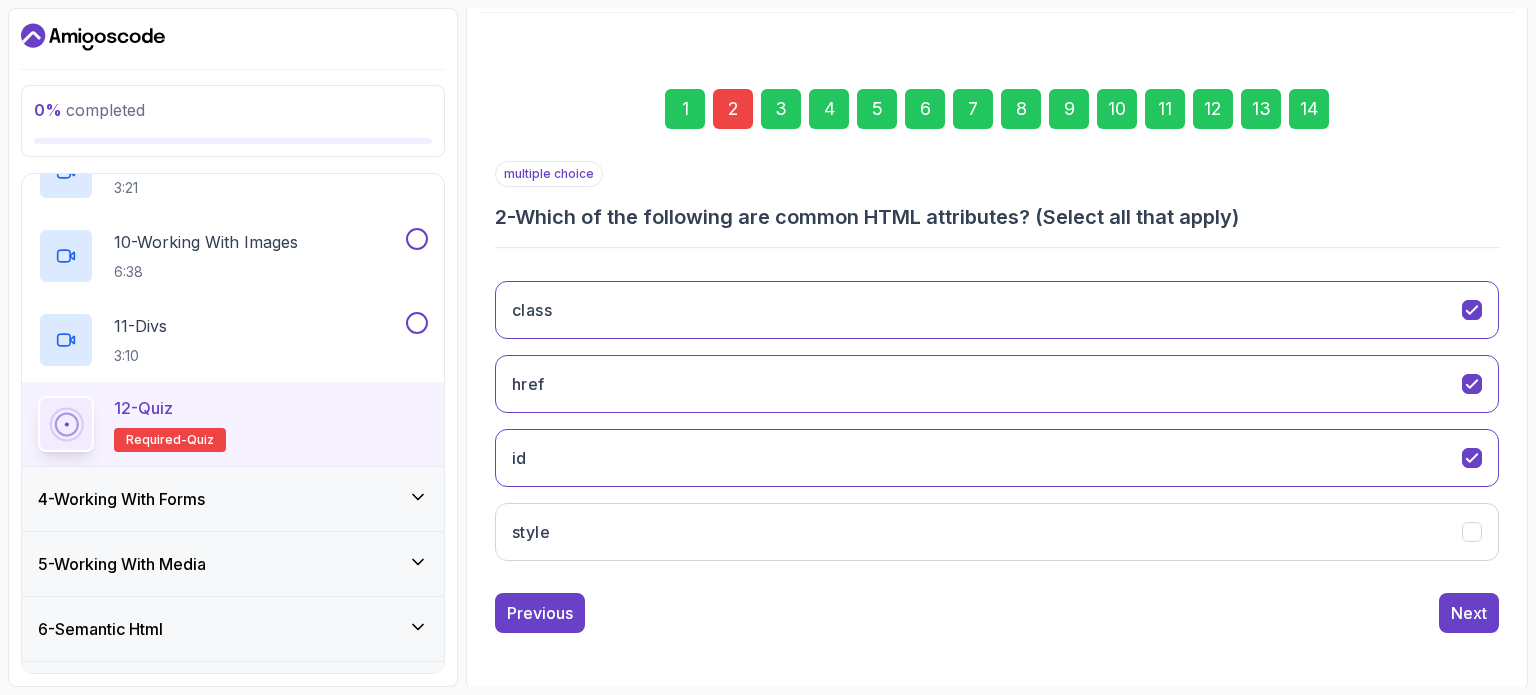 click on "1 2 3 4 5 6 7 8 9 10 11 12 13 14" at bounding box center (997, 109) 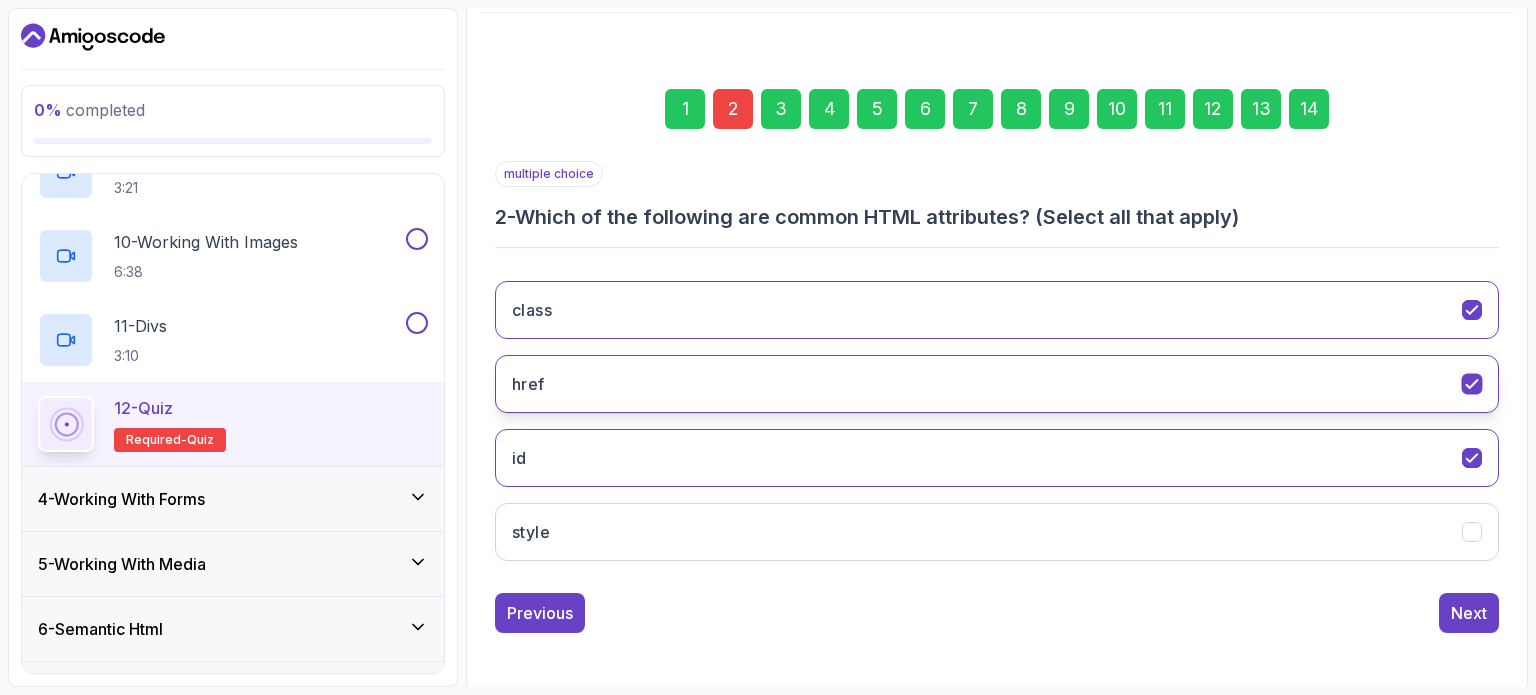 click 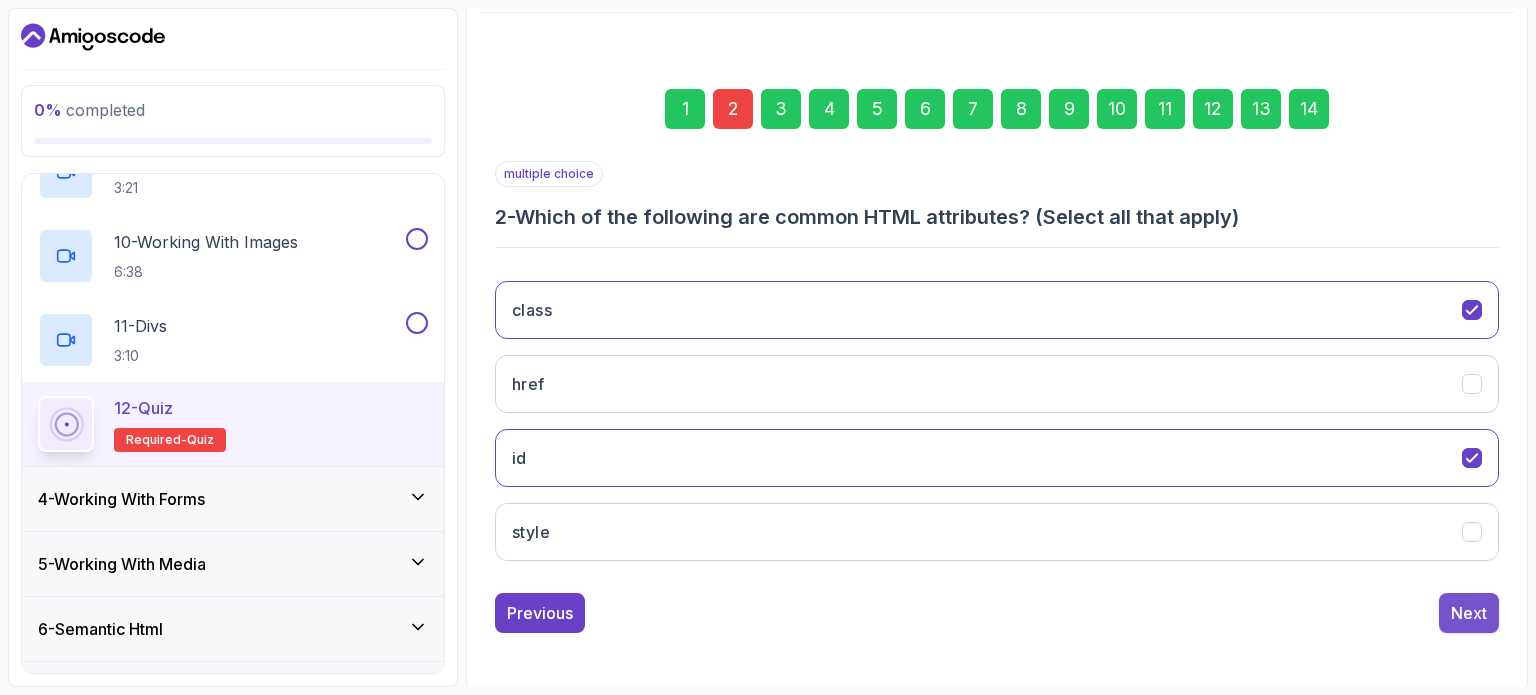 click on "Next" at bounding box center (1469, 613) 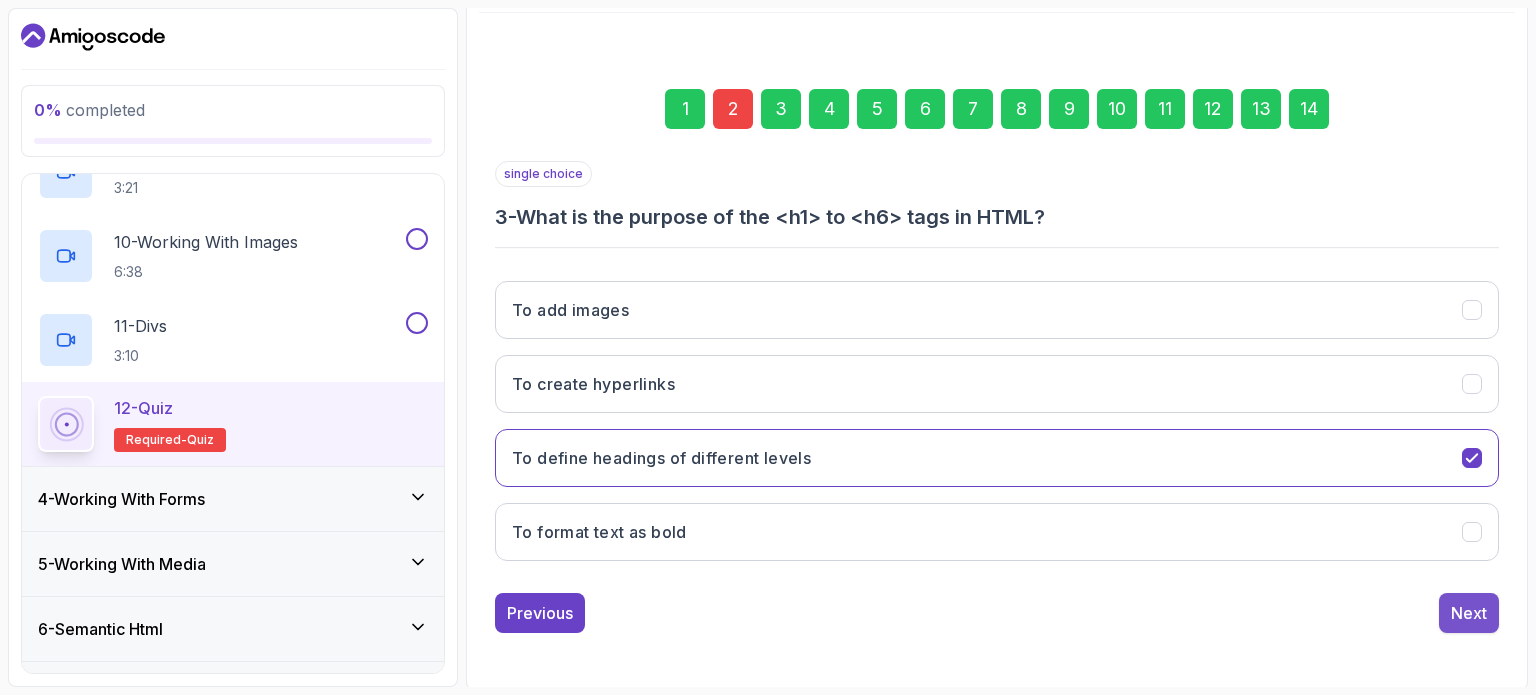 click on "Next" at bounding box center (1469, 613) 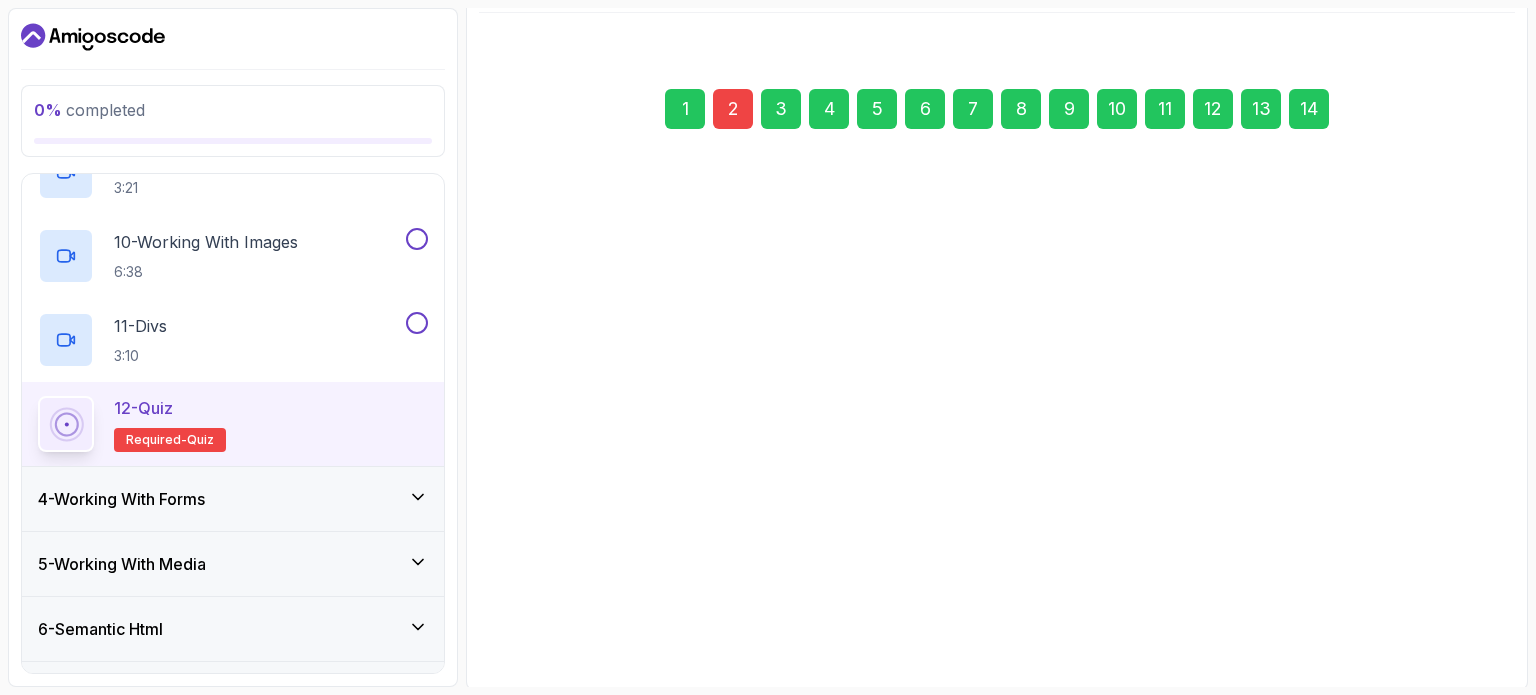 click on "Next" at bounding box center (1469, 613) 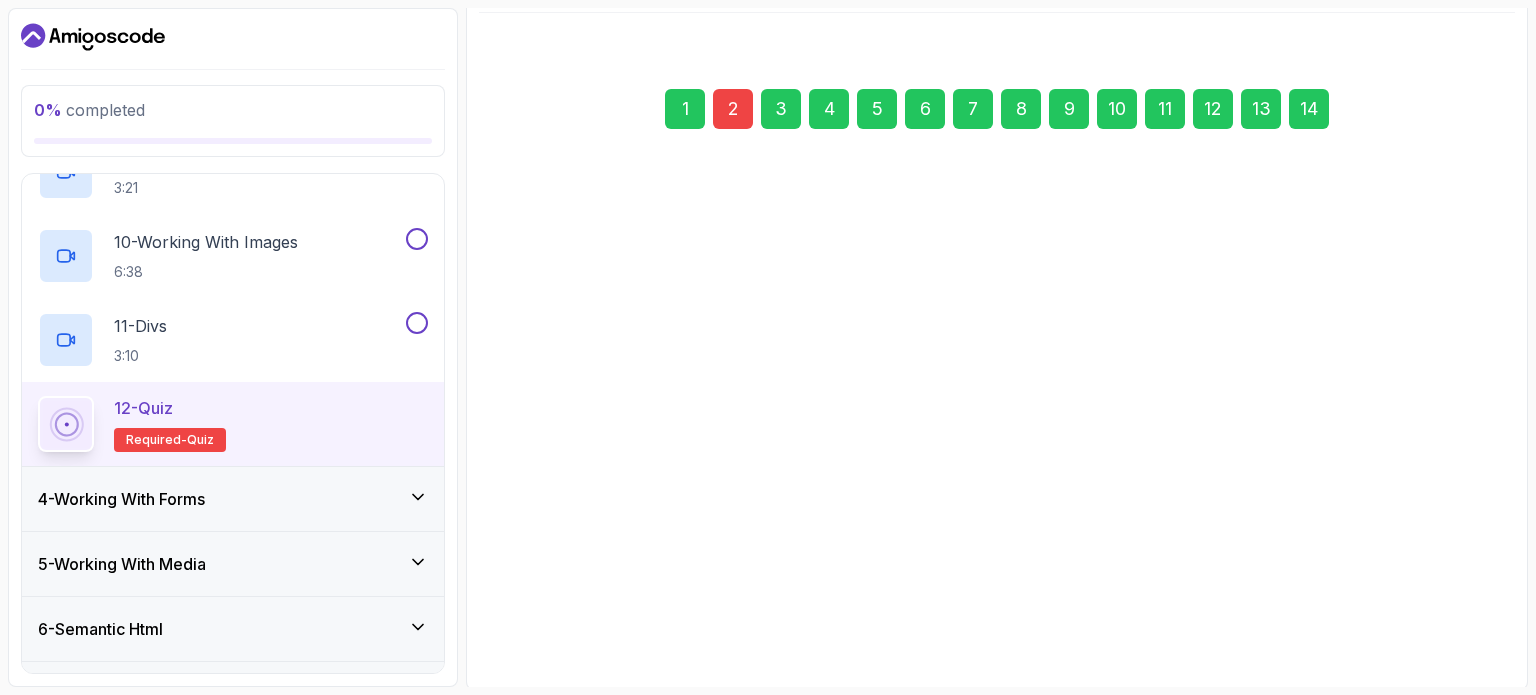 click on "Next" at bounding box center [1469, 612] 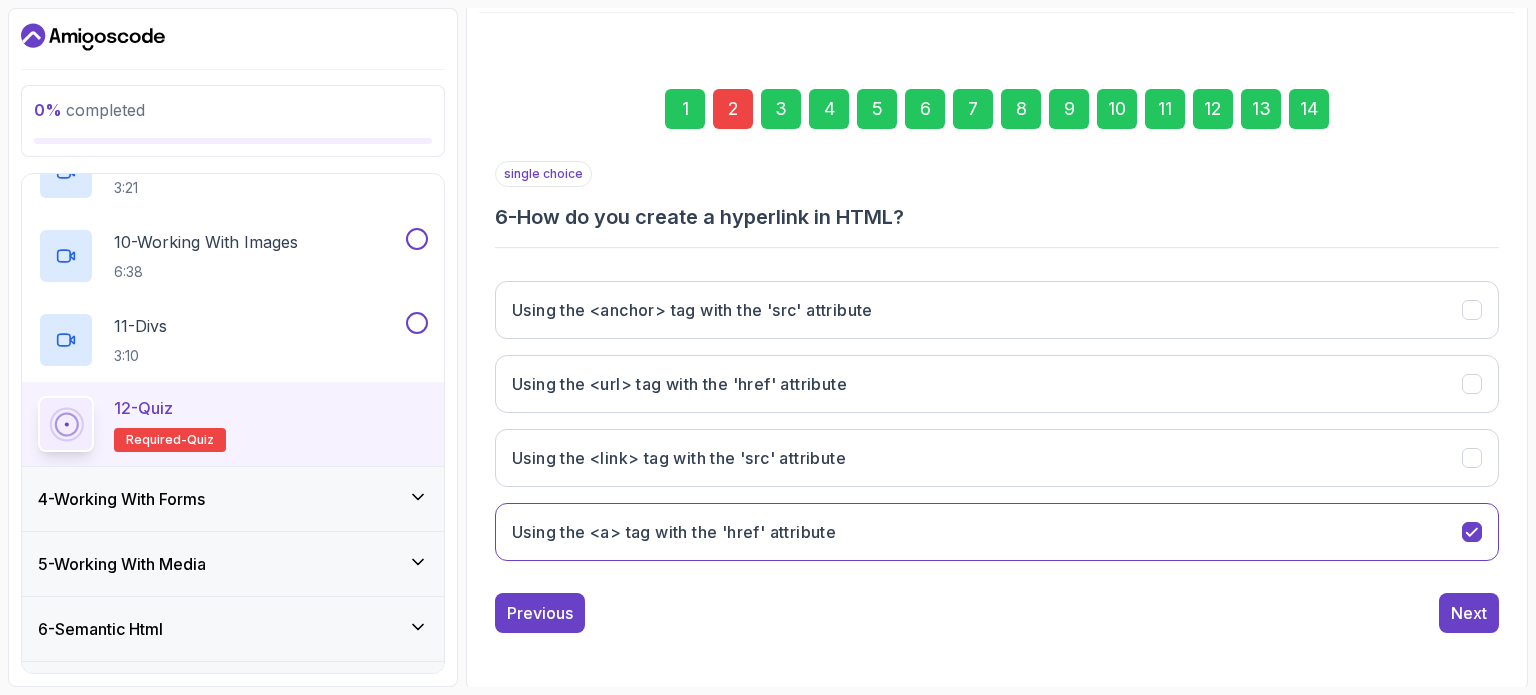 drag, startPoint x: 1480, startPoint y: 607, endPoint x: 1306, endPoint y: 120, distance: 517.1509 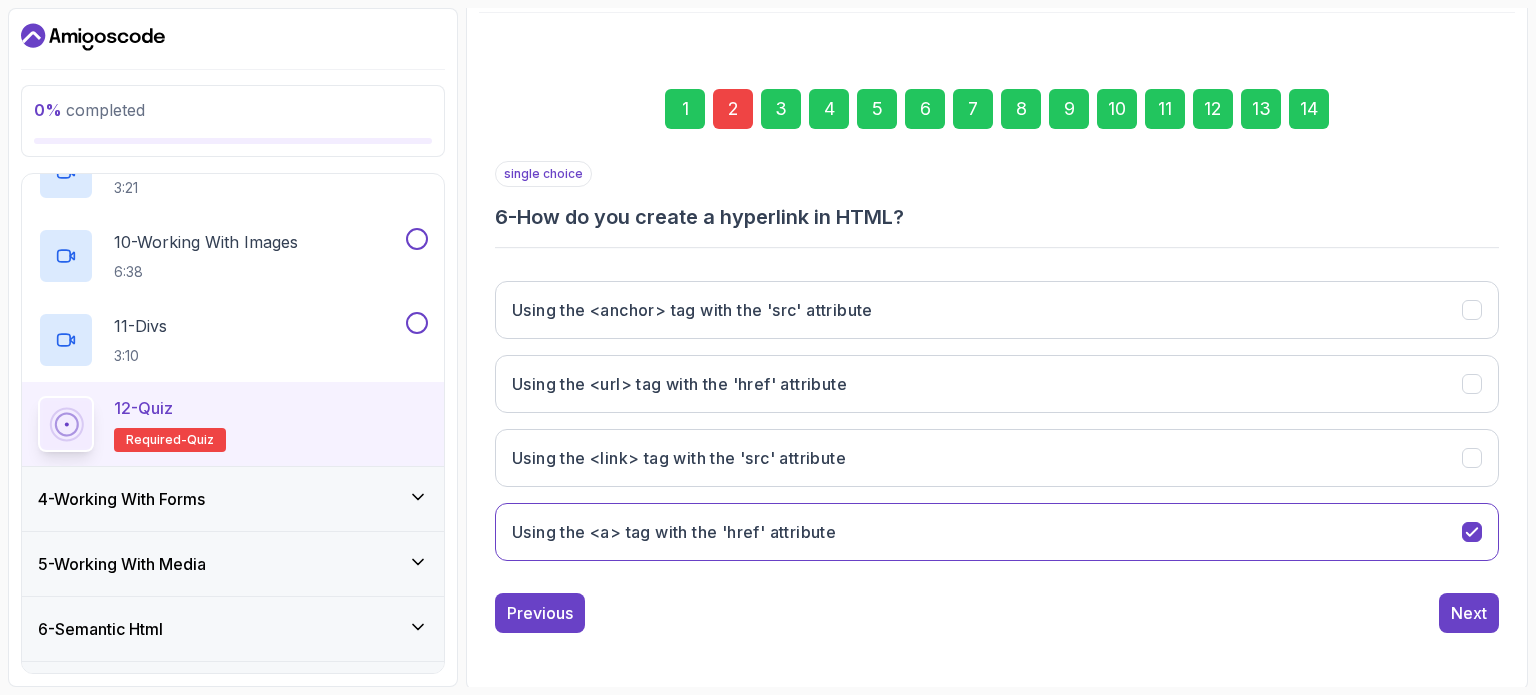 click on "14" at bounding box center [1309, 109] 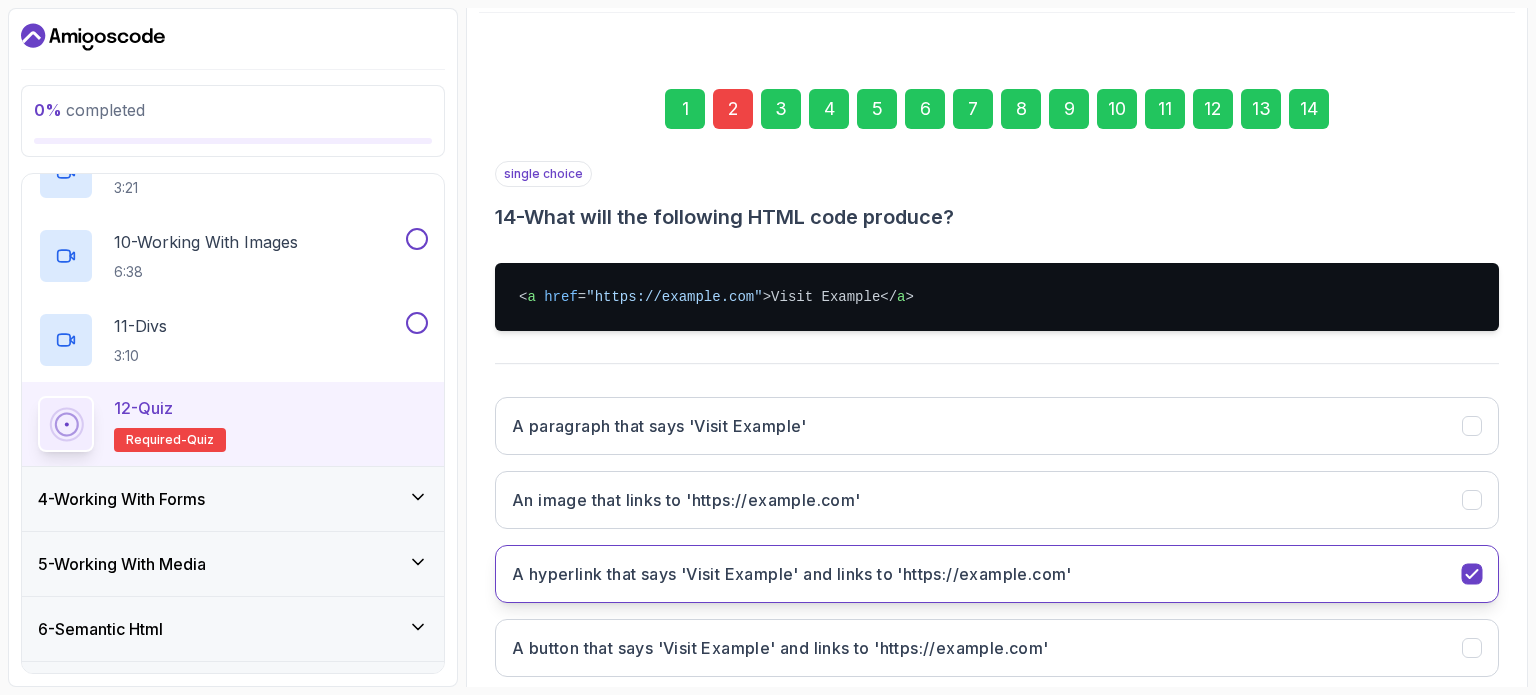 scroll, scrollTop: 343, scrollLeft: 0, axis: vertical 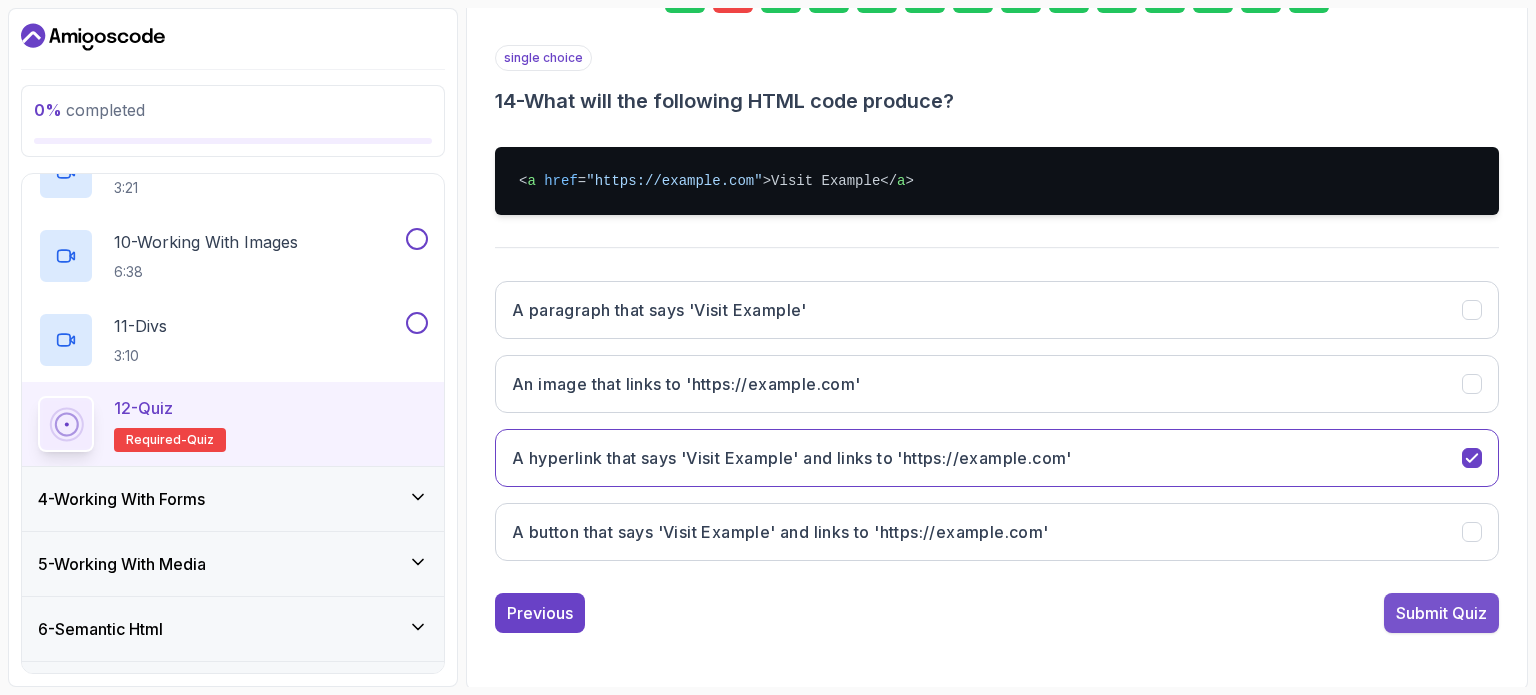 click on "Submit Quiz" at bounding box center [1441, 613] 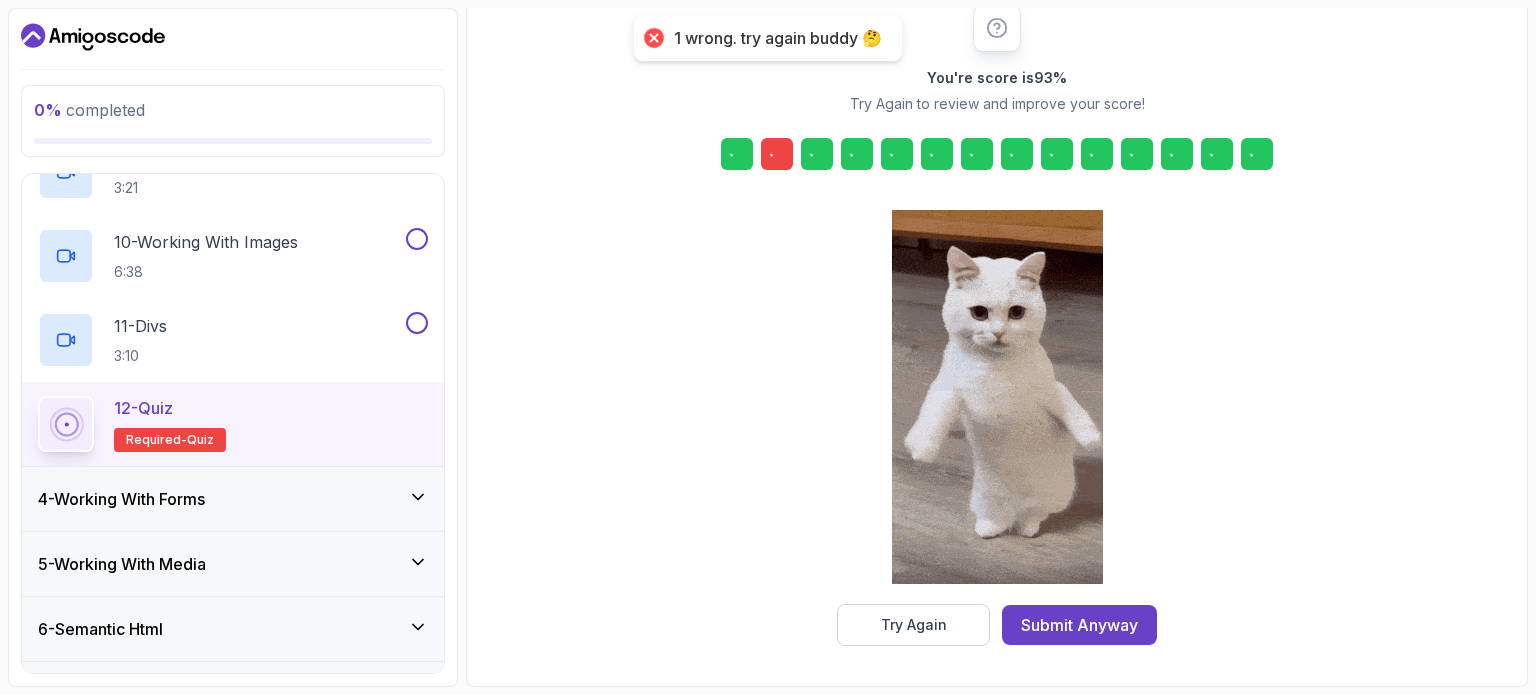 scroll, scrollTop: 262, scrollLeft: 0, axis: vertical 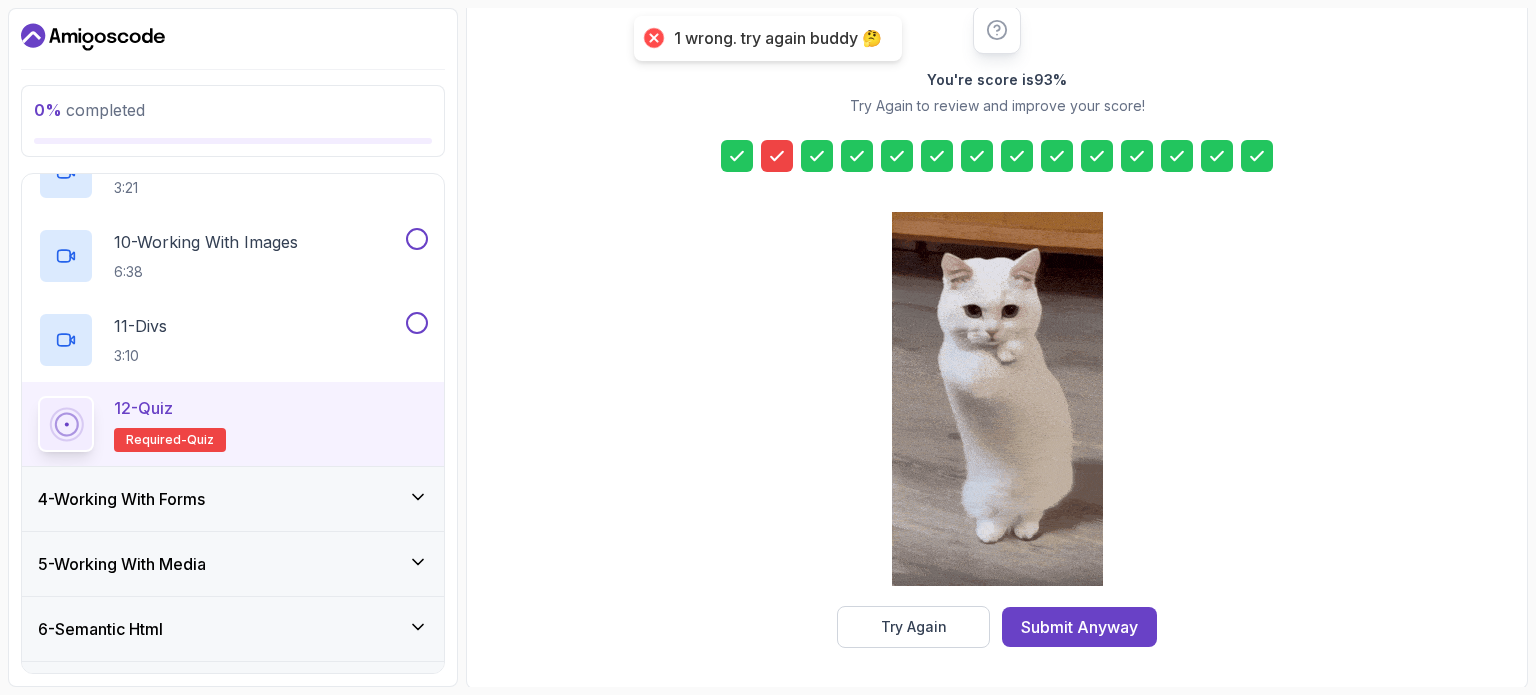 click 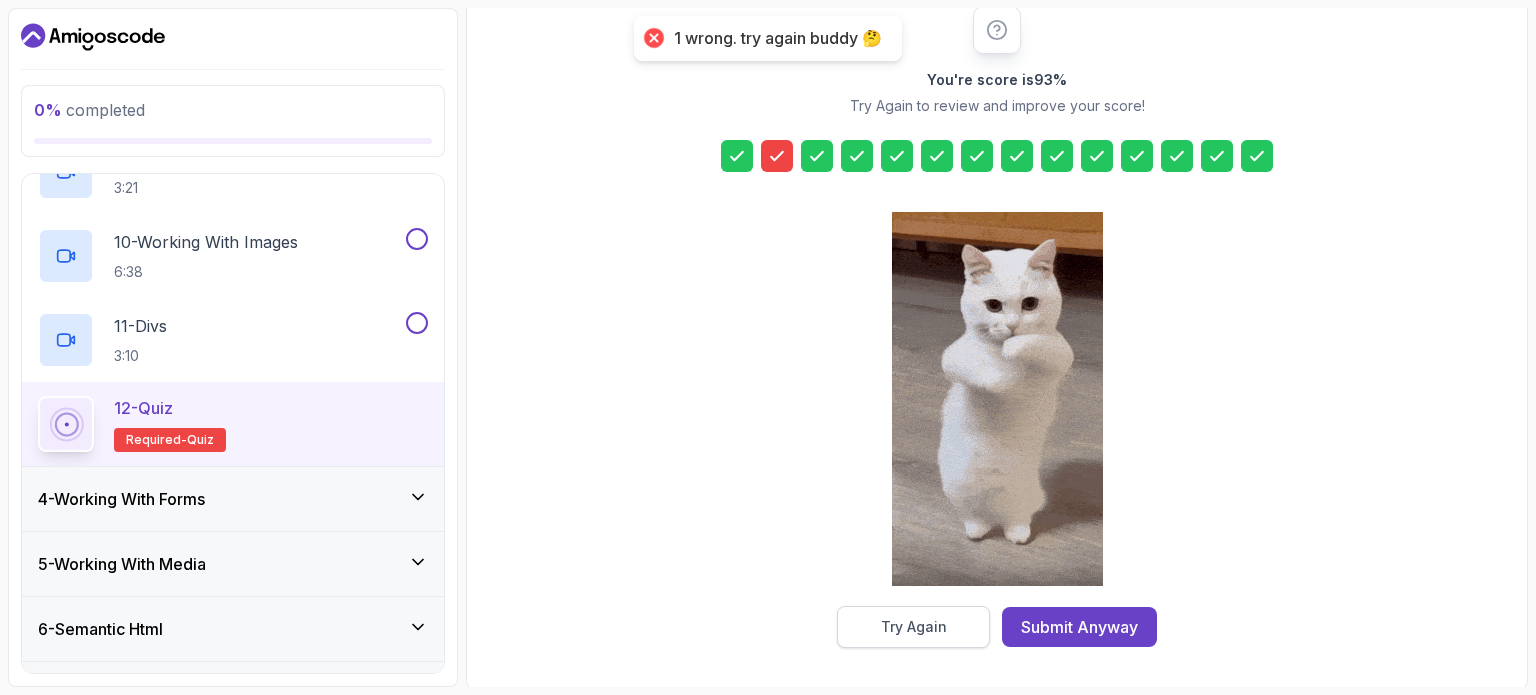 click on "Try Again" at bounding box center (914, 627) 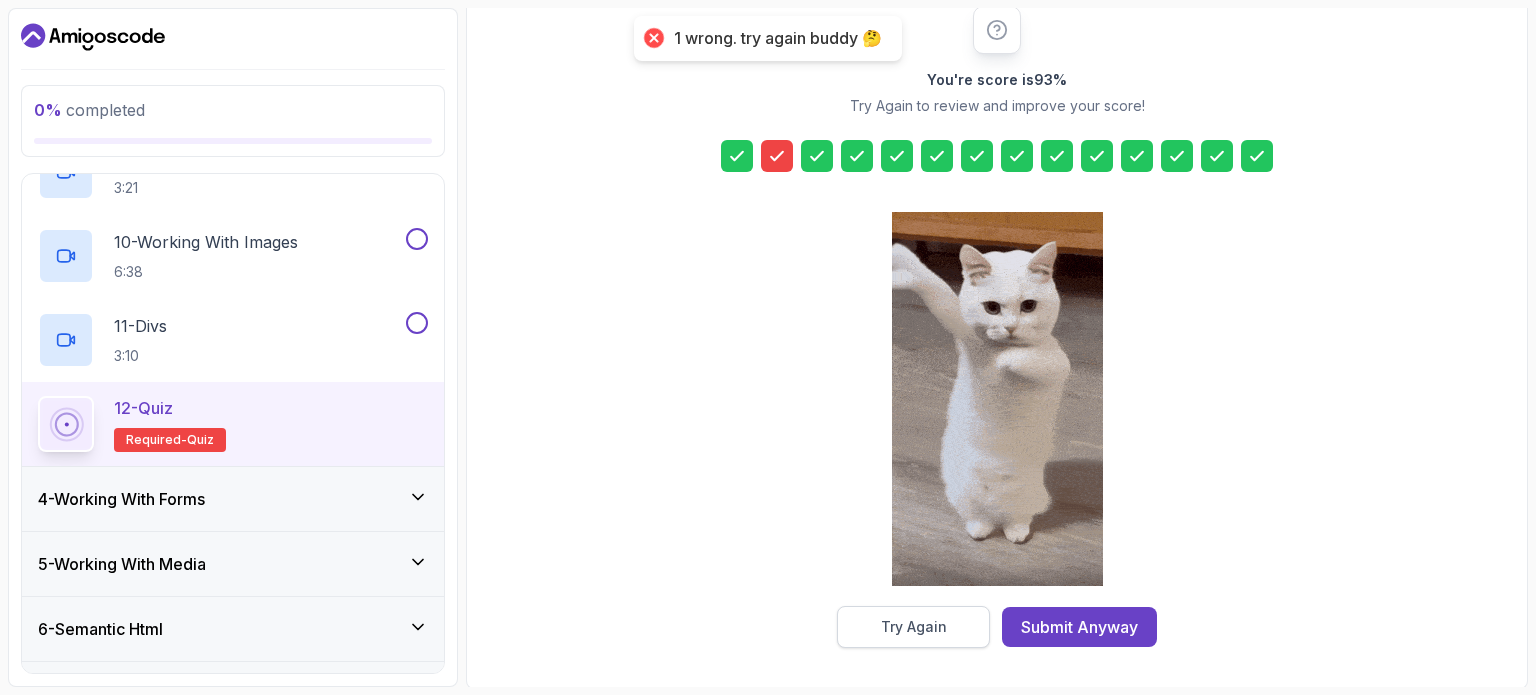 scroll, scrollTop: 227, scrollLeft: 0, axis: vertical 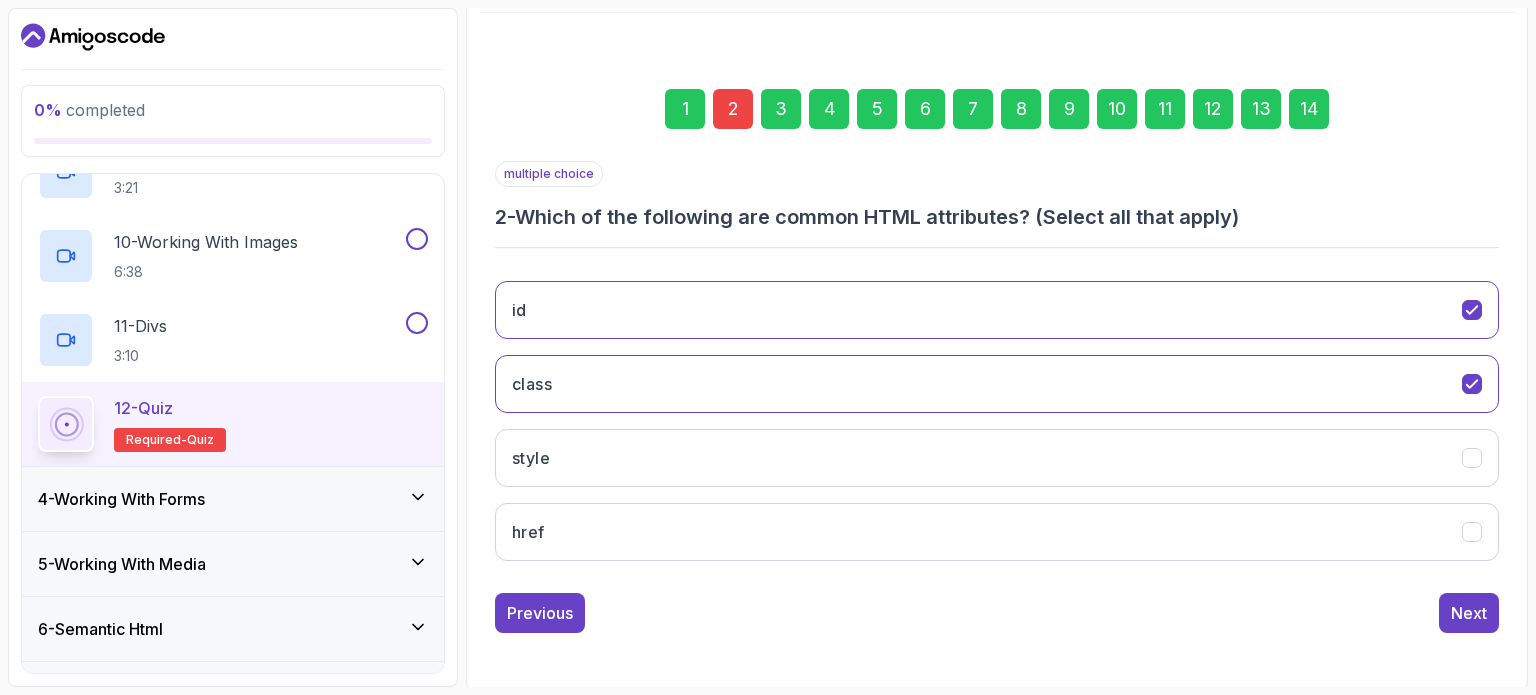 click on "id class style href" at bounding box center (997, 421) 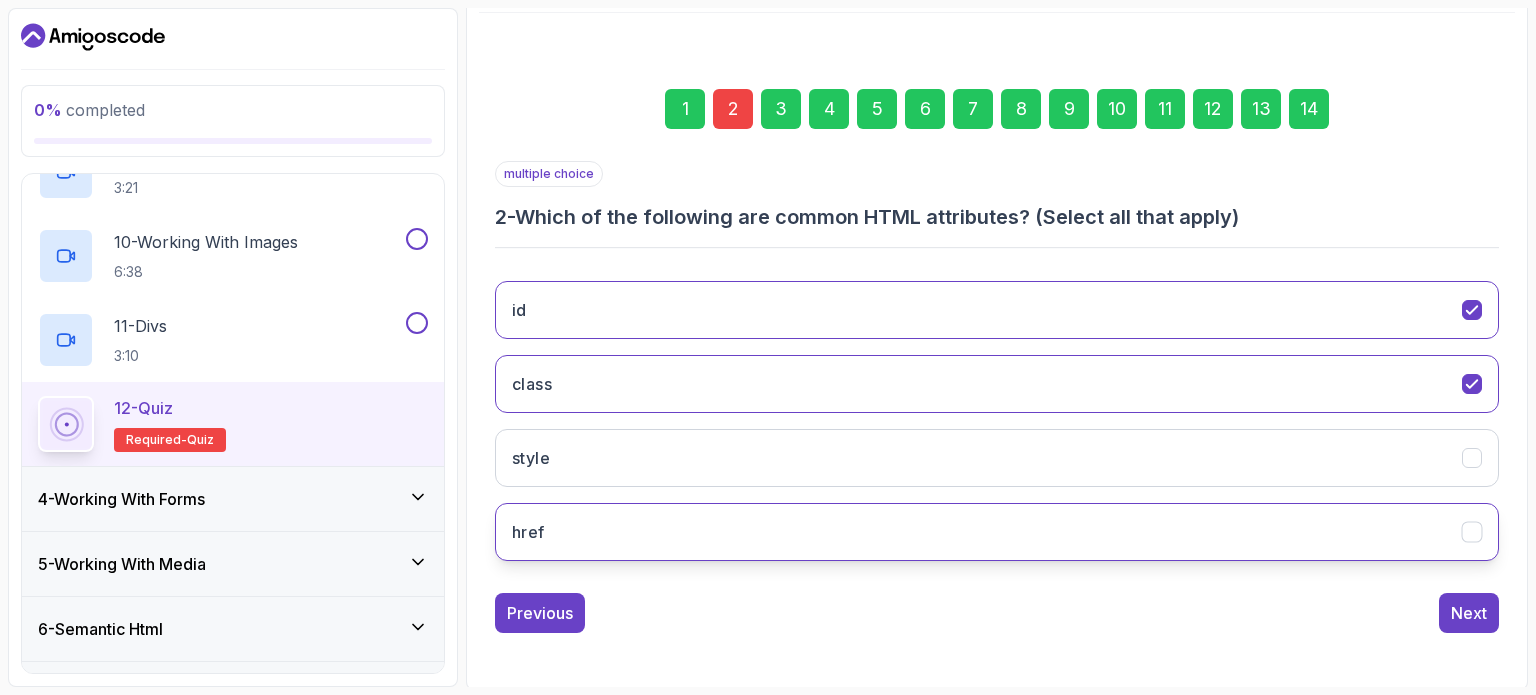 click on "href" at bounding box center [997, 532] 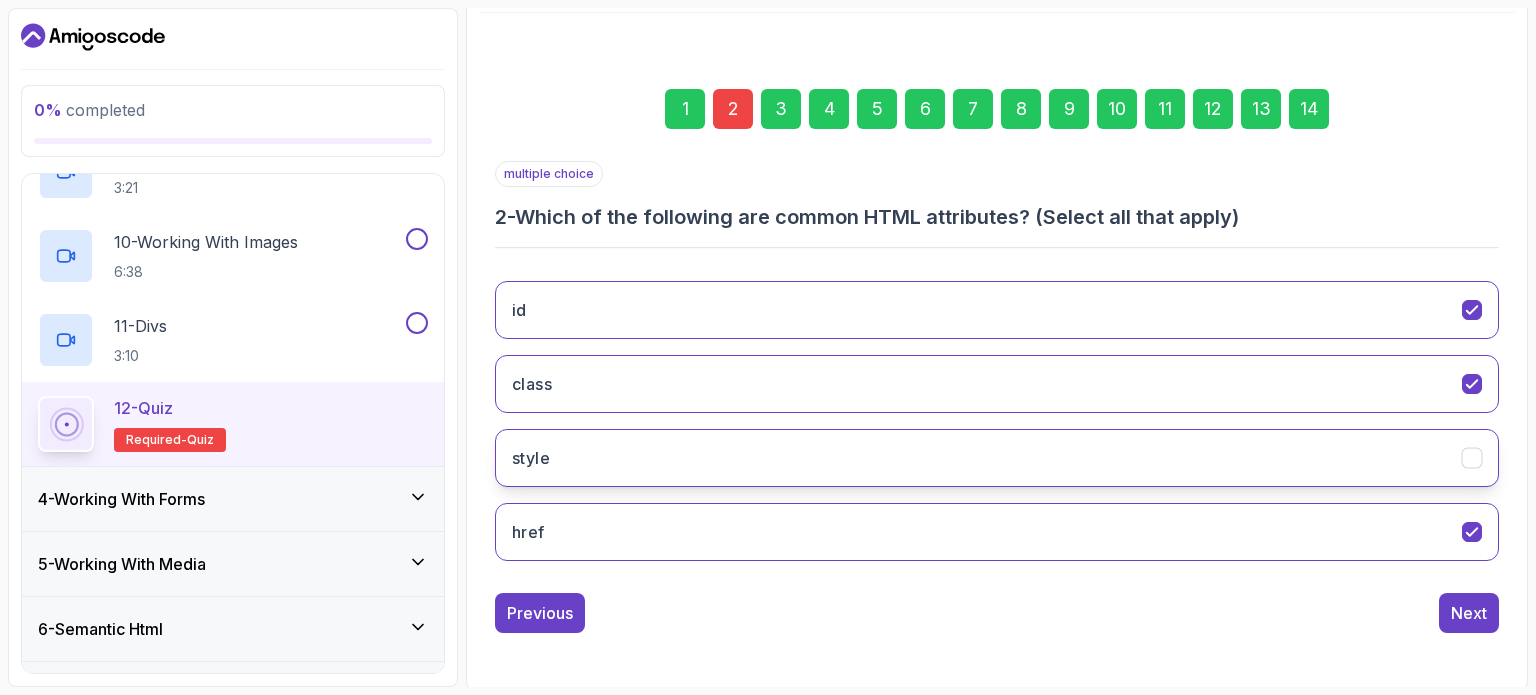 click on "style" at bounding box center [997, 458] 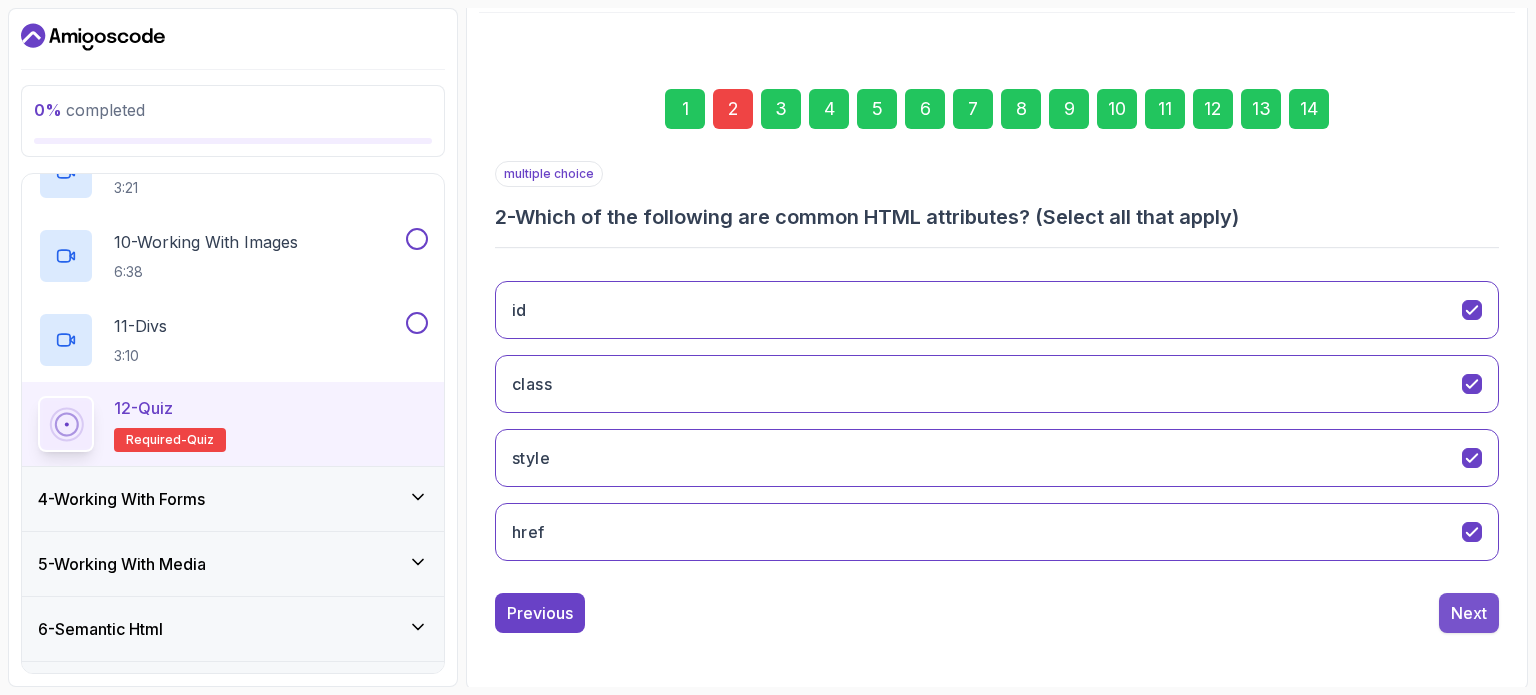click on "Next" at bounding box center (1469, 613) 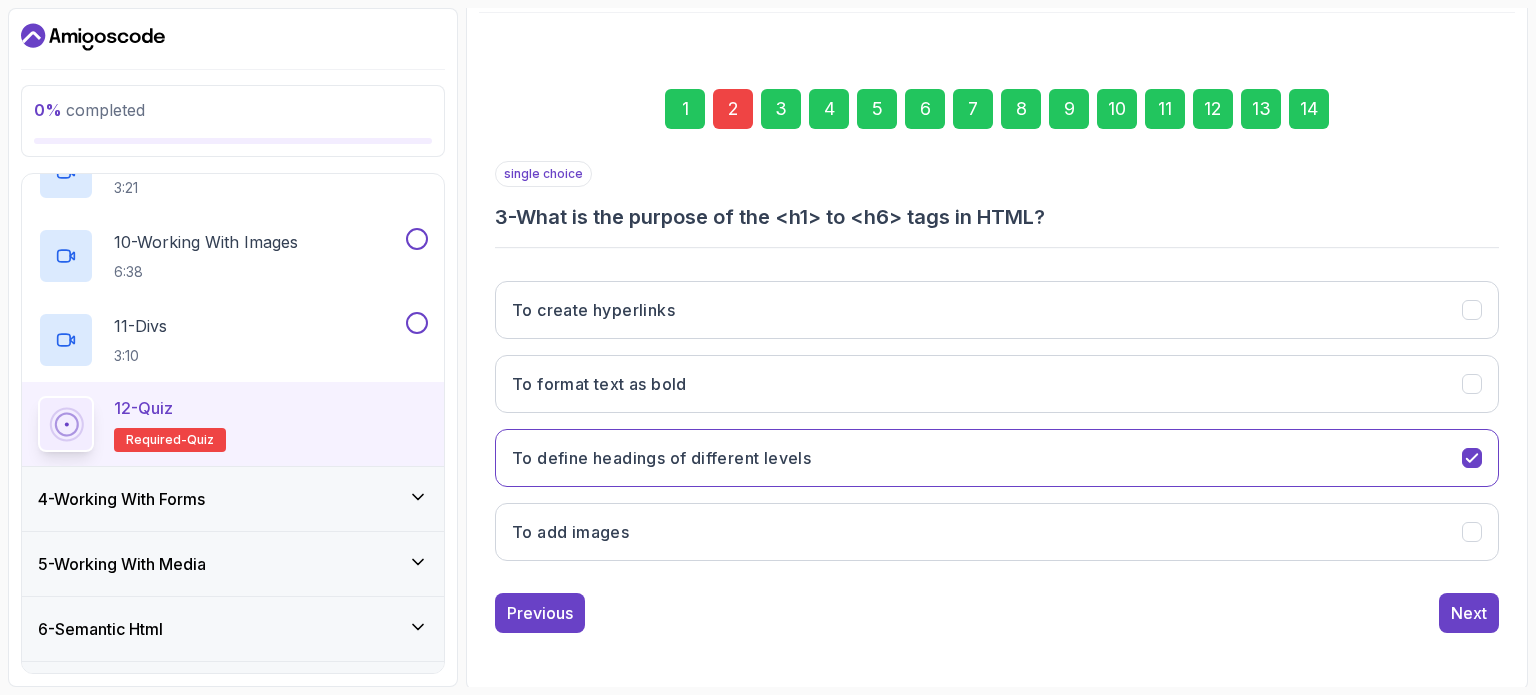 click on "14" at bounding box center (1309, 109) 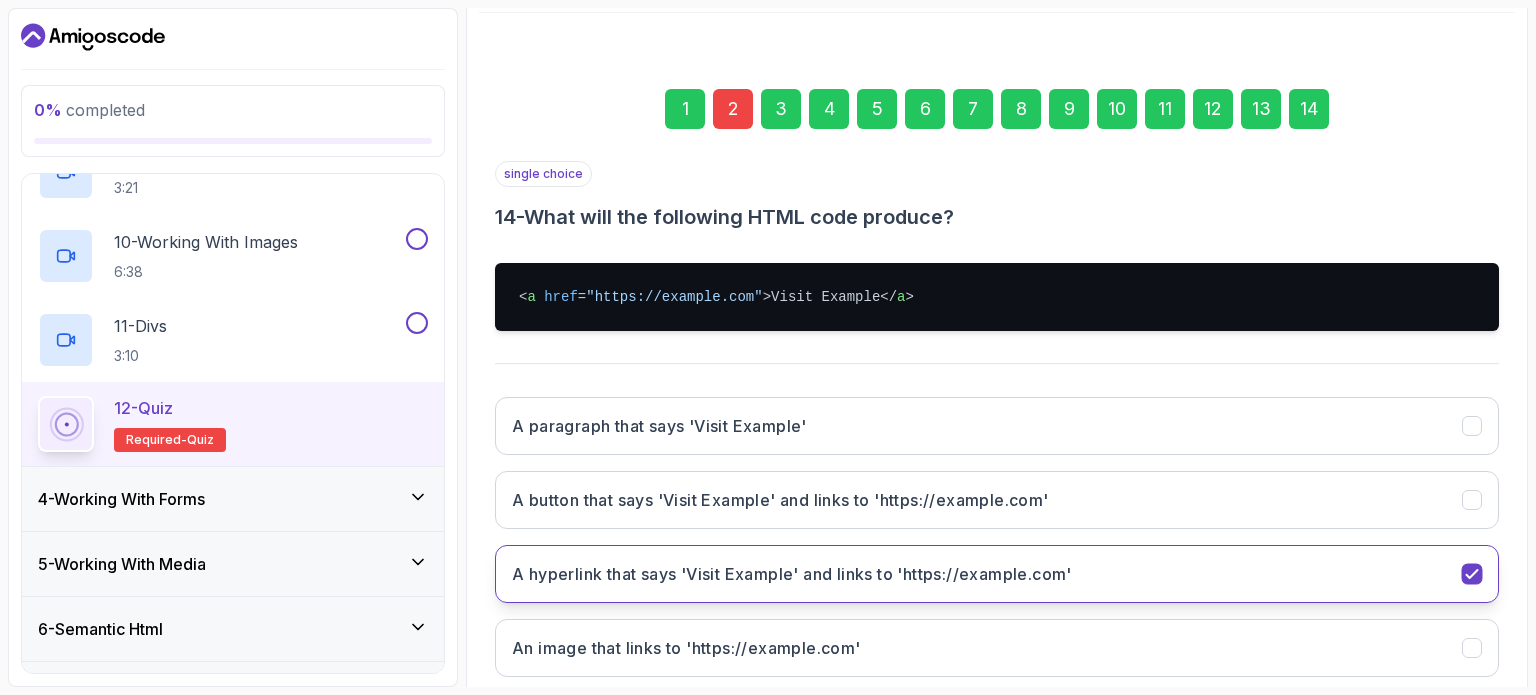 scroll, scrollTop: 343, scrollLeft: 0, axis: vertical 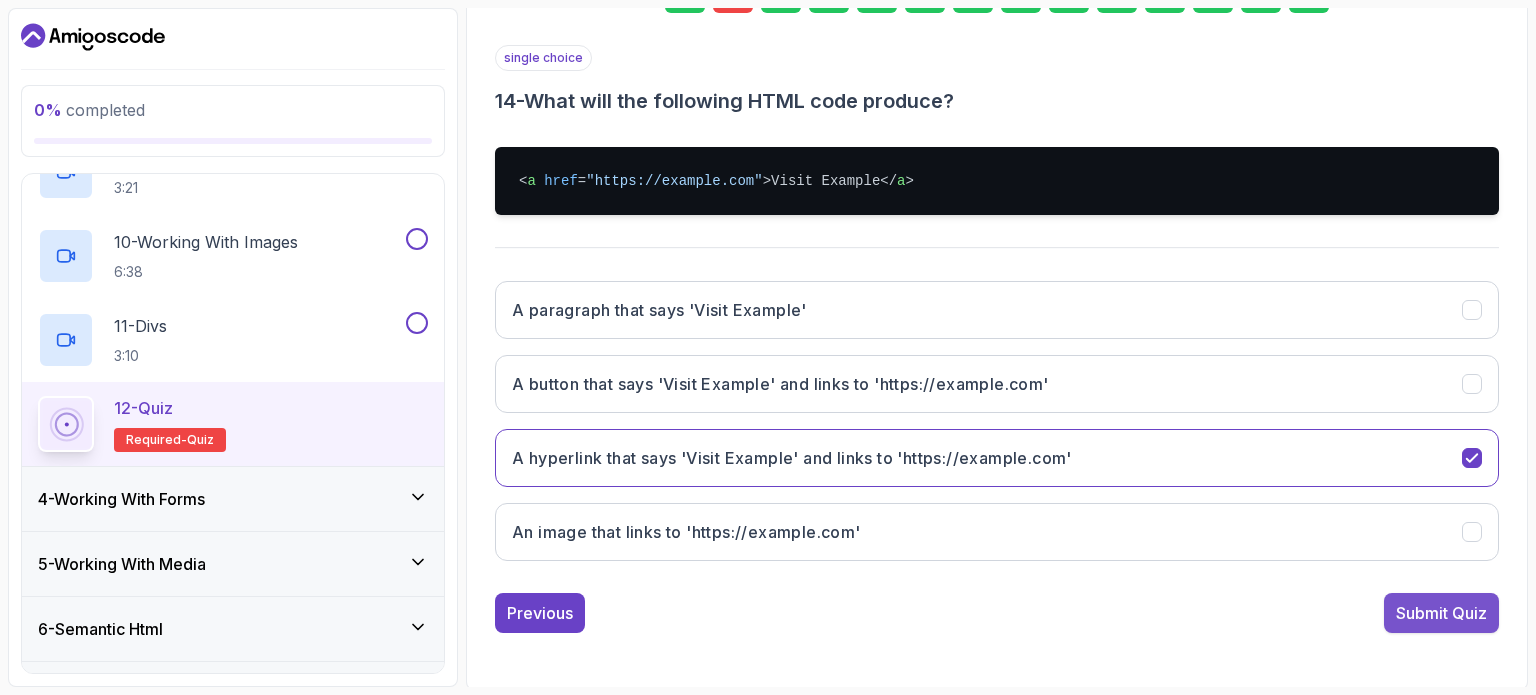 click on "Submit Quiz" at bounding box center (1441, 613) 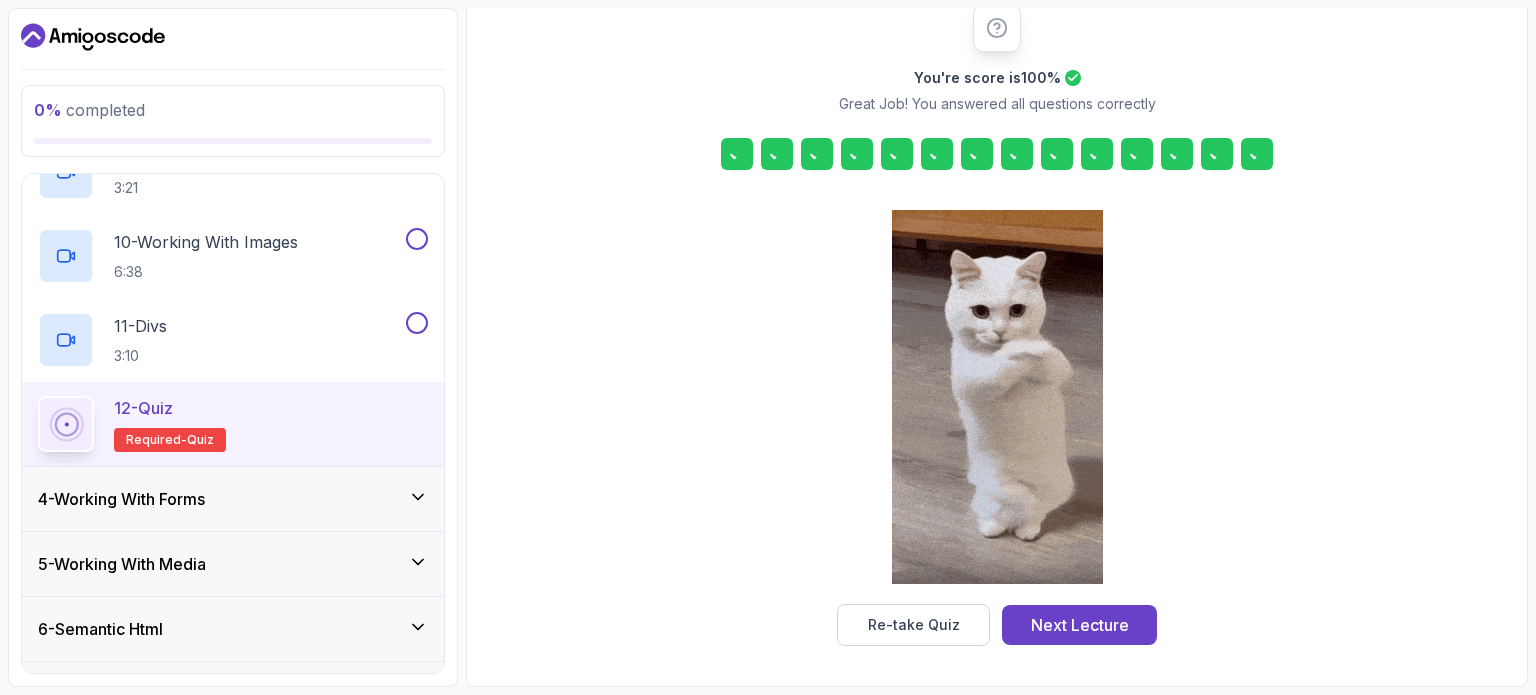 scroll, scrollTop: 262, scrollLeft: 0, axis: vertical 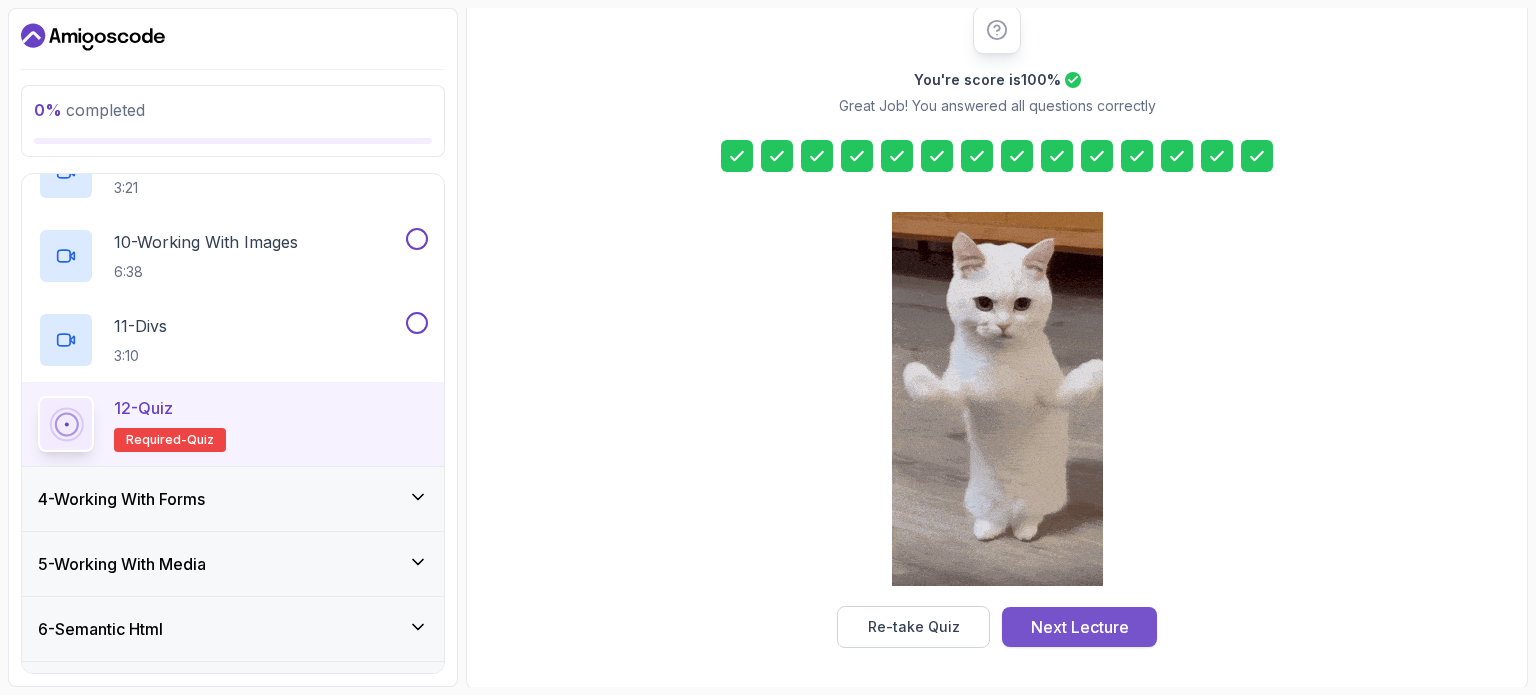 click on "Next Lecture" at bounding box center (1079, 627) 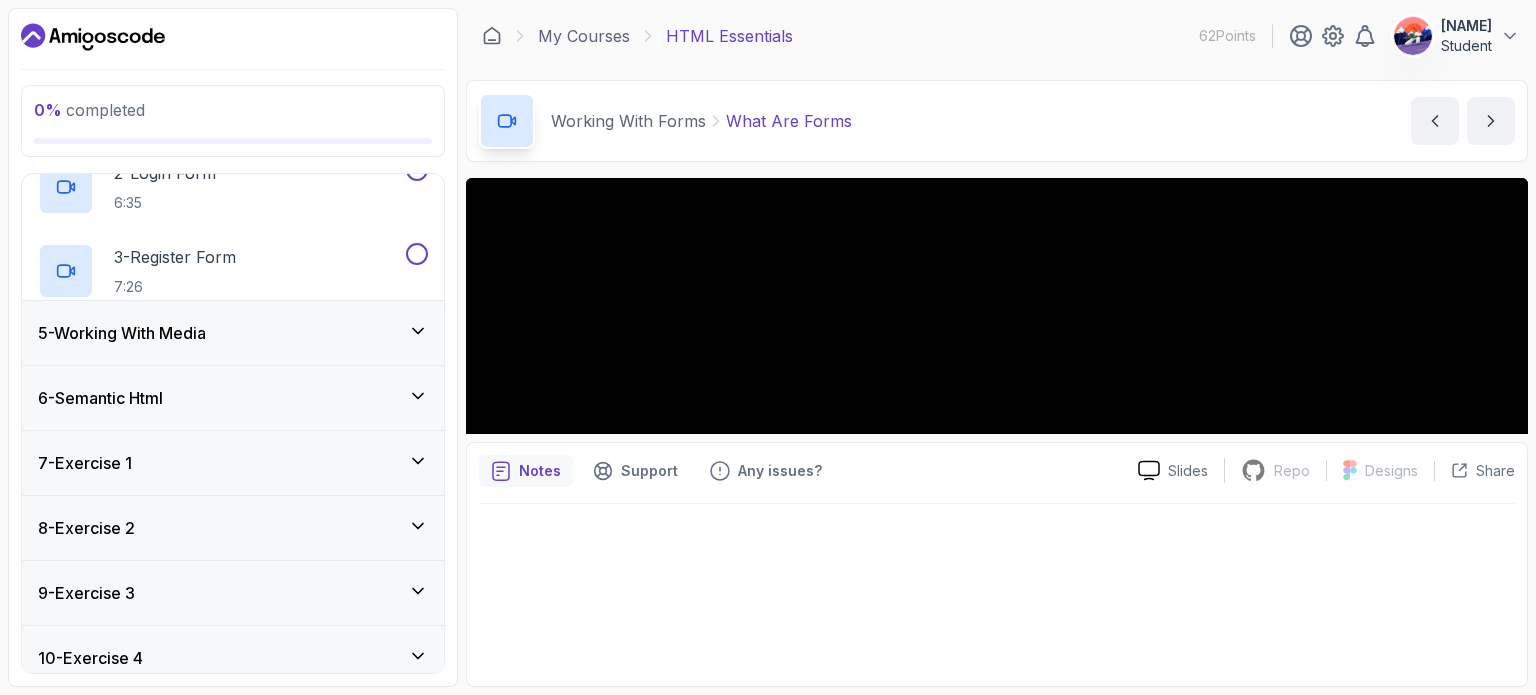 scroll, scrollTop: 0, scrollLeft: 0, axis: both 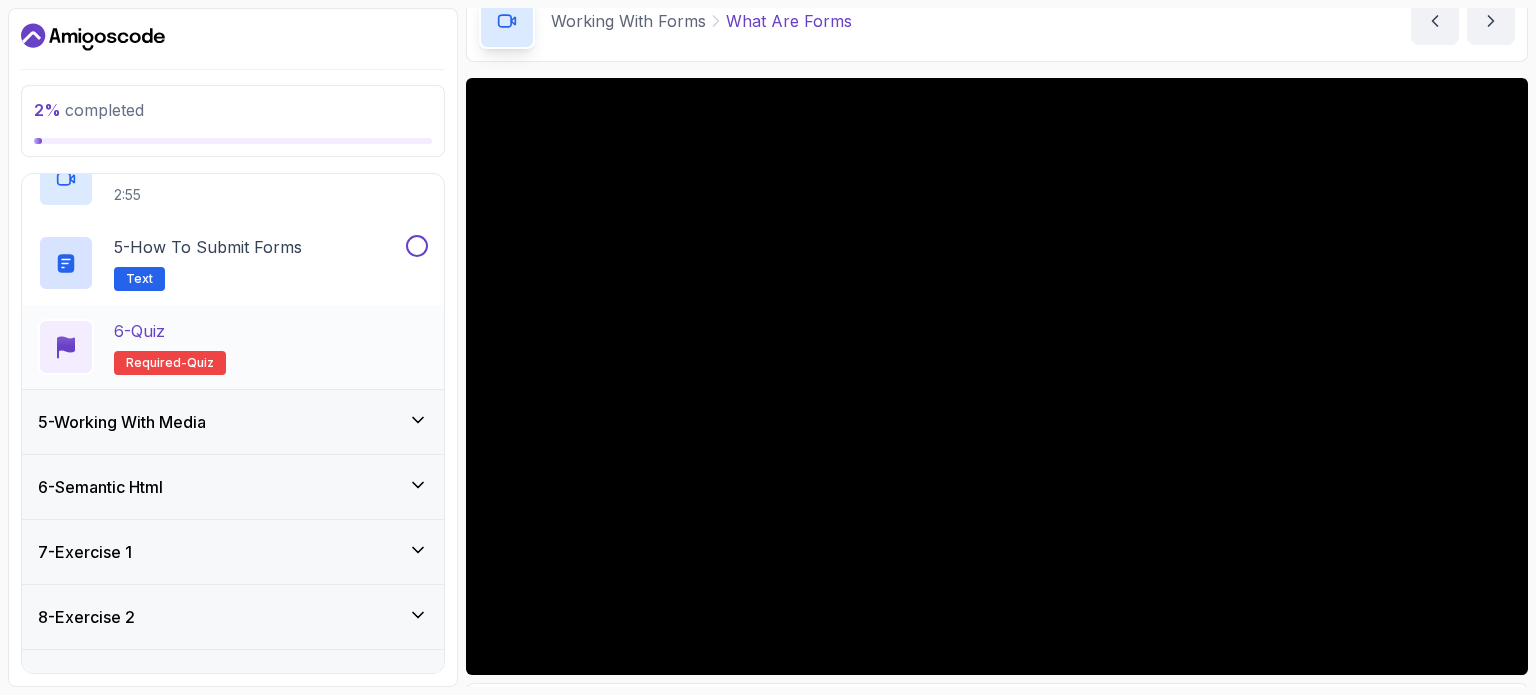 click on "6  -  Quiz Required- quiz" at bounding box center [233, 347] 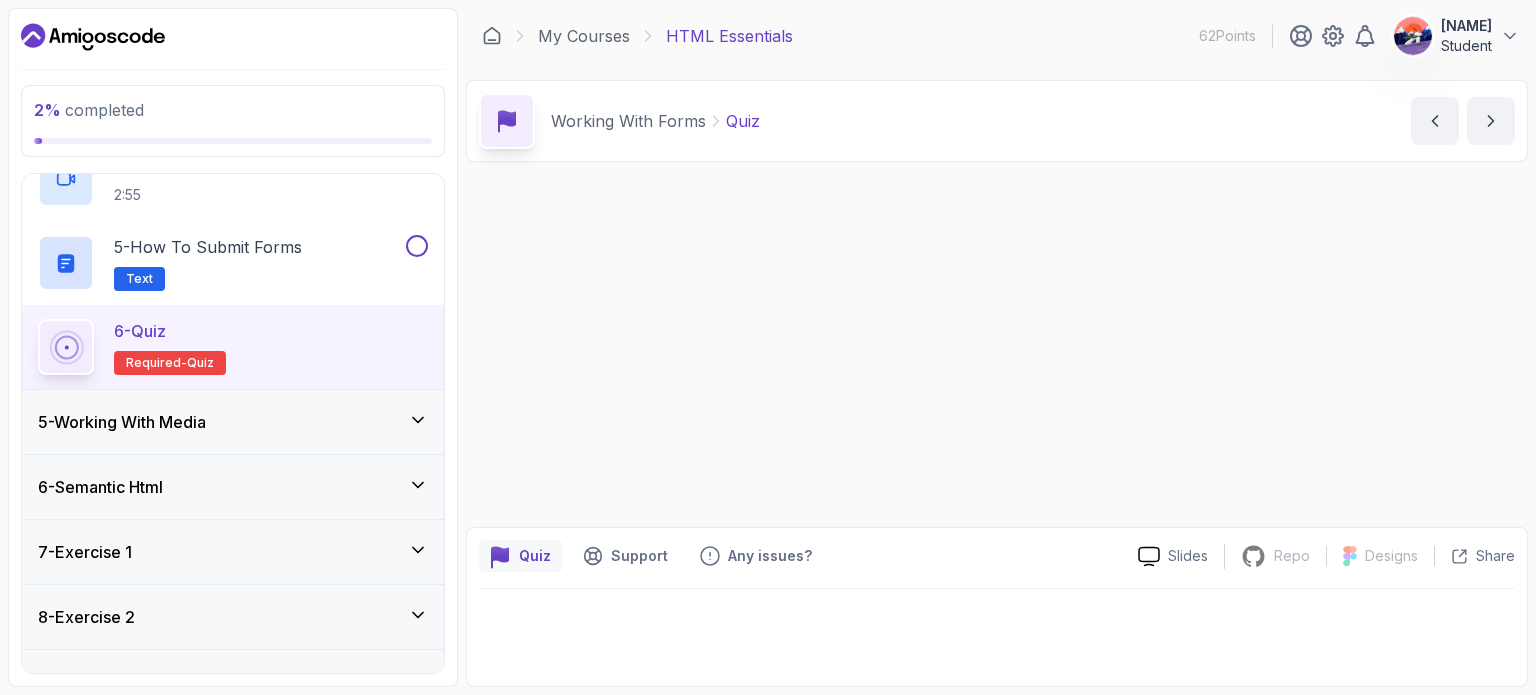 scroll, scrollTop: 0, scrollLeft: 0, axis: both 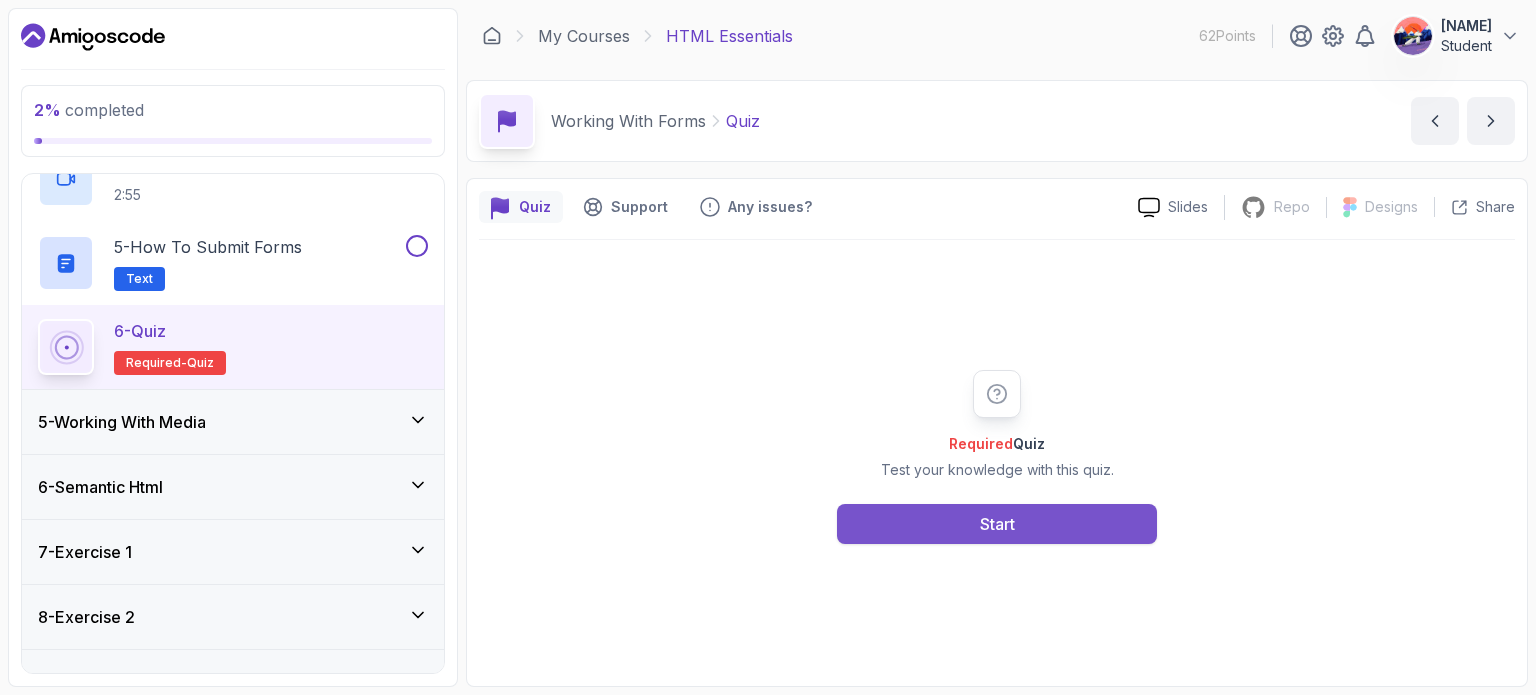 click on "Start" at bounding box center (997, 524) 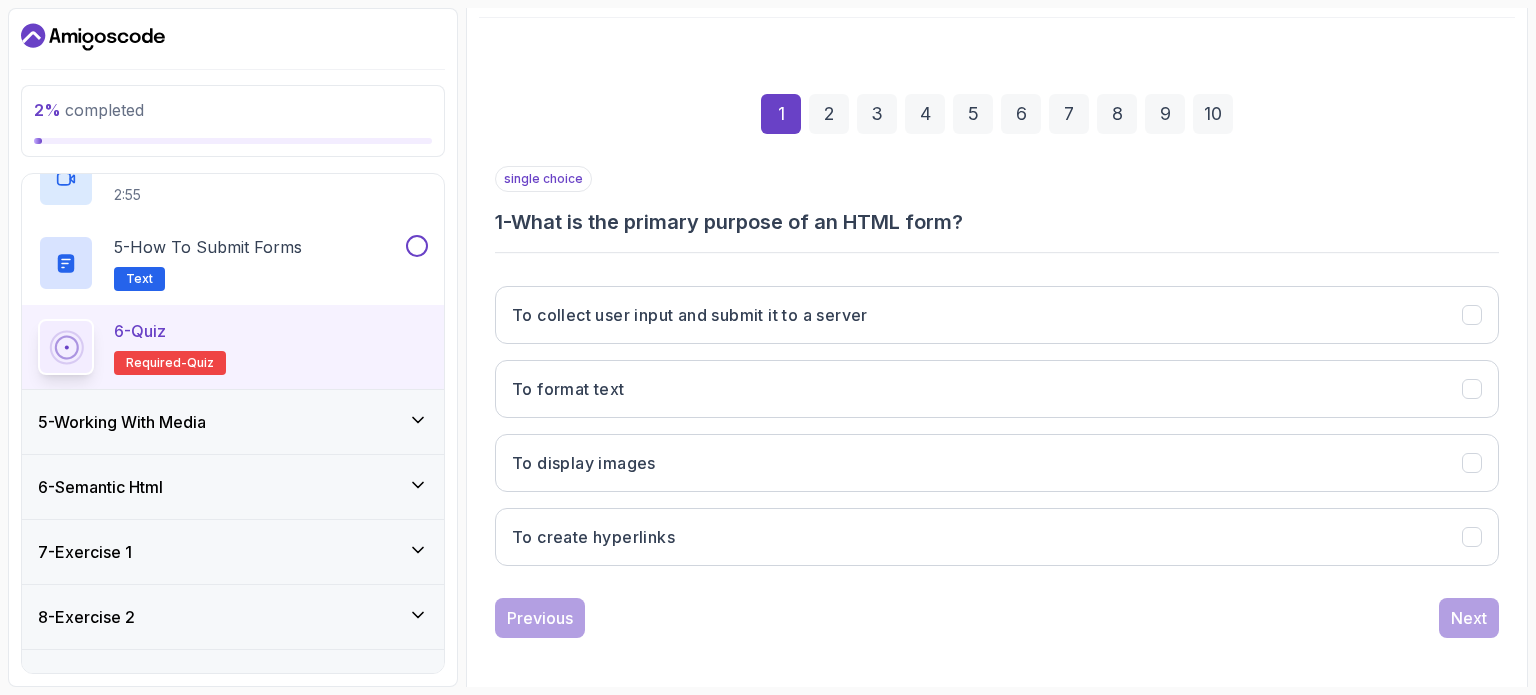 scroll, scrollTop: 223, scrollLeft: 0, axis: vertical 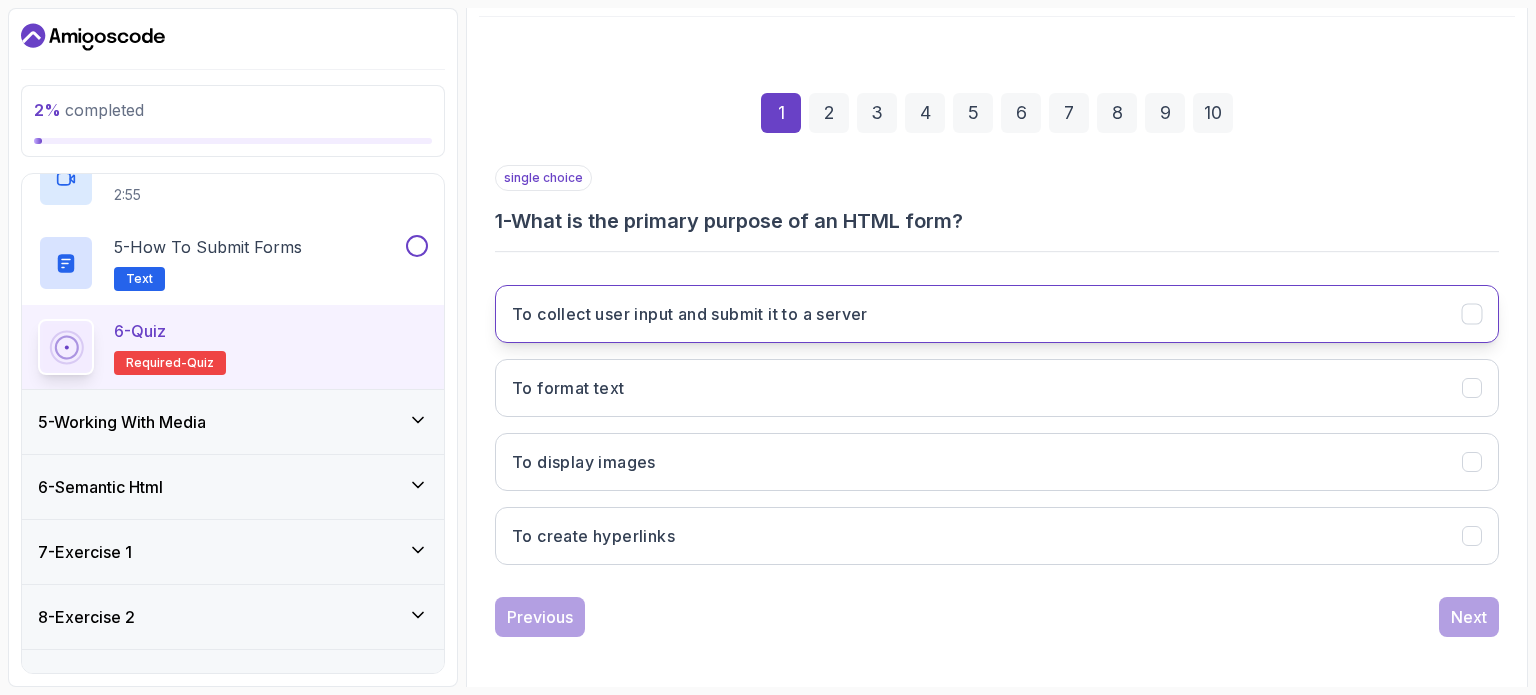 click on "To collect user input and submit it to a server" at bounding box center [690, 314] 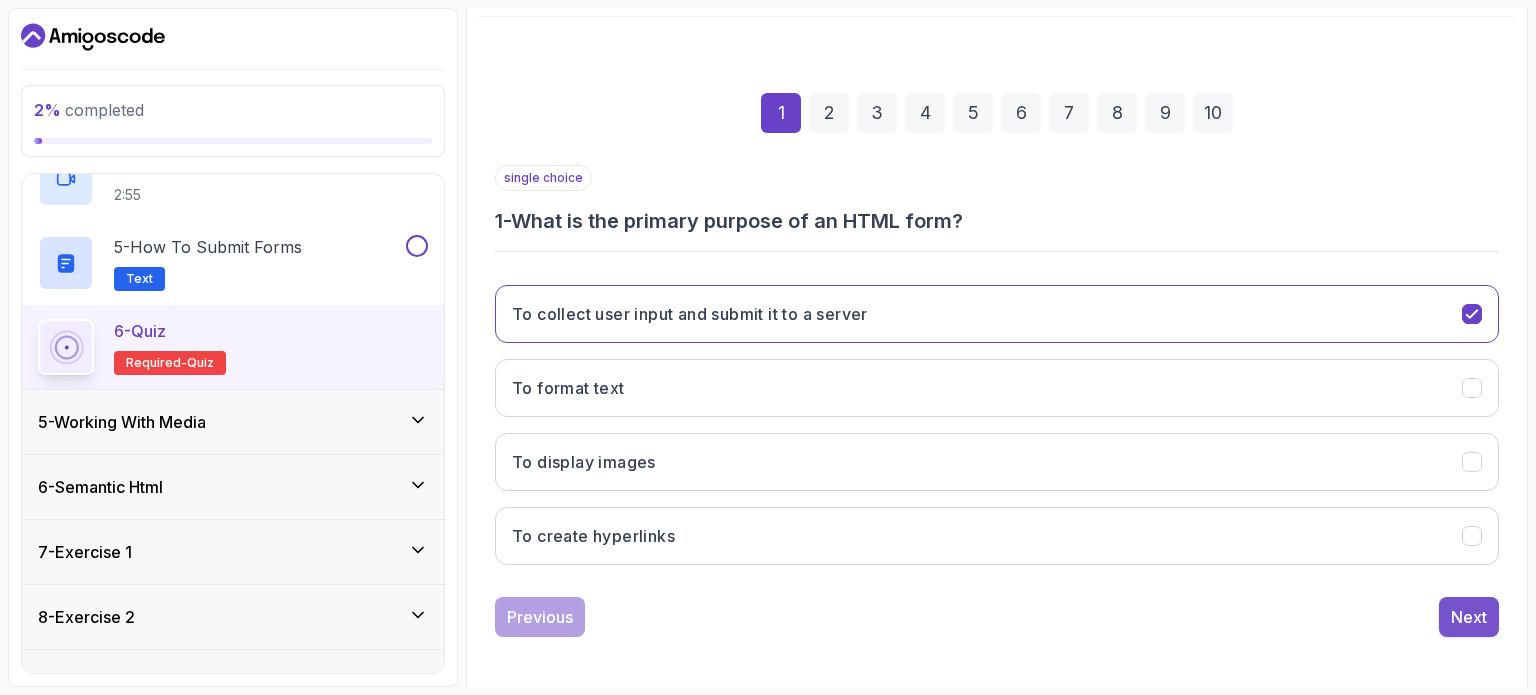 click on "Next" at bounding box center [1469, 617] 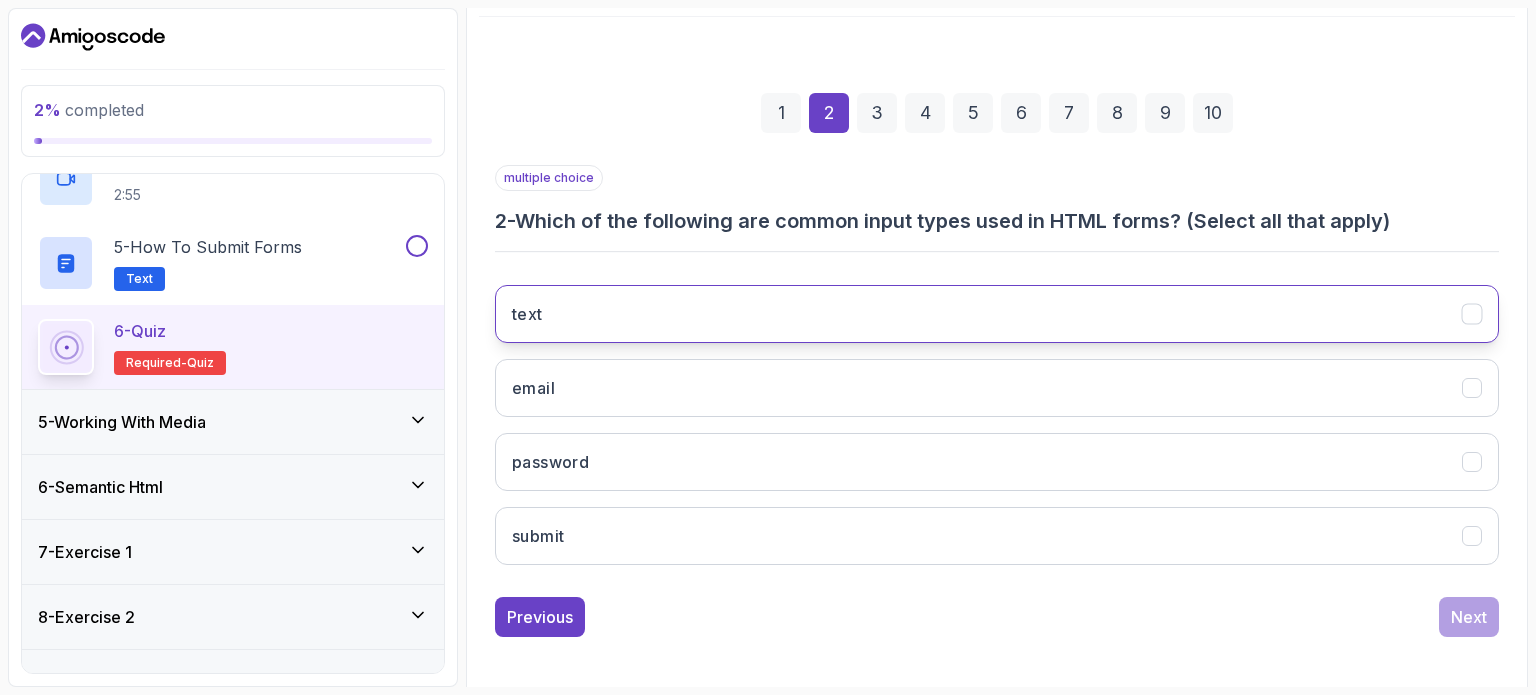 click on "text" at bounding box center (997, 314) 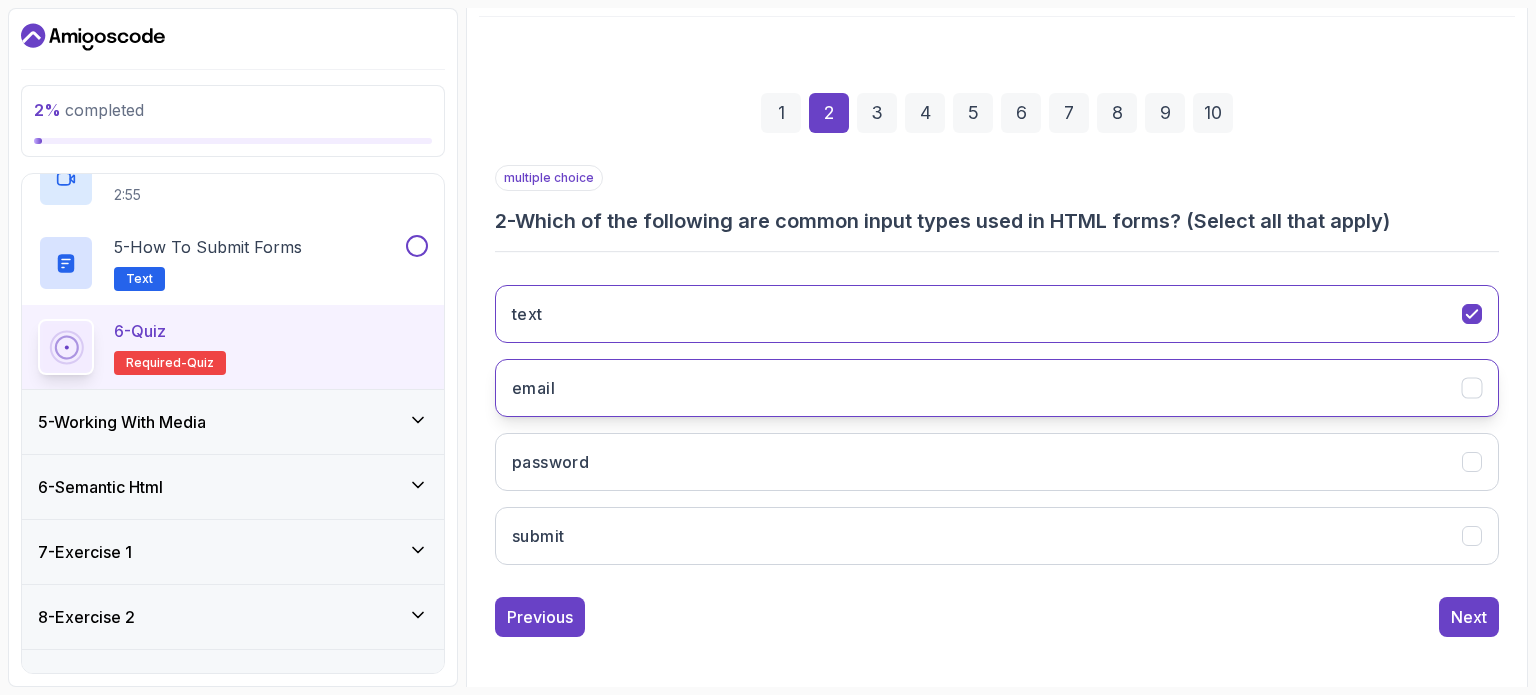 click on "email" at bounding box center [997, 388] 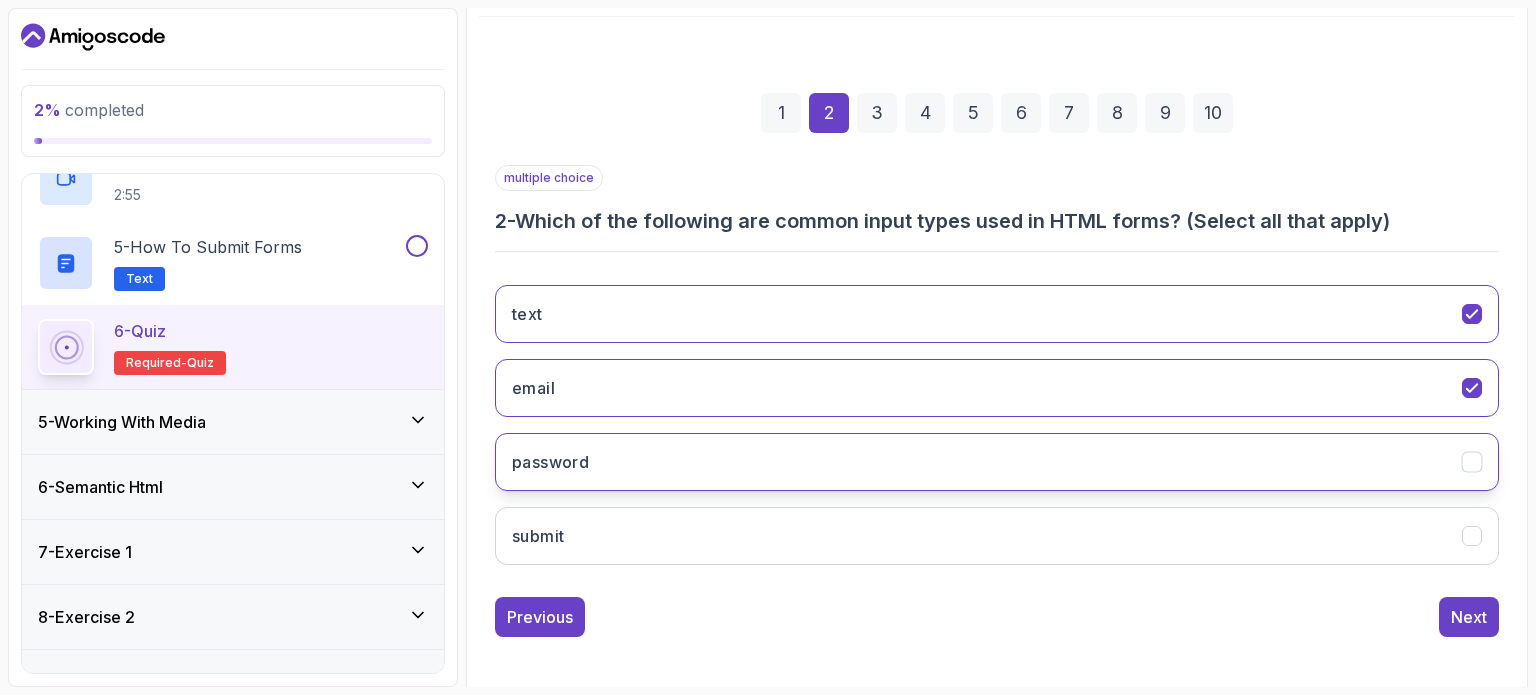 click on "password" at bounding box center (997, 462) 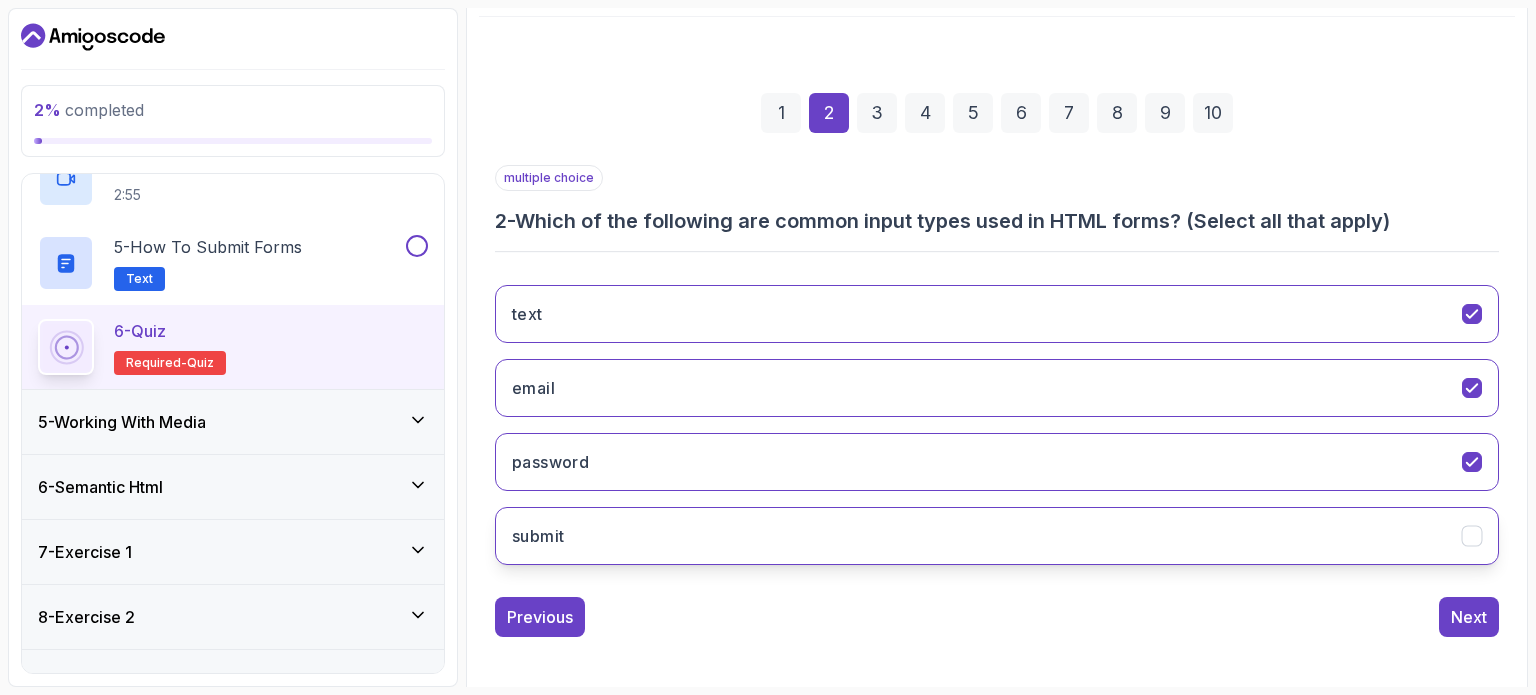 click on "submit" at bounding box center (997, 536) 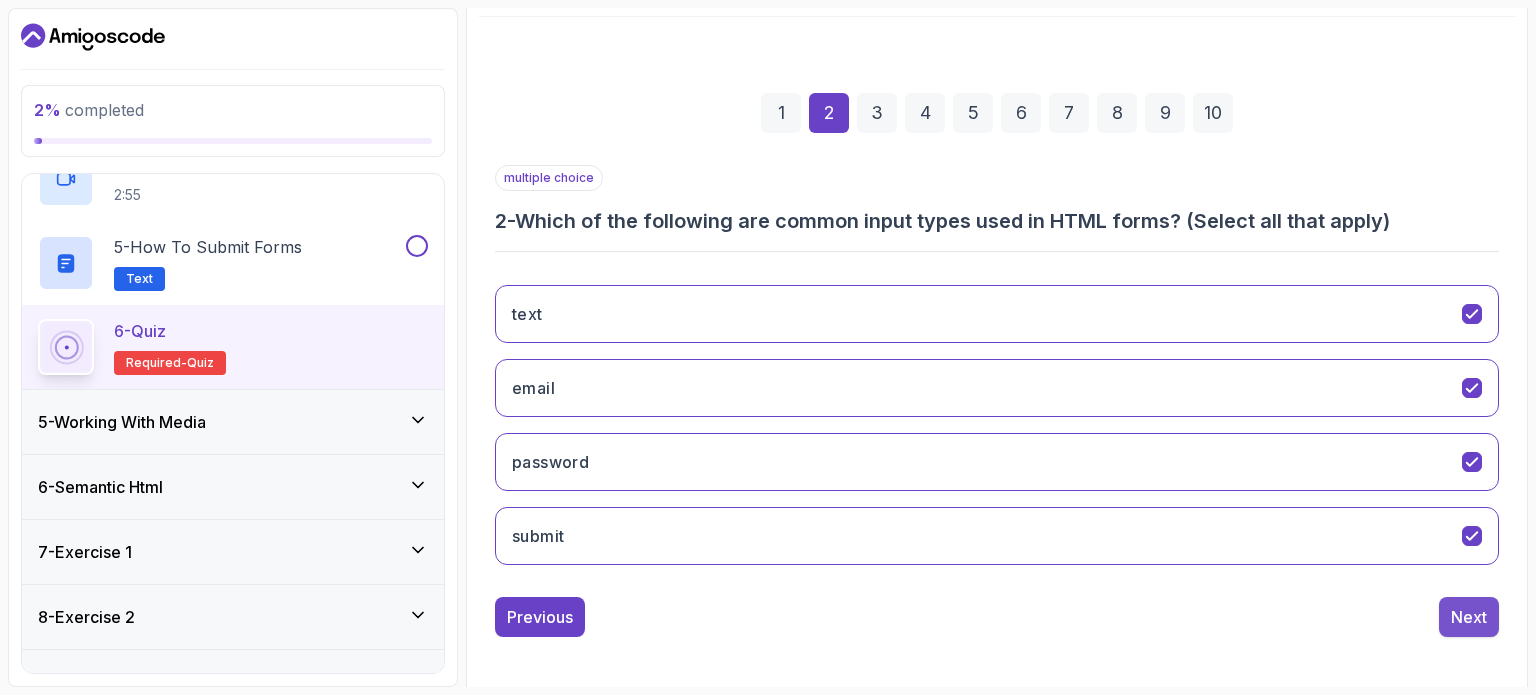 click on "Next" at bounding box center [1469, 617] 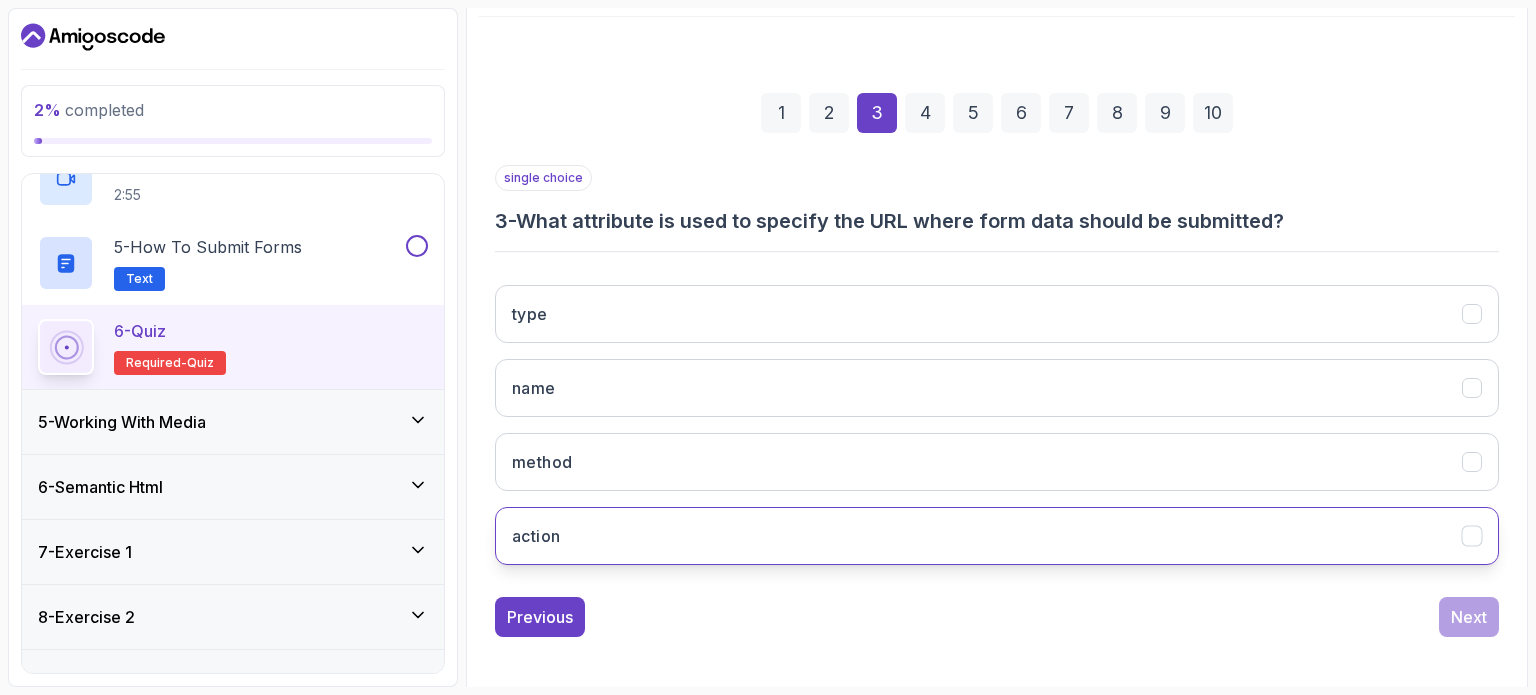 click on "action" at bounding box center [997, 536] 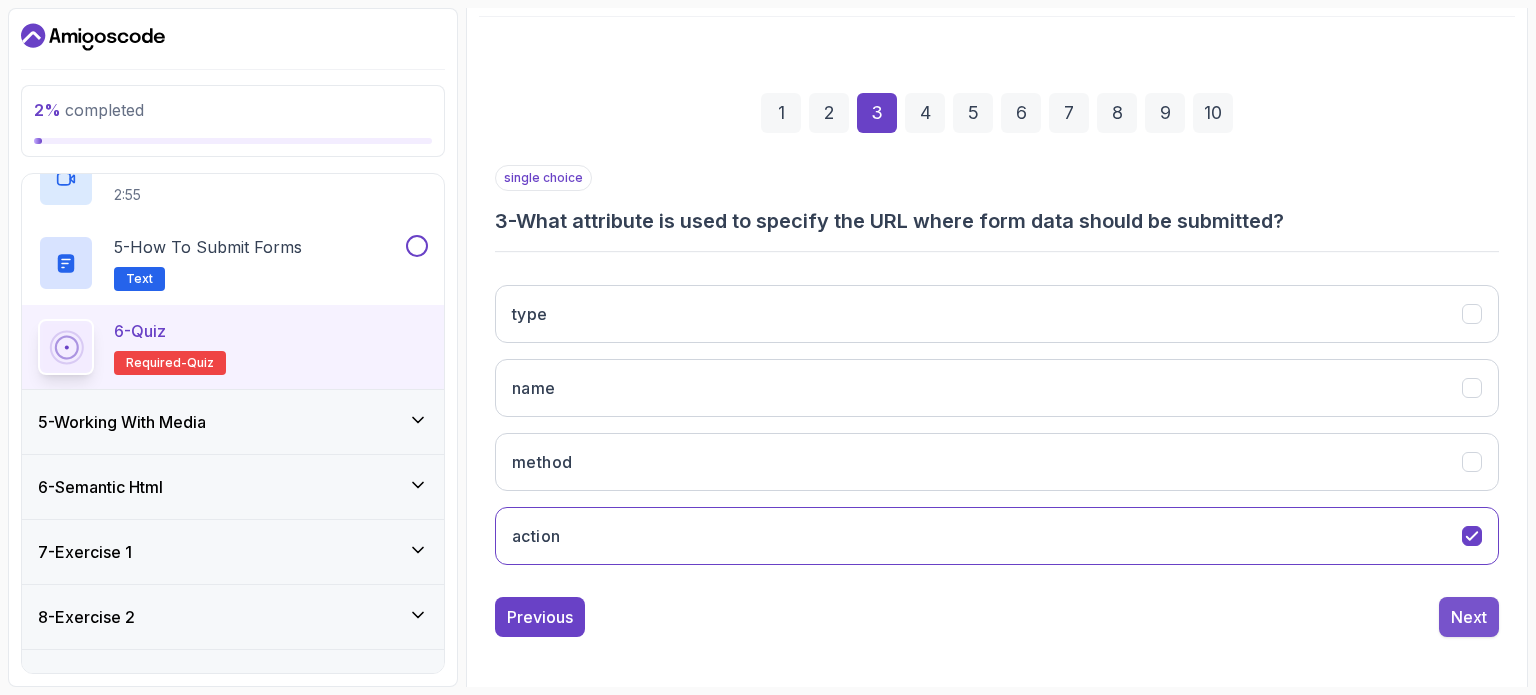 click on "Next" at bounding box center [1469, 617] 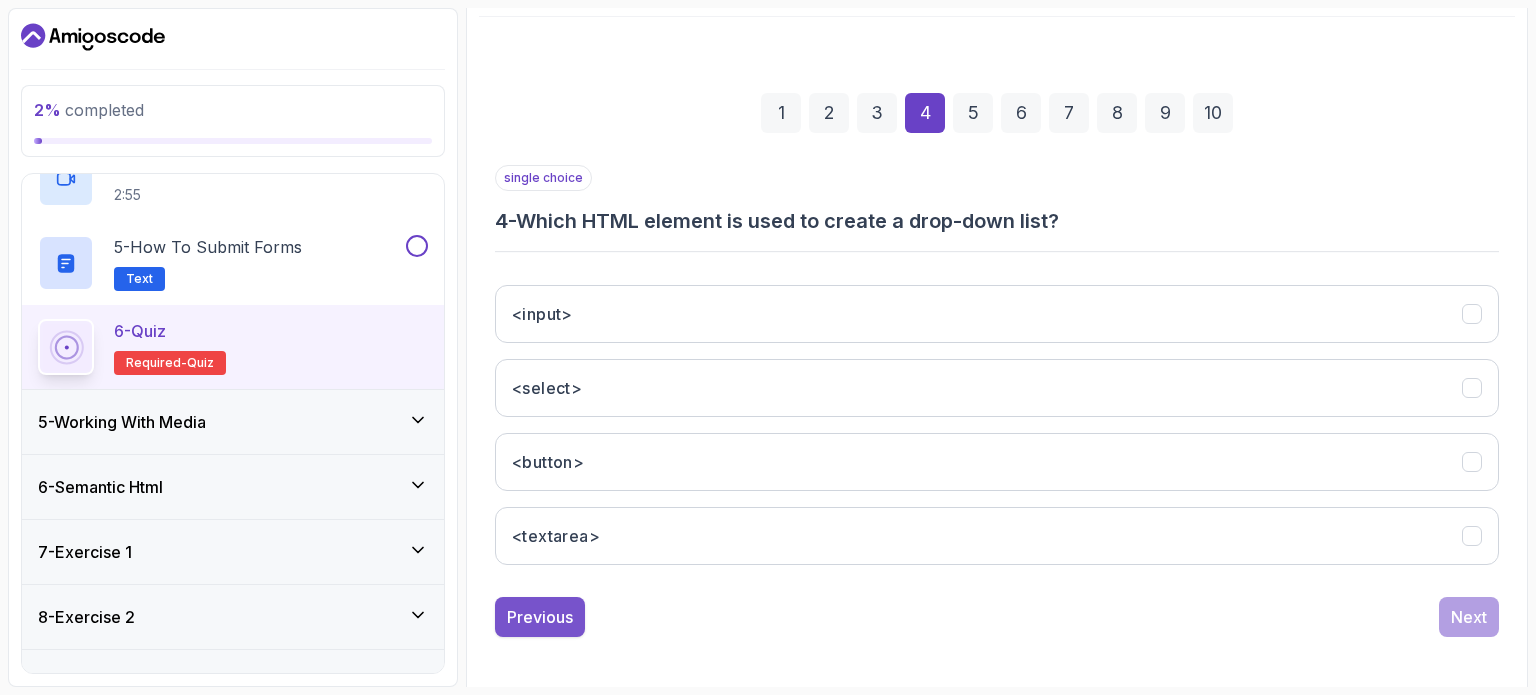 click on "Previous" at bounding box center (540, 617) 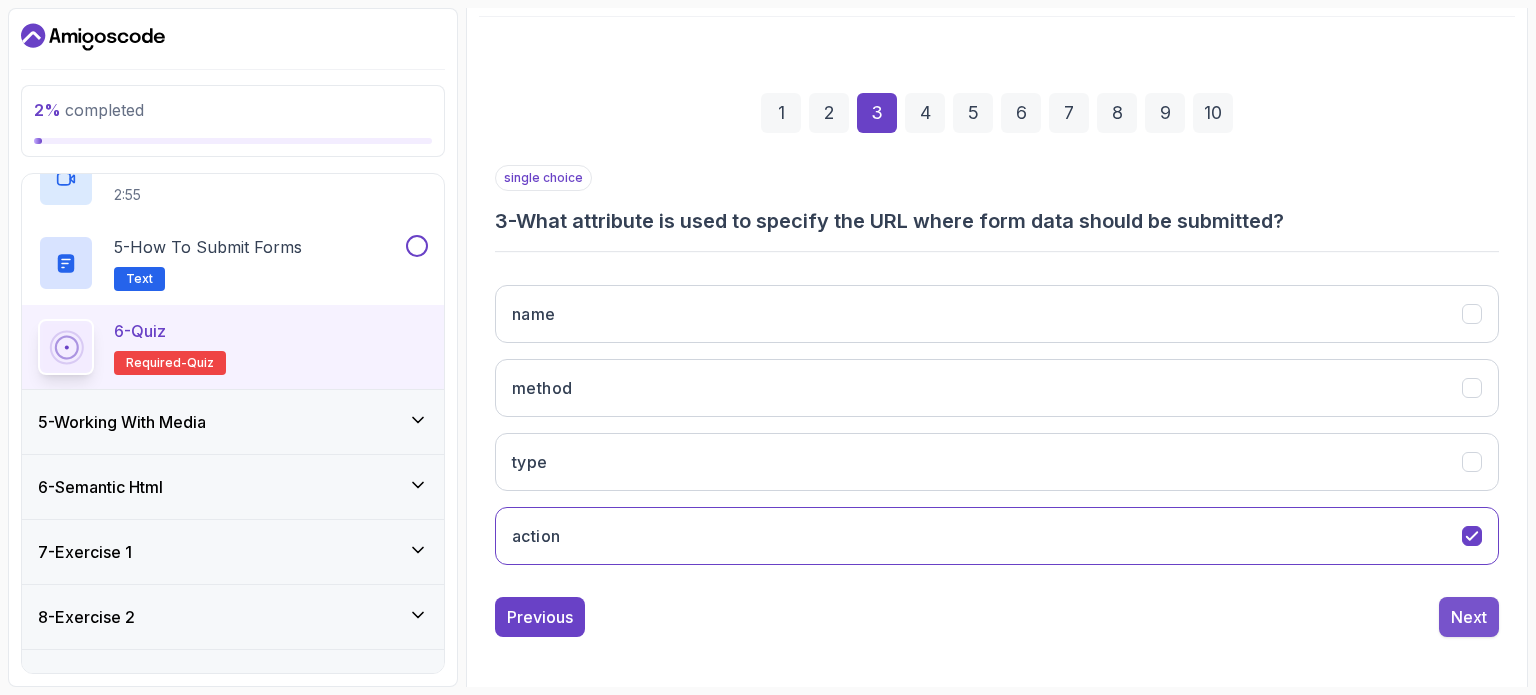 click on "Next" at bounding box center [1469, 617] 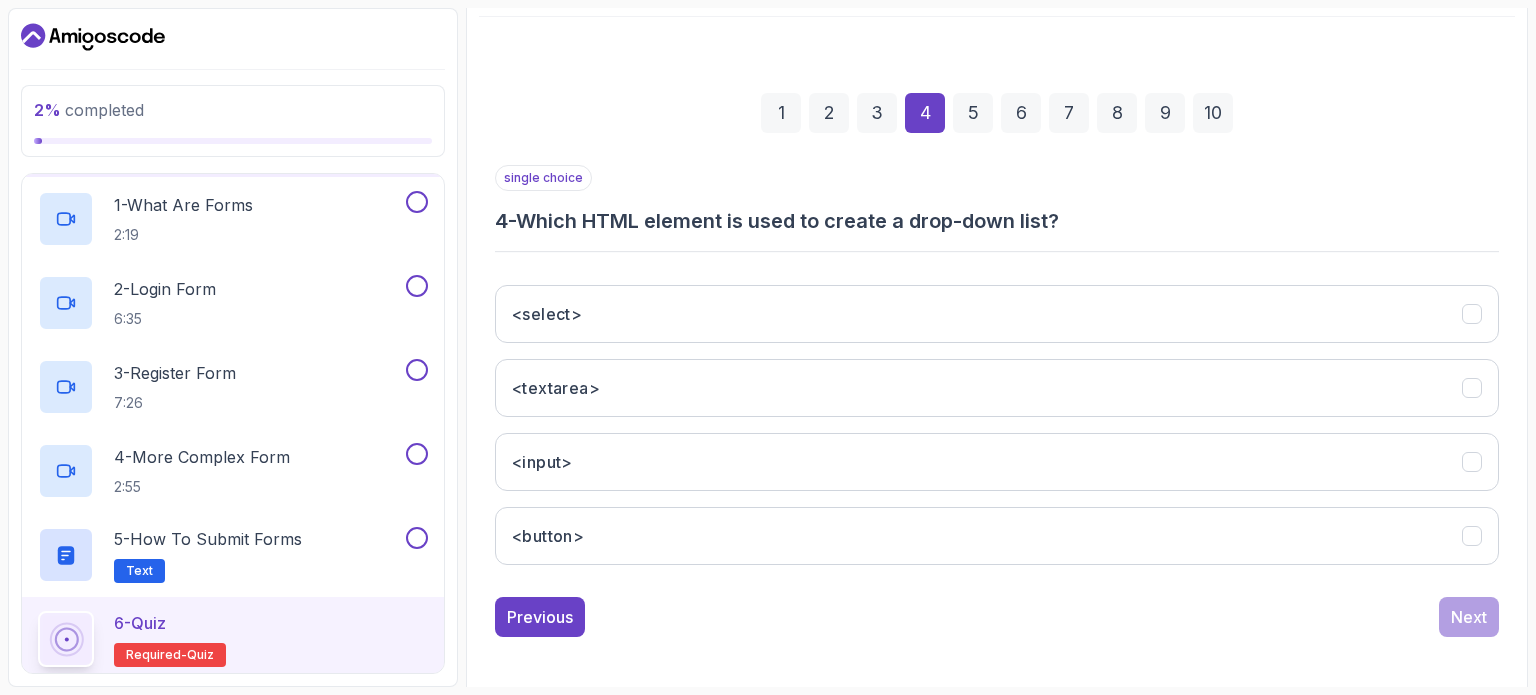 scroll, scrollTop: 257, scrollLeft: 0, axis: vertical 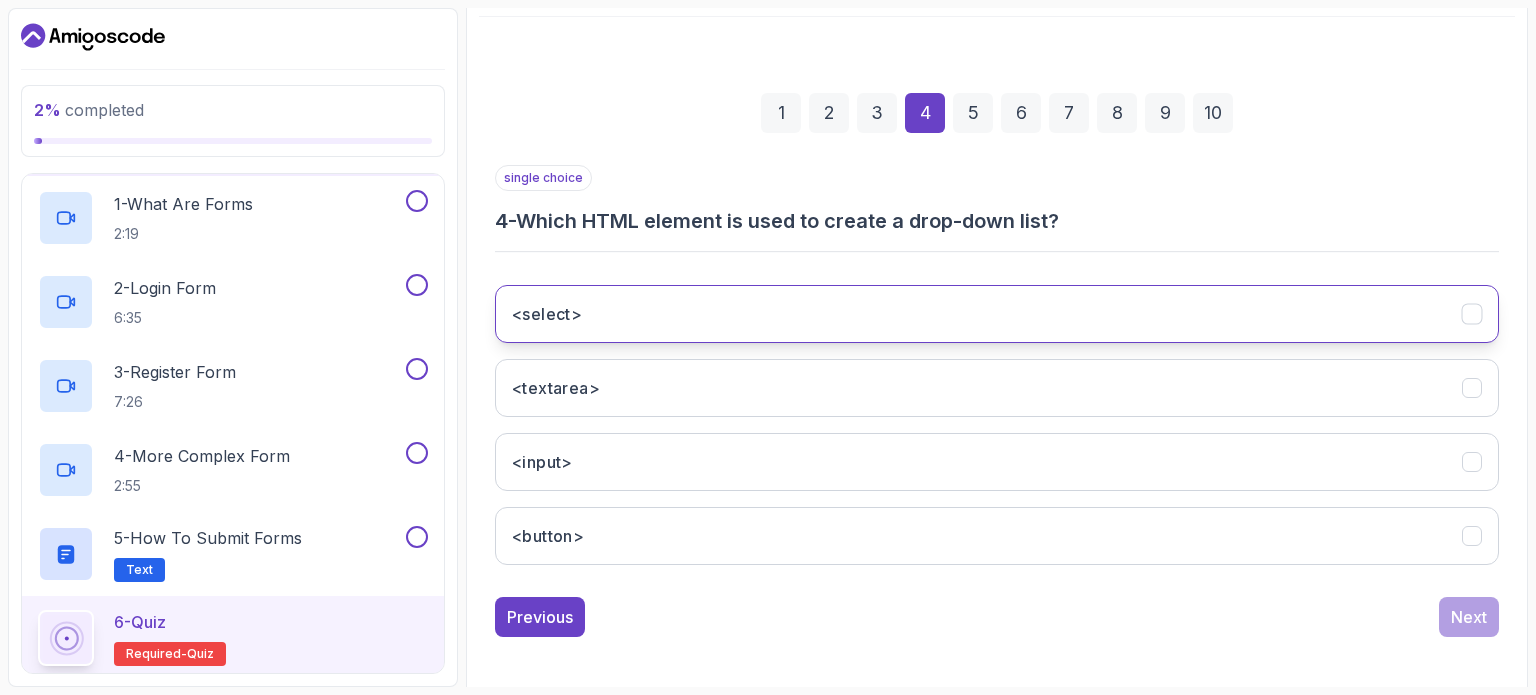 click on "<select>" at bounding box center [997, 314] 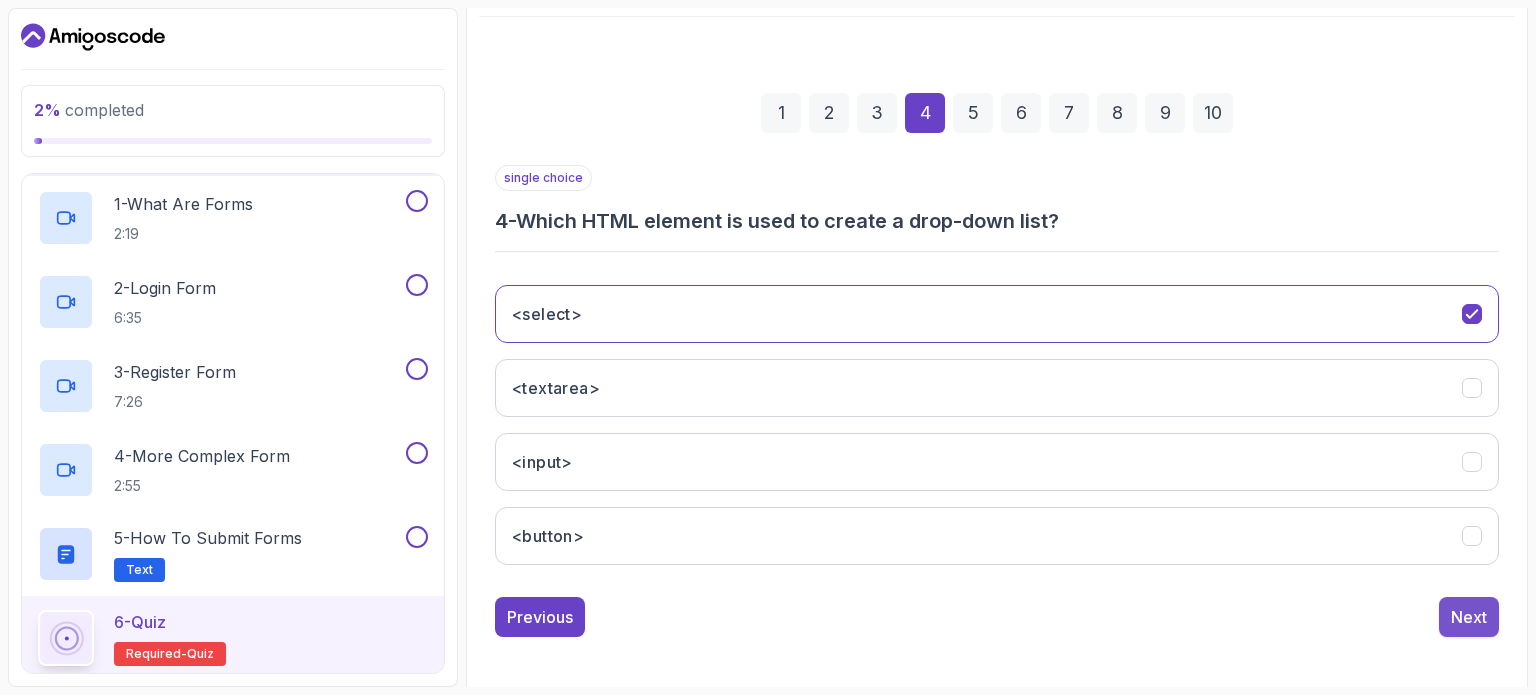 click on "Next" at bounding box center [1469, 617] 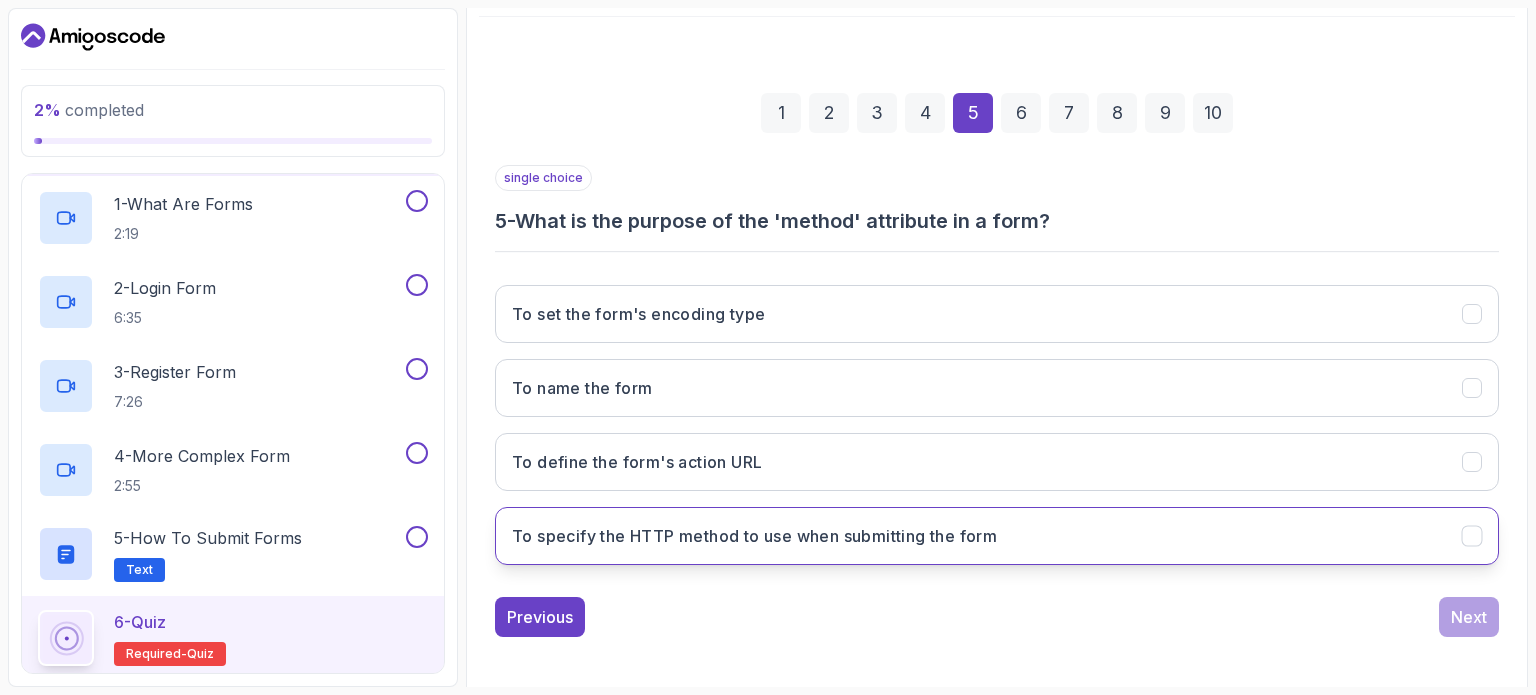 click on "To specify the HTTP method to use when submitting the form" at bounding box center [754, 536] 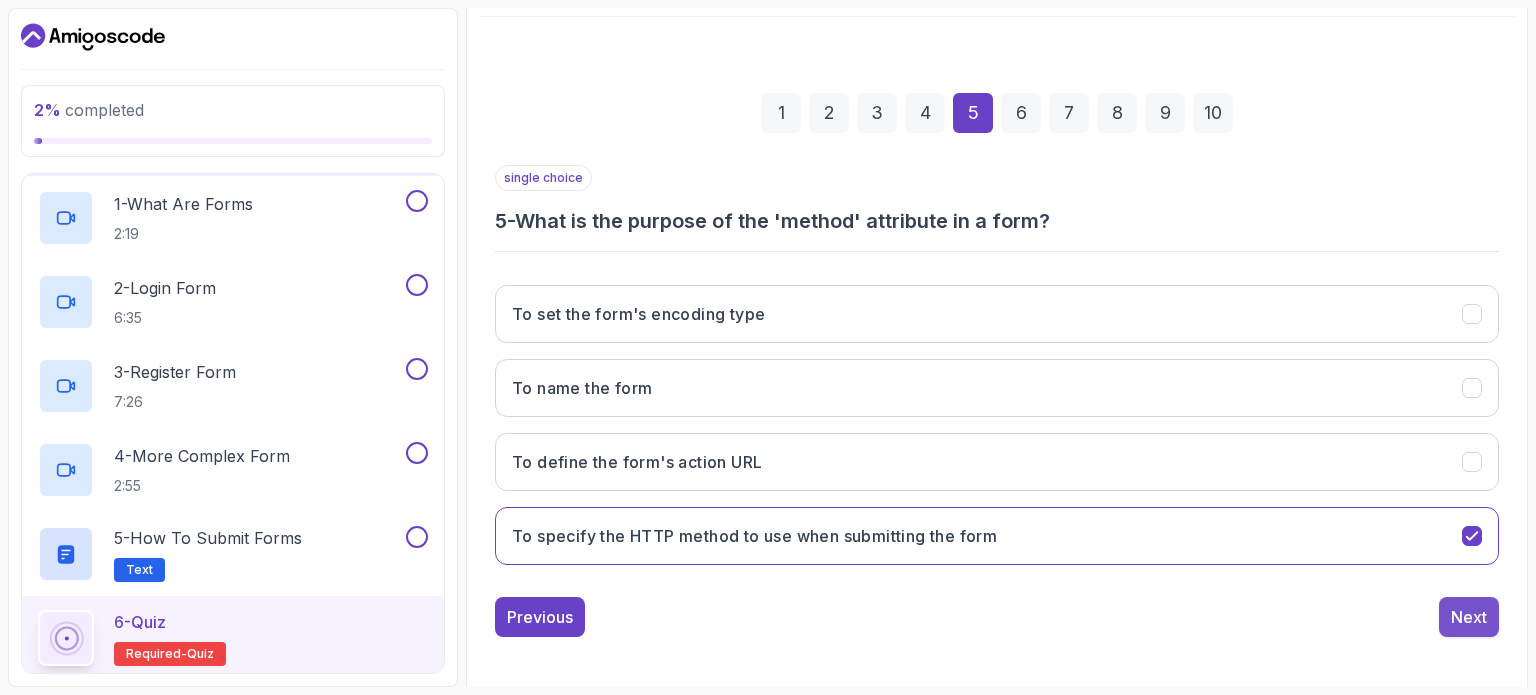 click on "Next" at bounding box center (1469, 617) 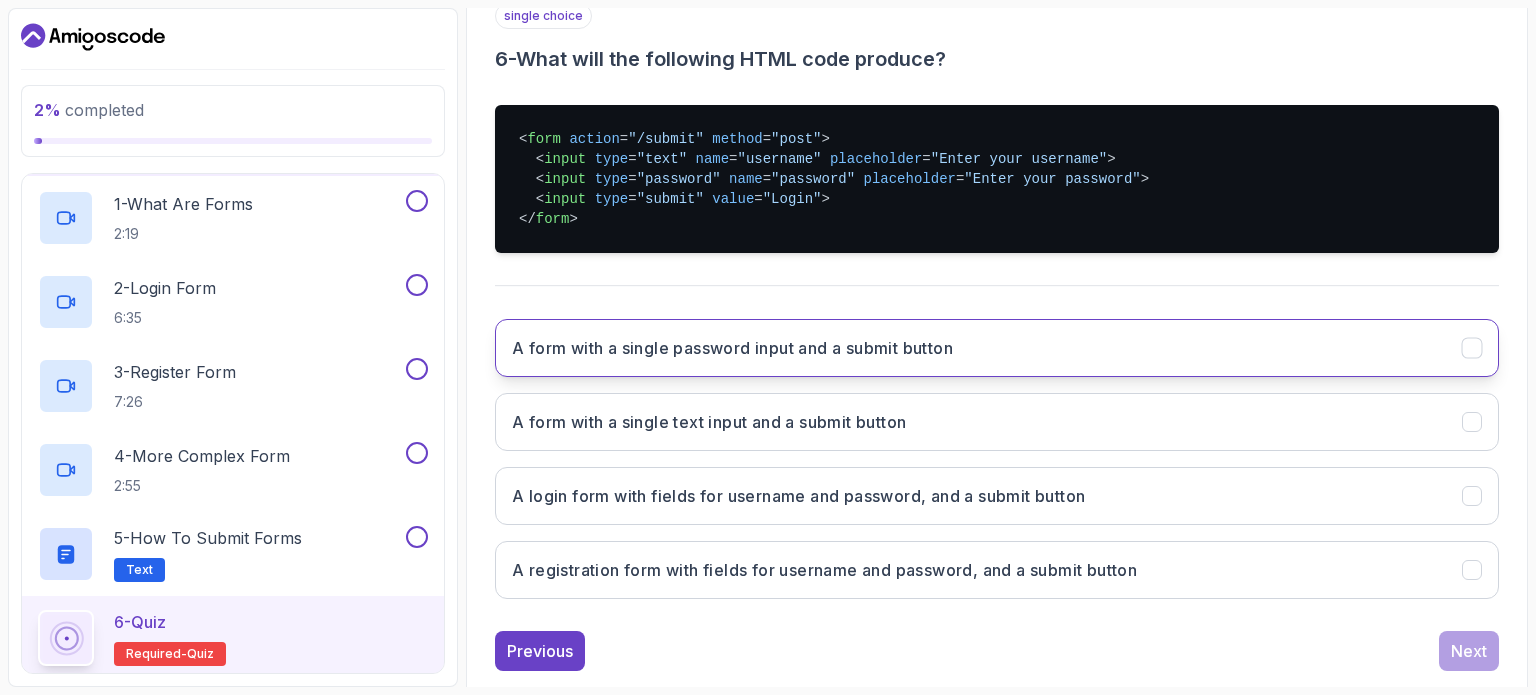 scroll, scrollTop: 382, scrollLeft: 0, axis: vertical 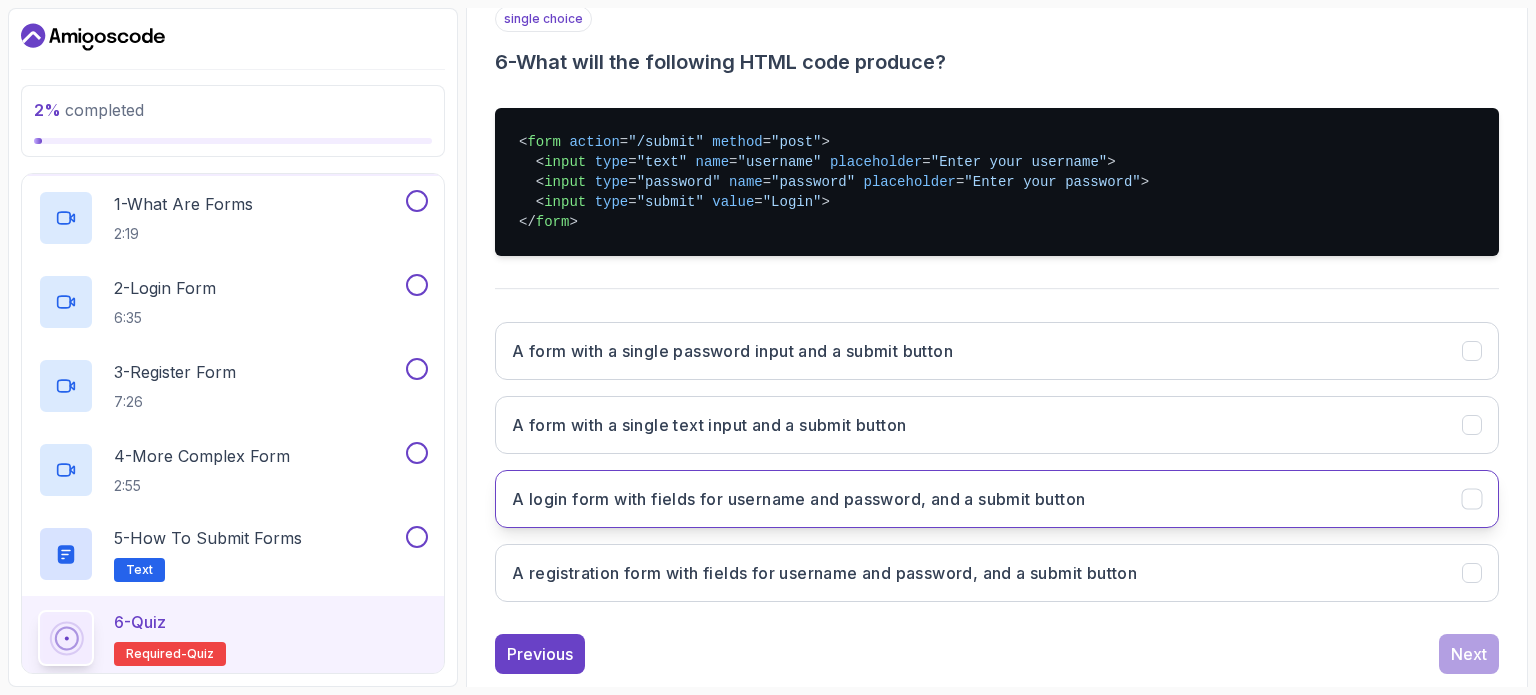 click on "A login form with fields for username and password, and a submit button" at bounding box center (798, 499) 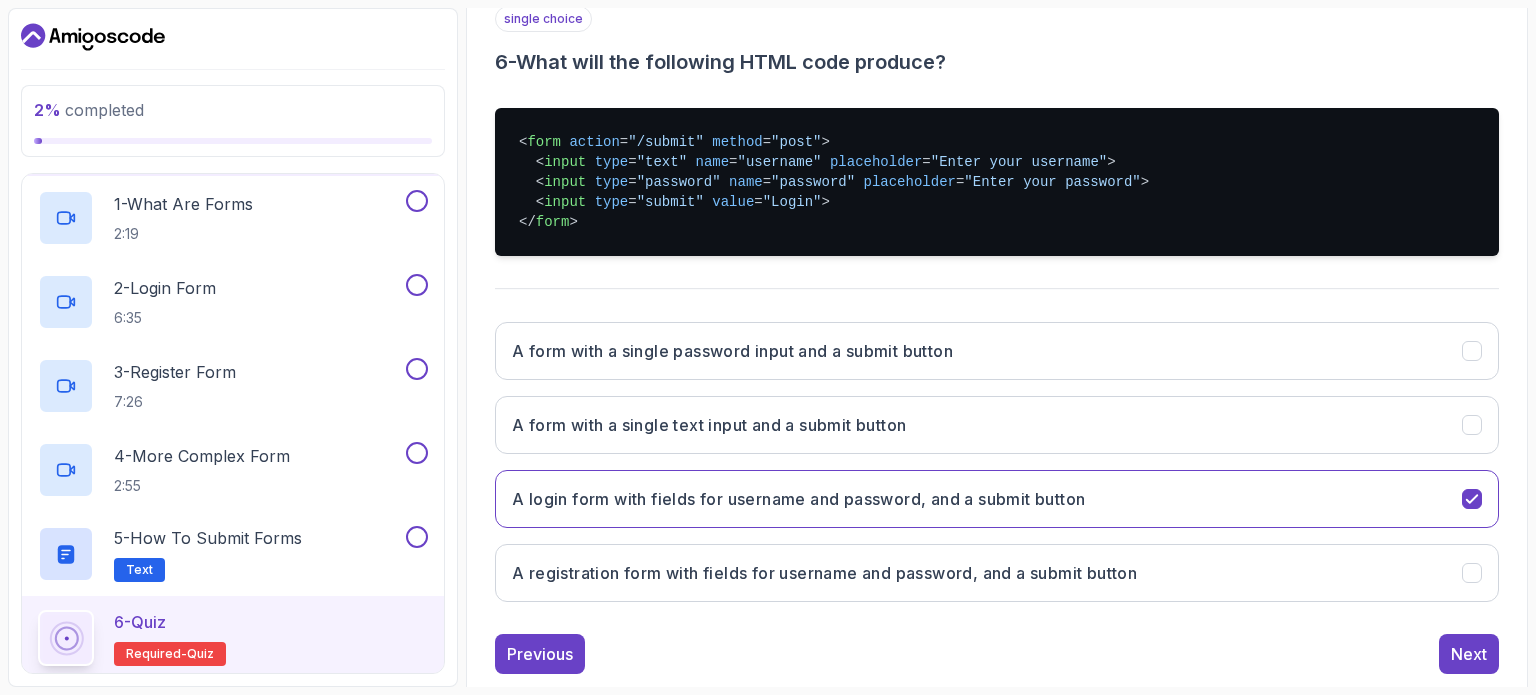 scroll, scrollTop: 423, scrollLeft: 0, axis: vertical 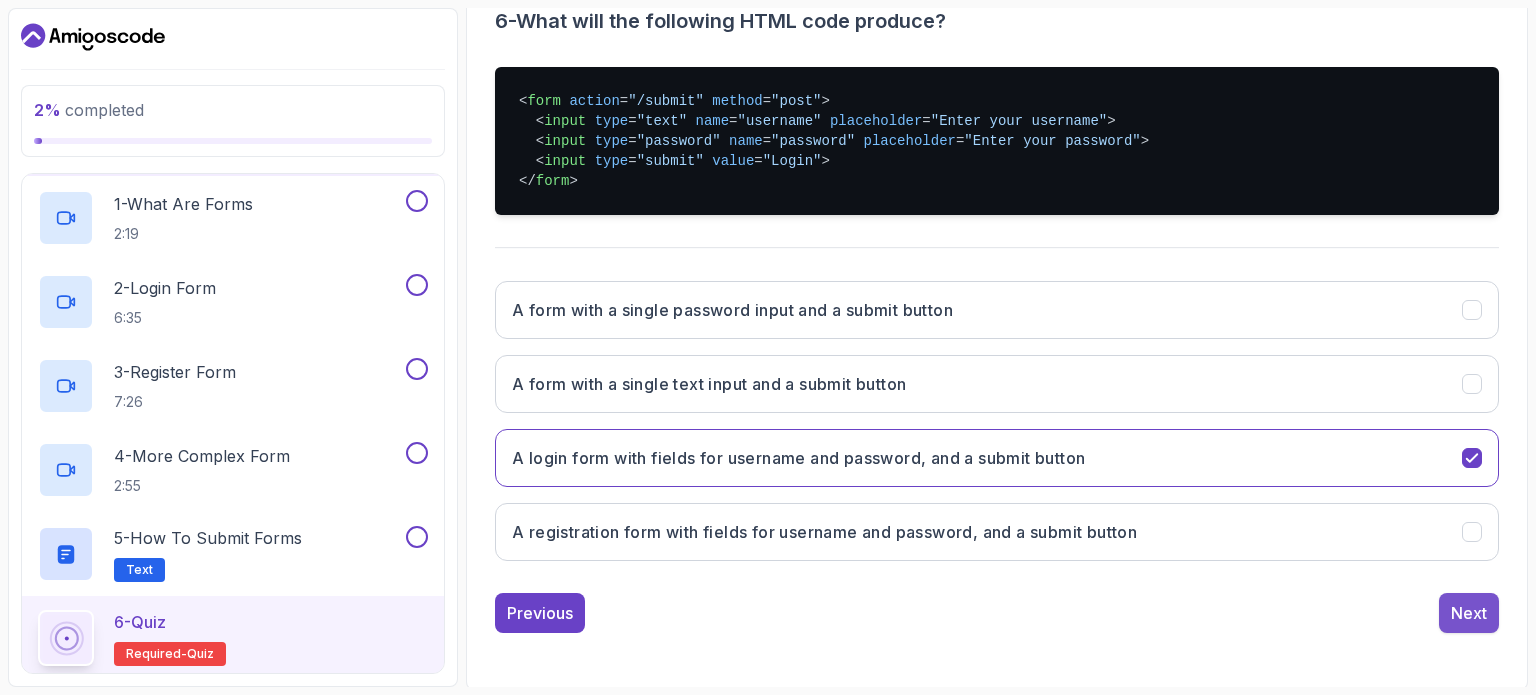 click on "Next" at bounding box center [1469, 613] 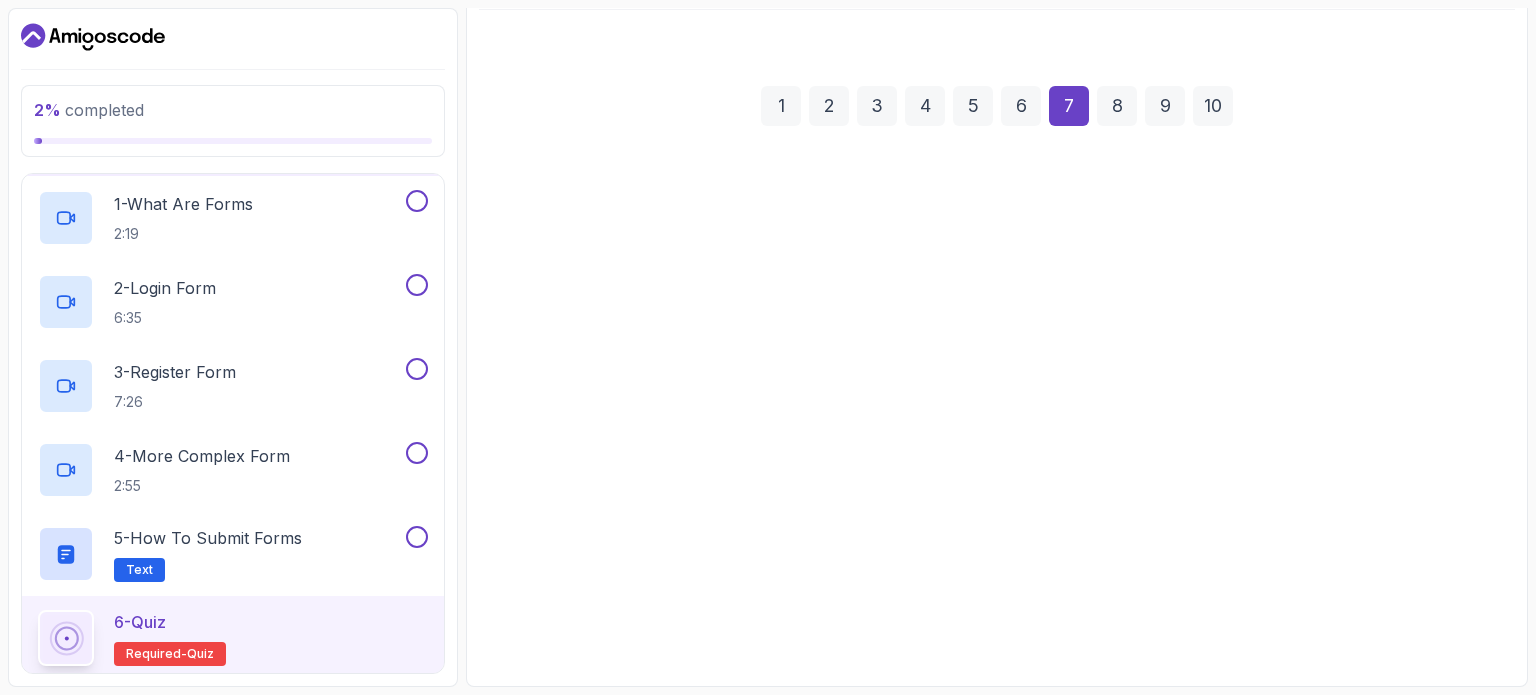 scroll, scrollTop: 227, scrollLeft: 0, axis: vertical 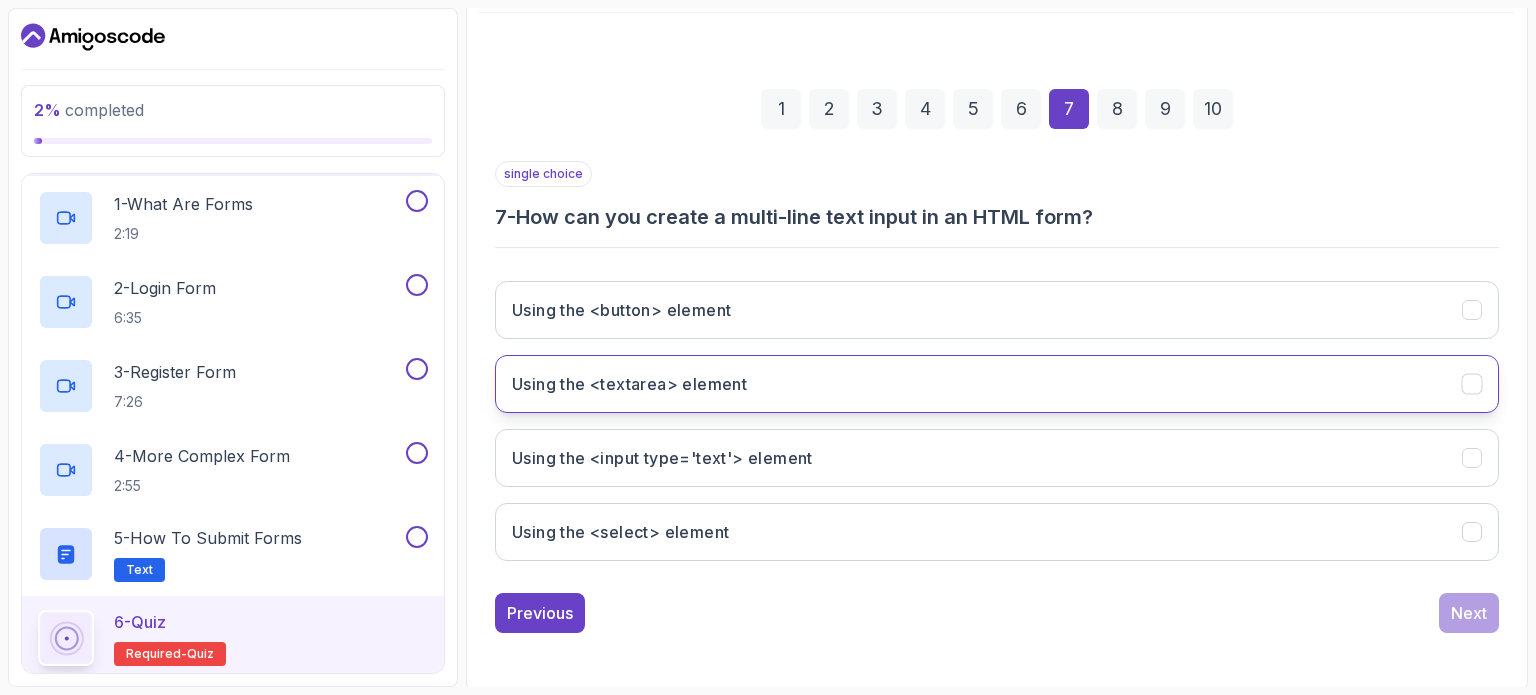click on "Using the <textarea> element" at bounding box center (629, 384) 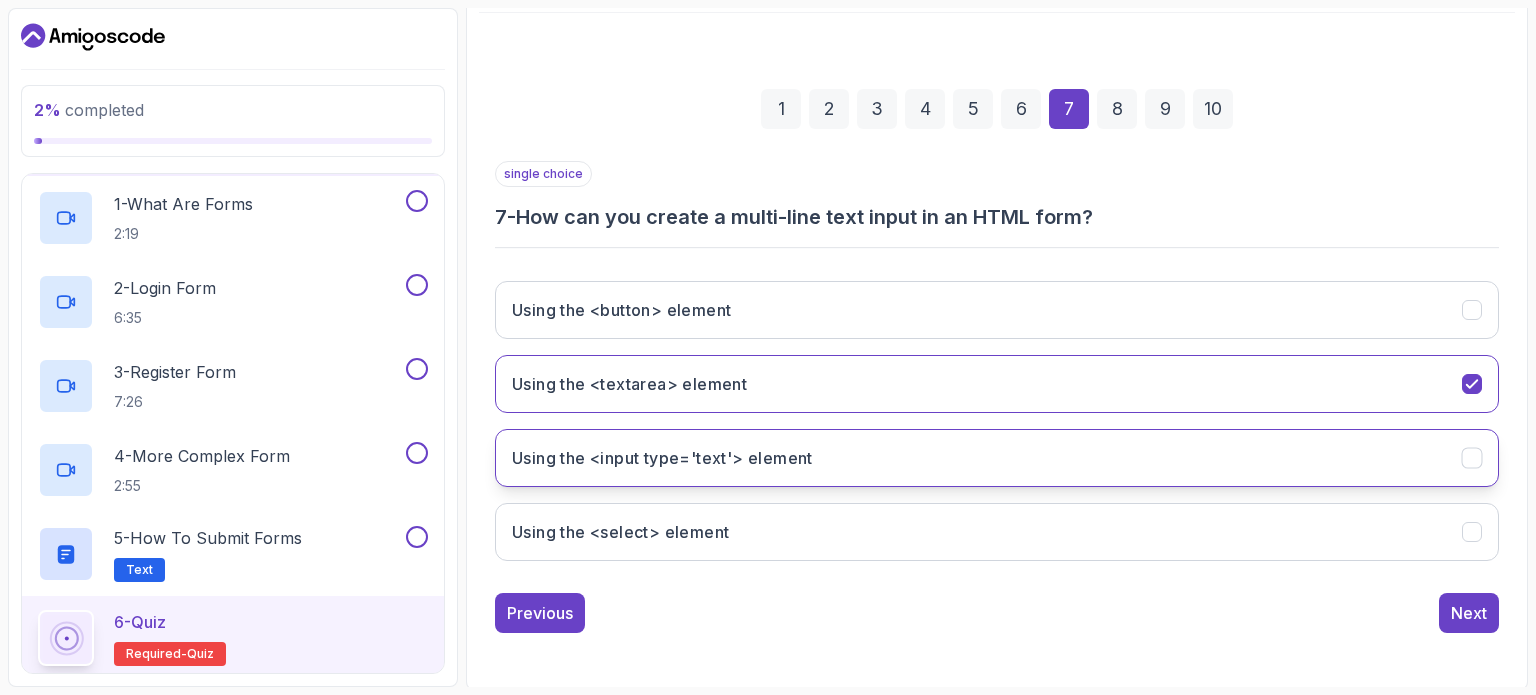 click on "Using the <input type='text'> element" at bounding box center (662, 458) 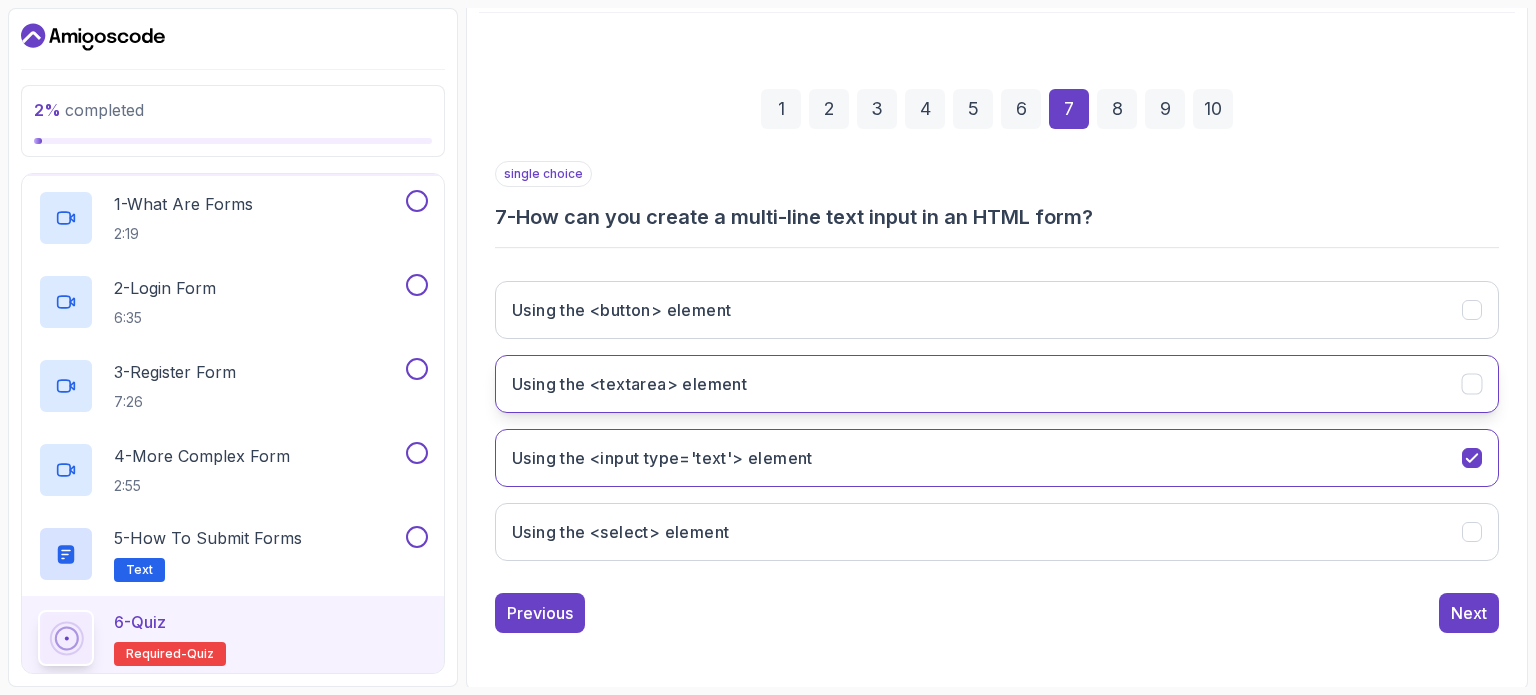 click on "Using the <textarea> element" at bounding box center (997, 384) 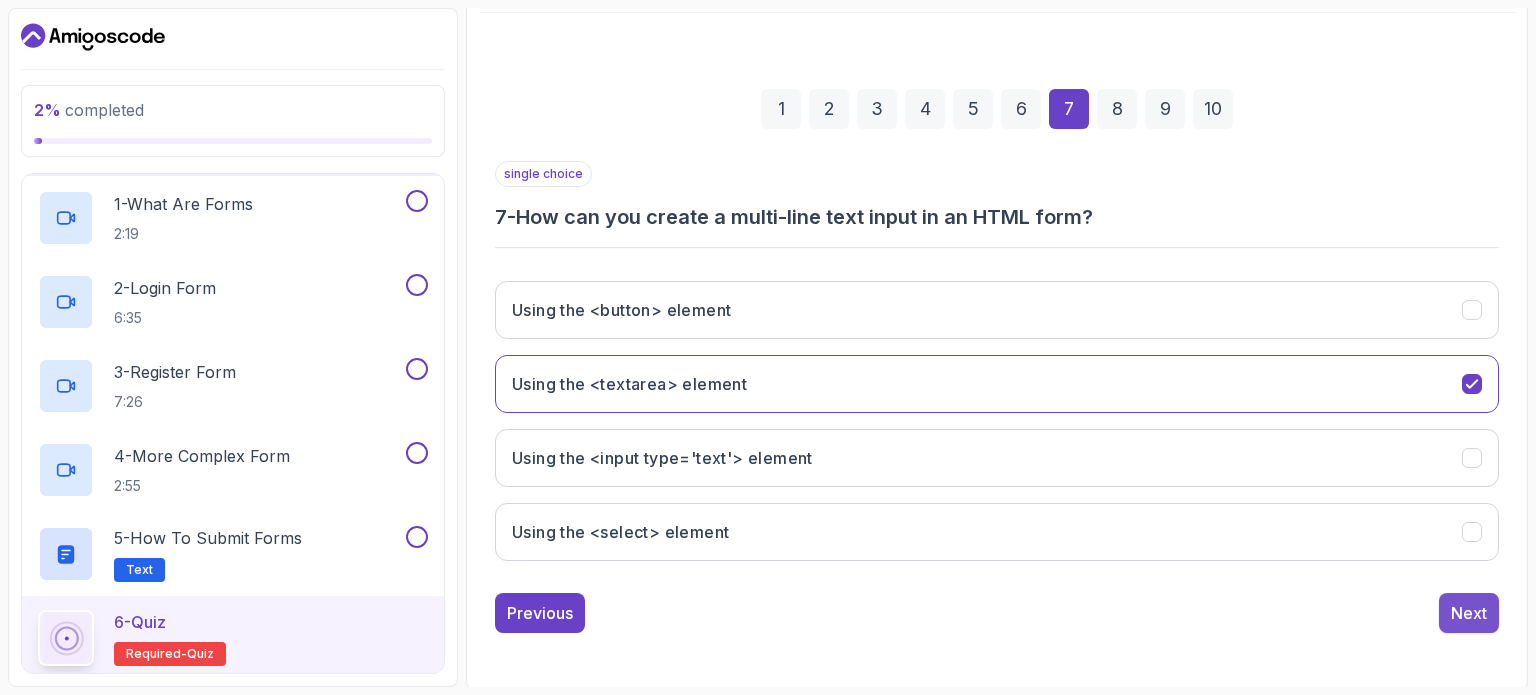 click on "Next" at bounding box center [1469, 613] 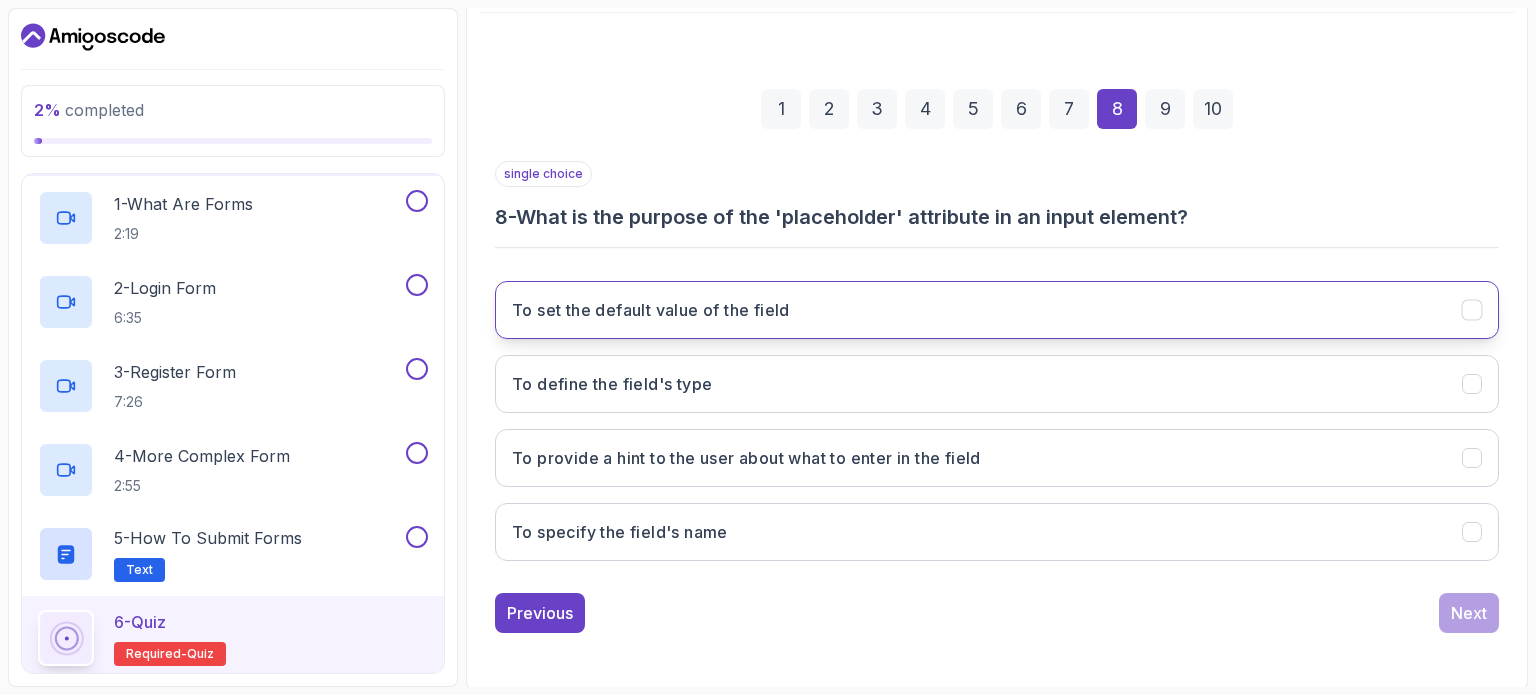 click on "To set the default value of the field" at bounding box center [997, 310] 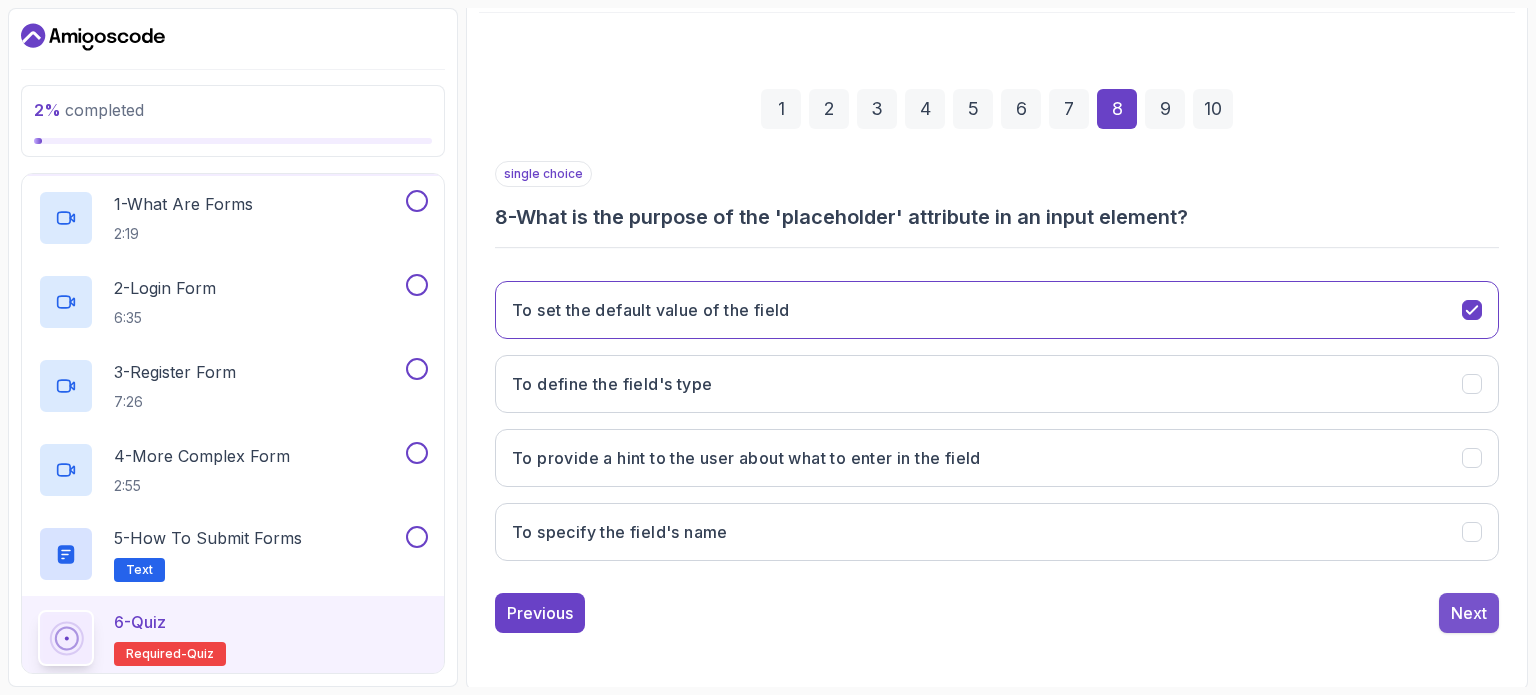 click on "Next" at bounding box center [1469, 613] 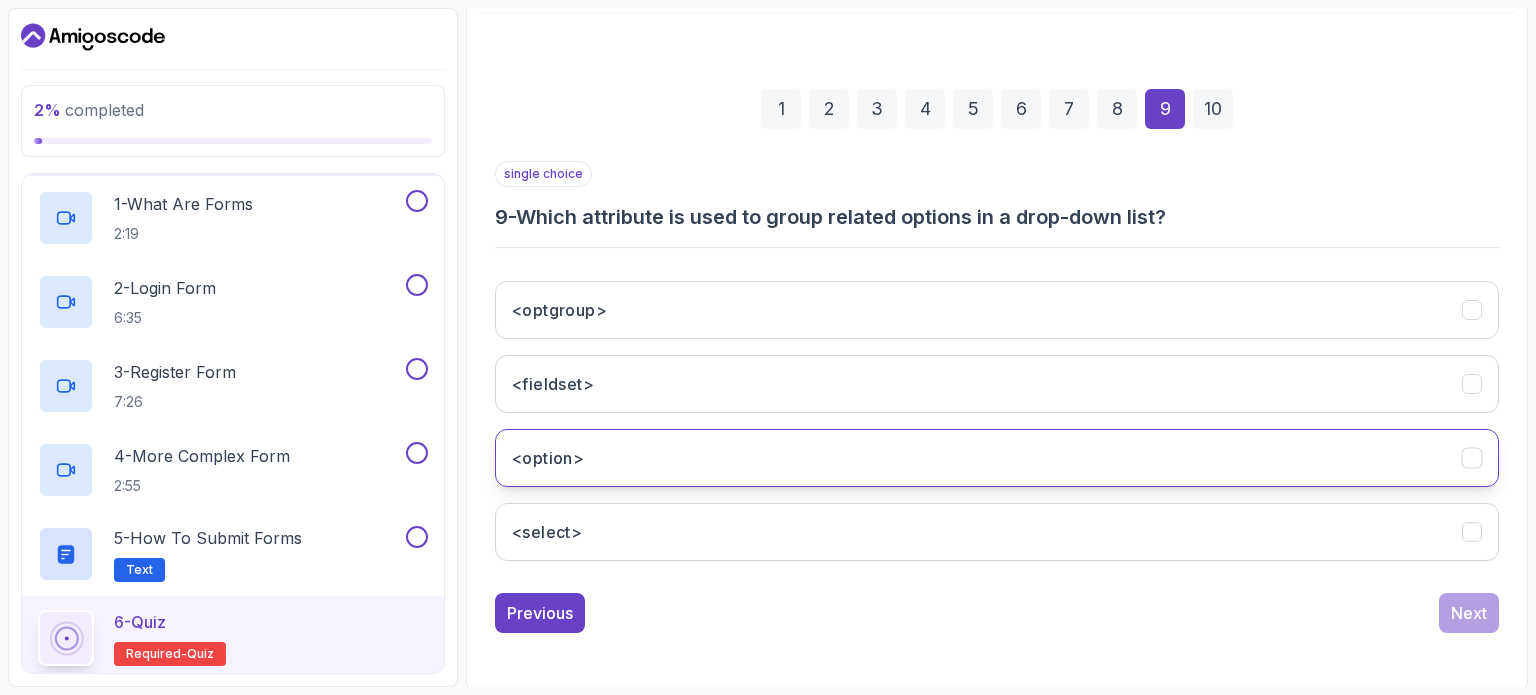 click on "<option>" at bounding box center (997, 458) 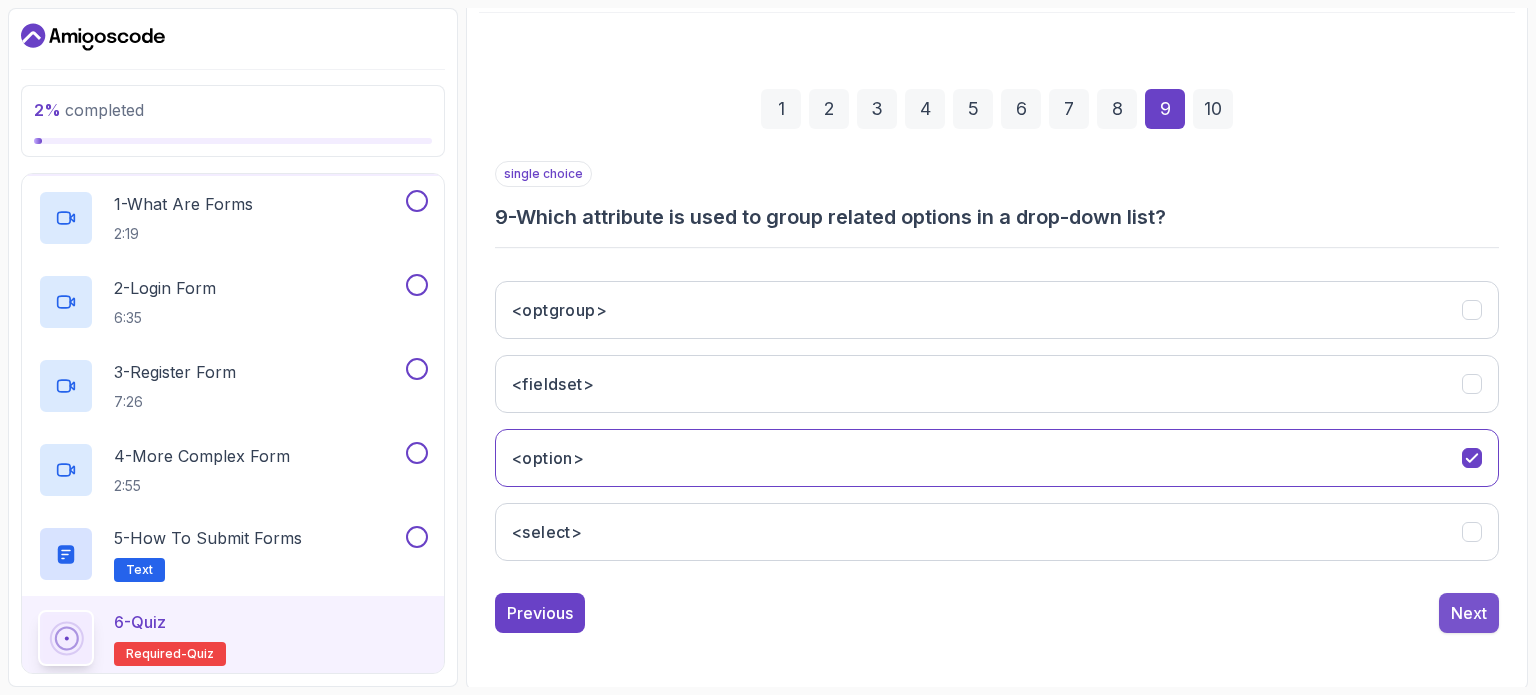 click on "Next" at bounding box center (1469, 613) 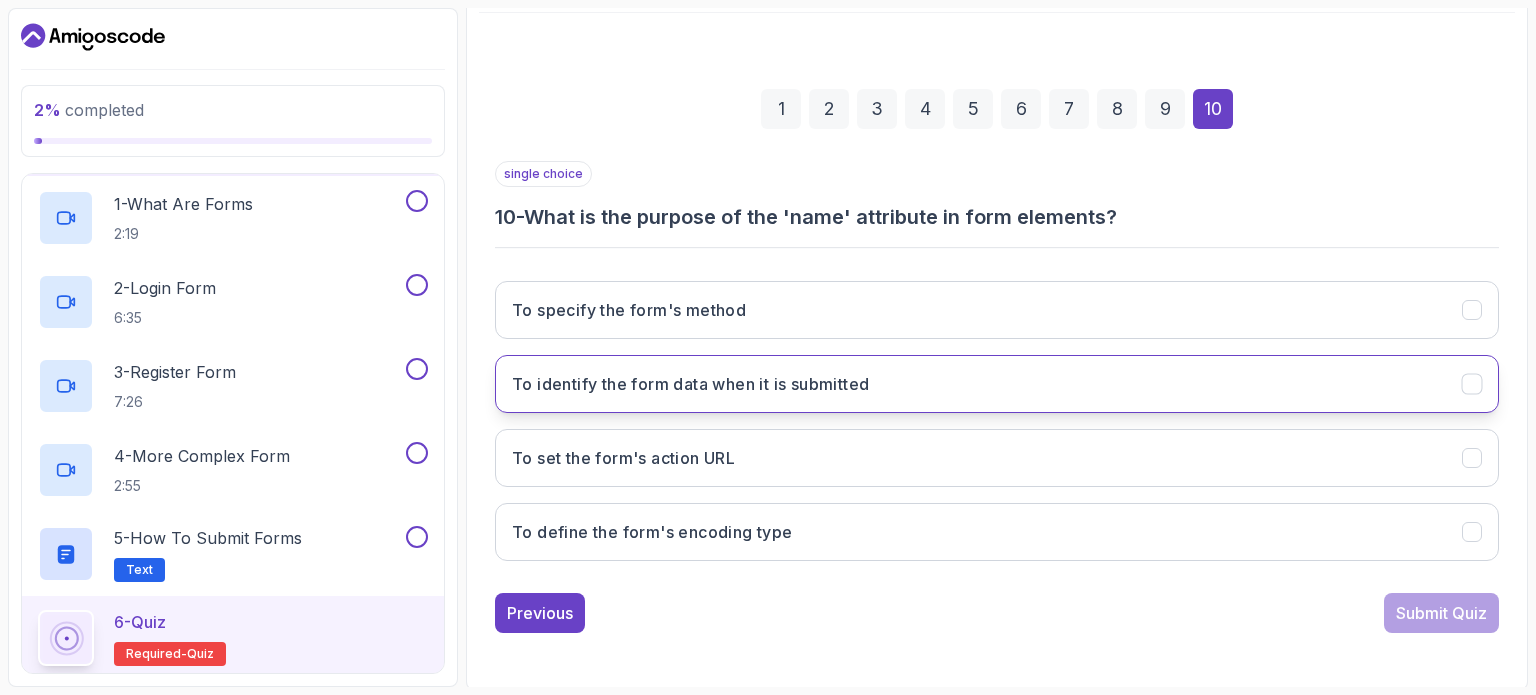 click on "To identify the form data when it is submitted" at bounding box center [690, 384] 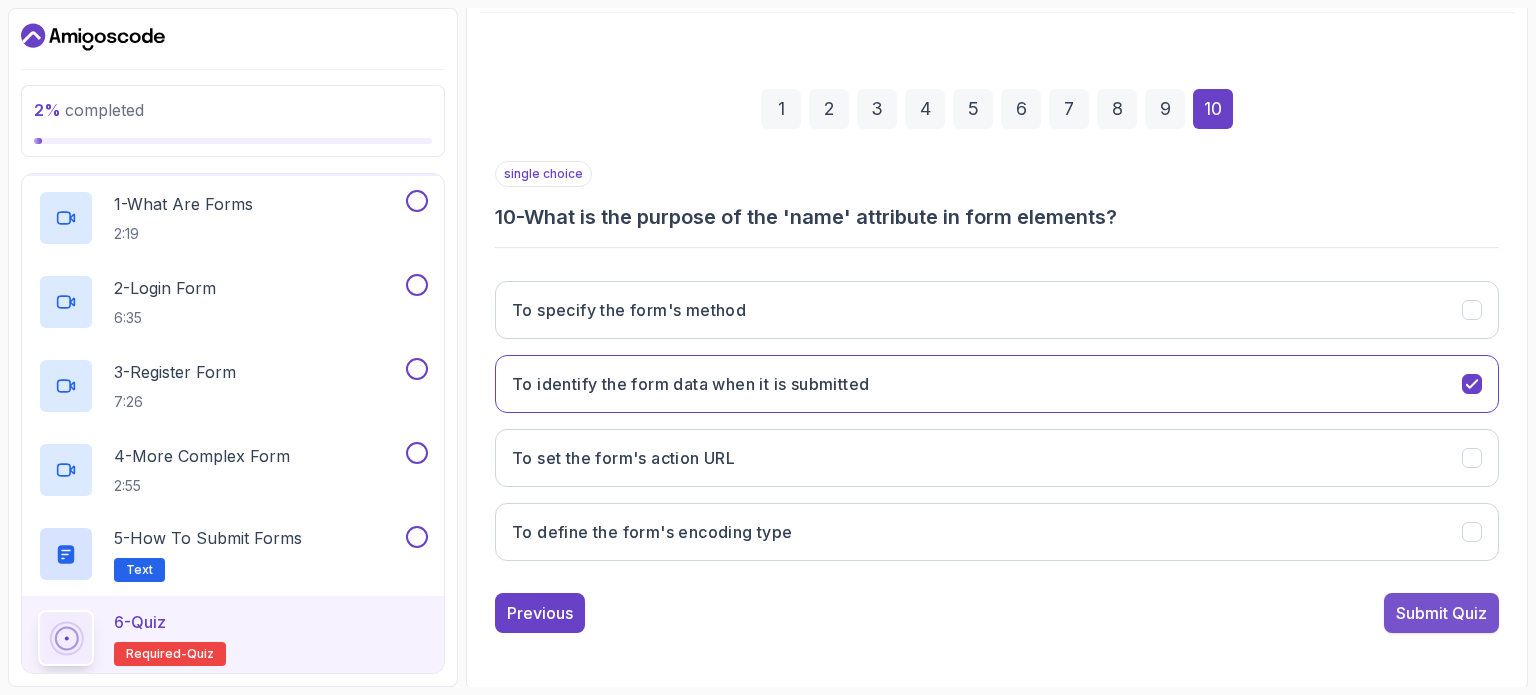 click on "Submit Quiz" at bounding box center [1441, 613] 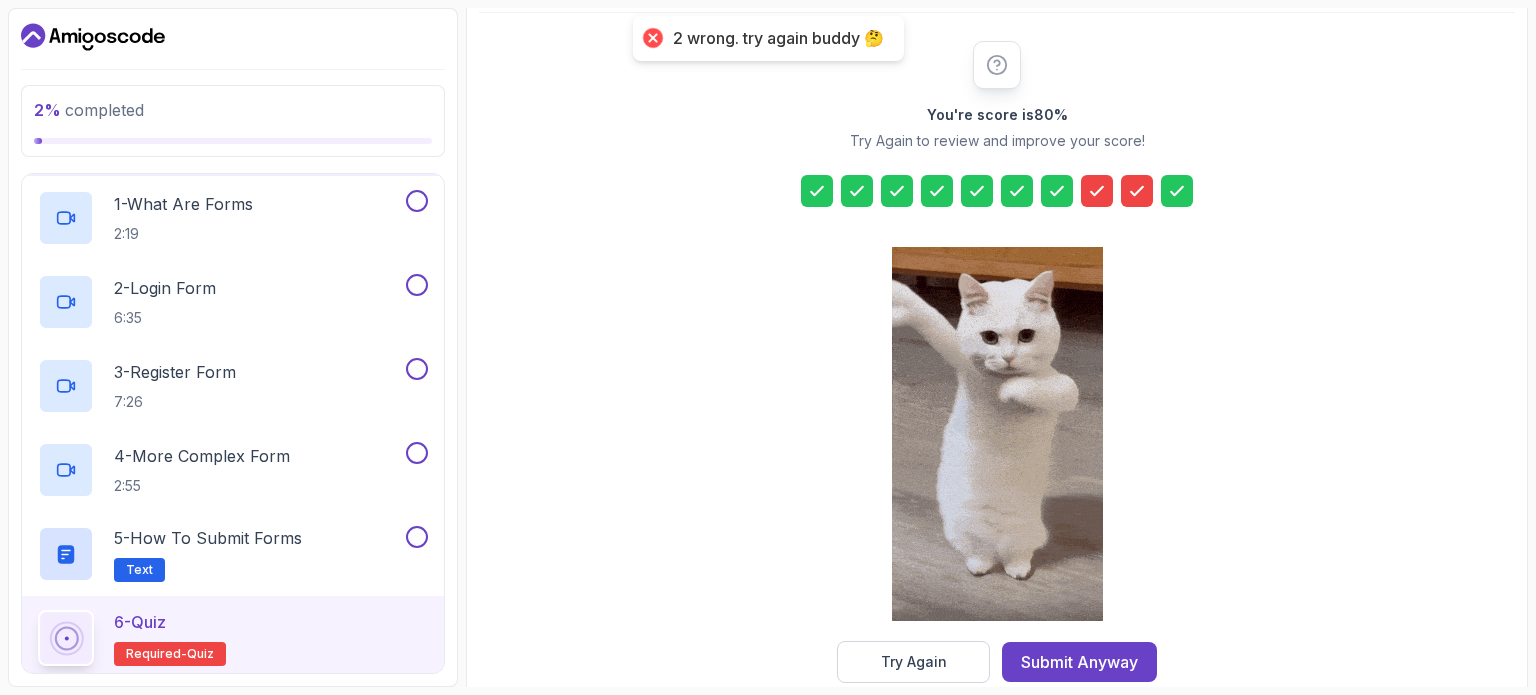 click at bounding box center [1097, 191] 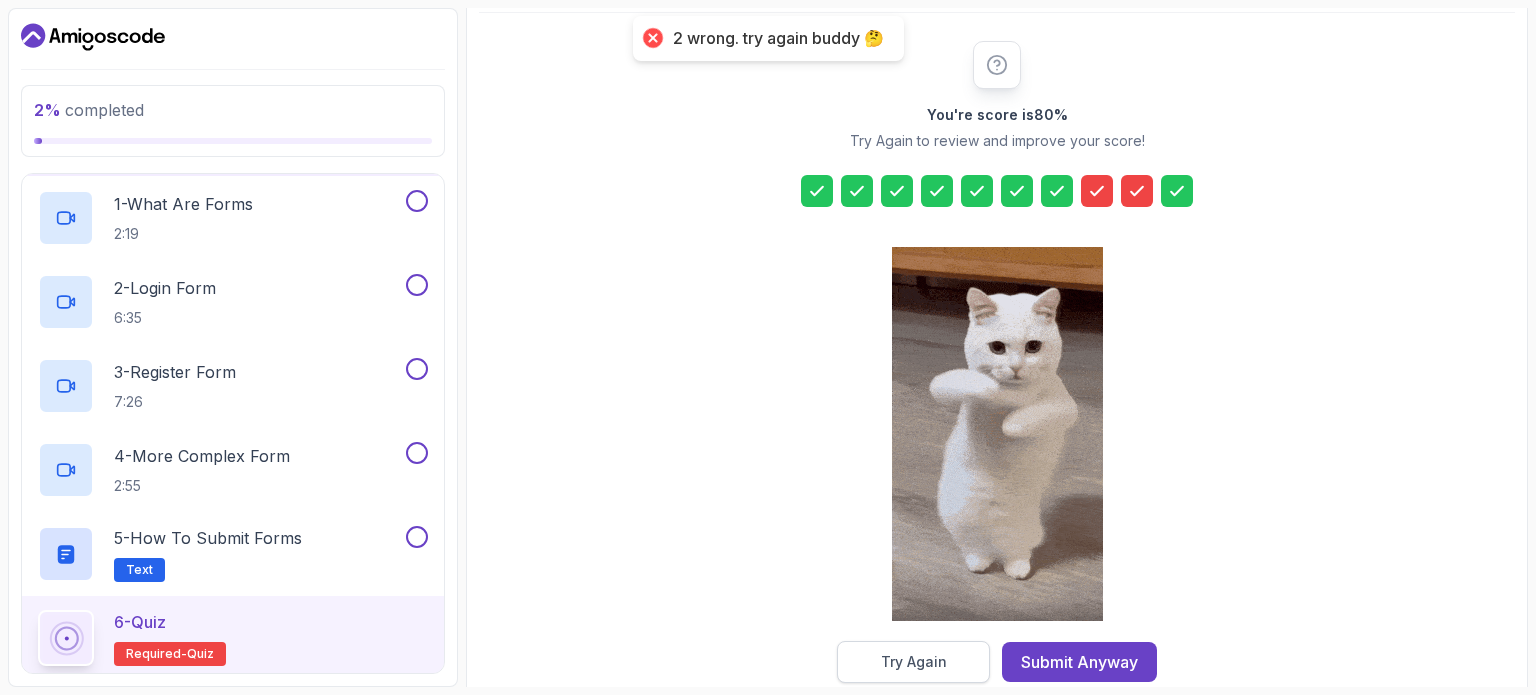 click on "Try Again" at bounding box center [913, 662] 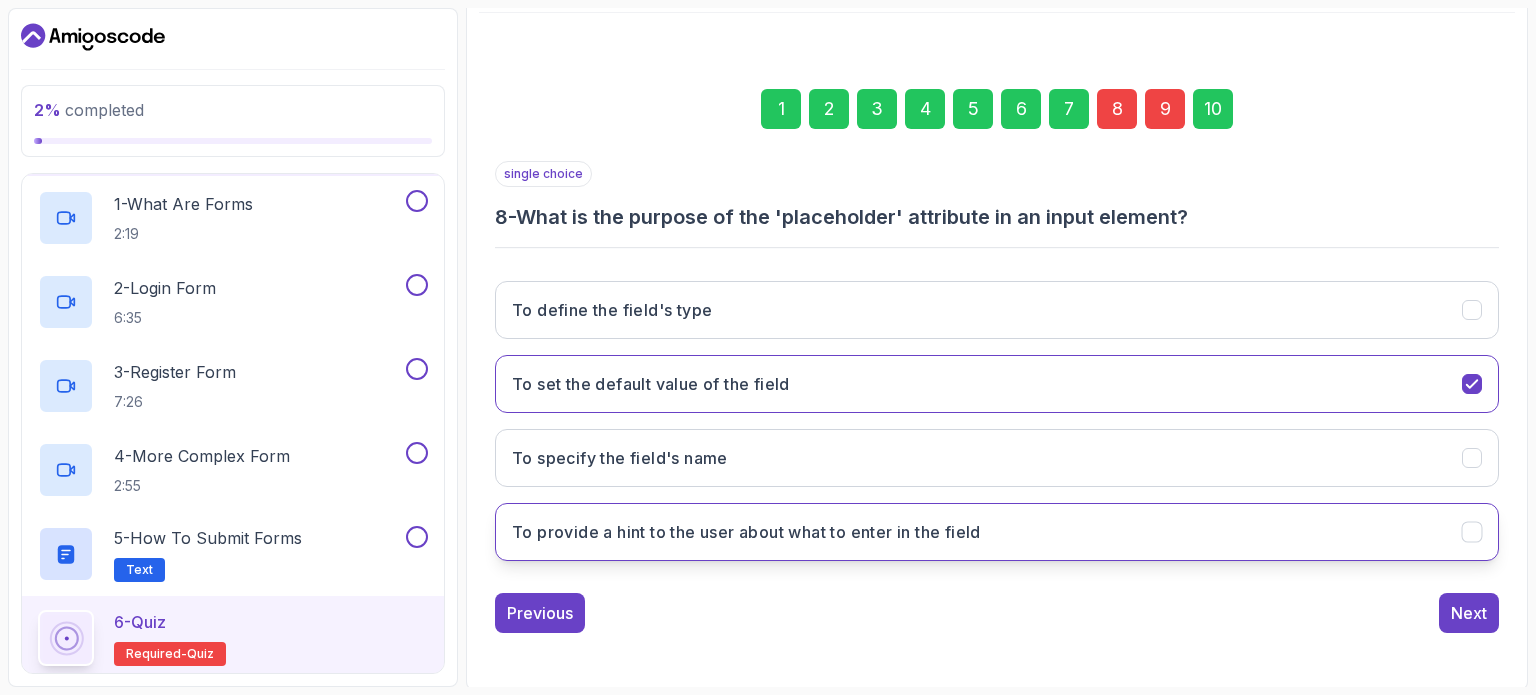 click on "To provide a hint to the user about what to enter in the field" at bounding box center (746, 532) 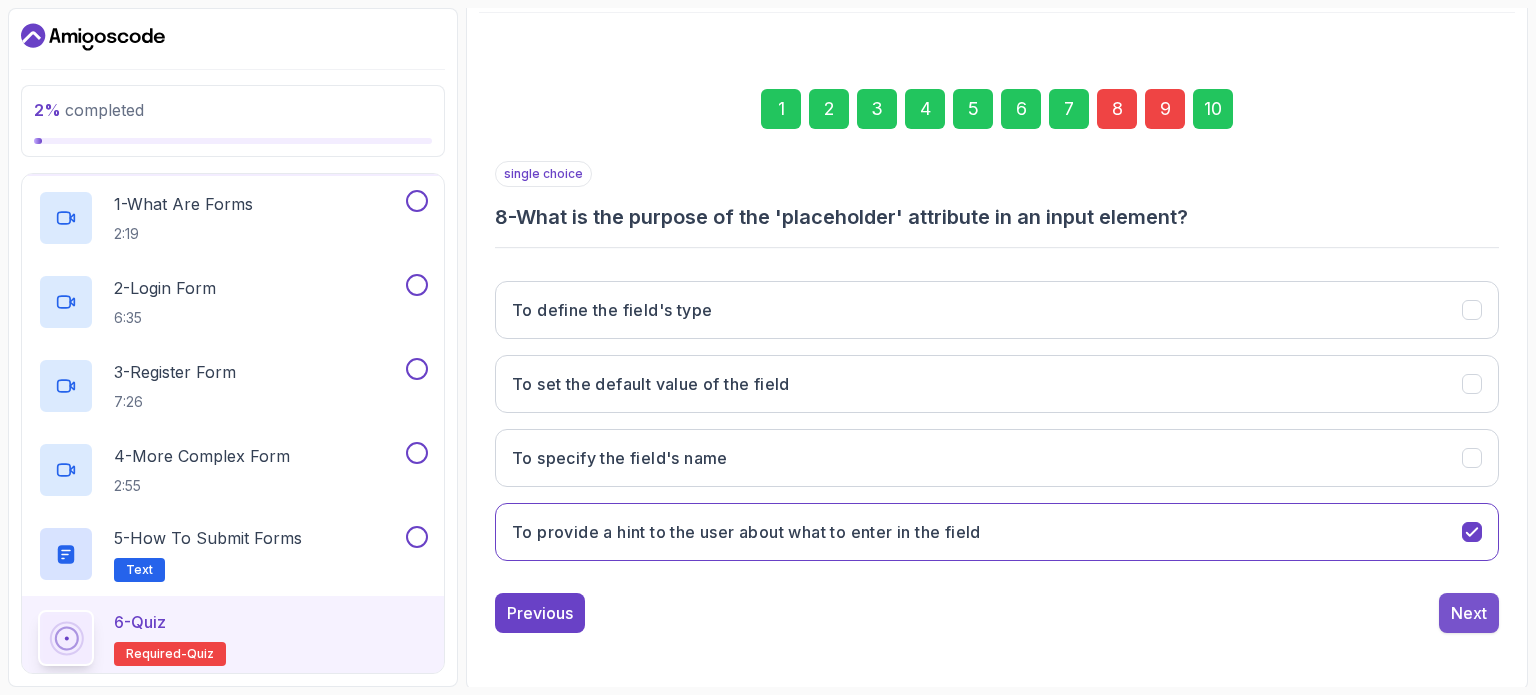 click on "Next" at bounding box center [1469, 613] 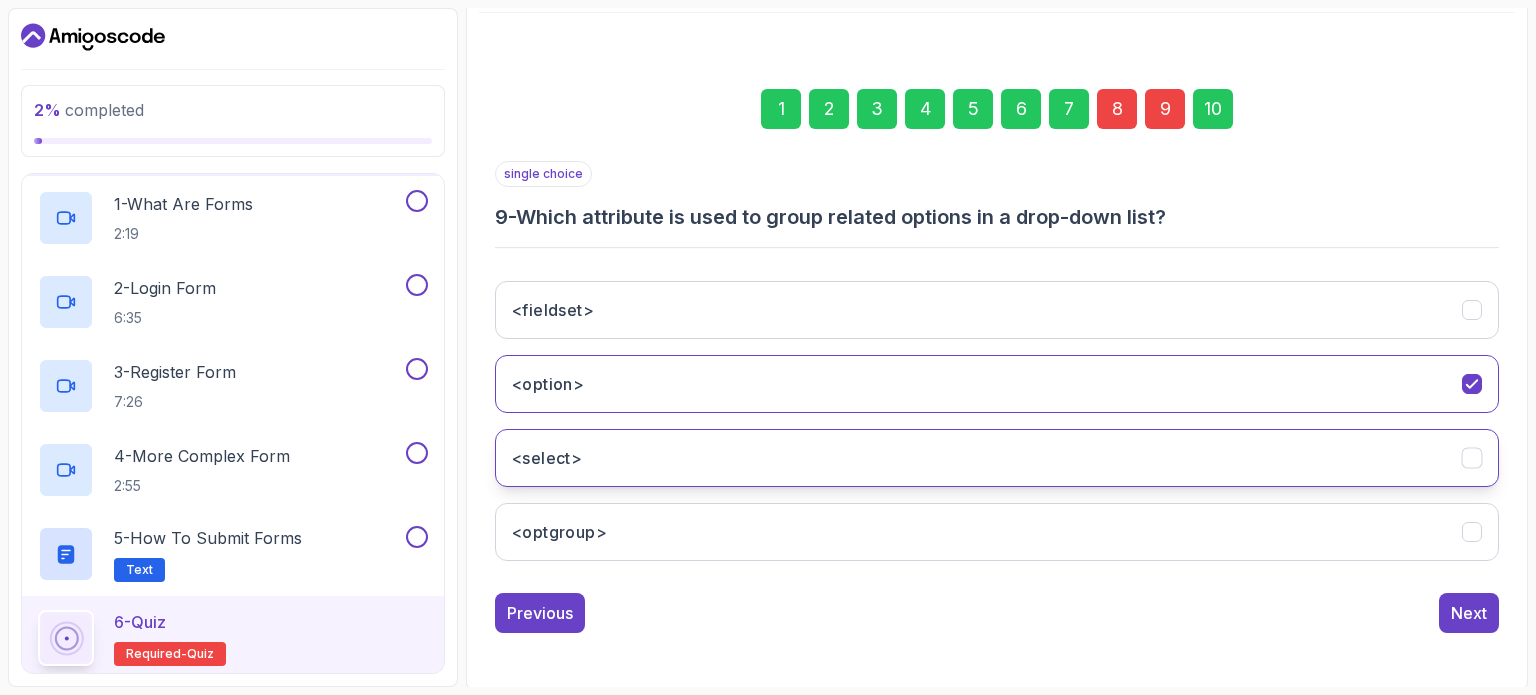 click on "<select>" at bounding box center [997, 458] 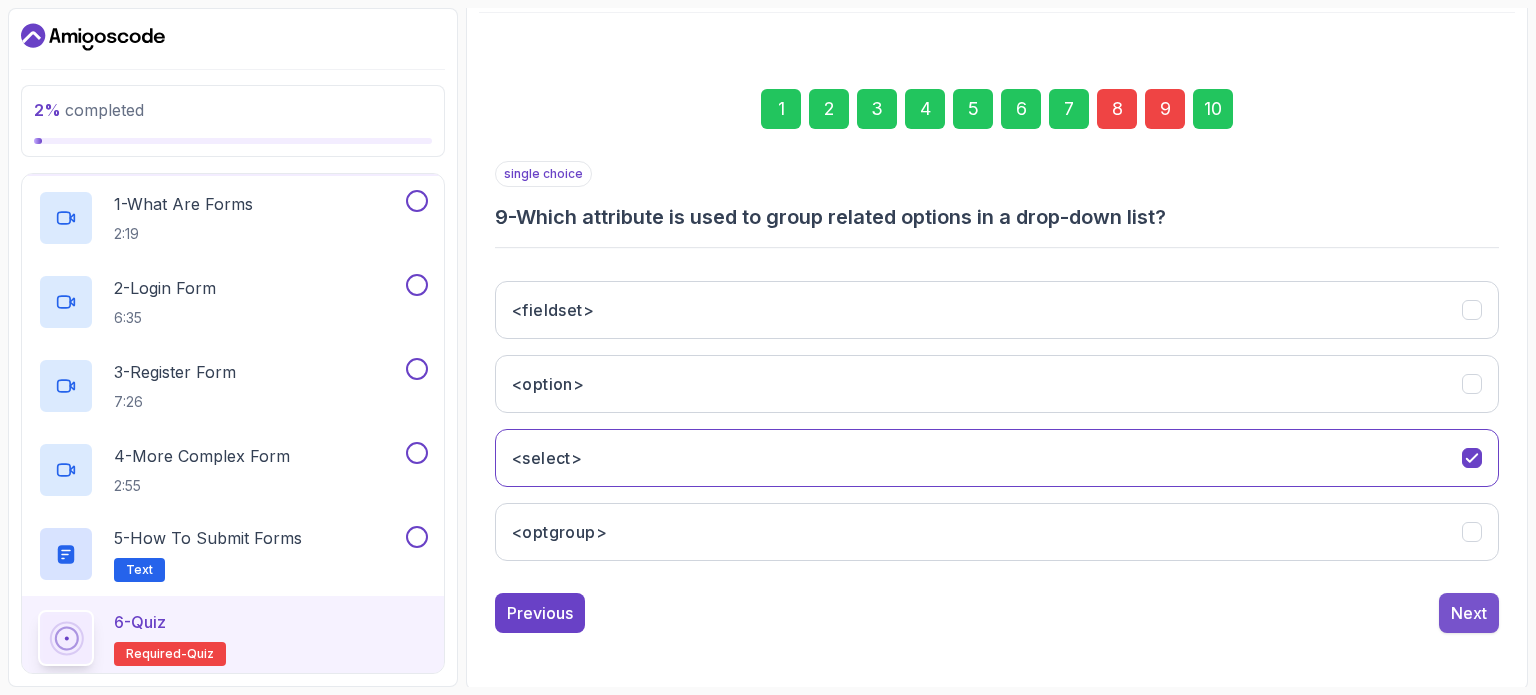 click on "Next" at bounding box center [1469, 613] 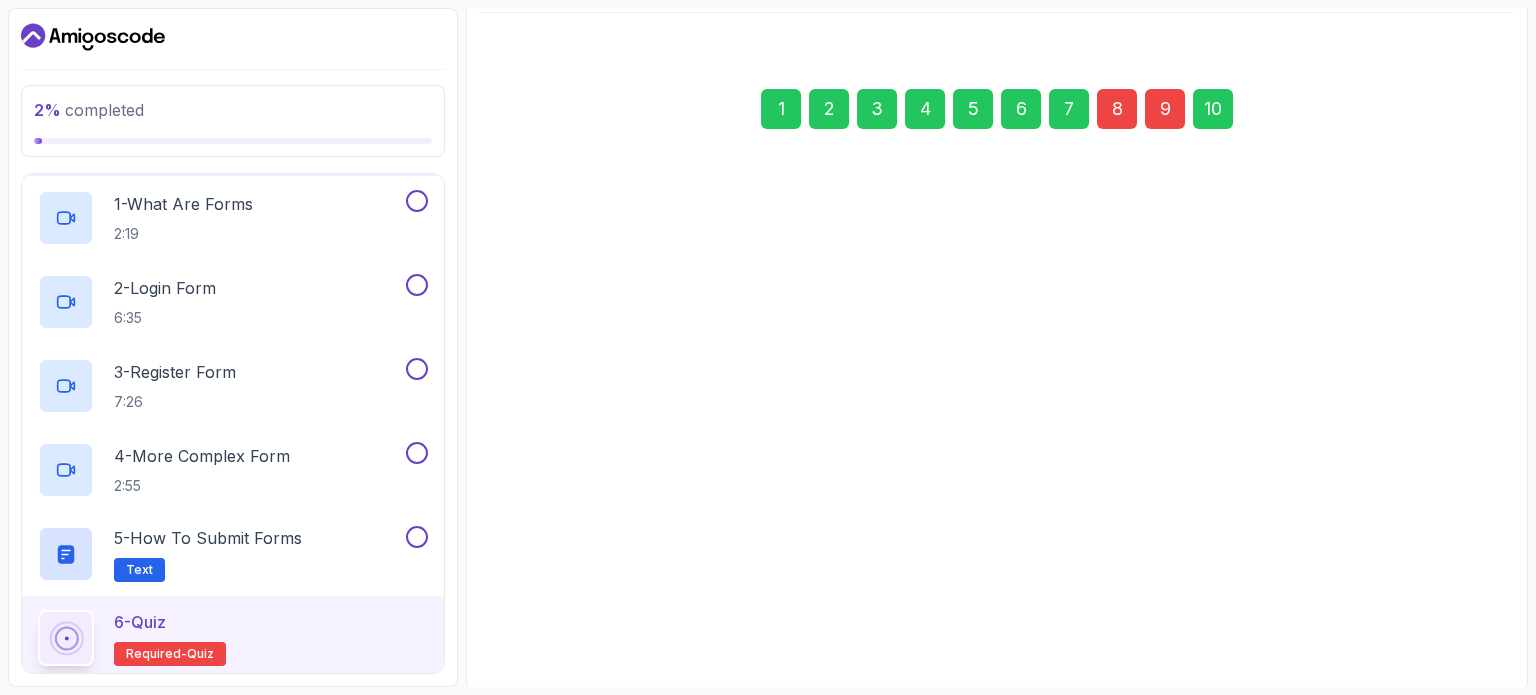 click on "Submit Quiz" at bounding box center [1441, 613] 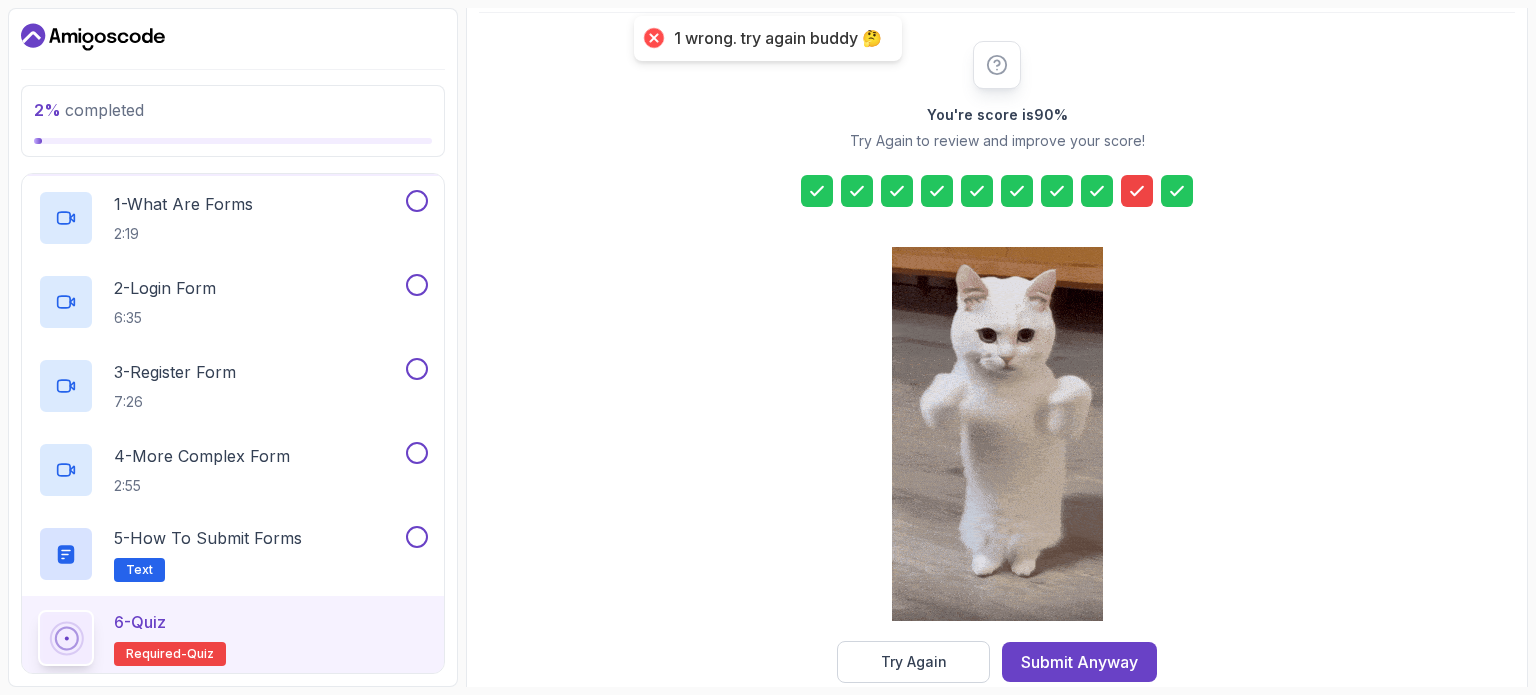 click at bounding box center [1137, 191] 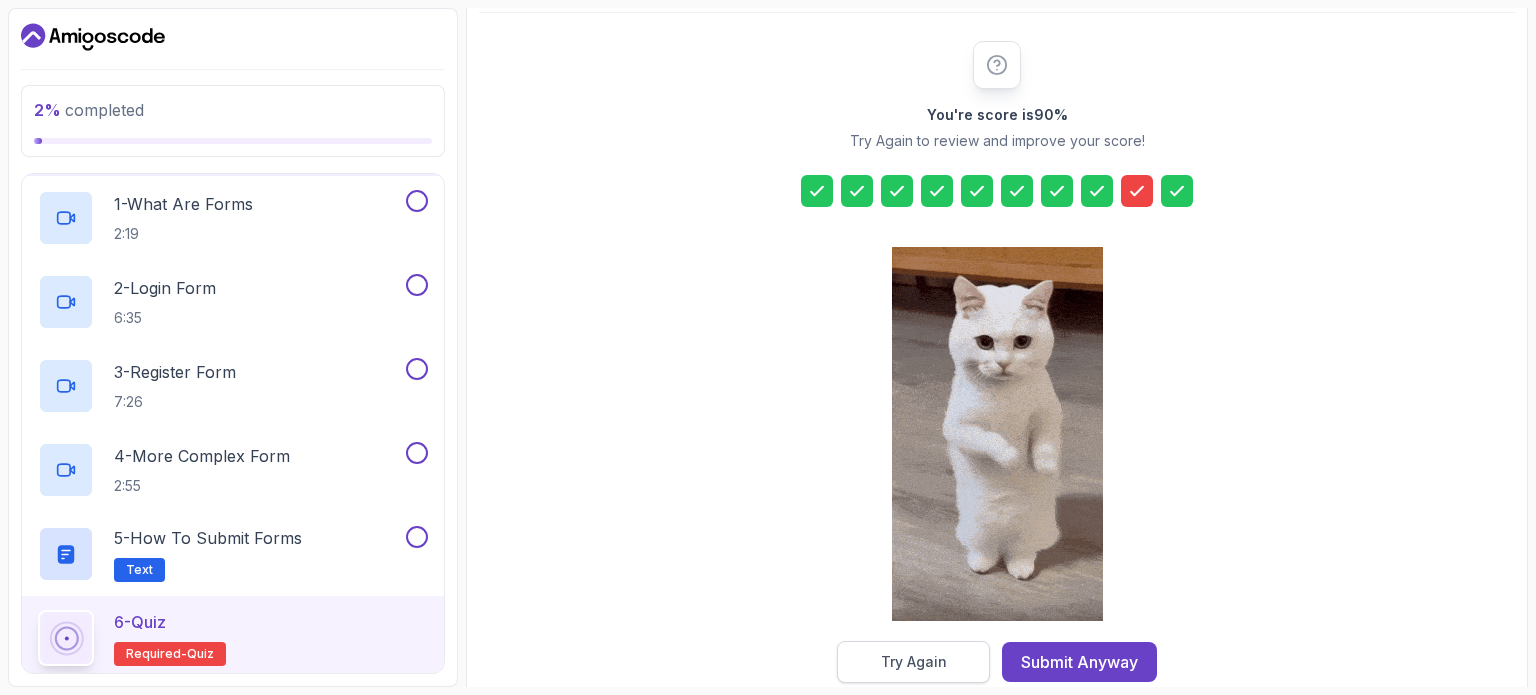 click on "Try Again" at bounding box center [914, 662] 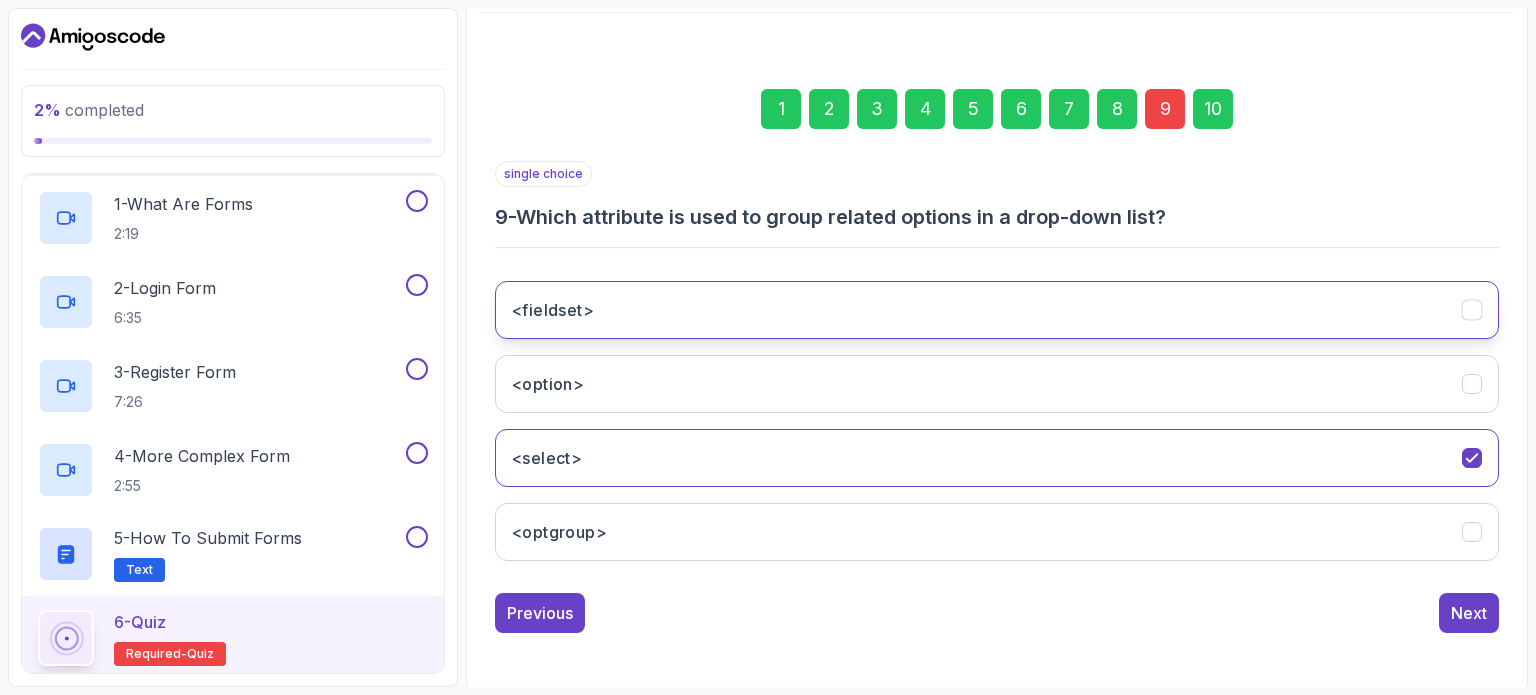 click on "<fieldset>" at bounding box center (997, 310) 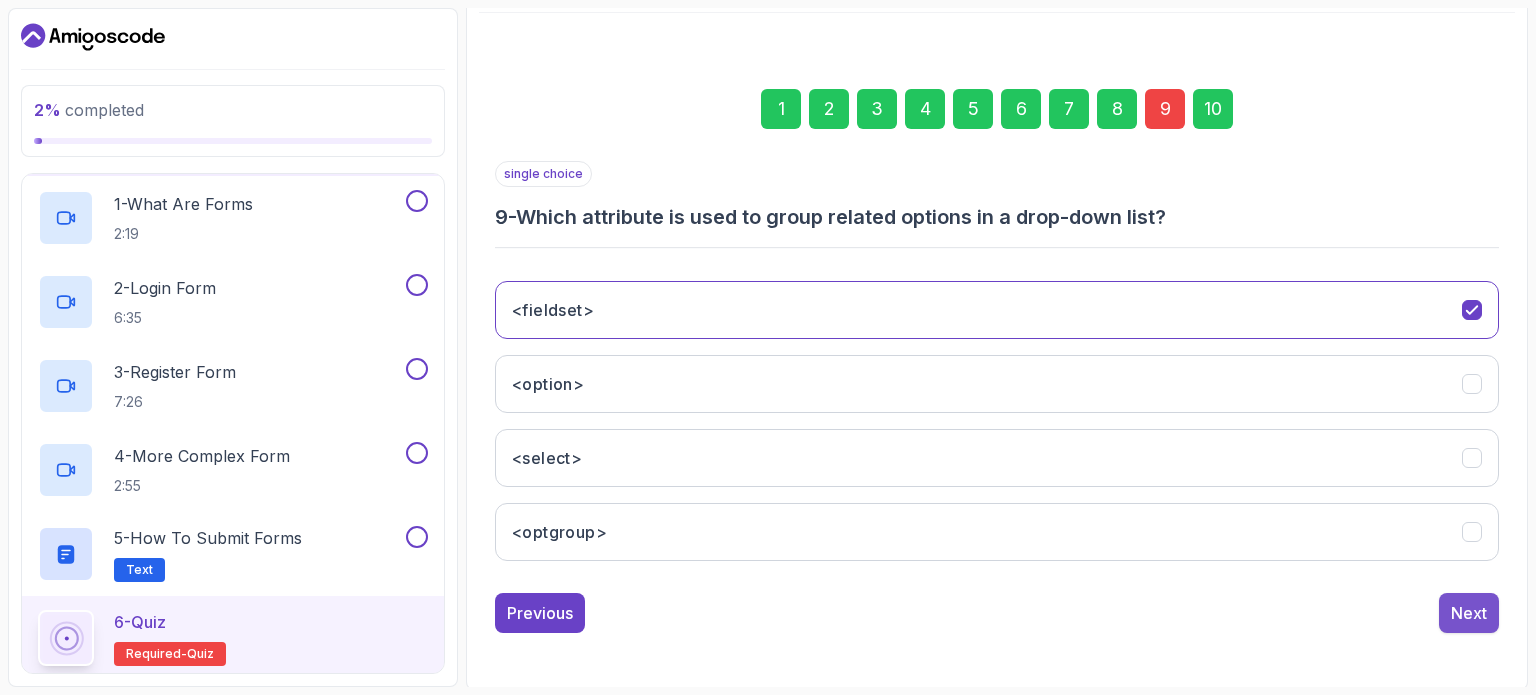 click on "Next" at bounding box center [1469, 613] 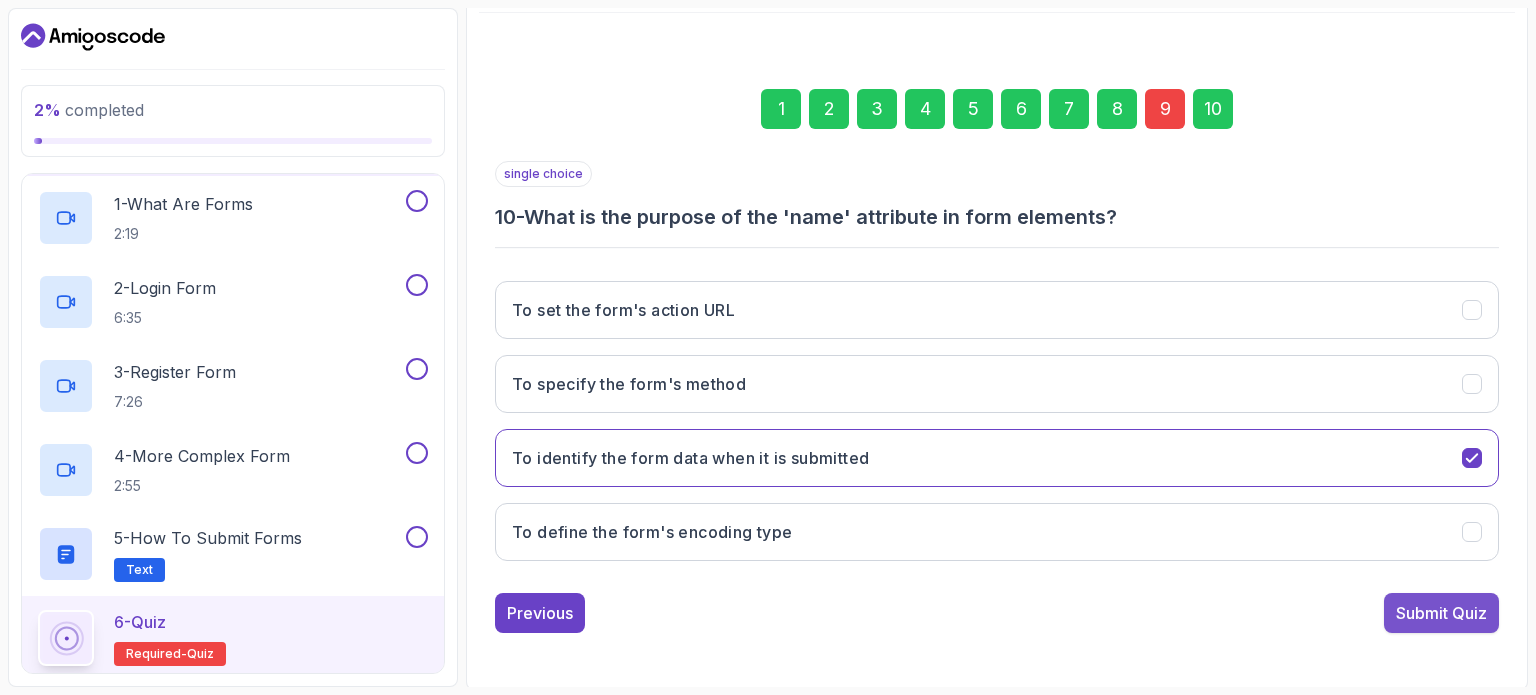 click on "Submit Quiz" at bounding box center [1441, 613] 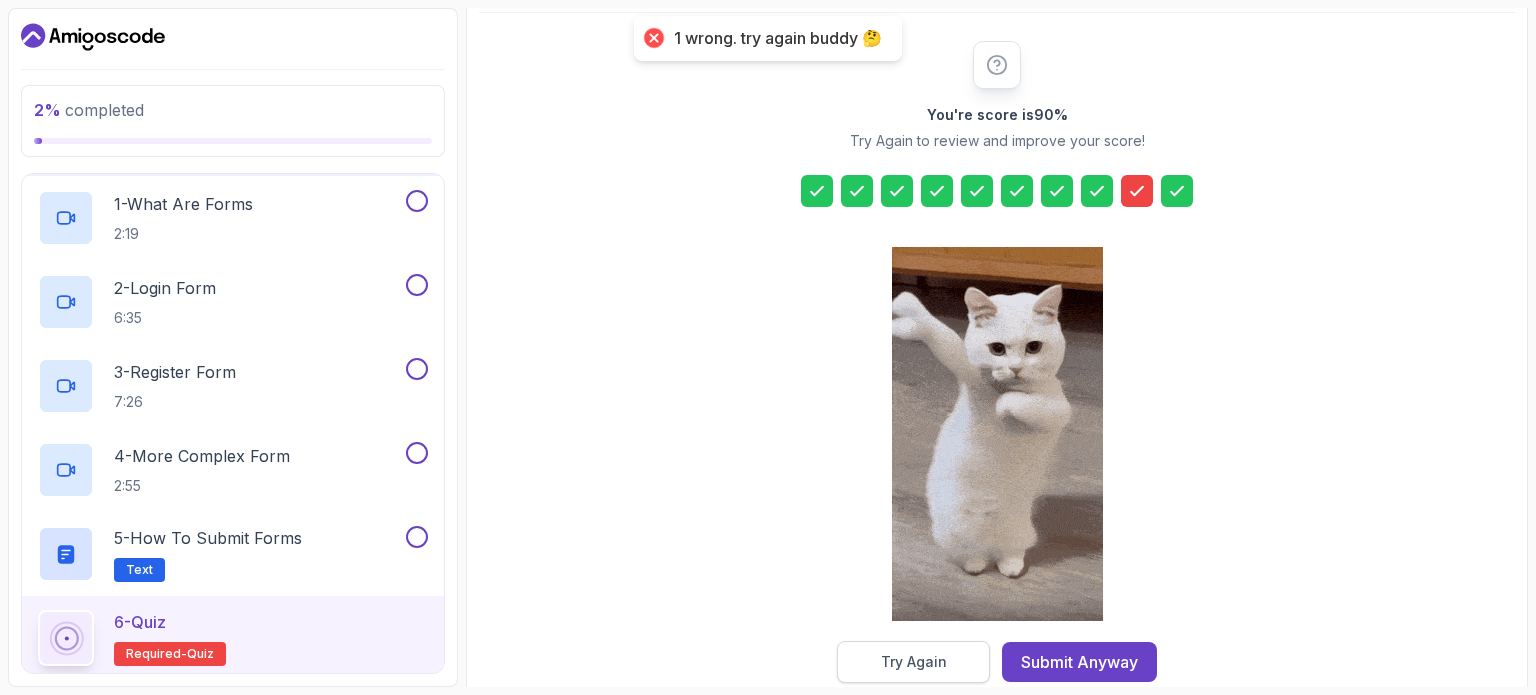 click on "Try Again" at bounding box center [913, 662] 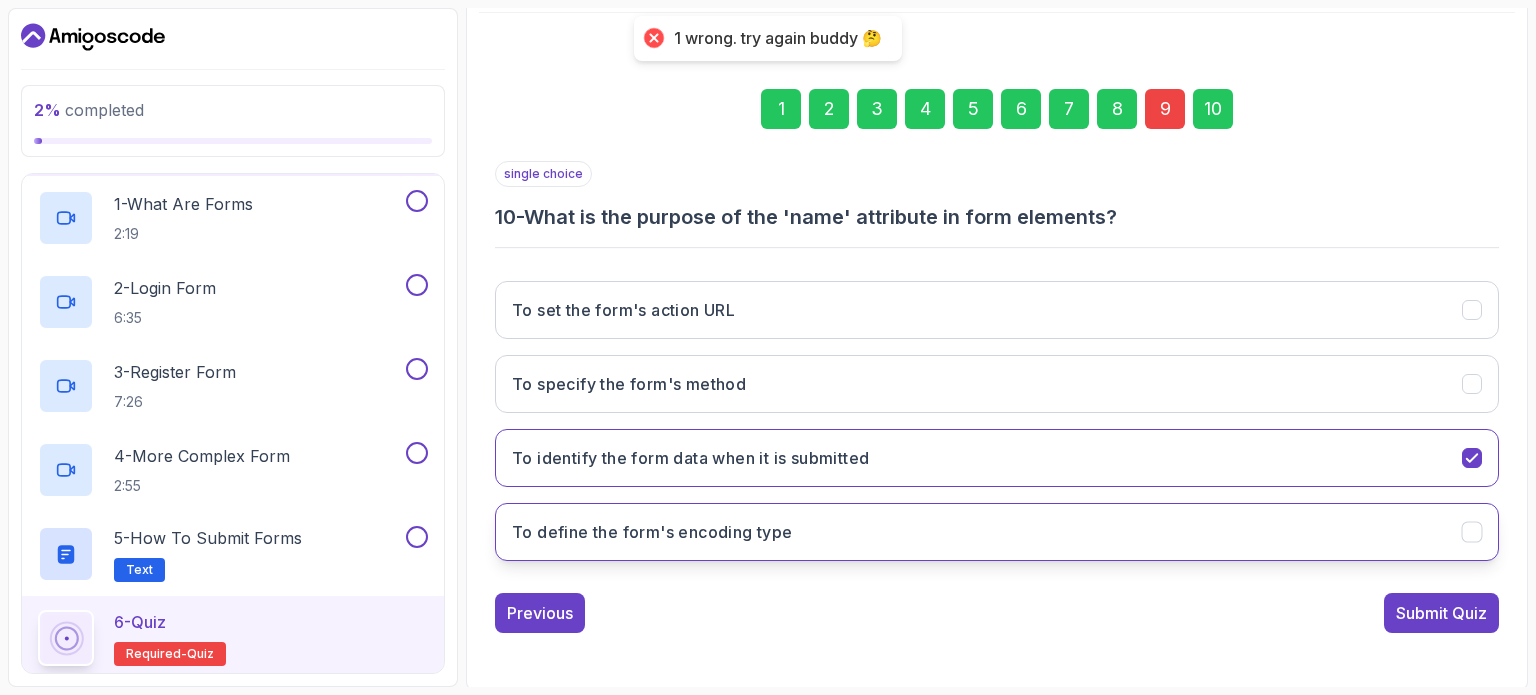 click on "To define the form's encoding type" at bounding box center [997, 532] 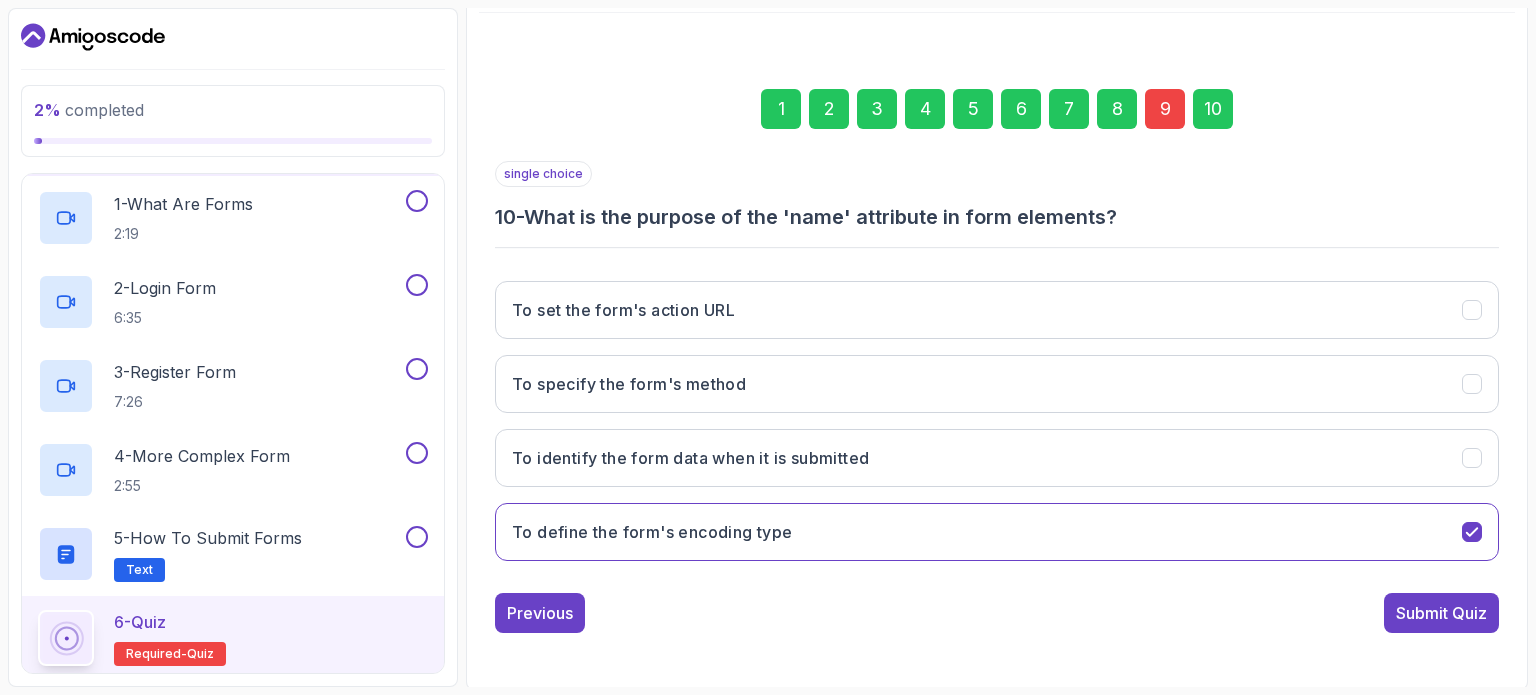click on "9" at bounding box center [1165, 109] 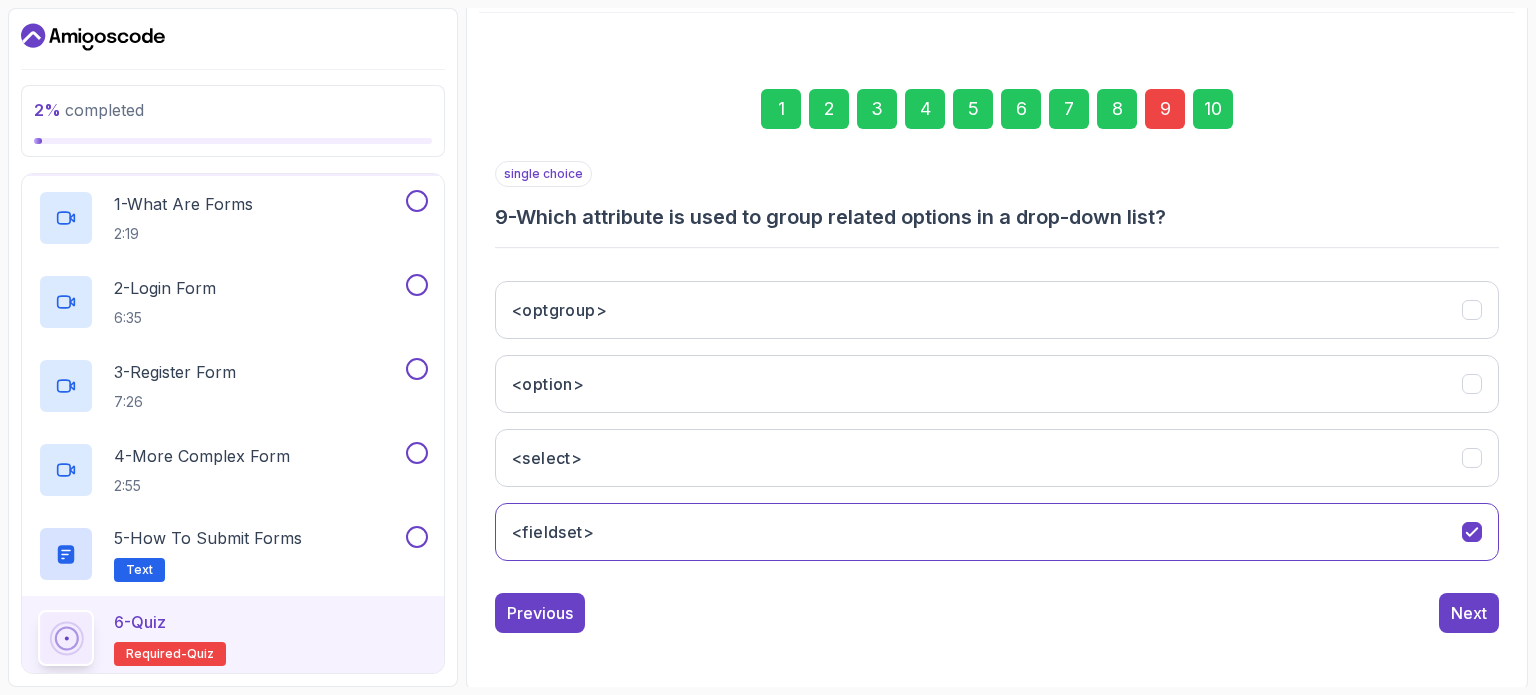 click on "8" at bounding box center [1117, 109] 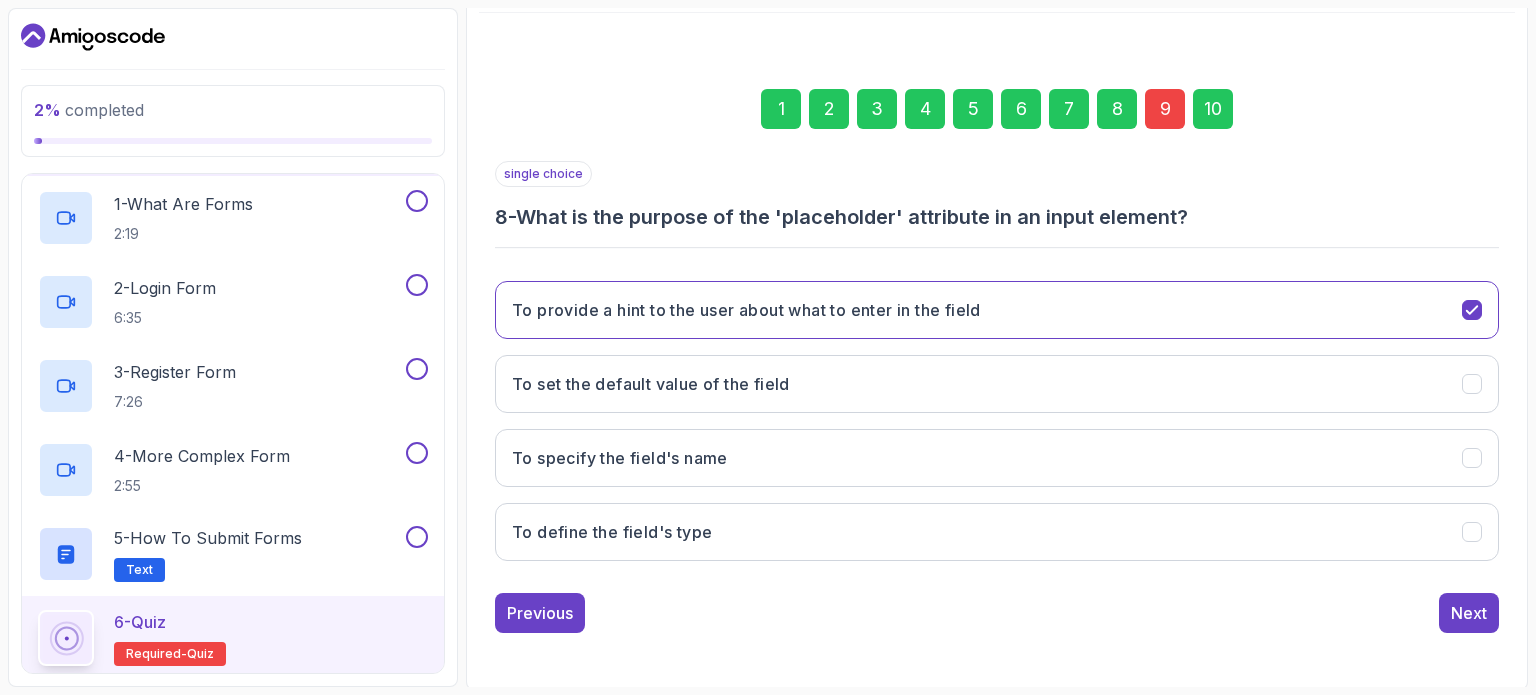 click on "9" at bounding box center [1165, 109] 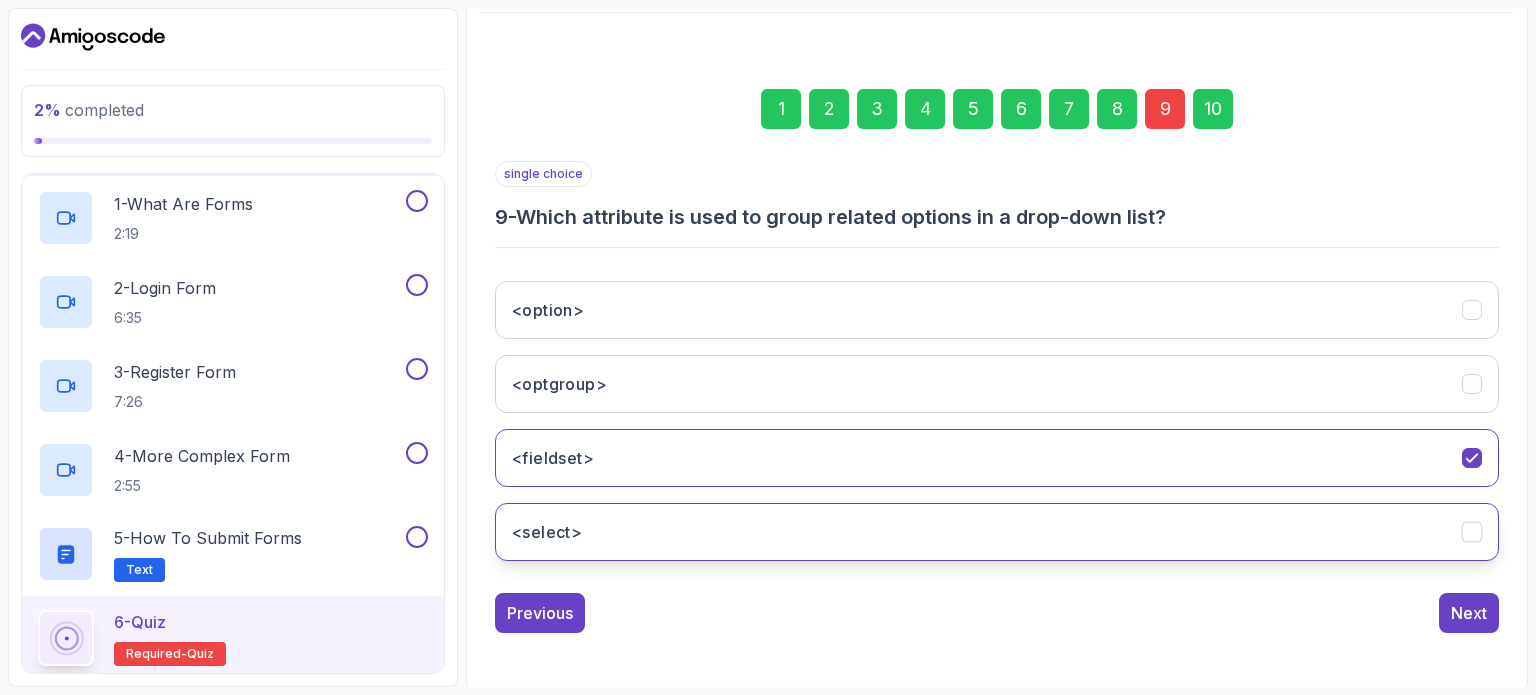 click on "<select>" at bounding box center (997, 532) 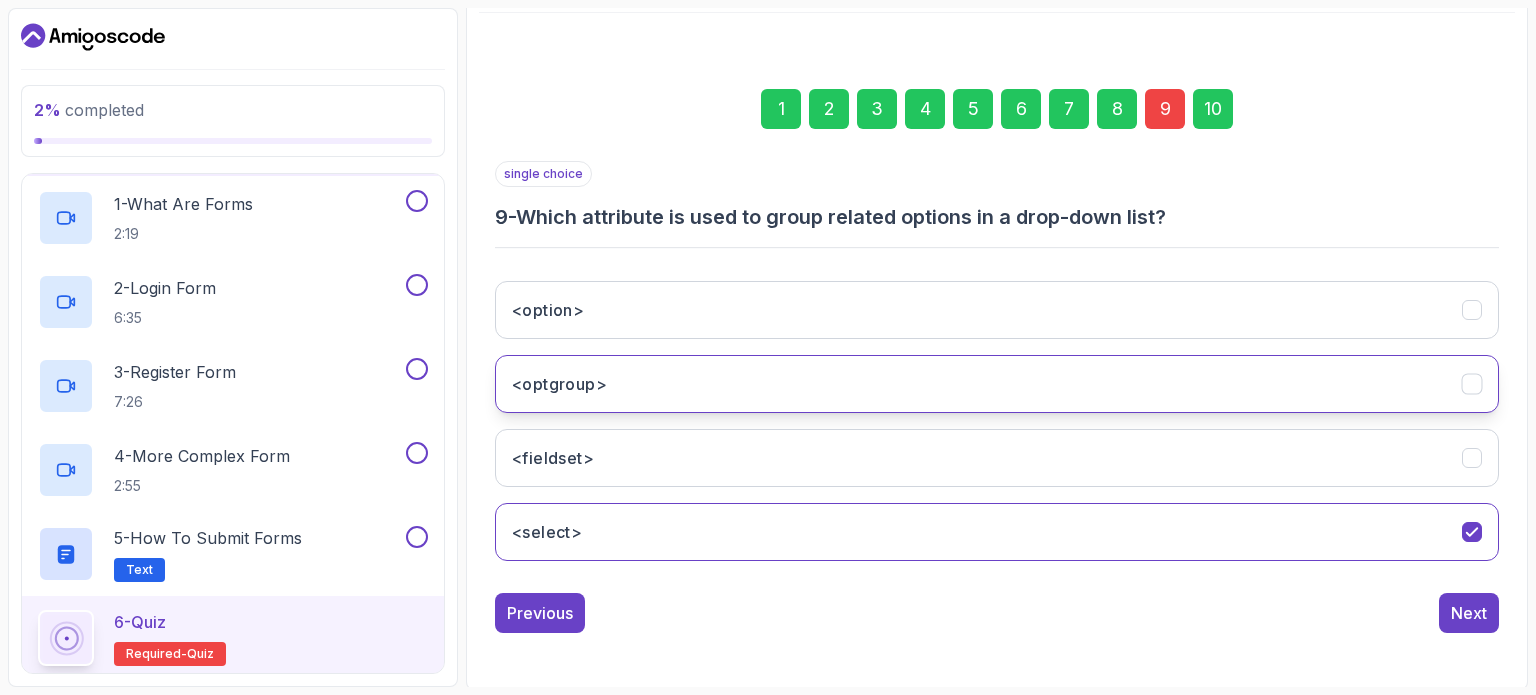 click on "<optgroup>" at bounding box center [997, 384] 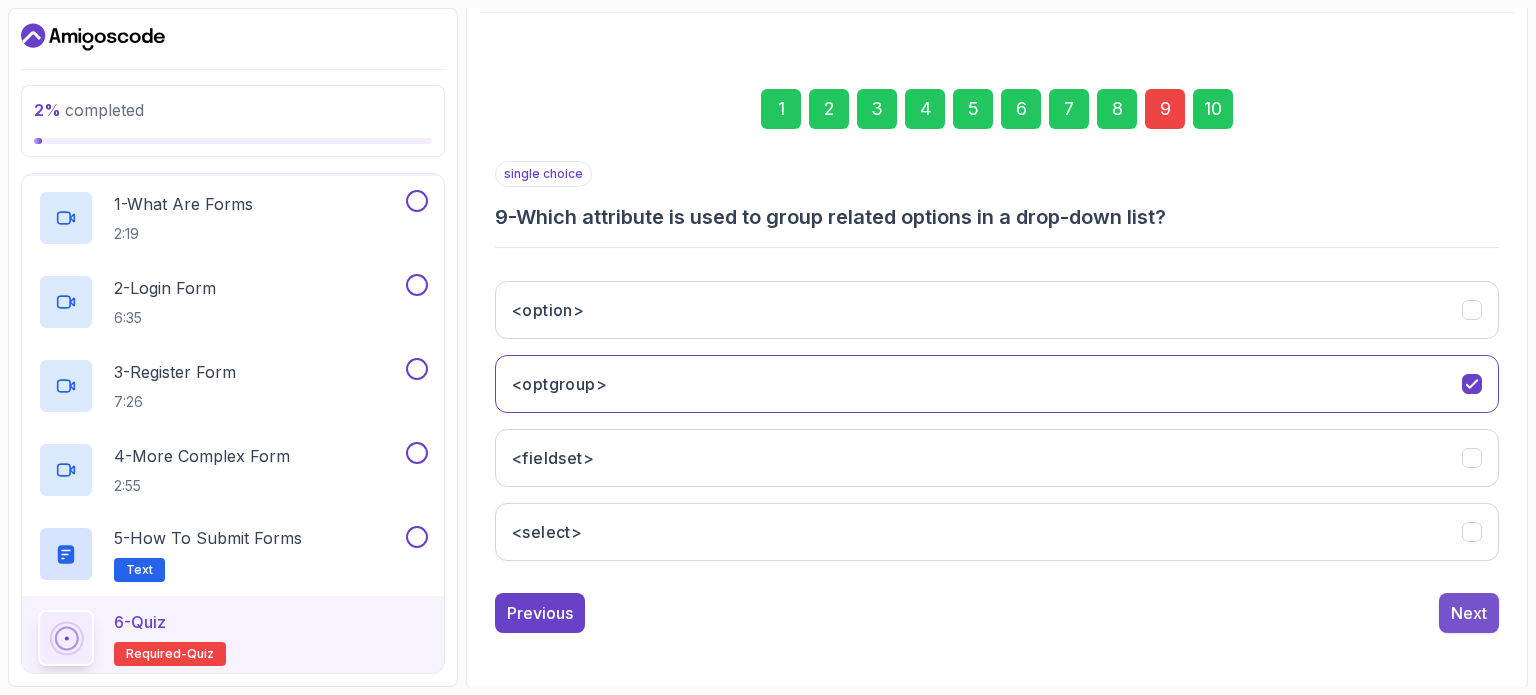 click on "Next" at bounding box center (1469, 613) 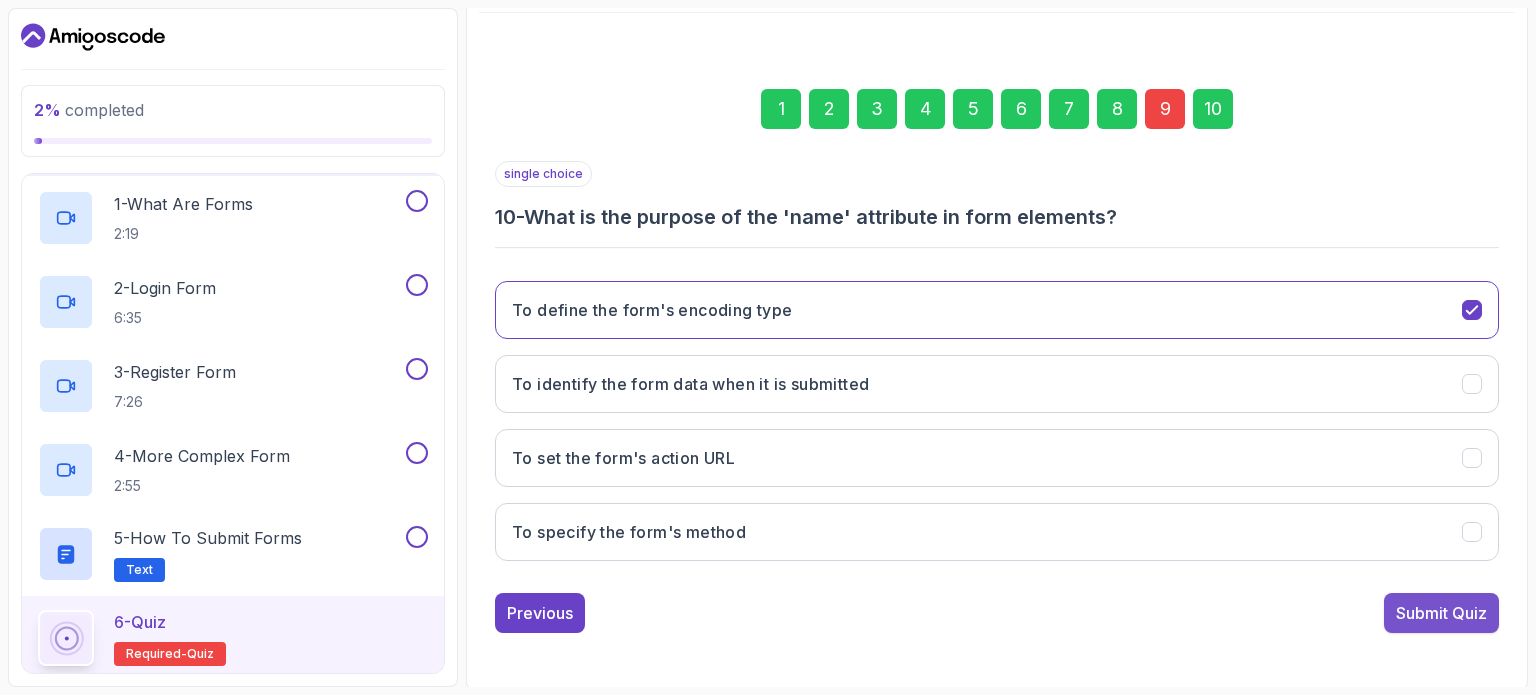 click on "Submit Quiz" at bounding box center (1441, 613) 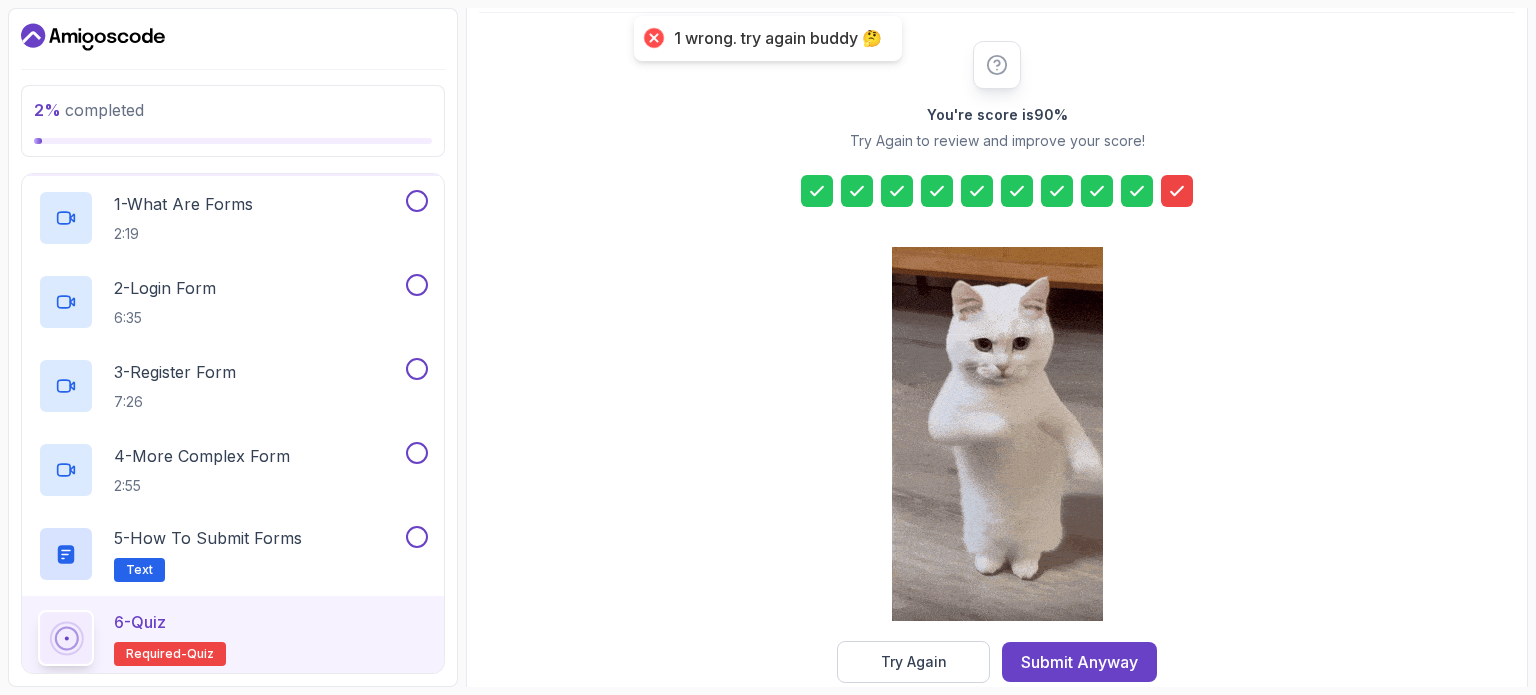 click 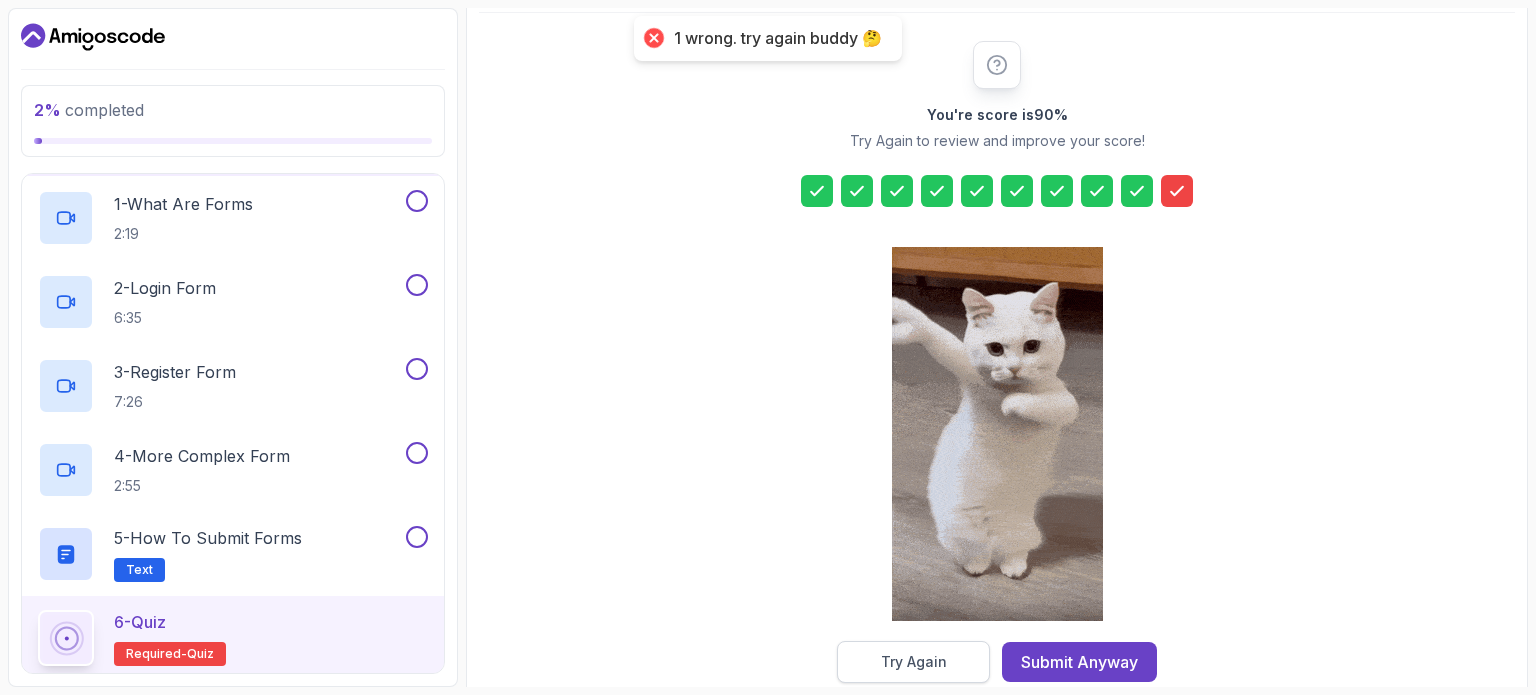 click on "Try Again" at bounding box center [913, 662] 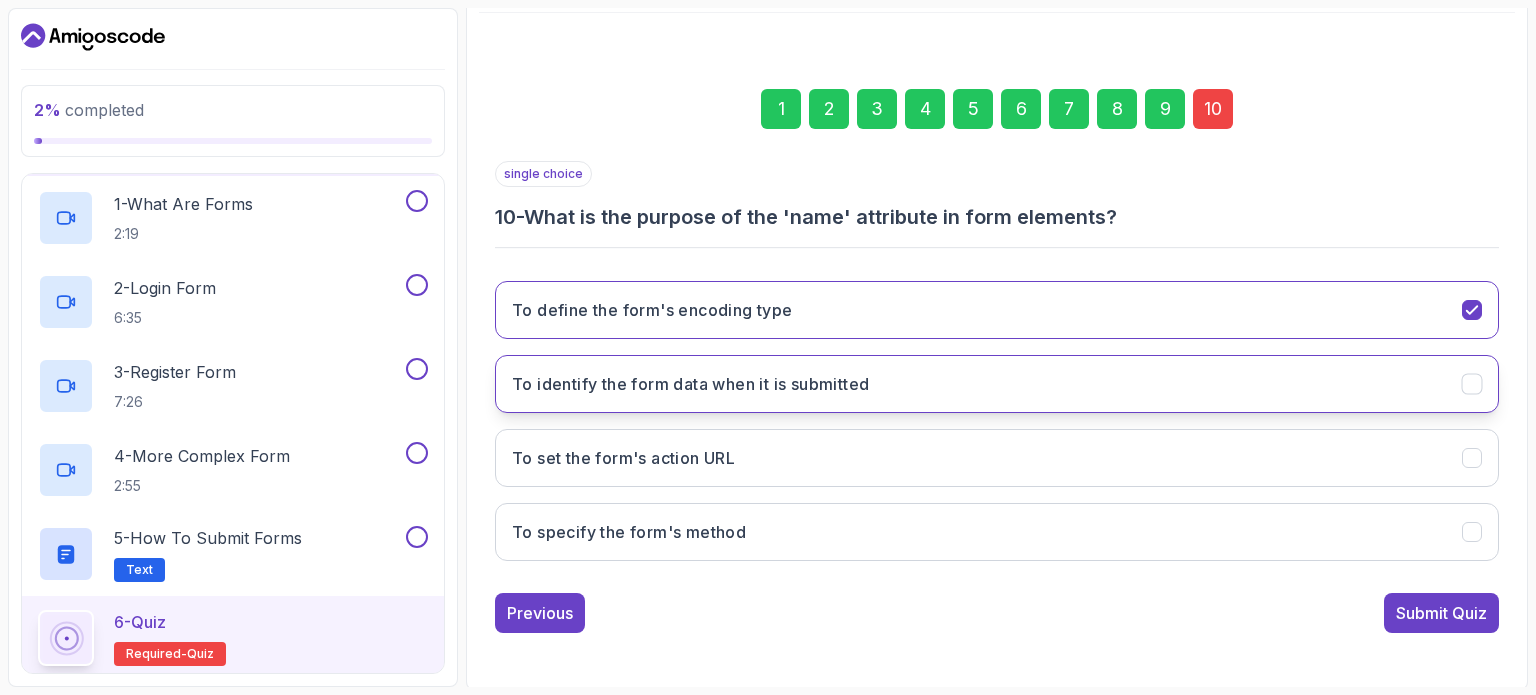 click on "To identify the form data when it is submitted" at bounding box center [690, 384] 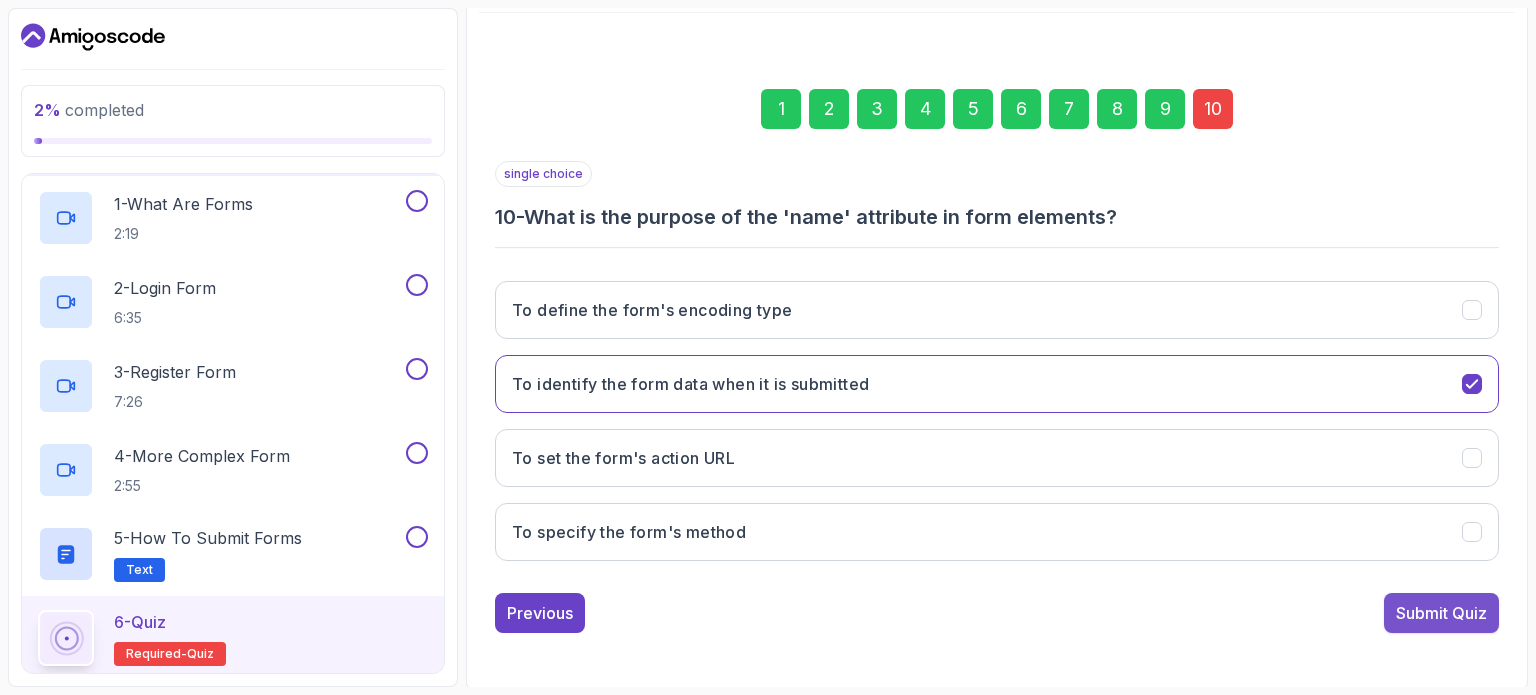 click on "Submit Quiz" at bounding box center [1441, 613] 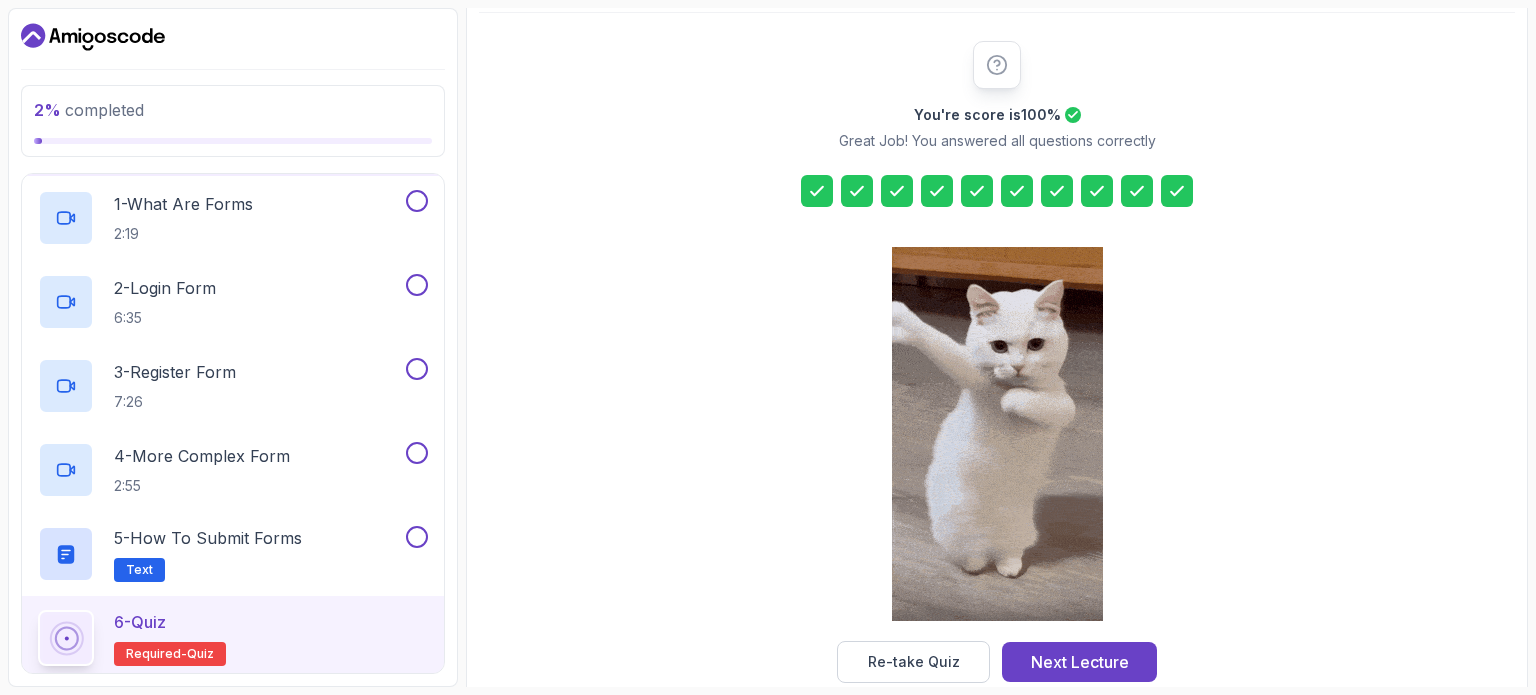 click 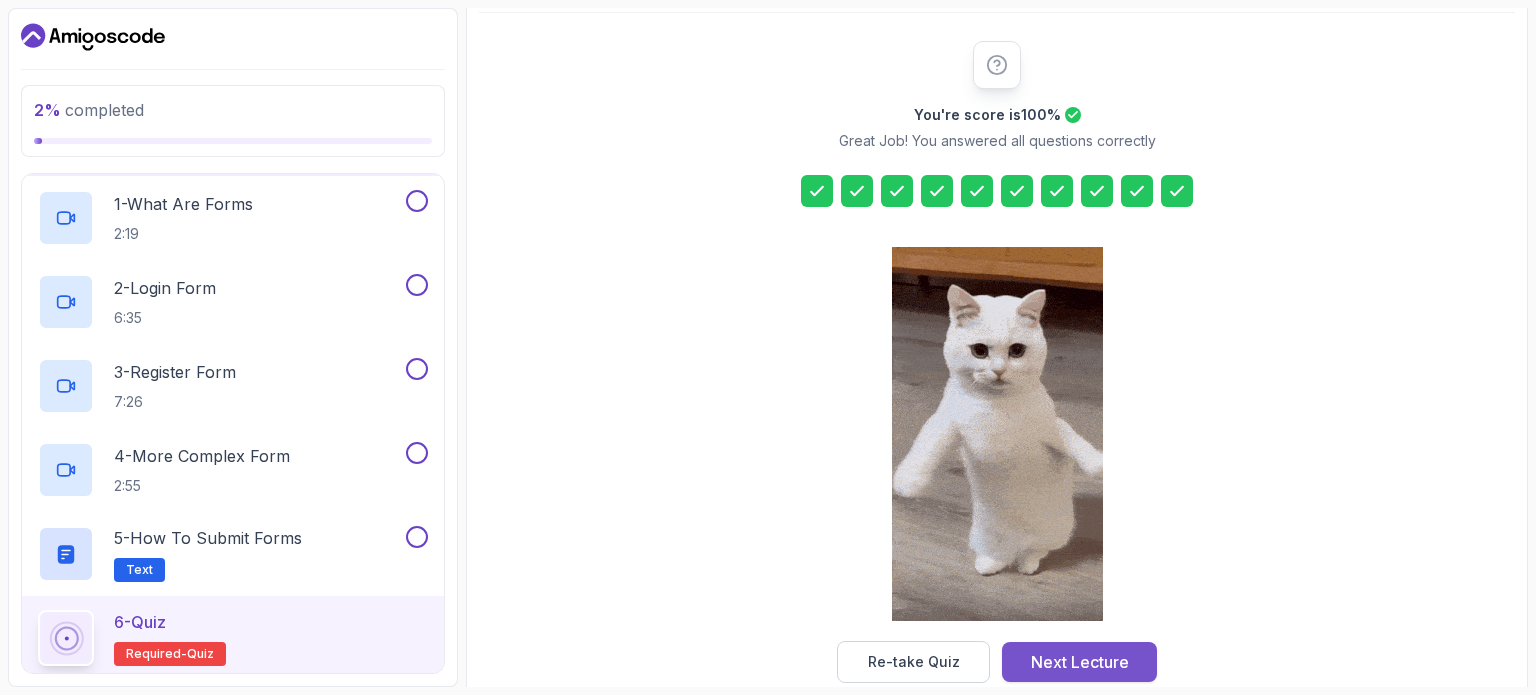 click on "Next Lecture" at bounding box center (1080, 662) 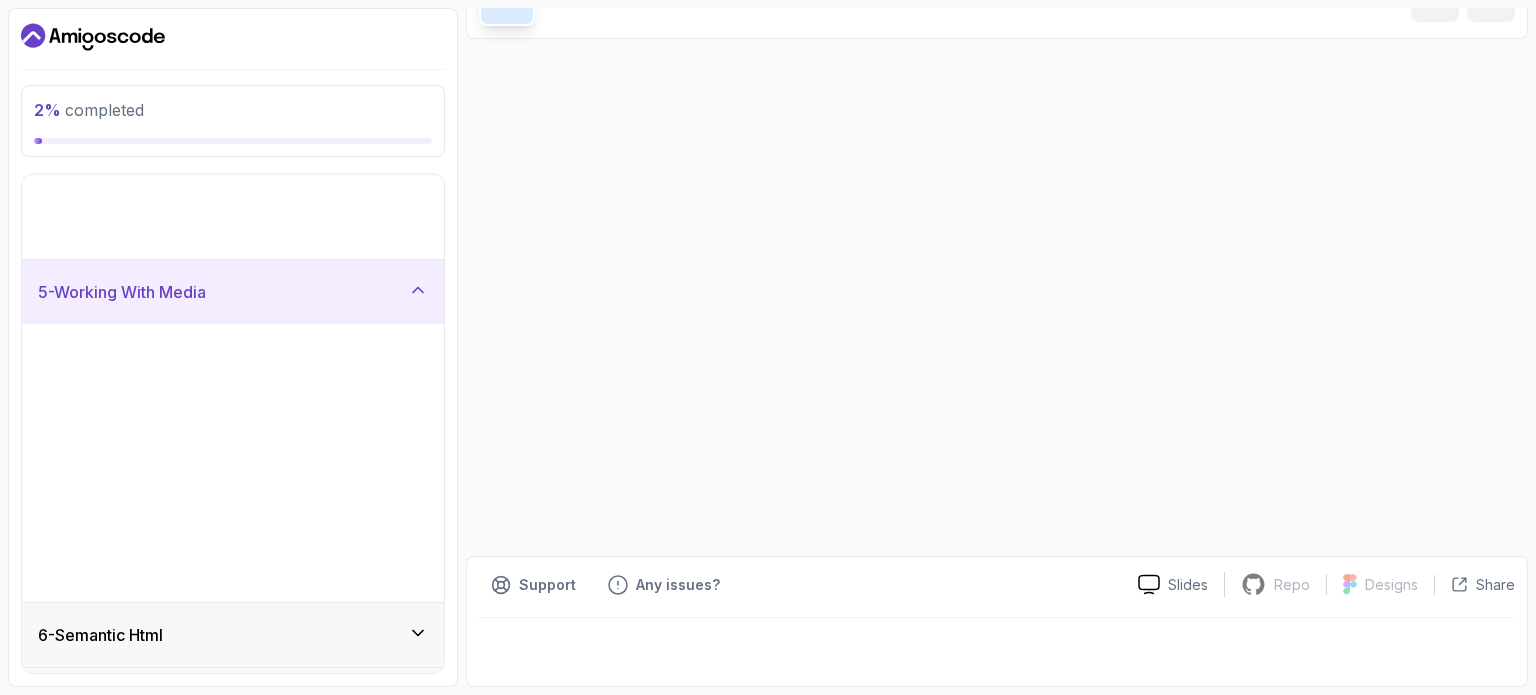 scroll, scrollTop: 0, scrollLeft: 0, axis: both 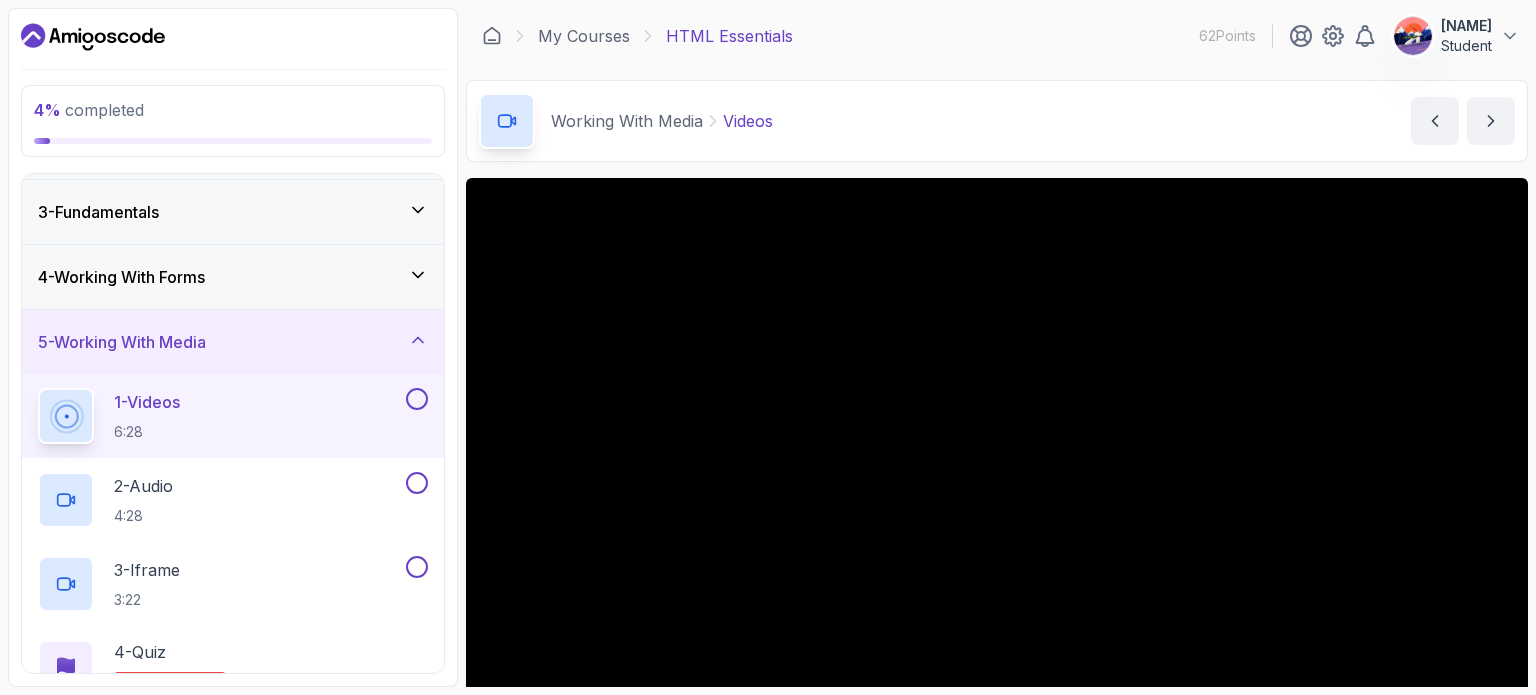 click on "5  -  Working With Media" at bounding box center [233, 342] 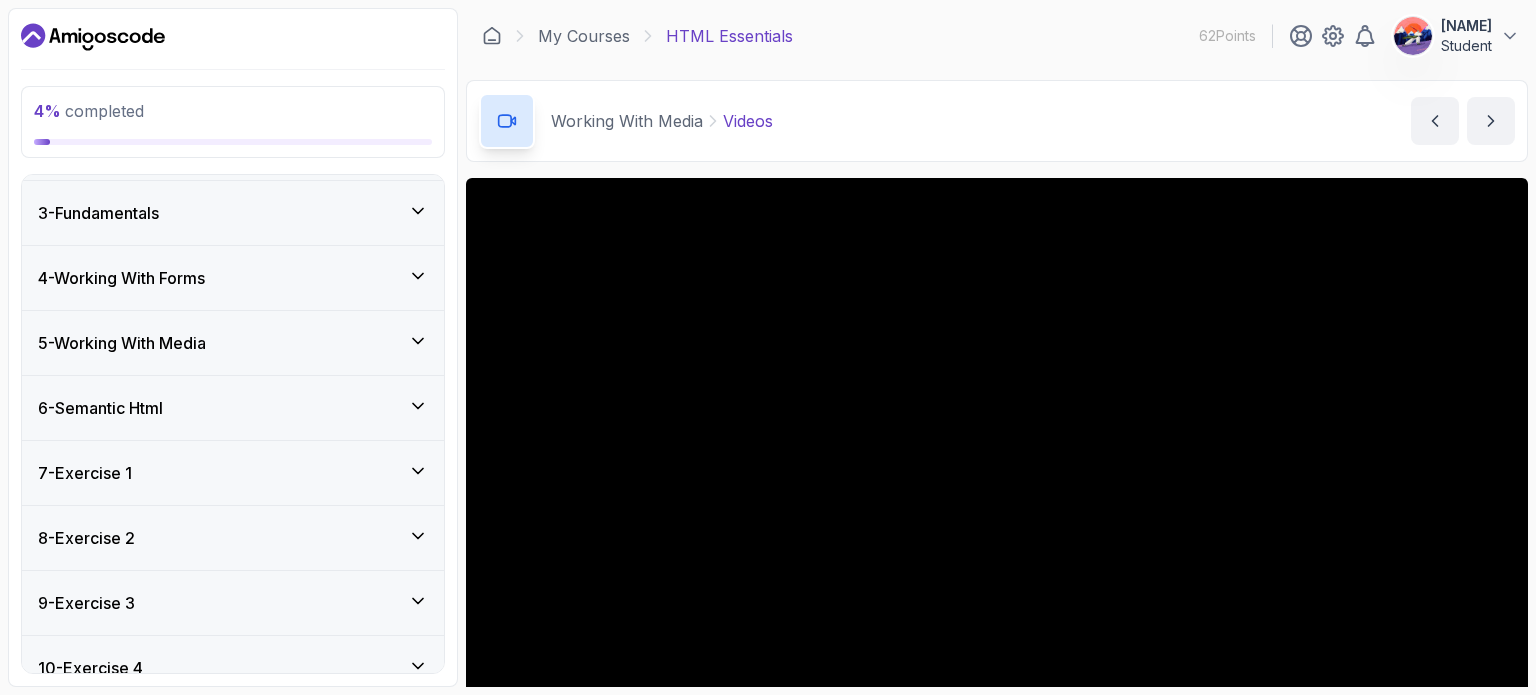 click on "4  -  Working With Forms" at bounding box center [233, 278] 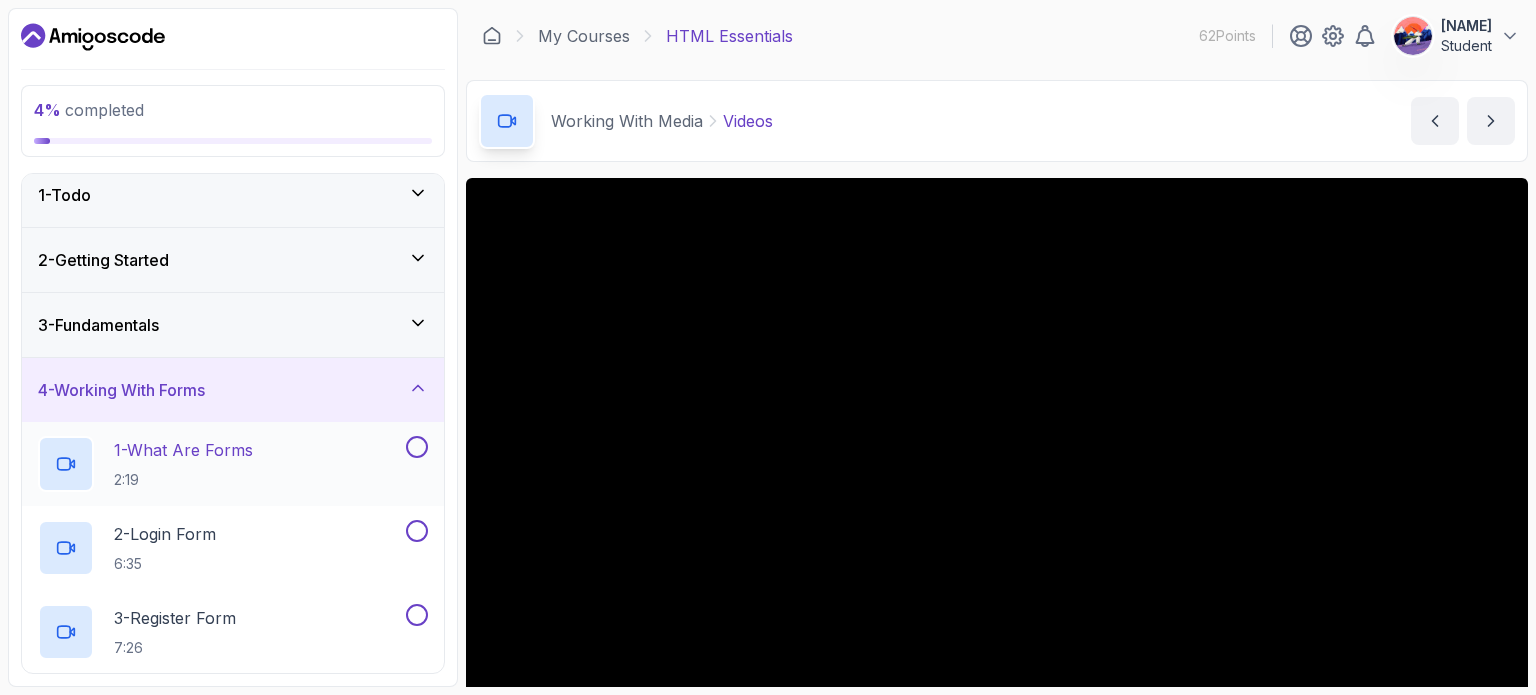 scroll, scrollTop: 6, scrollLeft: 0, axis: vertical 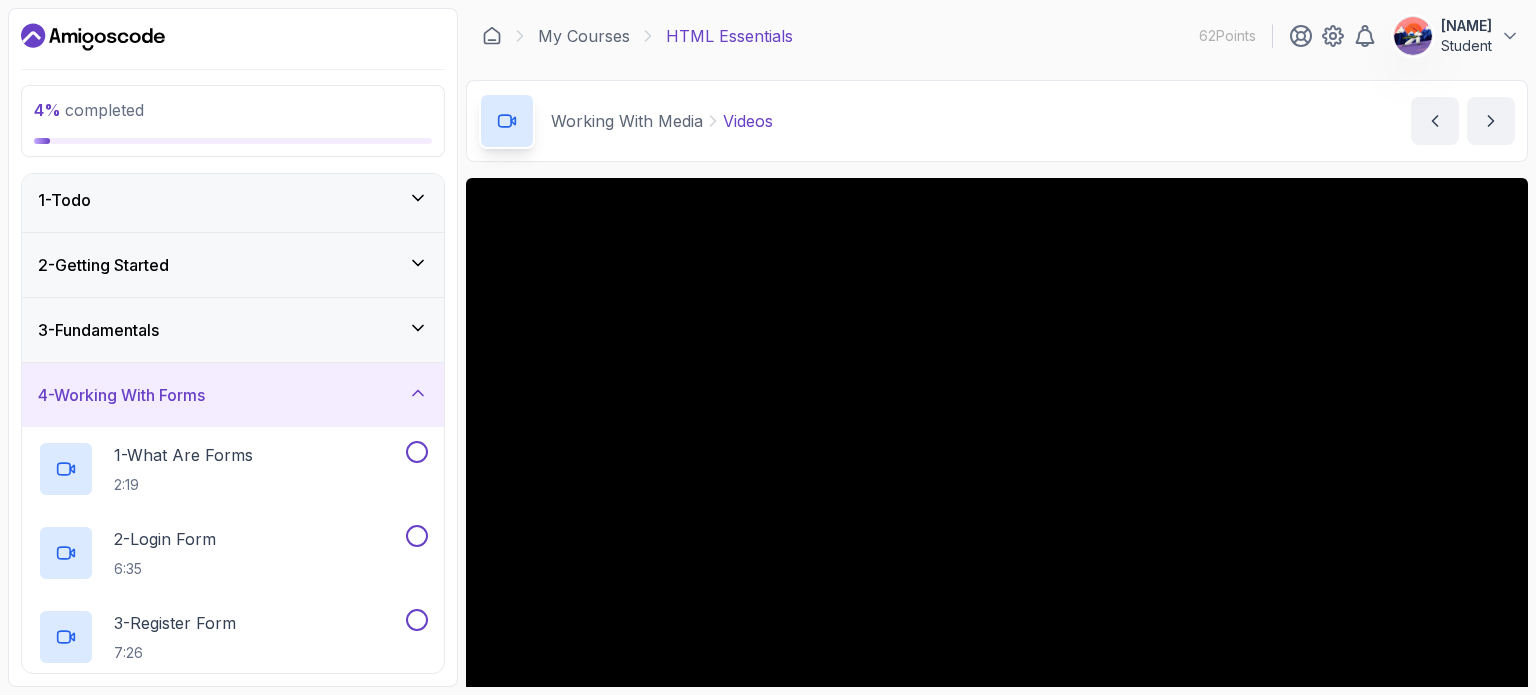 click on "3  -  Fundamentals" at bounding box center [233, 330] 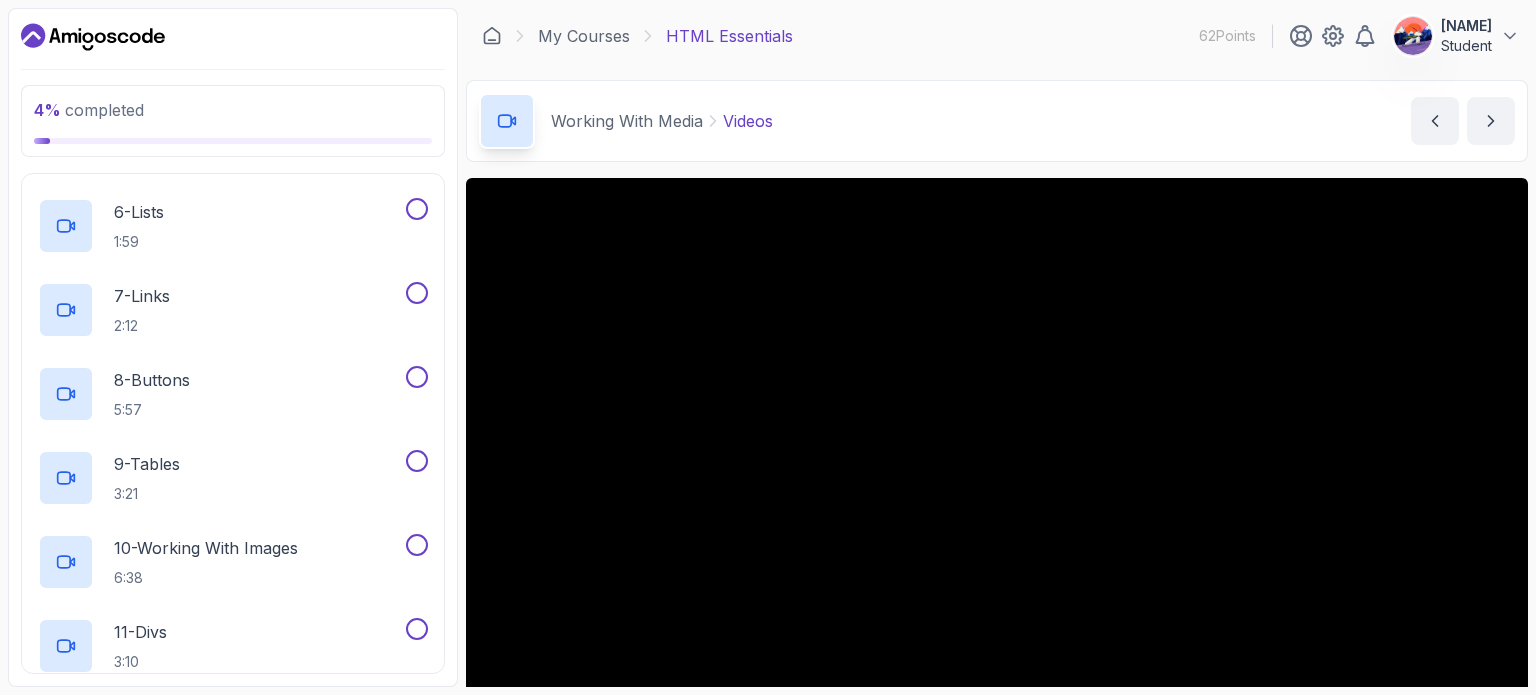 scroll, scrollTop: 768, scrollLeft: 0, axis: vertical 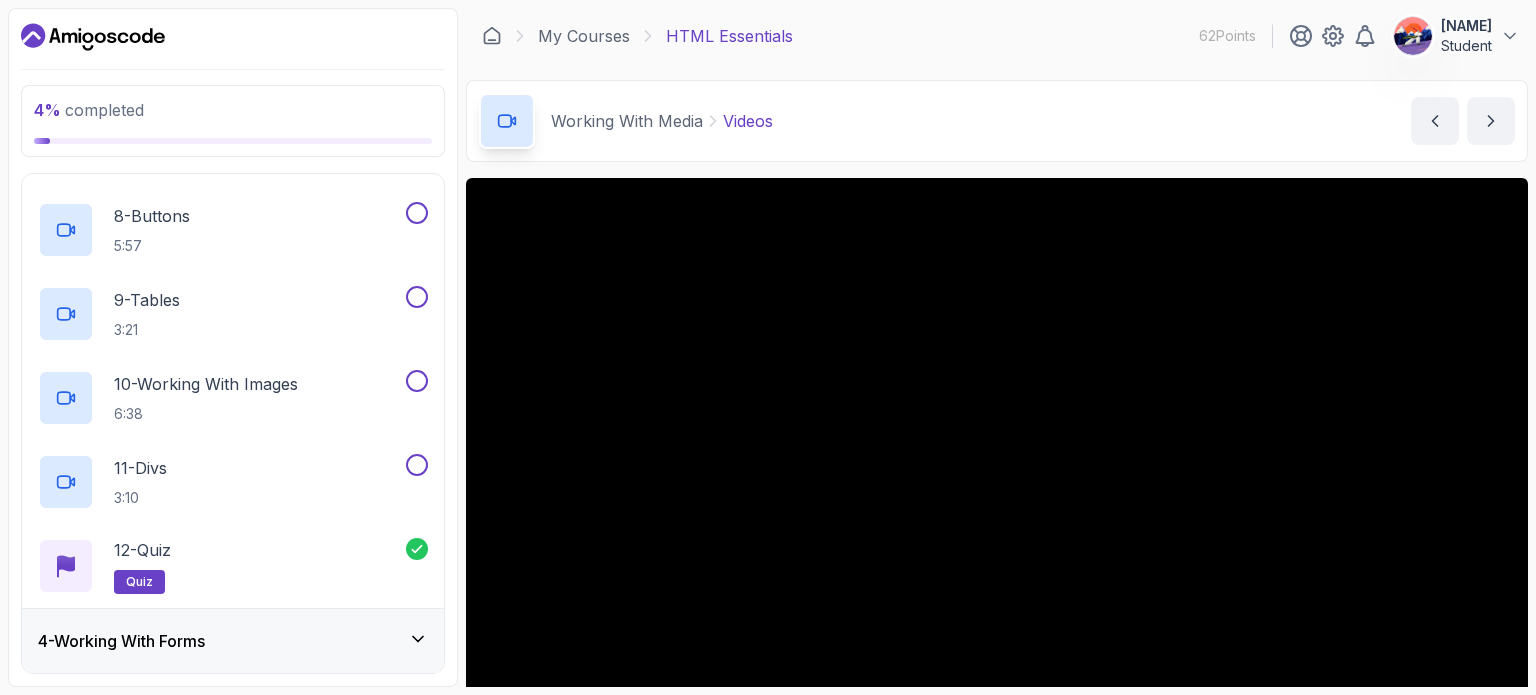 click on "6:38" at bounding box center (206, 414) 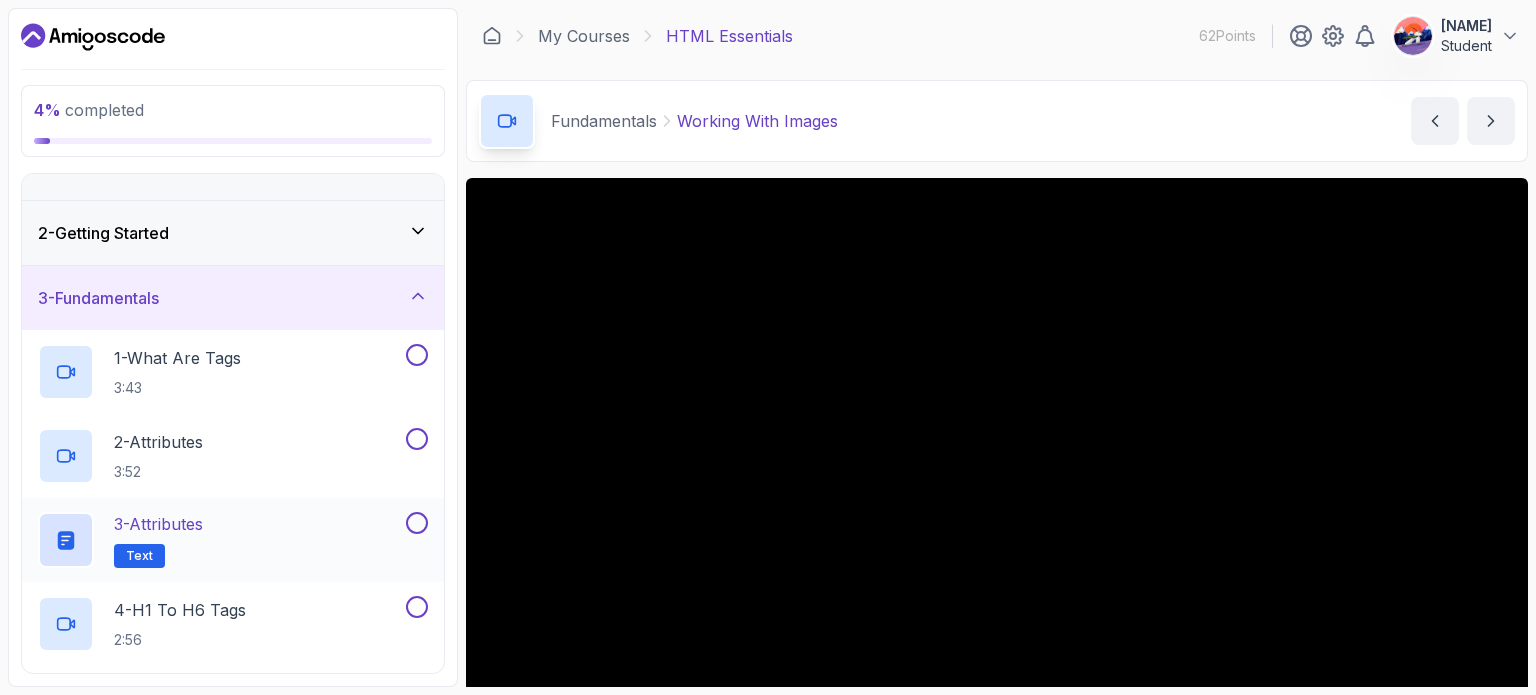 scroll, scrollTop: 0, scrollLeft: 0, axis: both 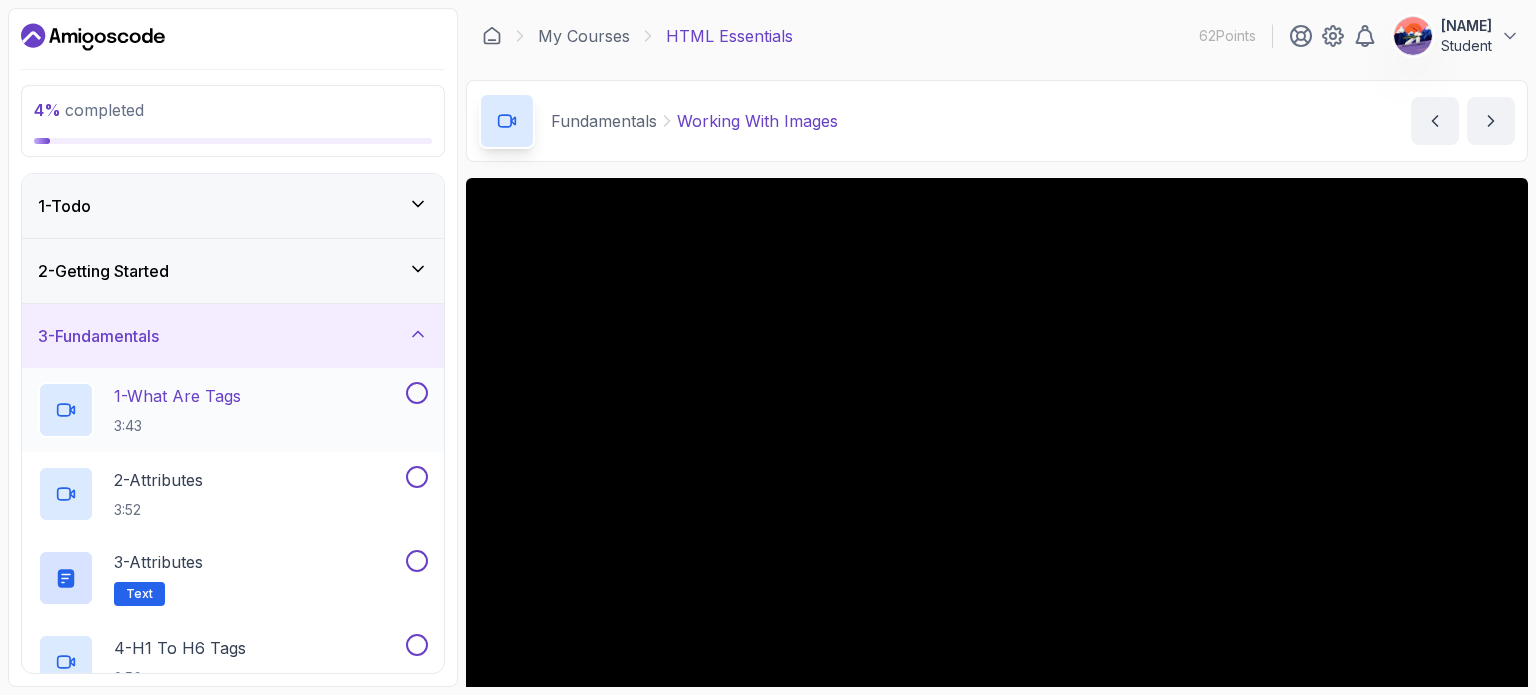 click on "1  -  What Are Tags" at bounding box center [177, 396] 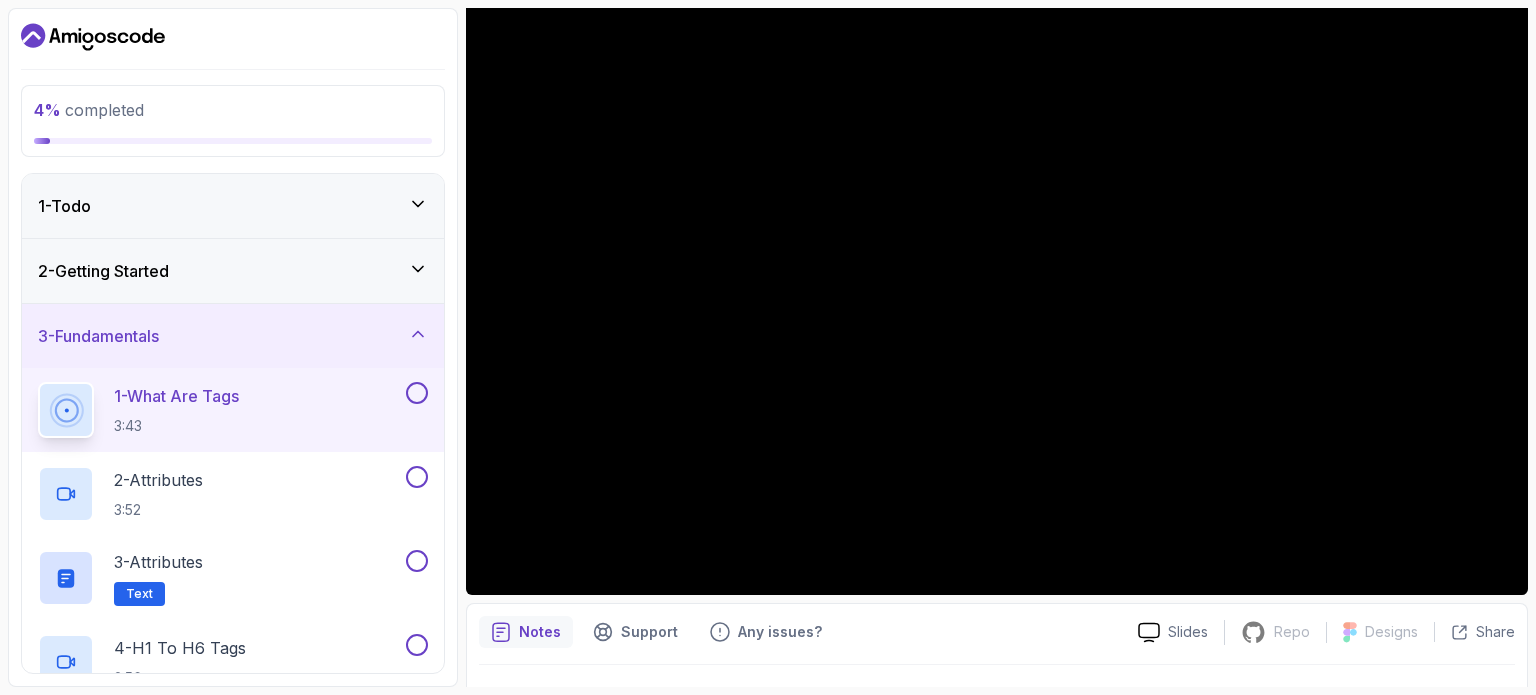 scroll, scrollTop: 179, scrollLeft: 0, axis: vertical 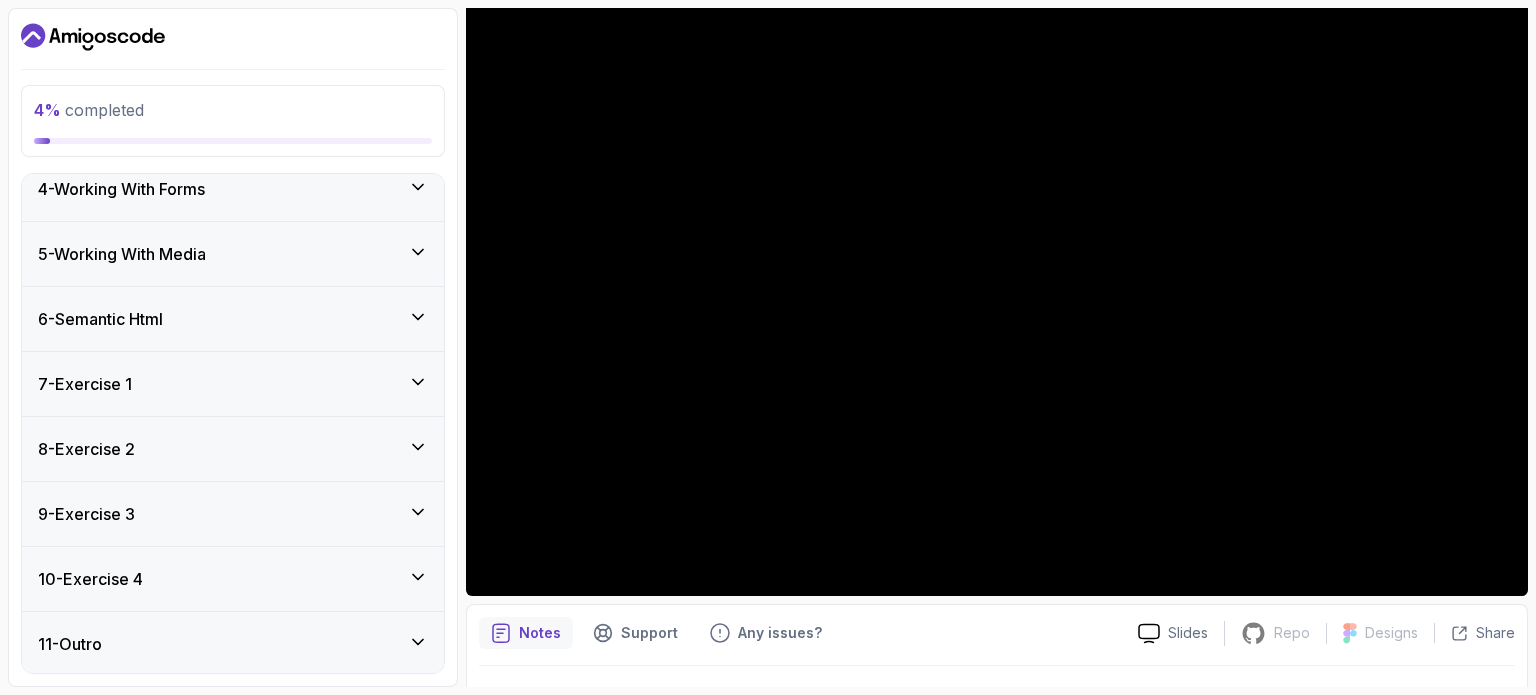 click on "7  -  Exercise 1" at bounding box center (233, 384) 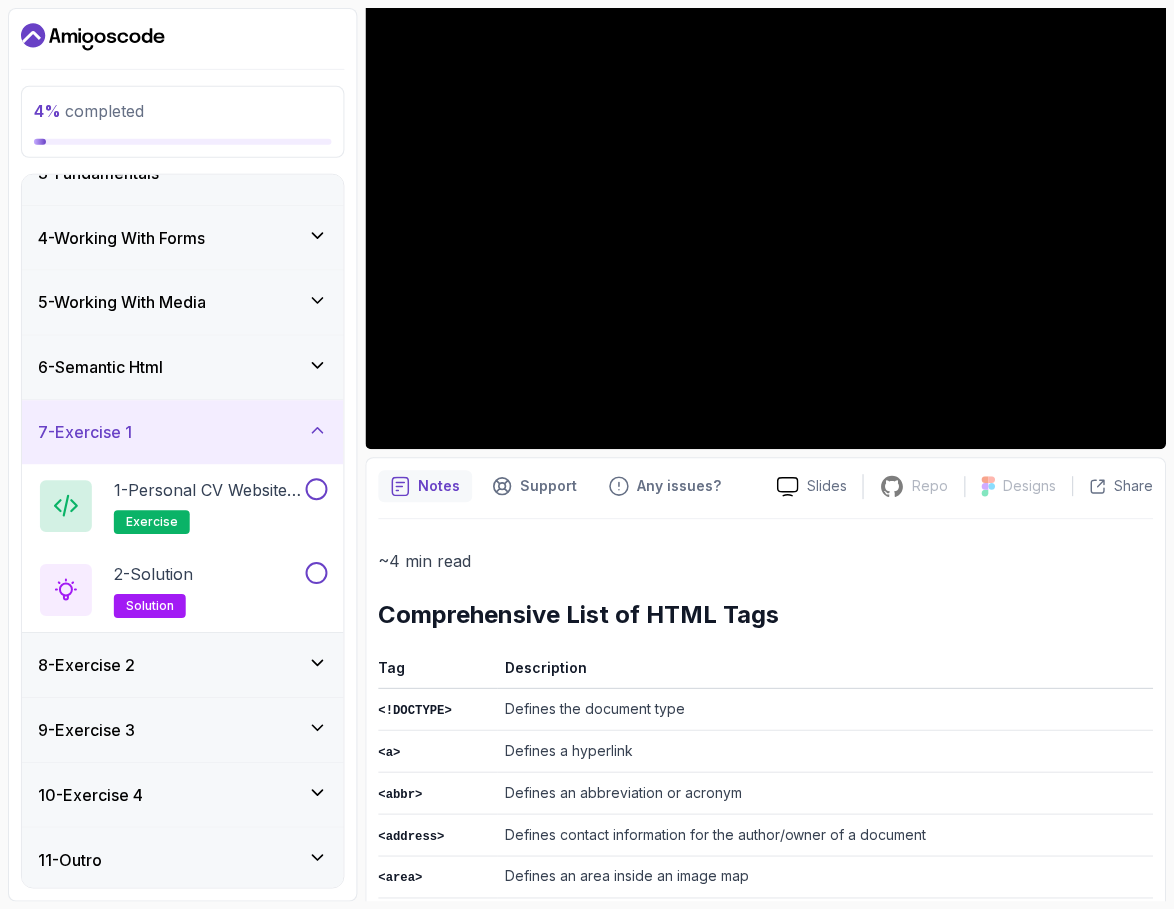 scroll, scrollTop: 165, scrollLeft: 0, axis: vertical 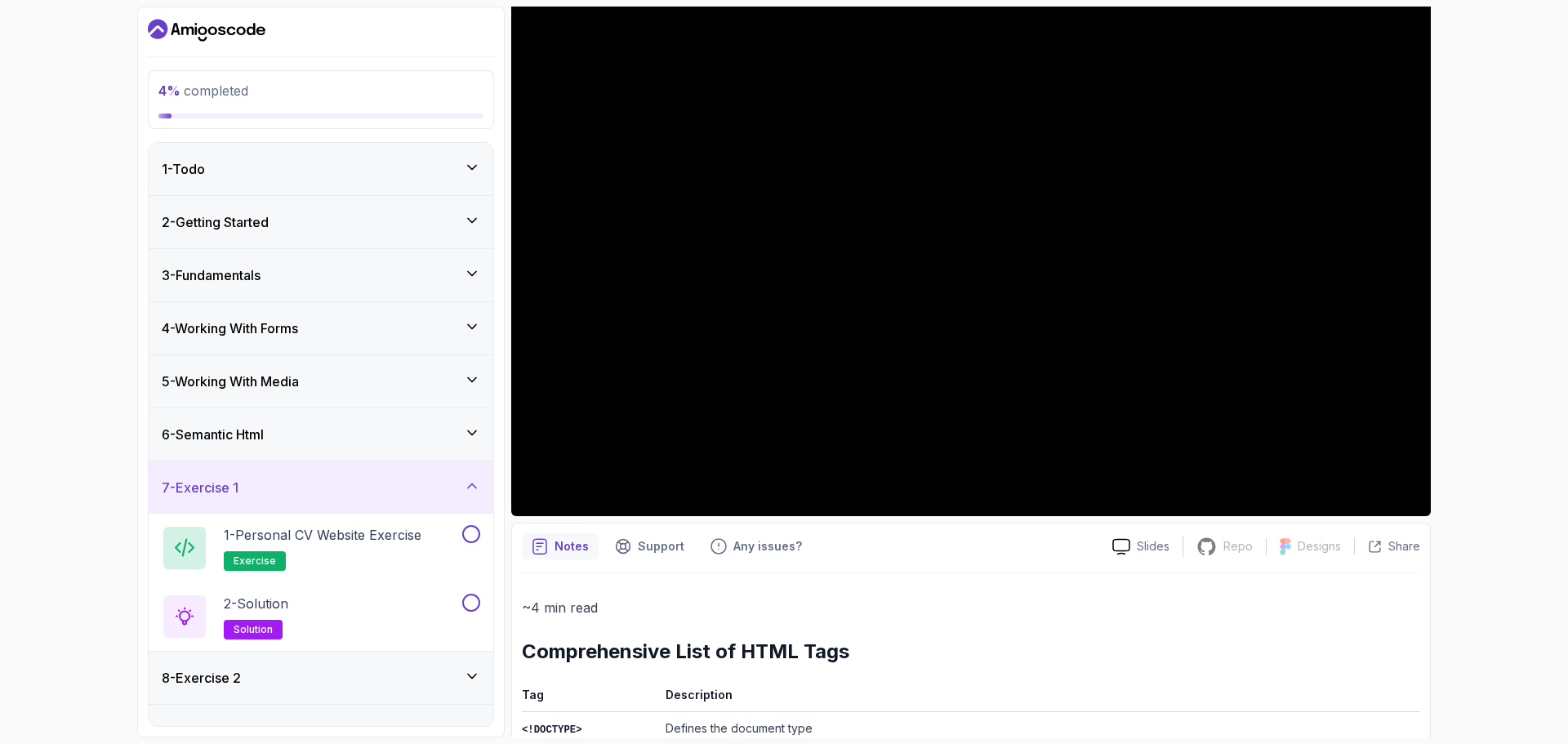 click on "1  -  Todo" at bounding box center (321, 169) 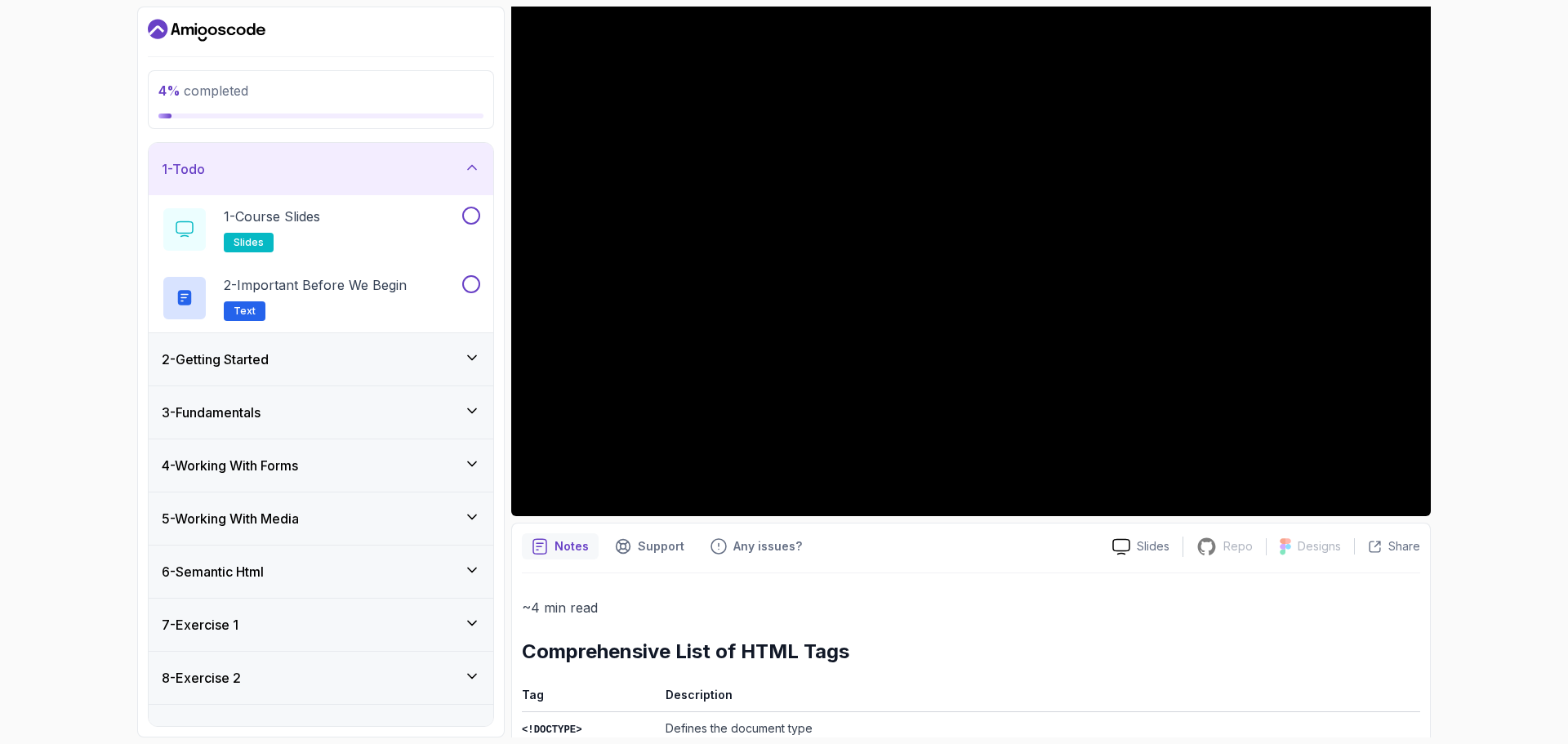 click on "1  -  Todo" at bounding box center (321, 169) 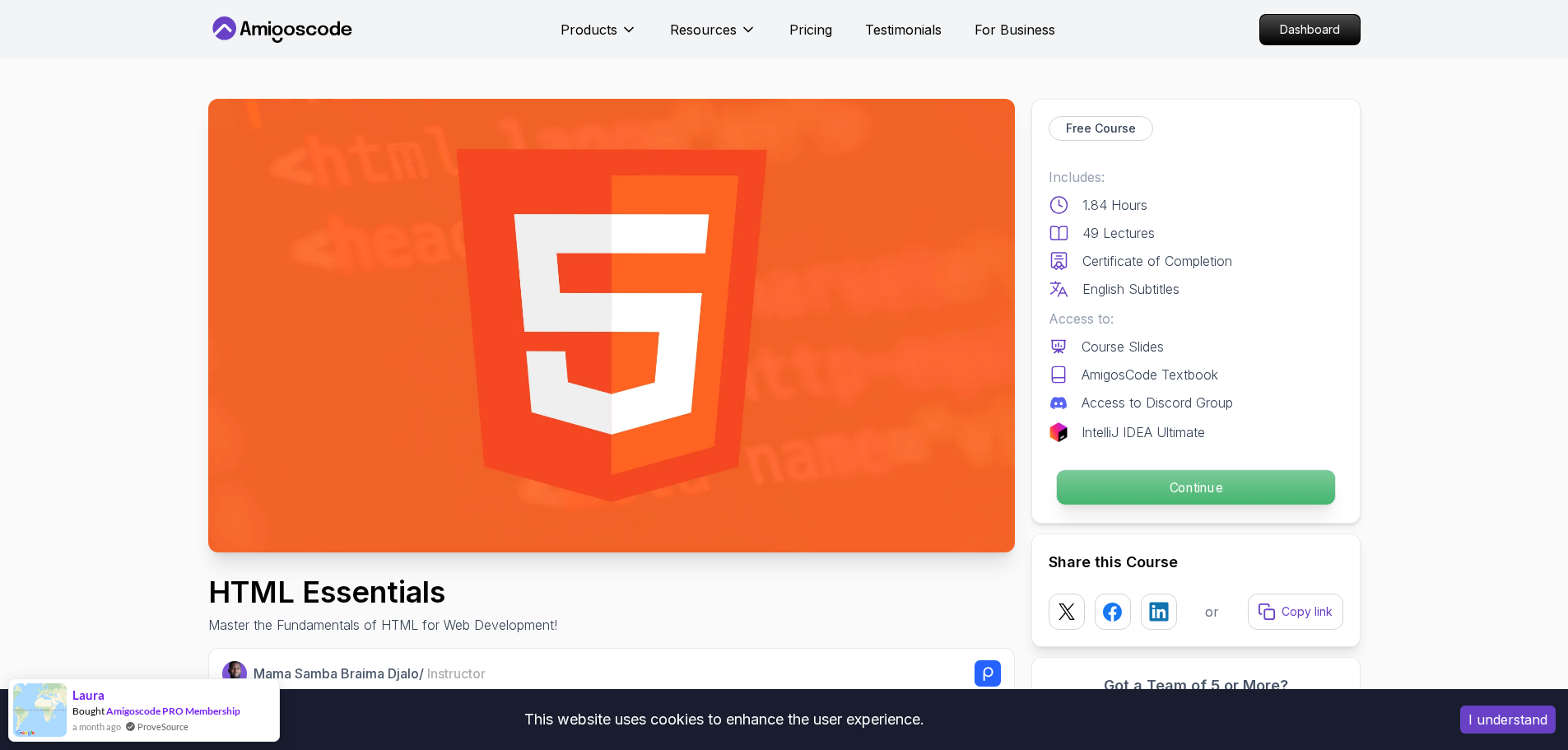 click on "Continue" at bounding box center [1195, 487] 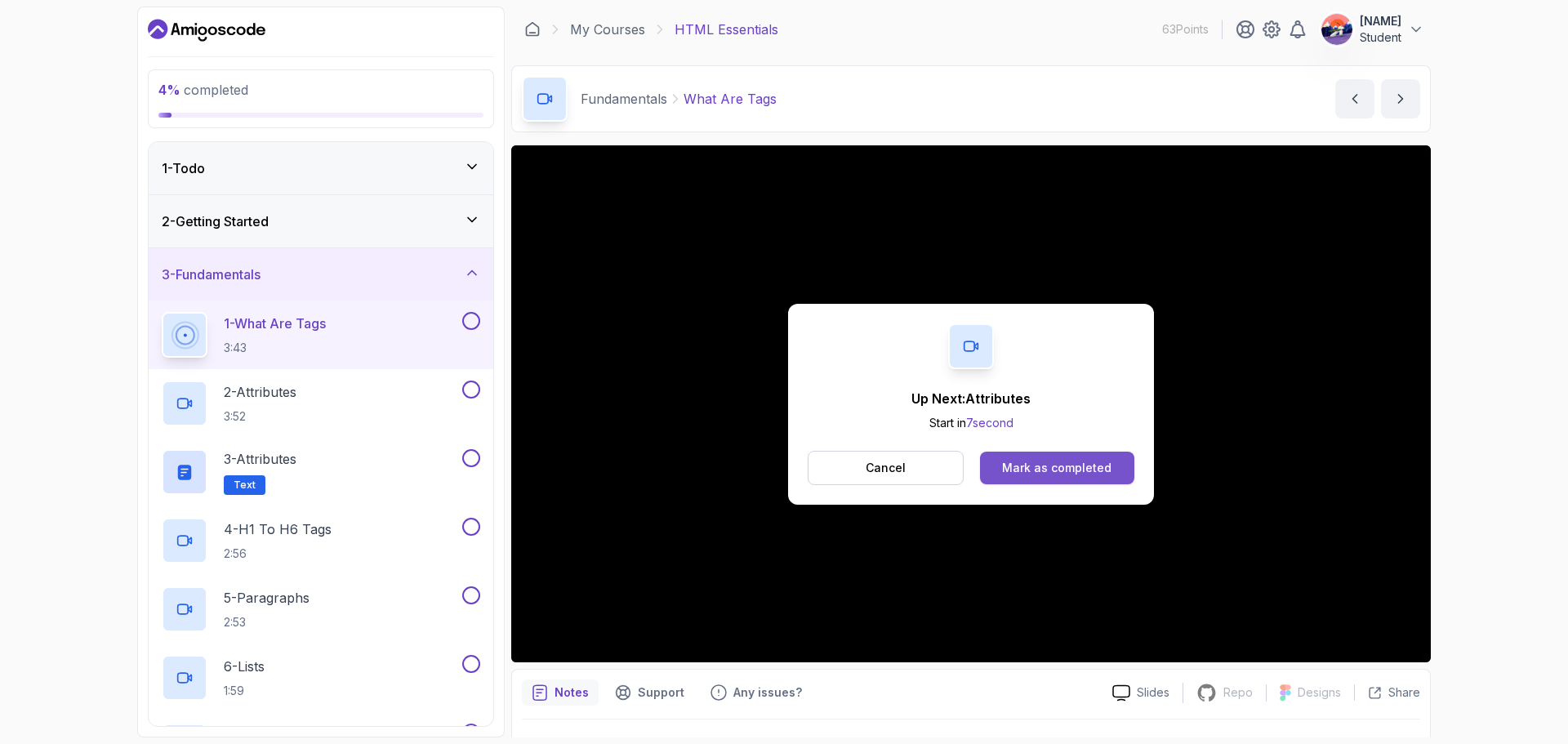 click on "Mark as completed" at bounding box center (1057, 468) 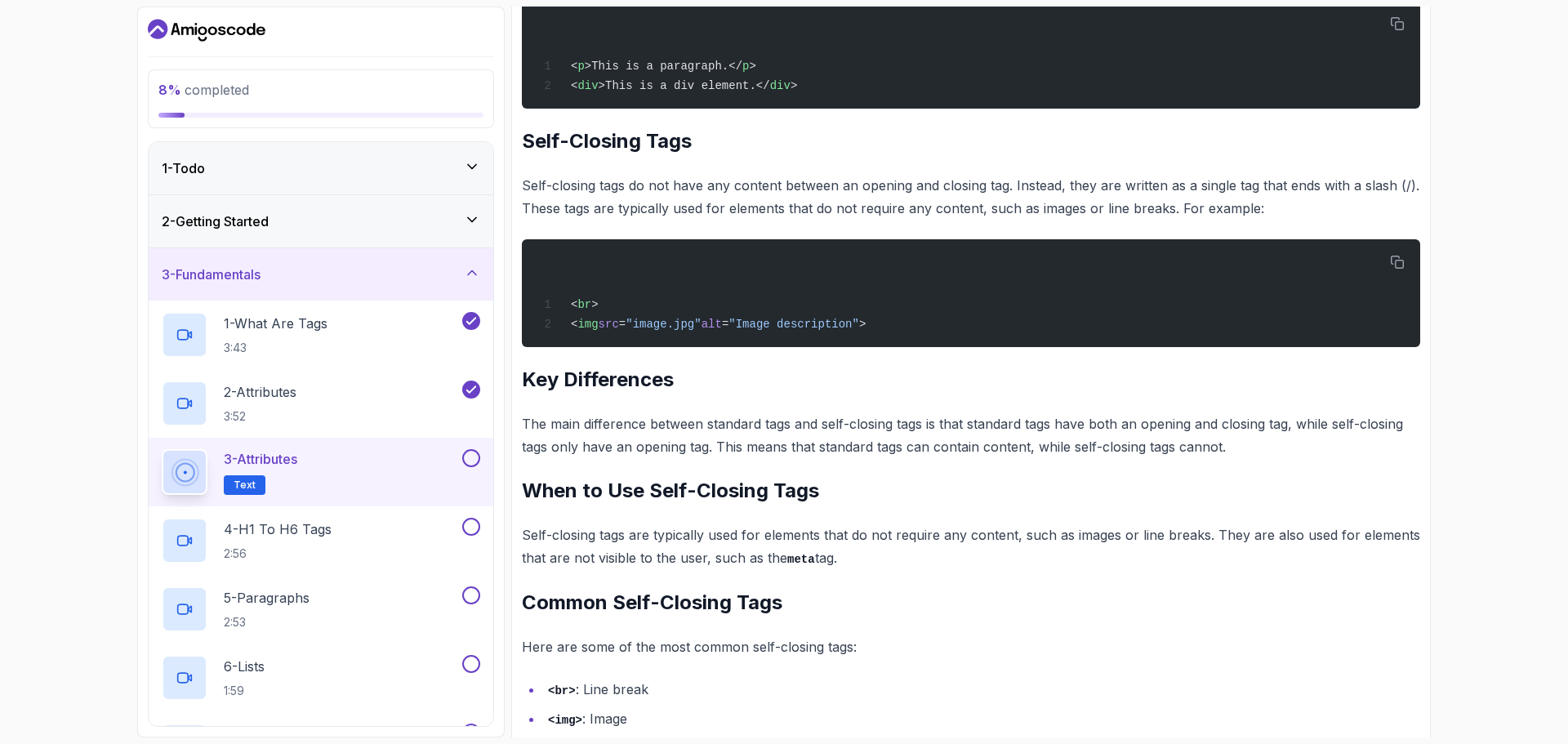 scroll, scrollTop: 577, scrollLeft: 0, axis: vertical 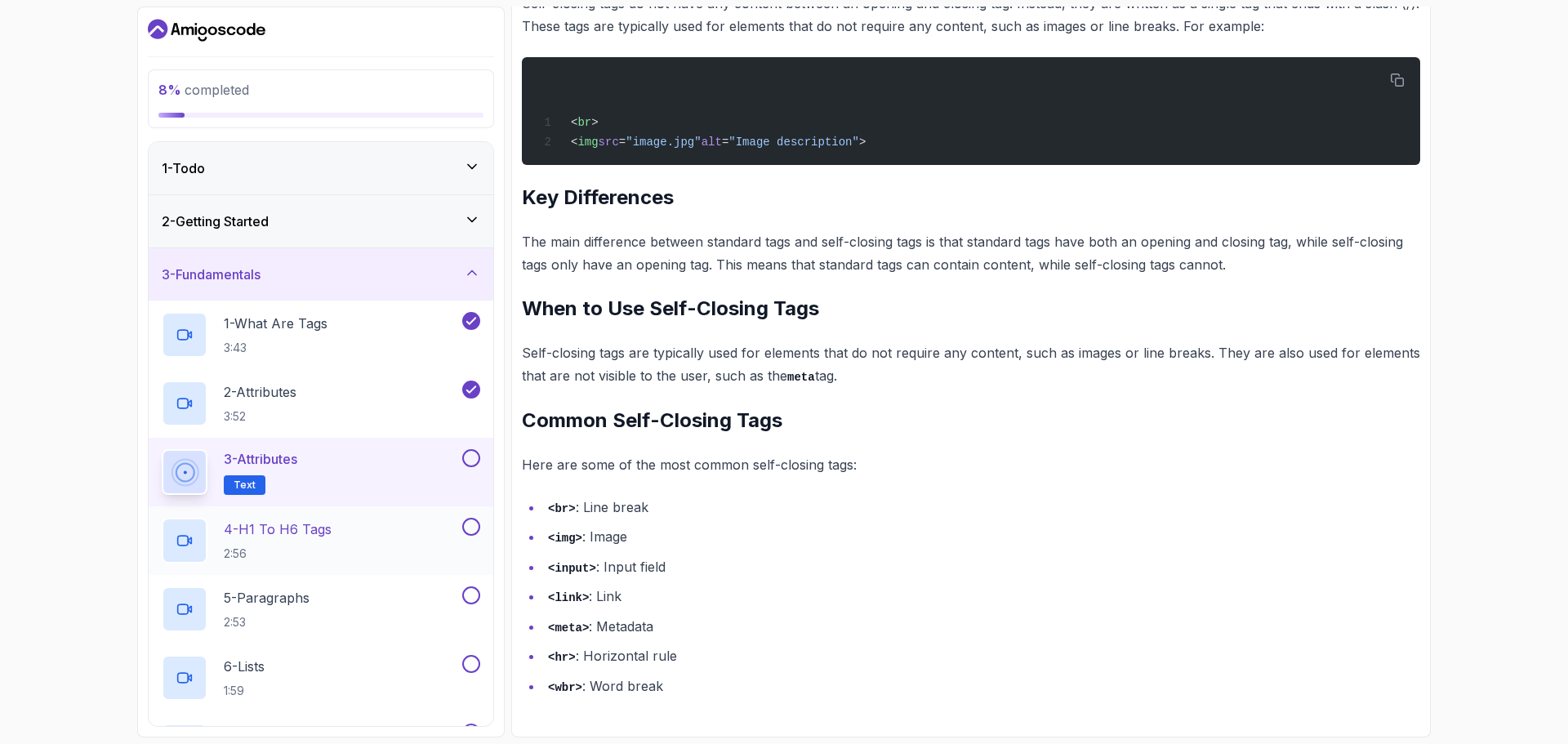 click on "4  -  H1 To H6 Tags 2:56" at bounding box center [310, 541] 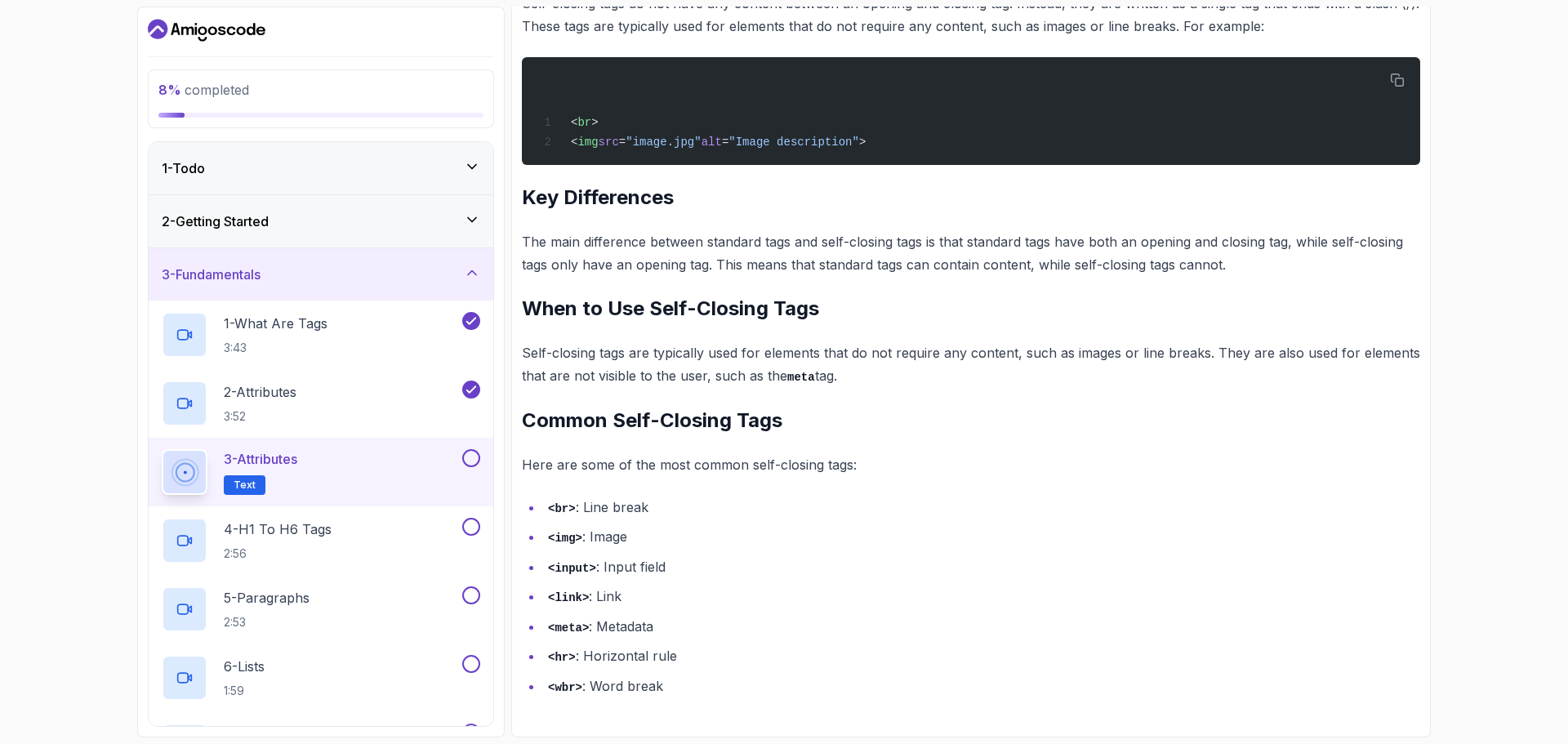 scroll, scrollTop: 0, scrollLeft: 0, axis: both 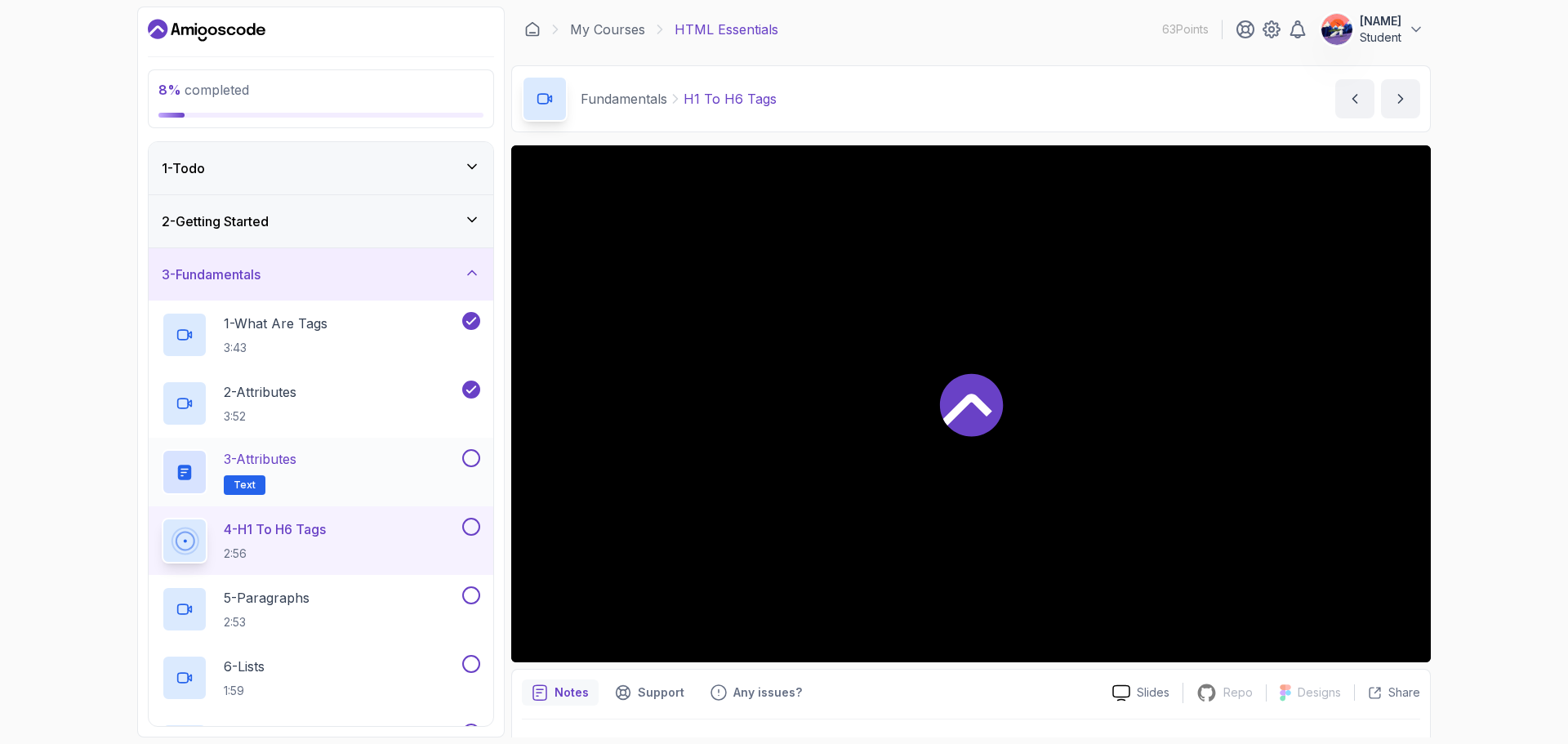 click at bounding box center [471, 458] 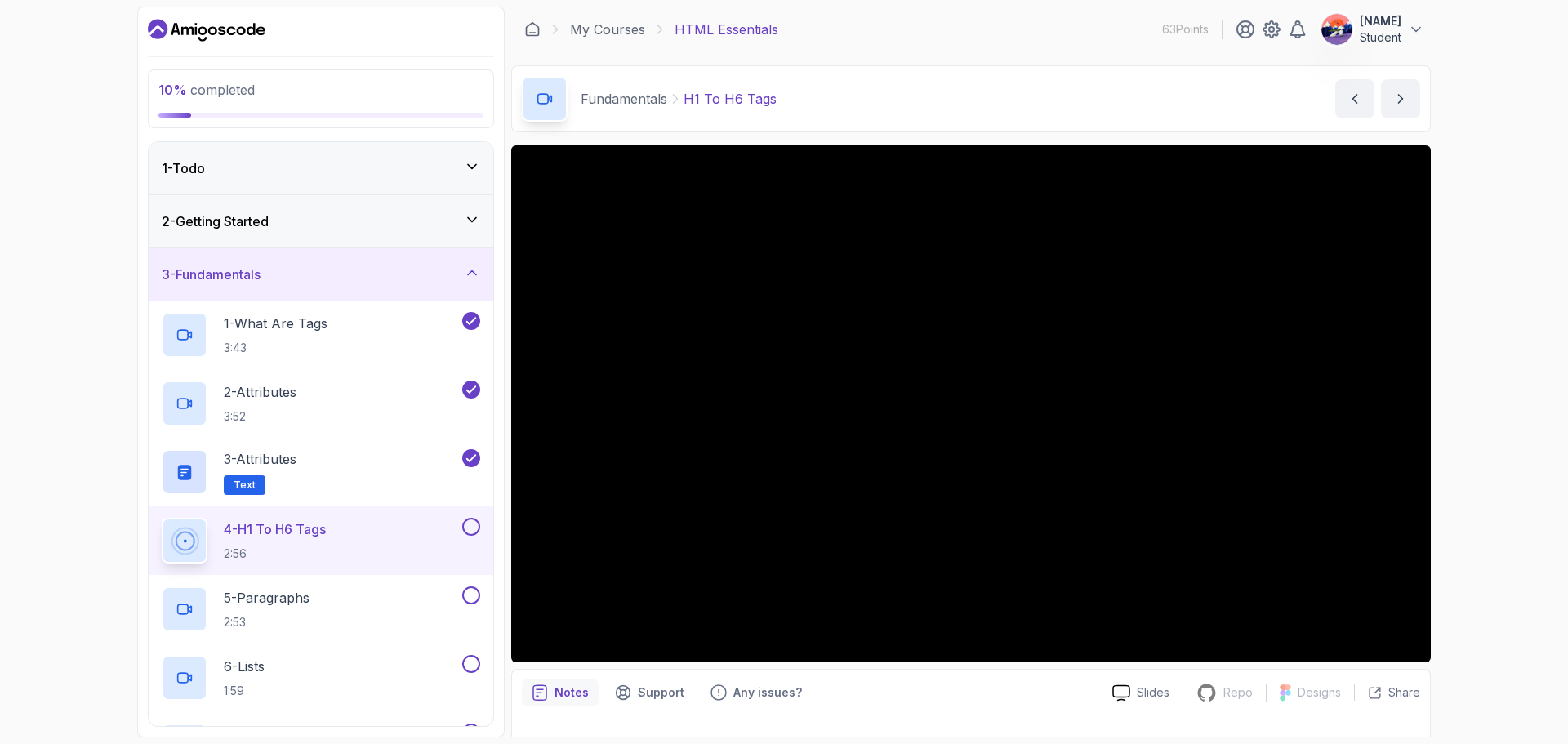 click at bounding box center [471, 527] 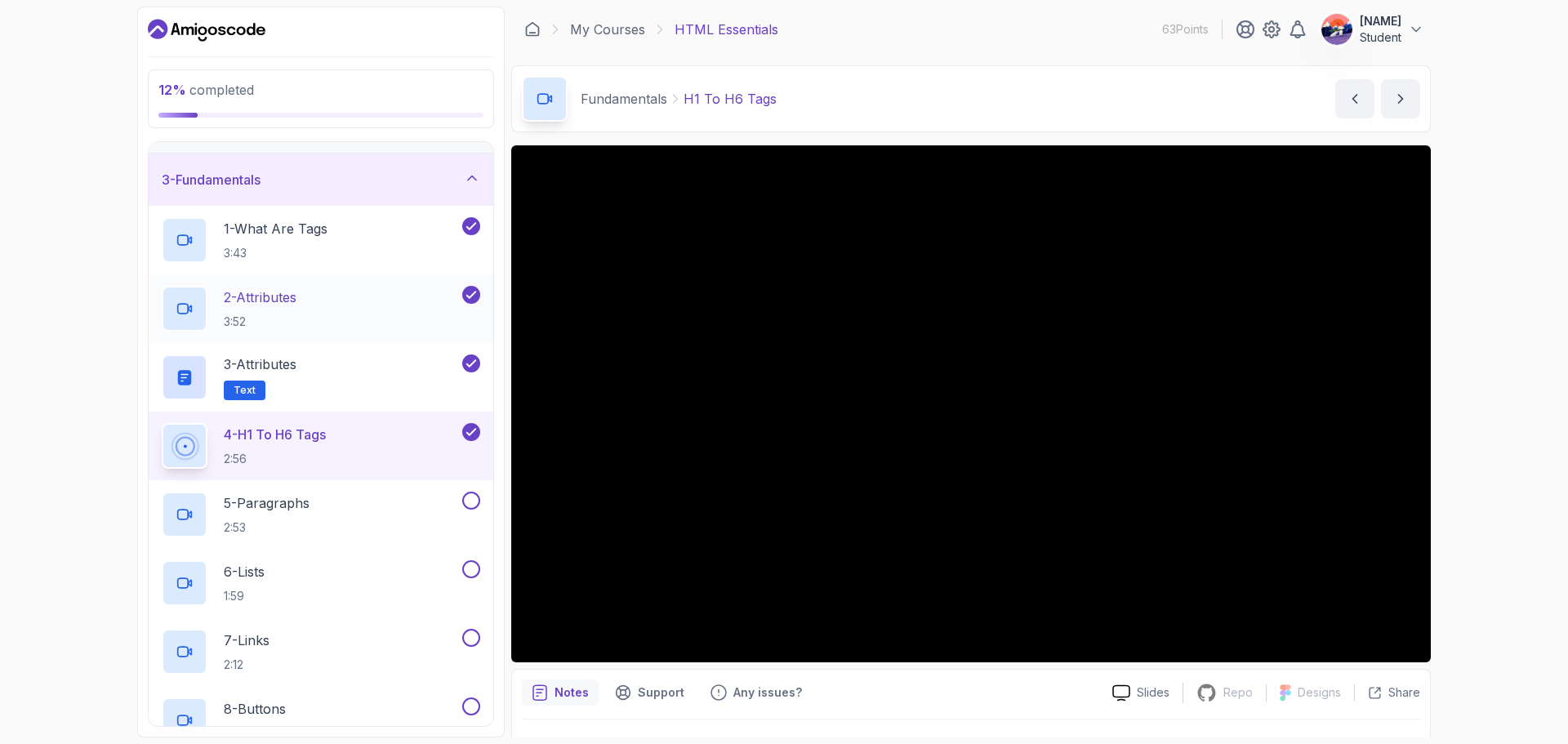 scroll, scrollTop: 0, scrollLeft: 0, axis: both 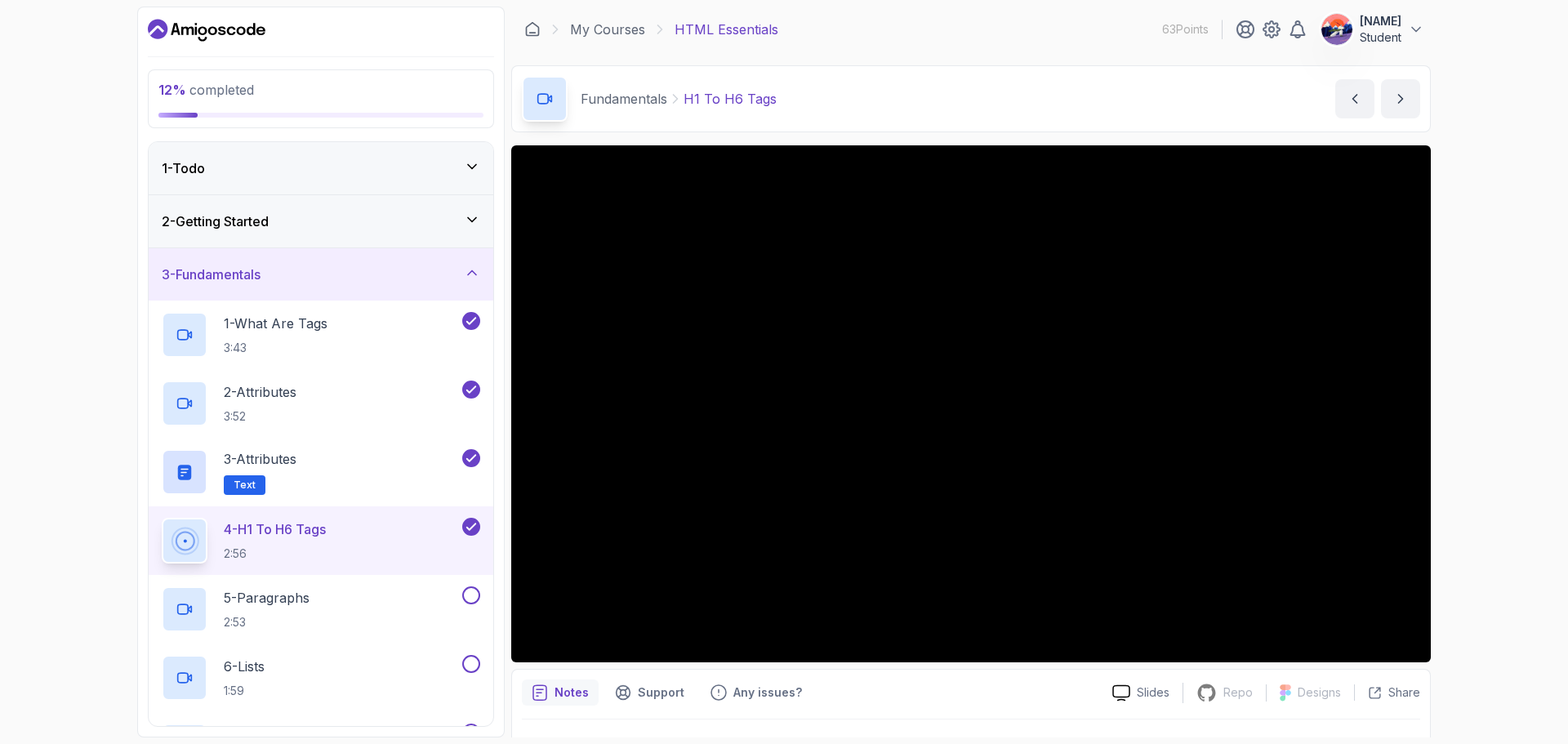 click on "2  -  Getting Started" at bounding box center (321, 221) 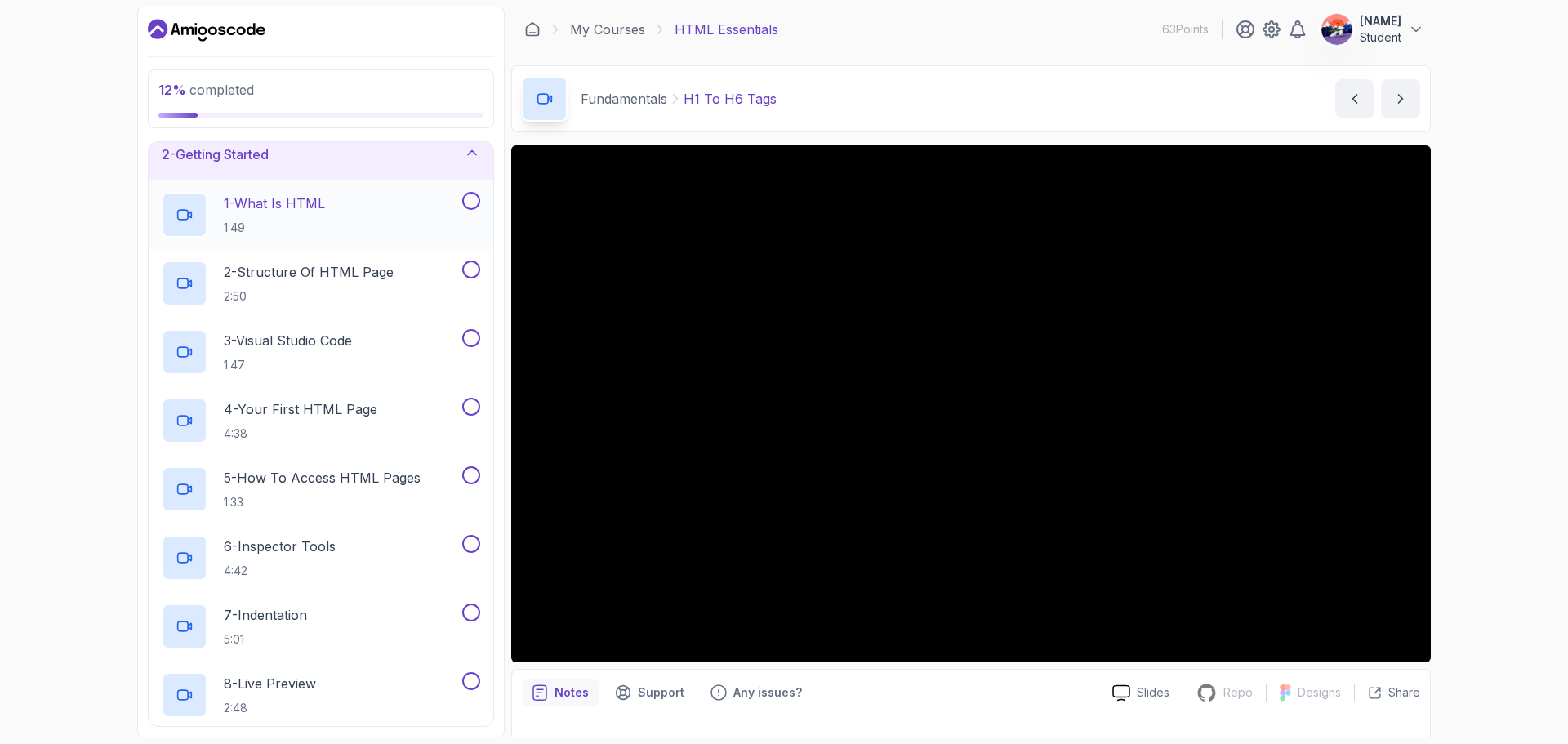 scroll, scrollTop: 68, scrollLeft: 0, axis: vertical 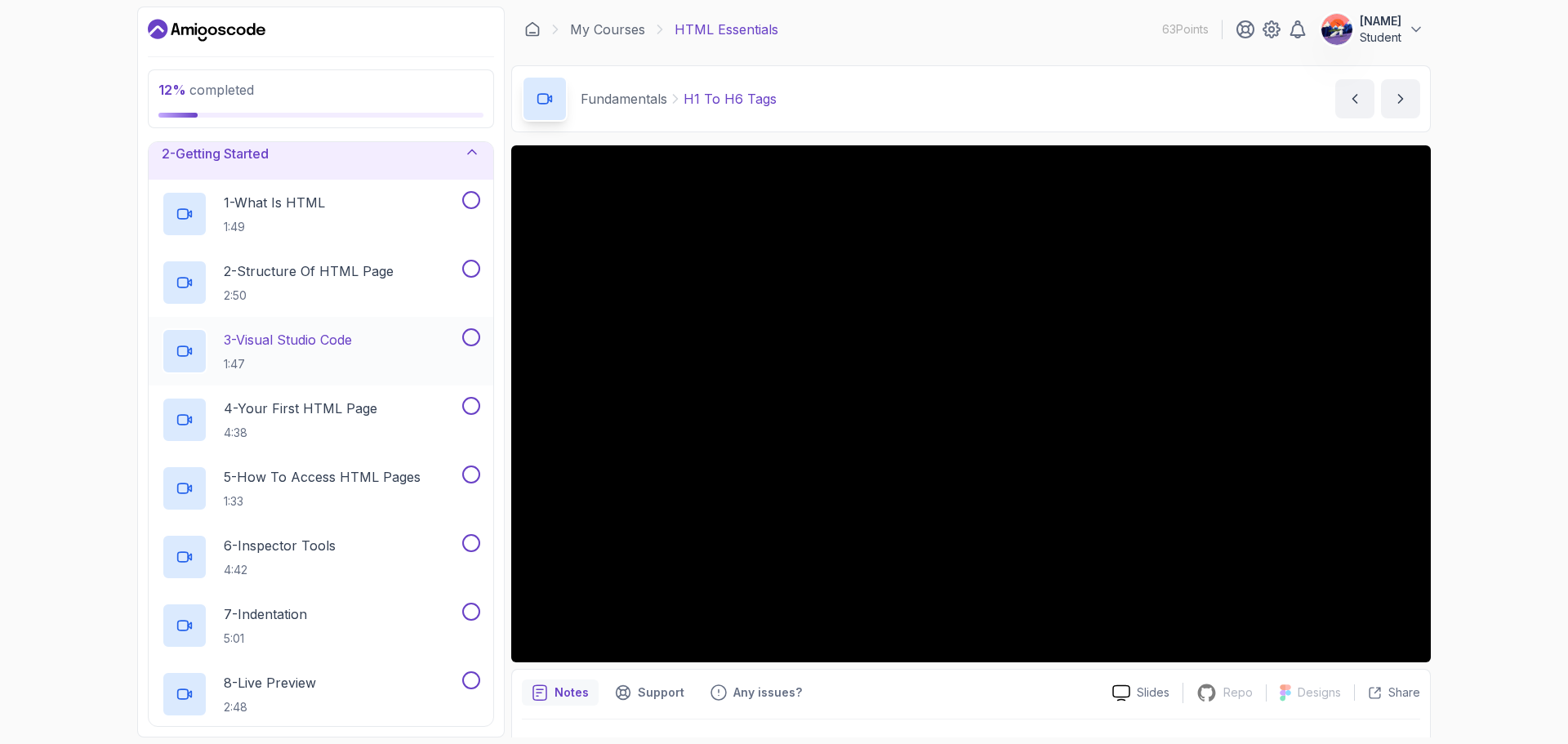click on "3  -  Visual Studio Code" at bounding box center [287, 340] 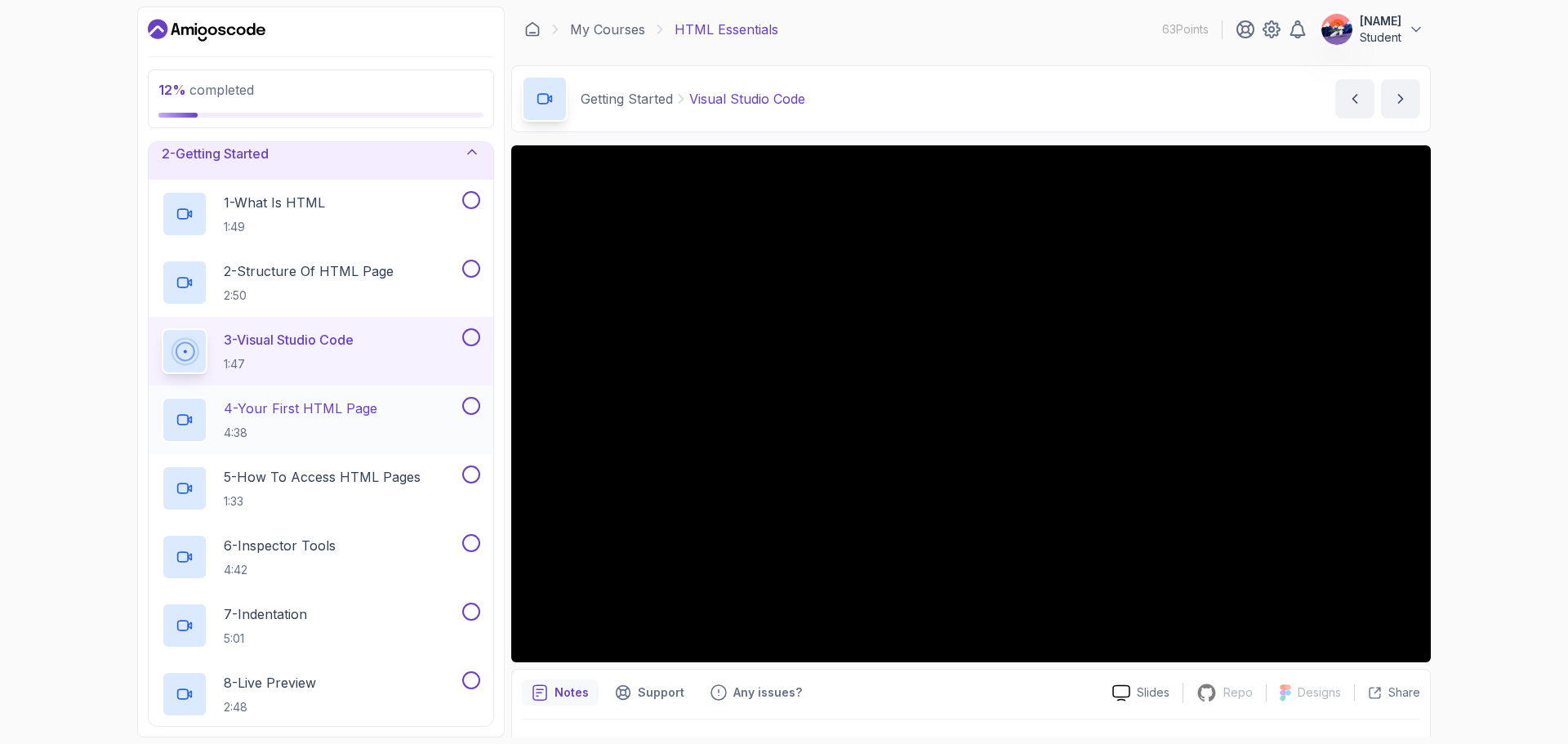 click on "4  -  Your First HTML Page 4:38" at bounding box center (301, 420) 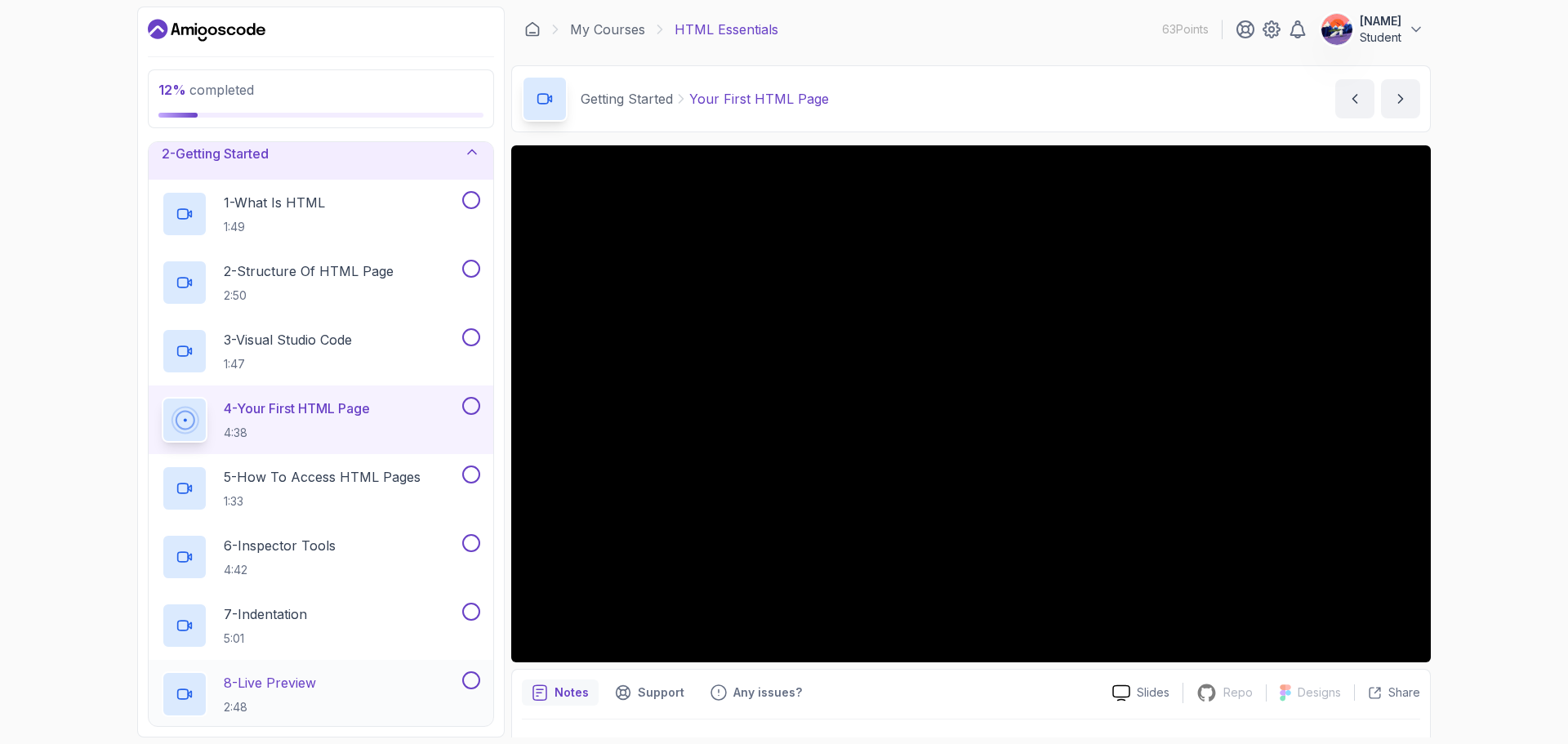 click on "8  -  Live Preview 2:48" at bounding box center (310, 694) 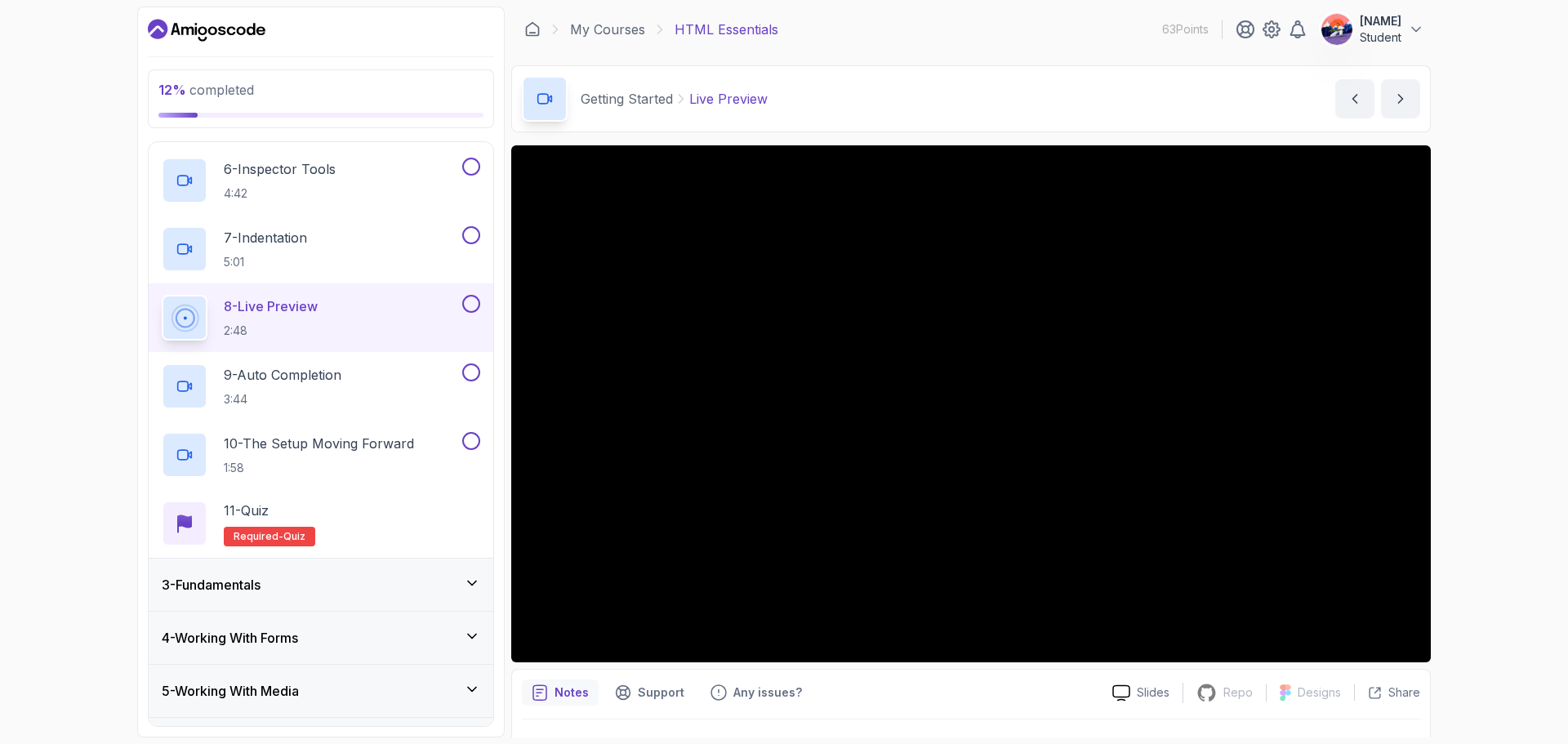 scroll, scrollTop: 445, scrollLeft: 0, axis: vertical 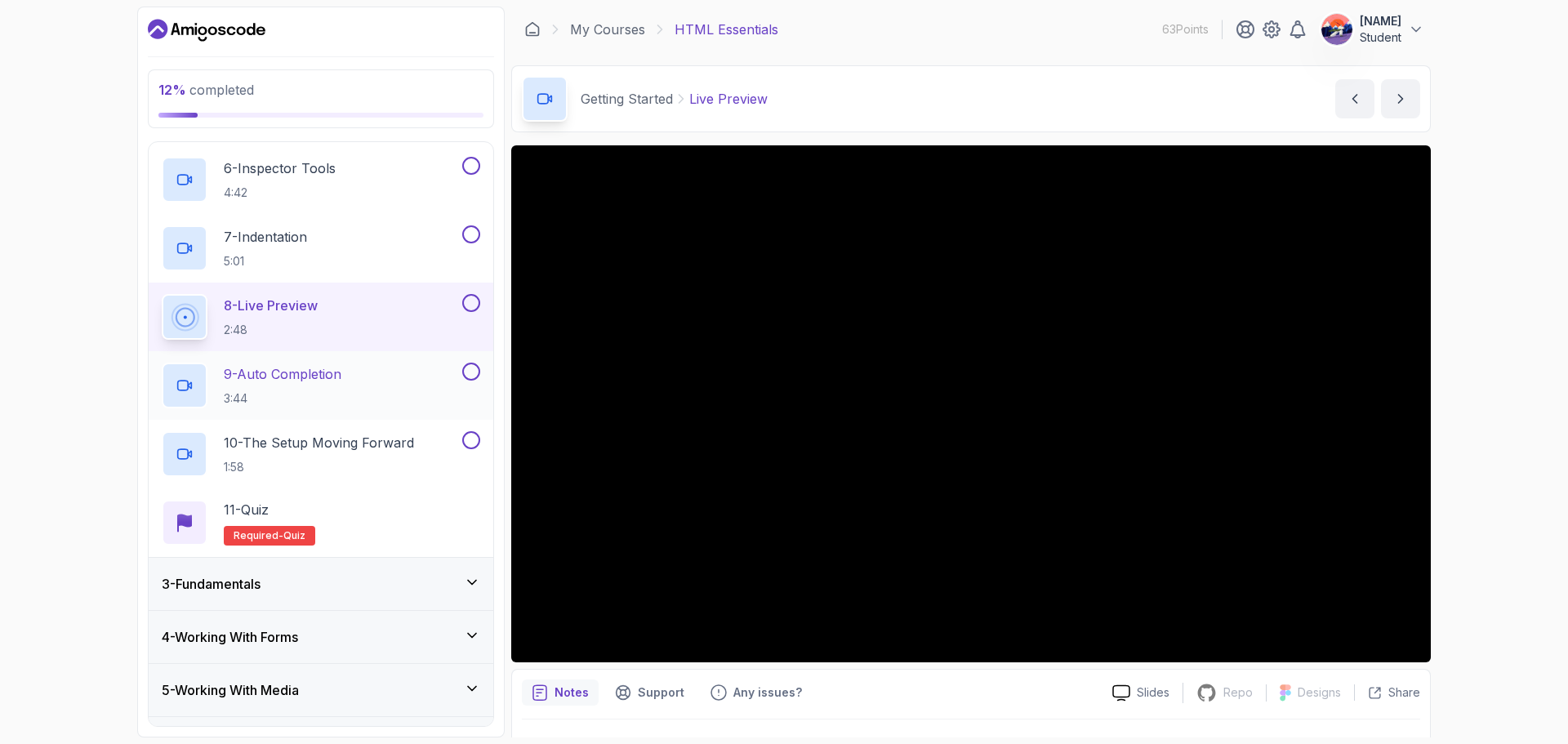 click on "9  -  Auto Completion 3:44" at bounding box center (310, 385) 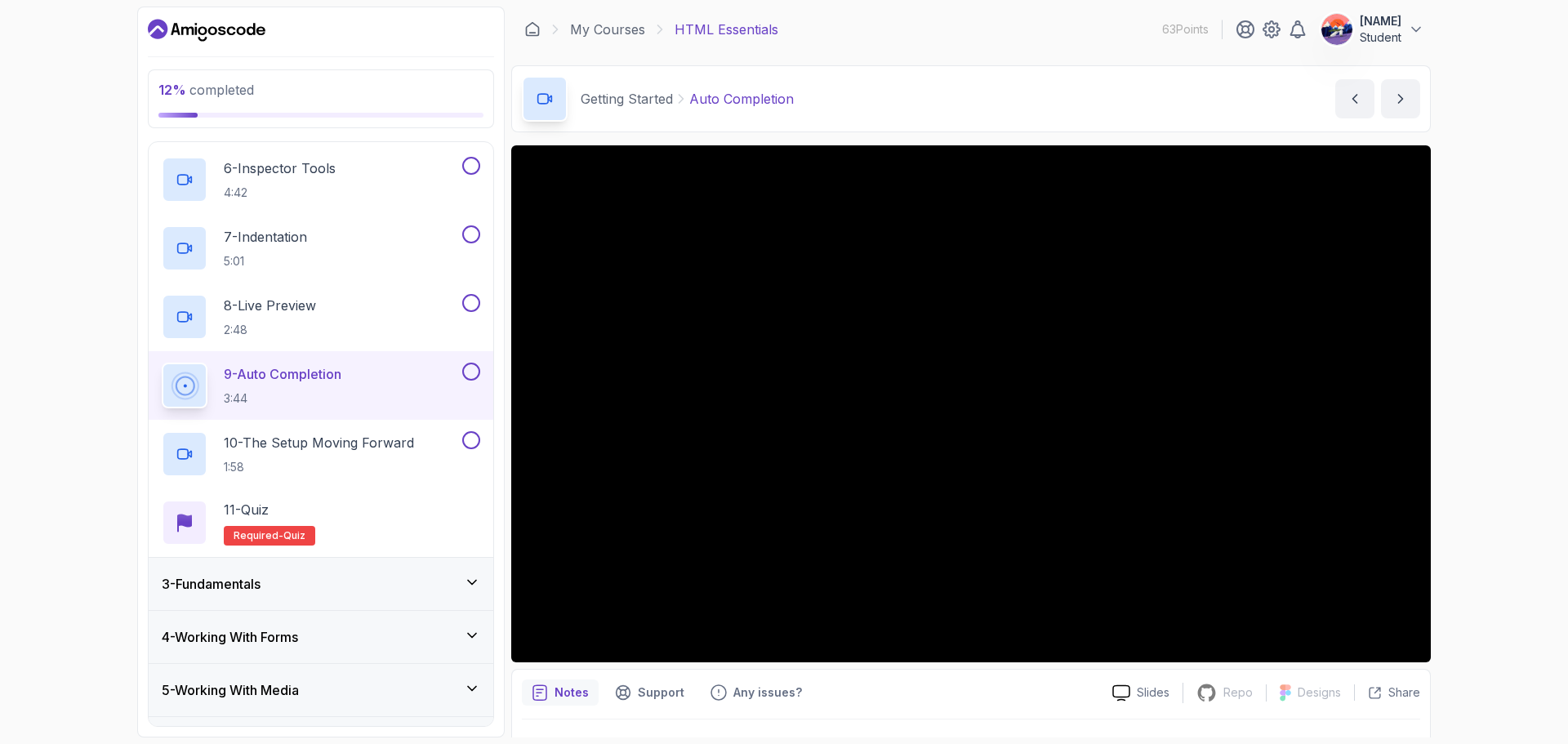 scroll, scrollTop: 38, scrollLeft: 0, axis: vertical 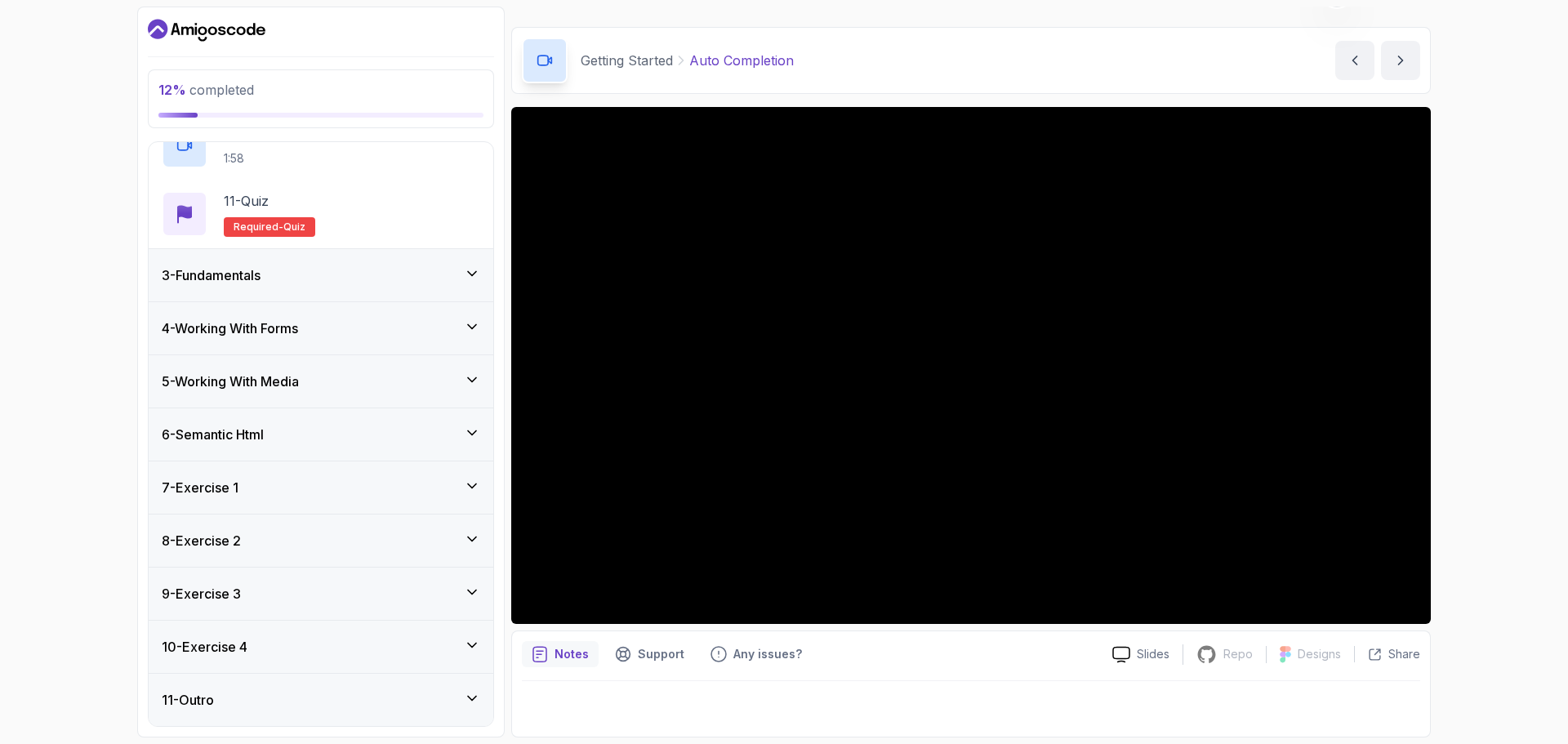 click on "4  -  Working With Forms" at bounding box center [321, 328] 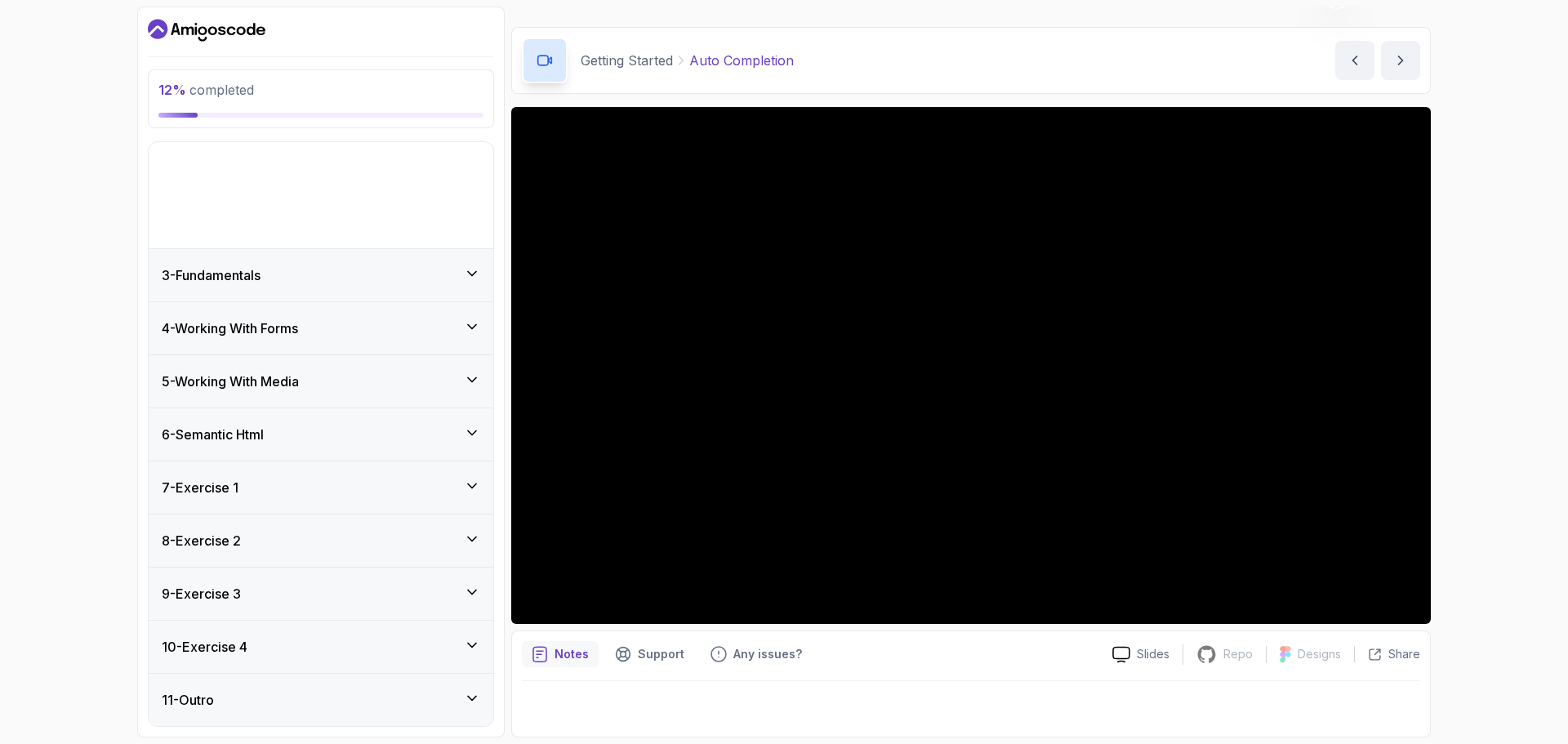 scroll, scrollTop: 0, scrollLeft: 0, axis: both 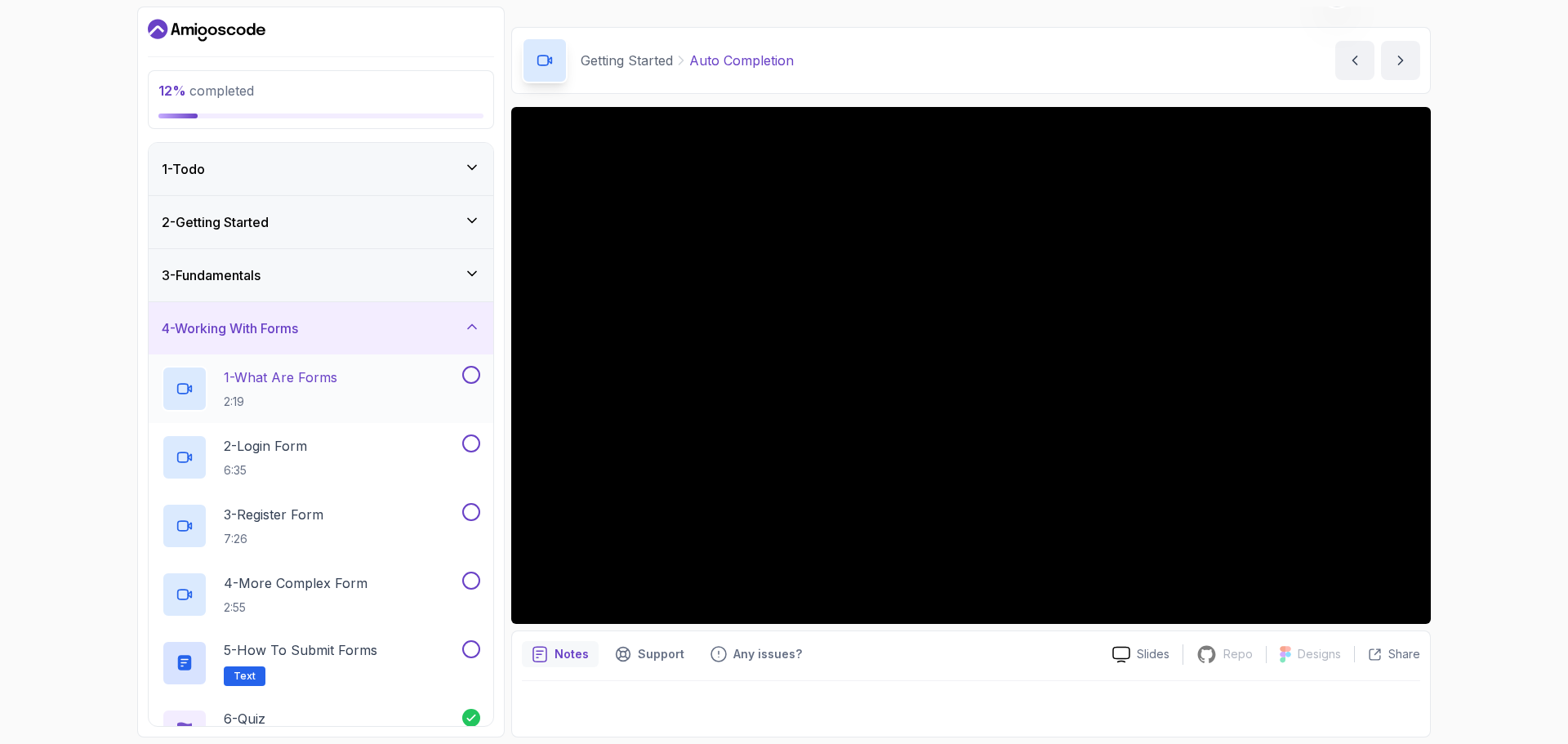 click on "1  -  What Are Forms 2:19" at bounding box center (310, 389) 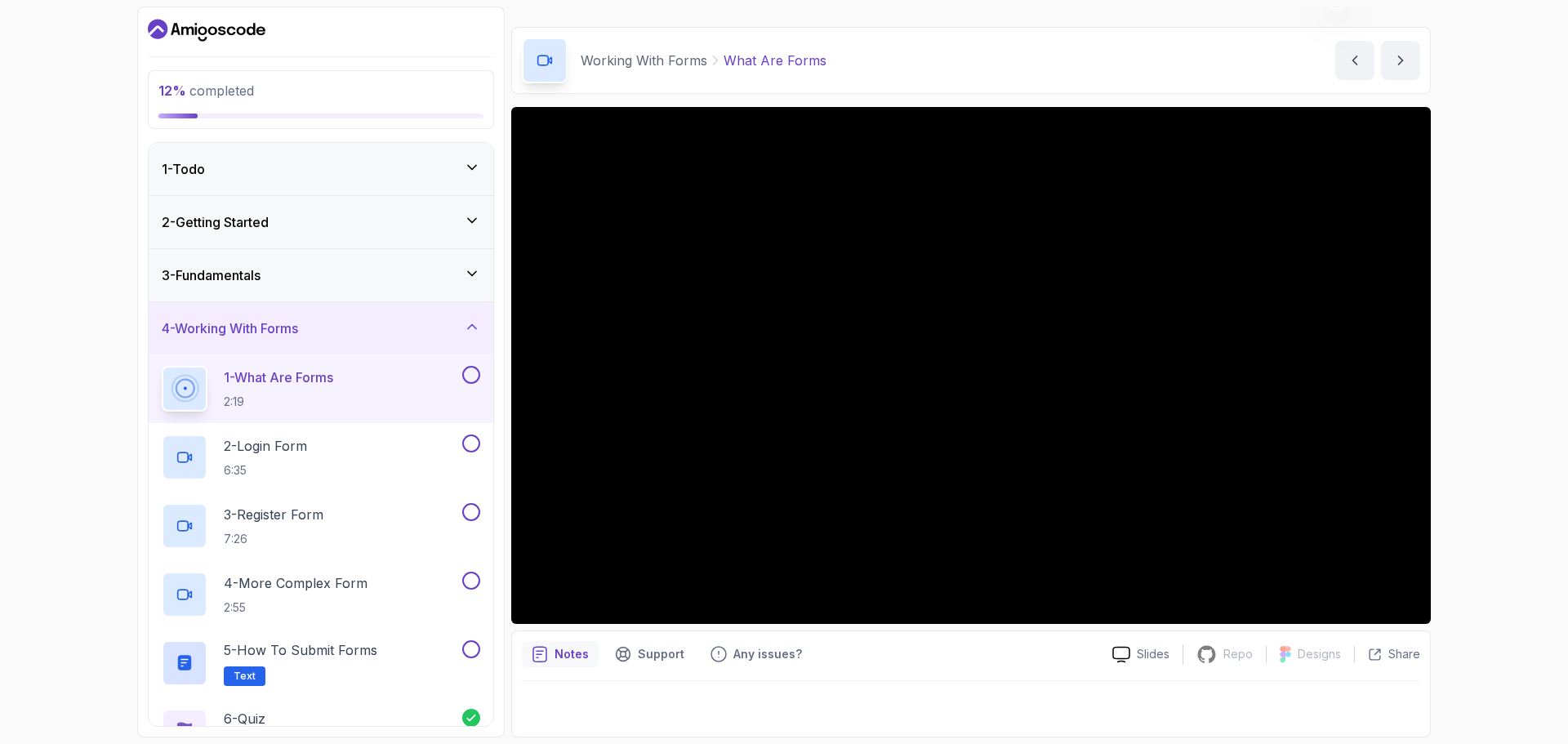 click on "3  -  Fundamentals" at bounding box center (321, 275) 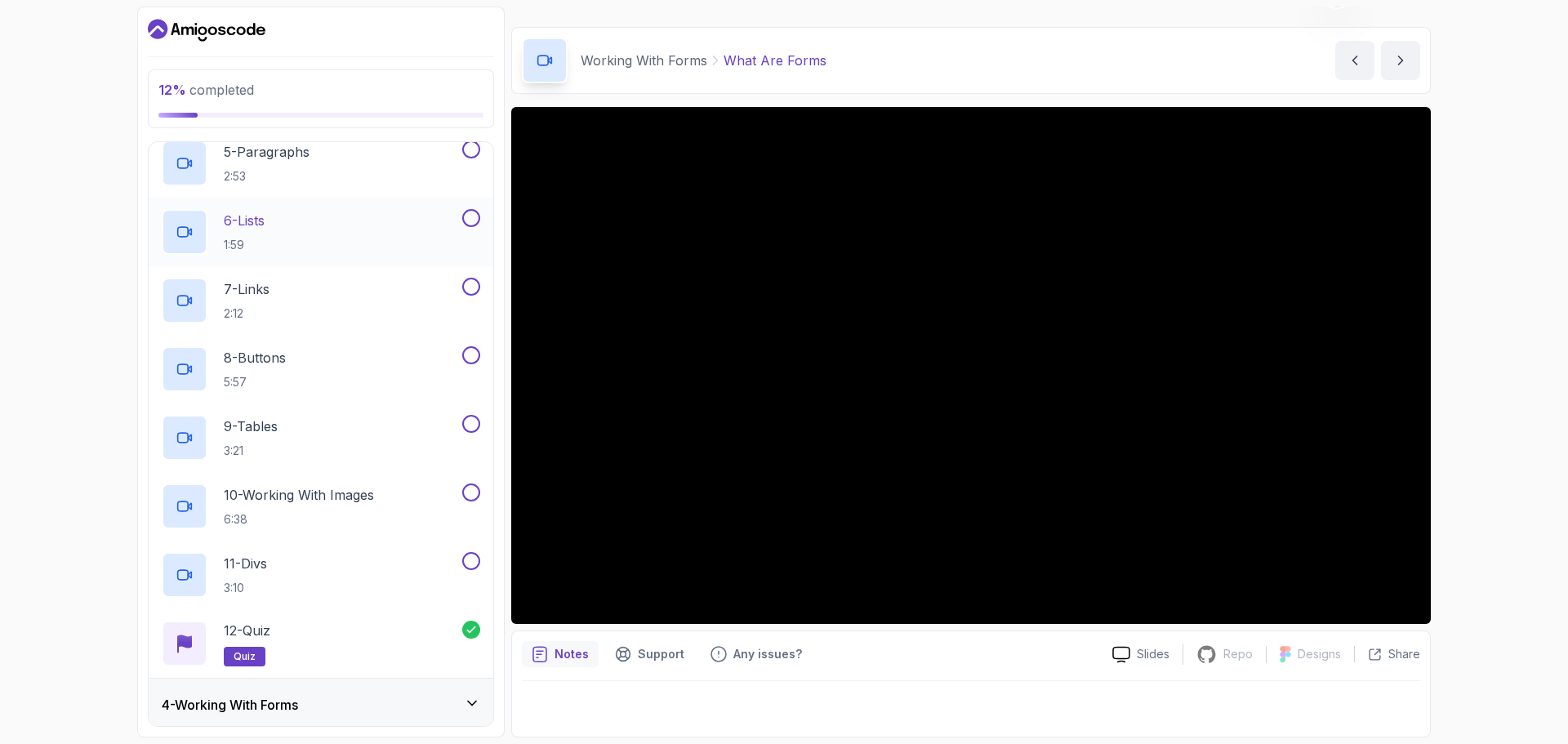 scroll, scrollTop: 447, scrollLeft: 0, axis: vertical 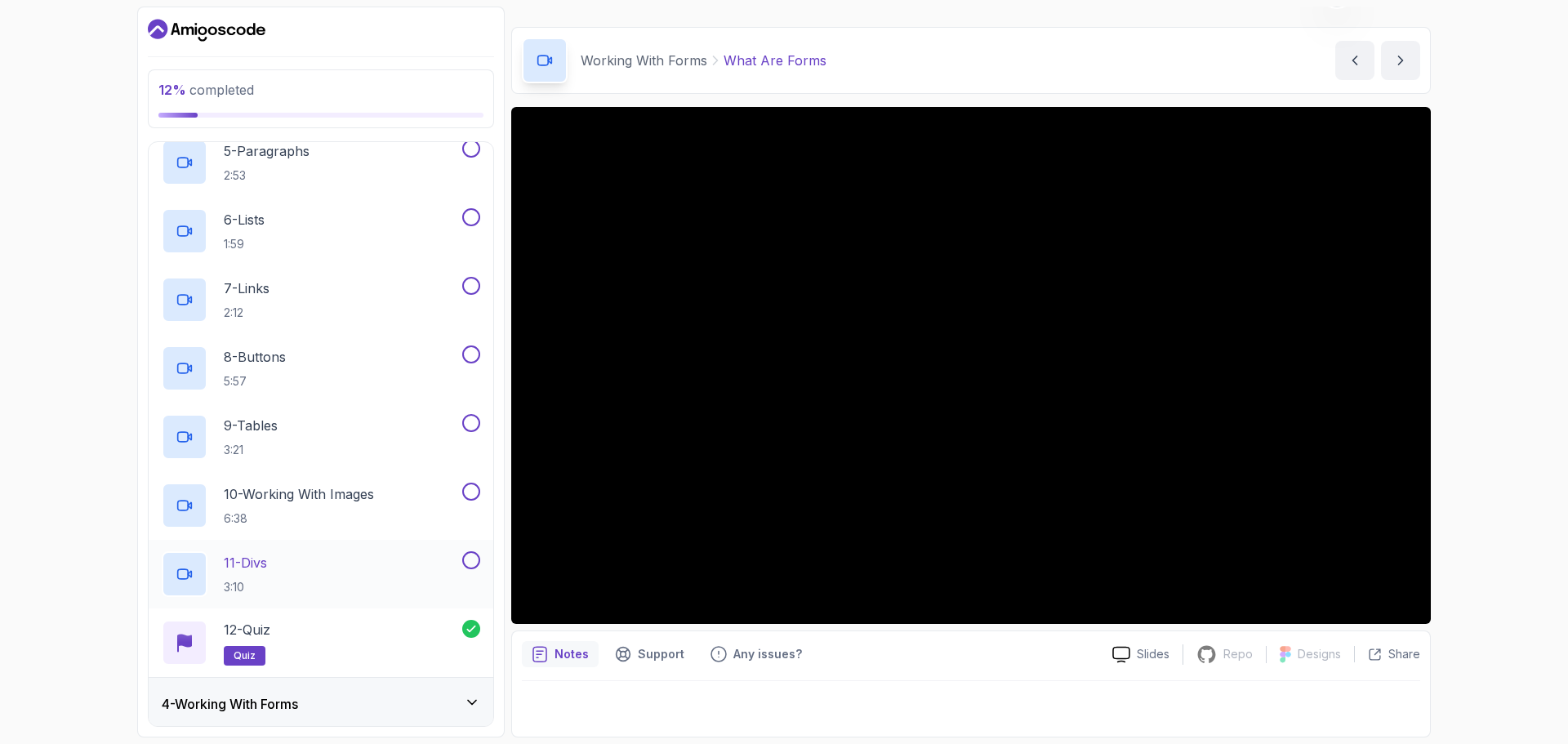 click on "11  -  Divs 3:10" at bounding box center (310, 574) 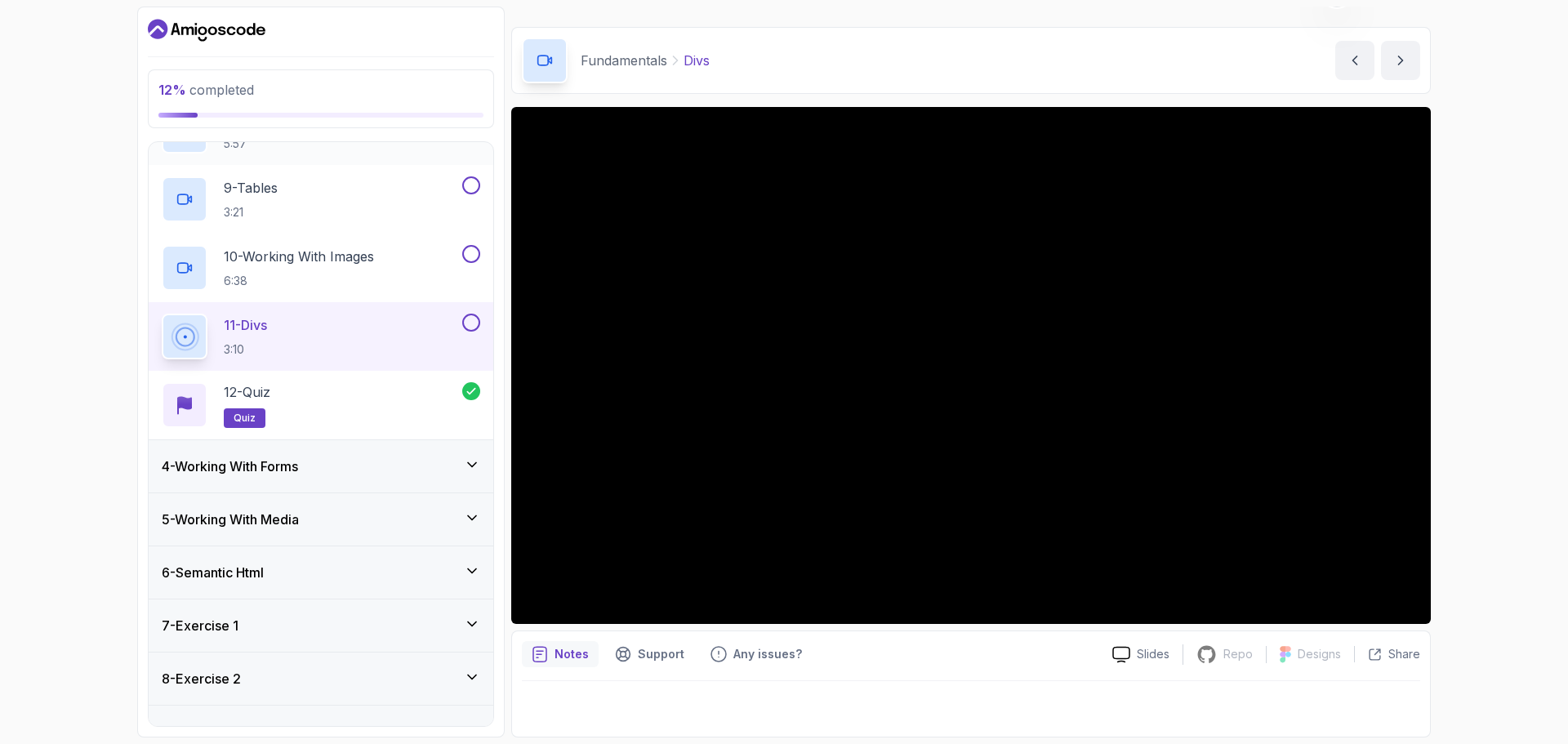 scroll, scrollTop: 685, scrollLeft: 0, axis: vertical 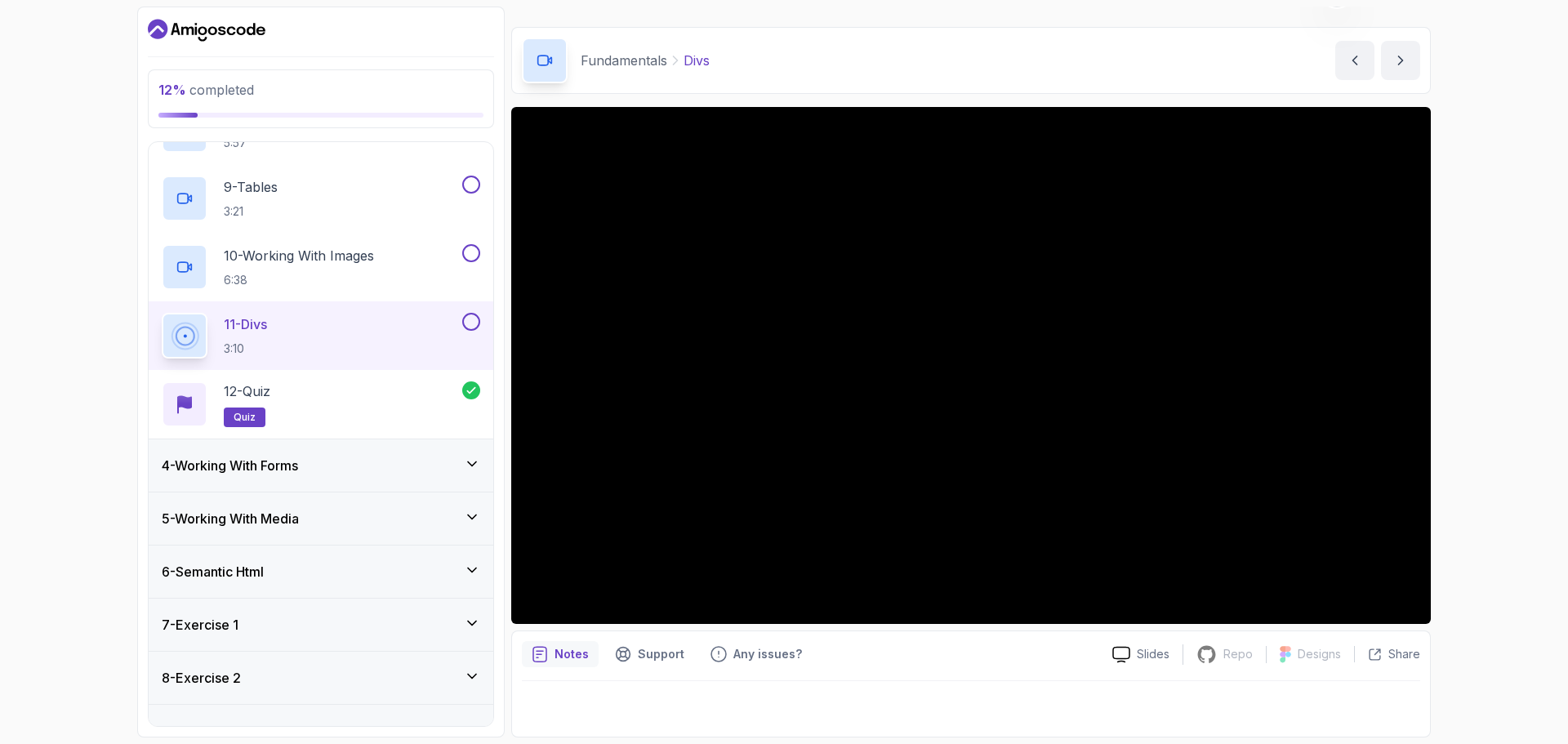 click on "4  -  Working With Forms" at bounding box center [321, 466] 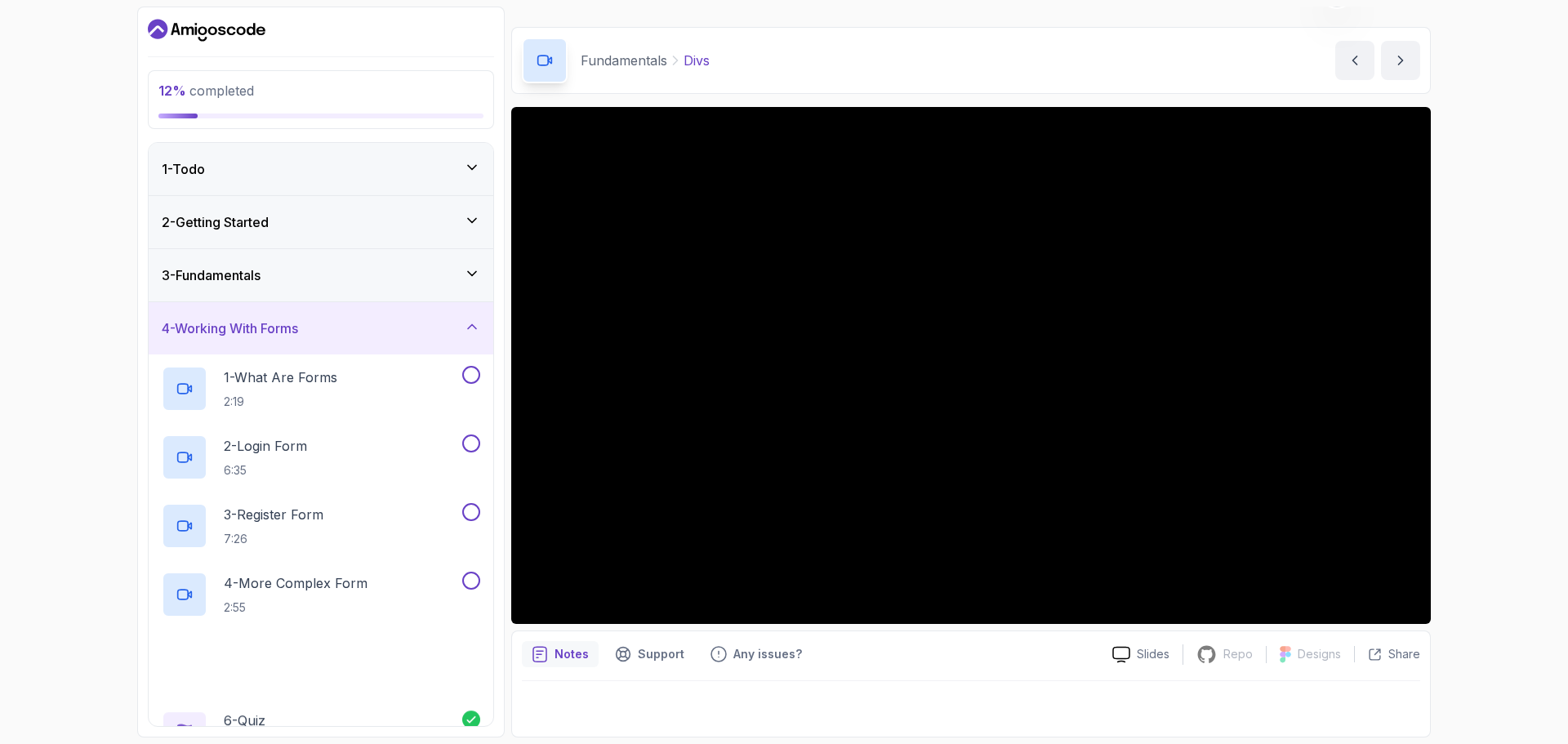 scroll, scrollTop: 18, scrollLeft: 0, axis: vertical 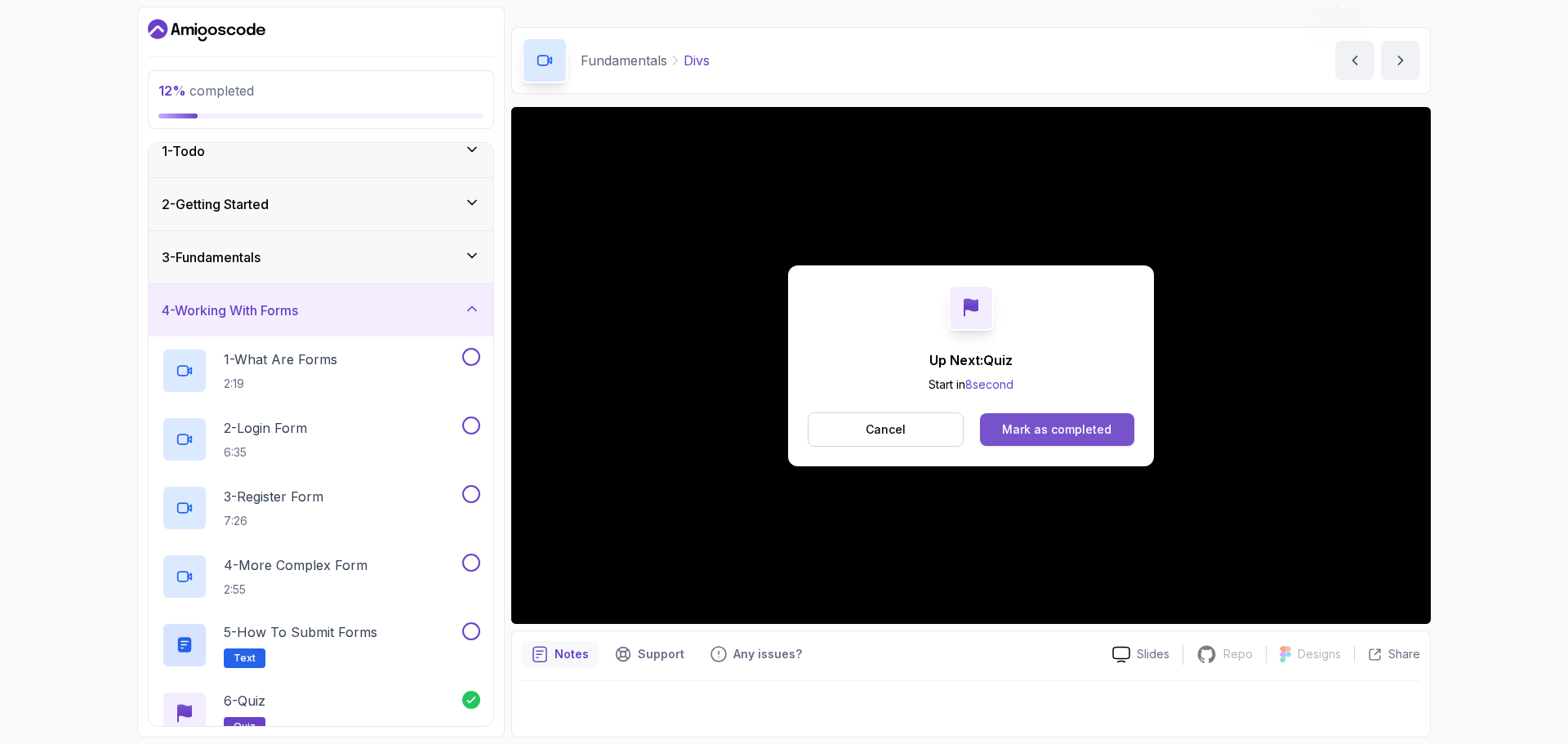 click on "Mark as completed" at bounding box center (1057, 430) 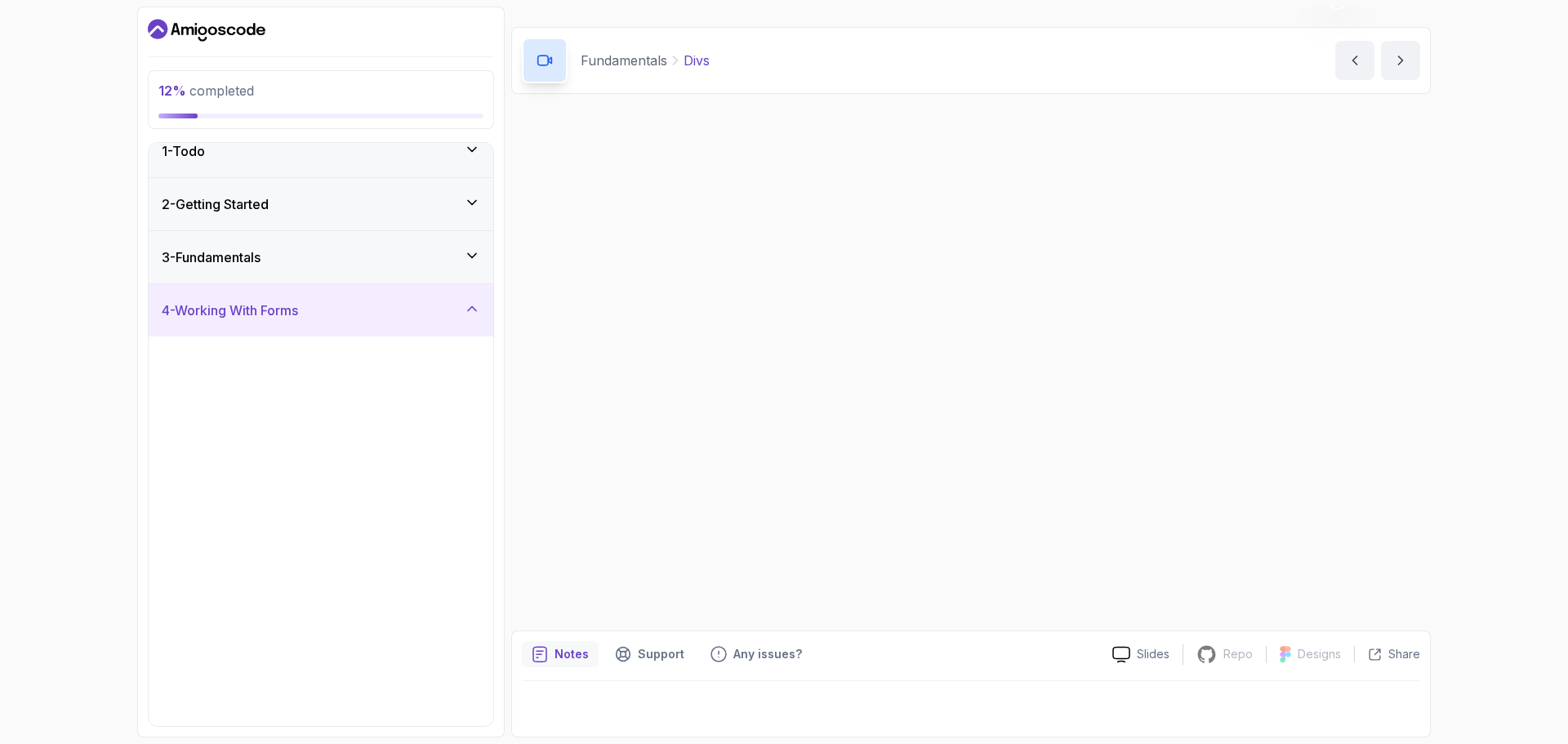scroll, scrollTop: 0, scrollLeft: 0, axis: both 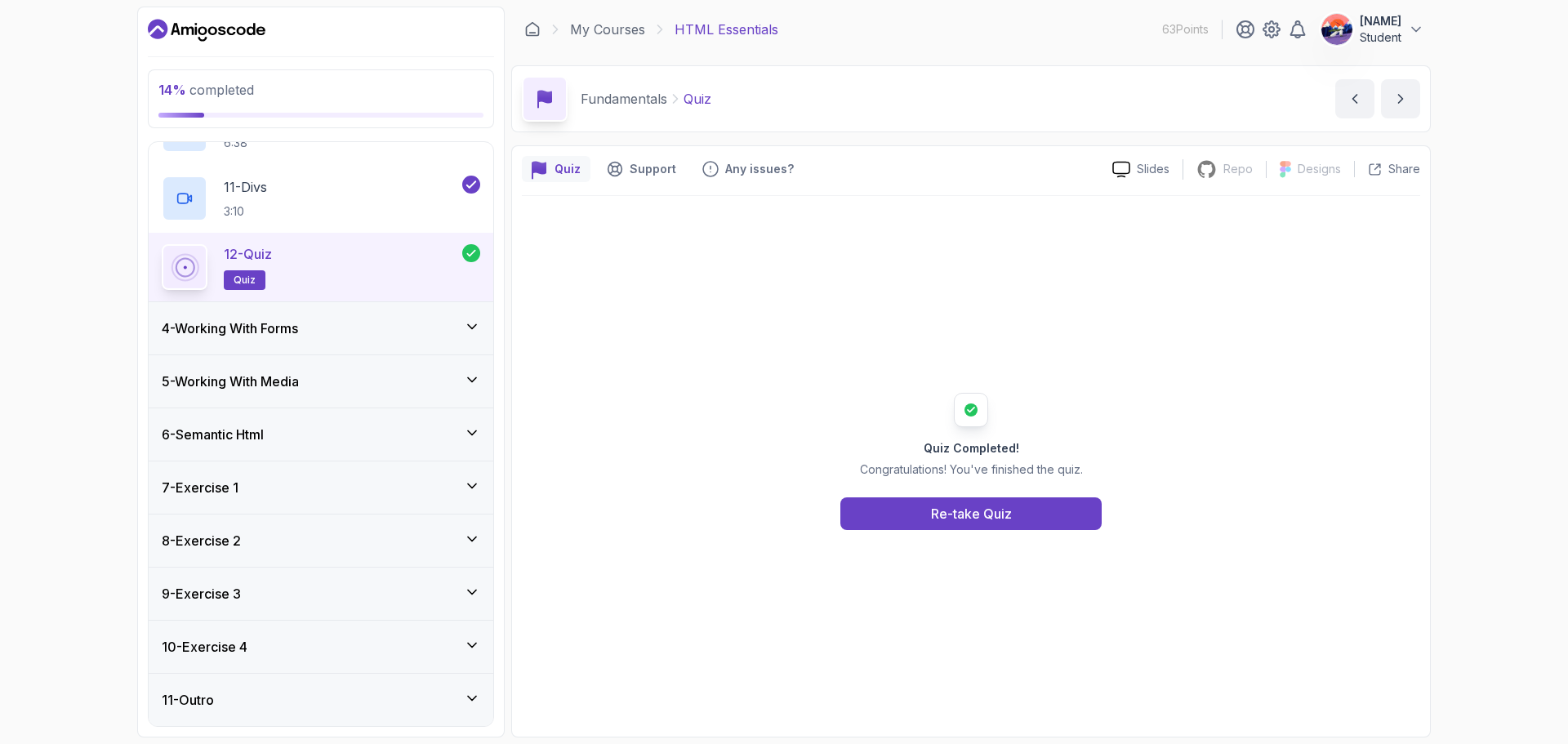 click on "4  -  Working With Forms" at bounding box center (321, 328) 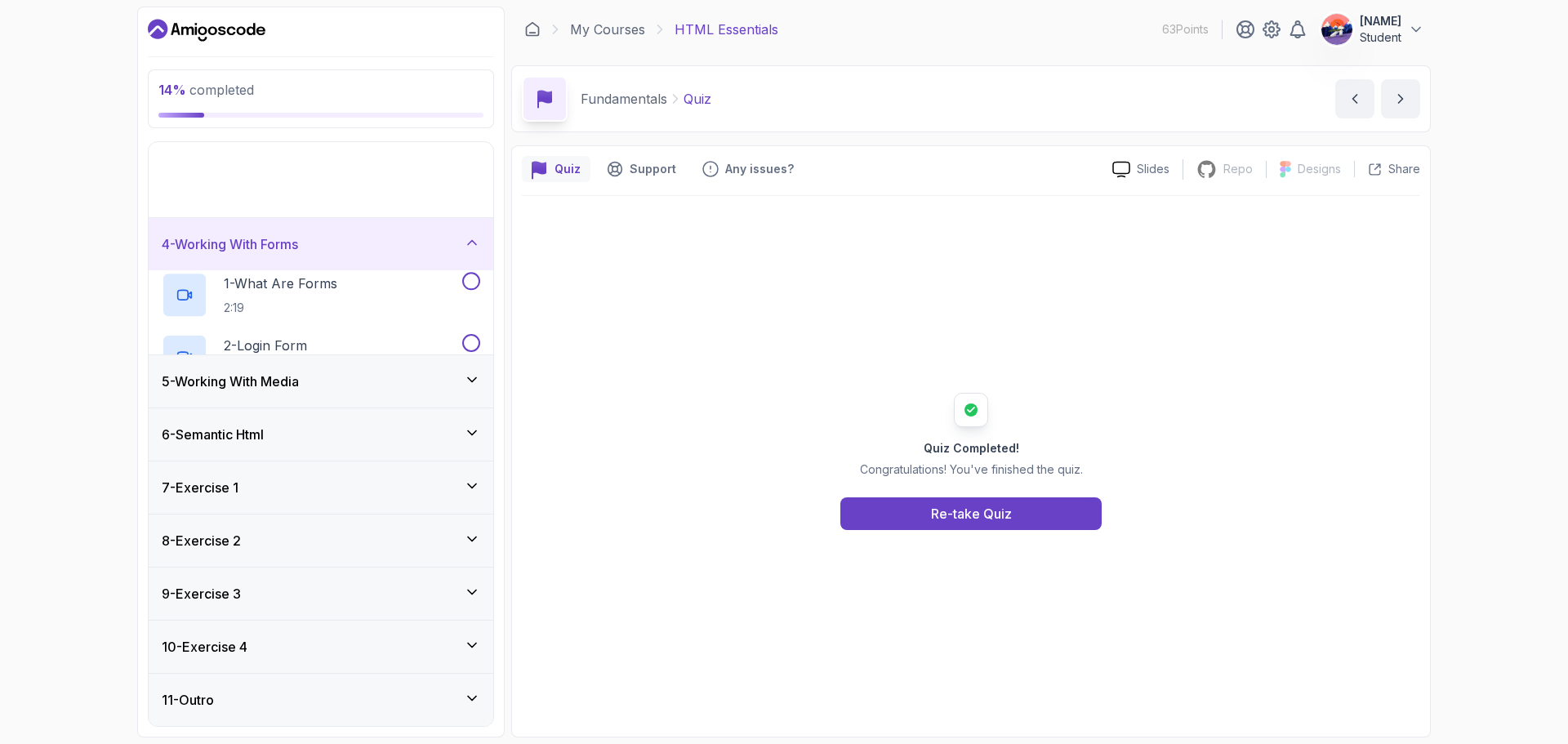 scroll, scrollTop: 0, scrollLeft: 0, axis: both 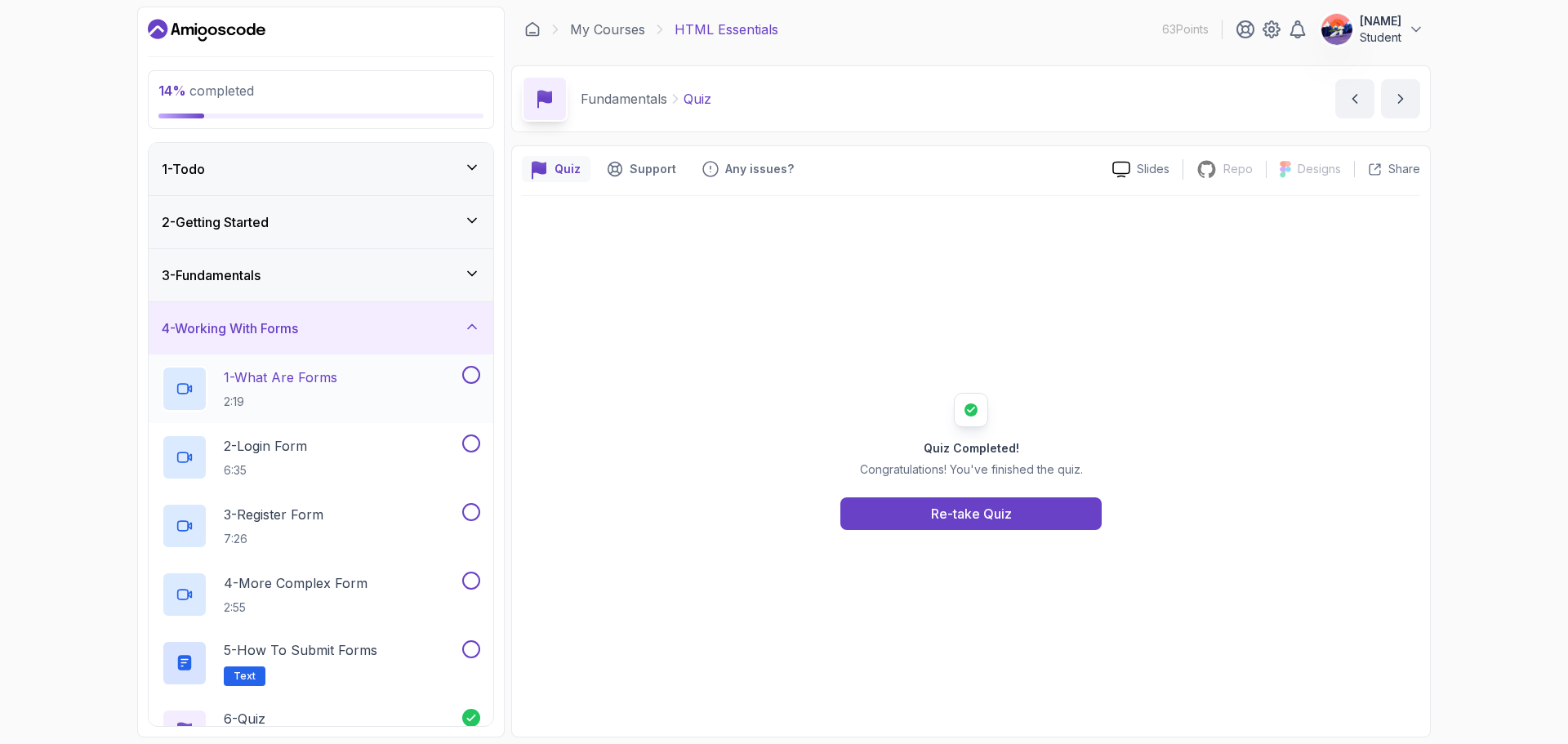 click on "1  -  What Are Forms 2:19" at bounding box center [310, 389] 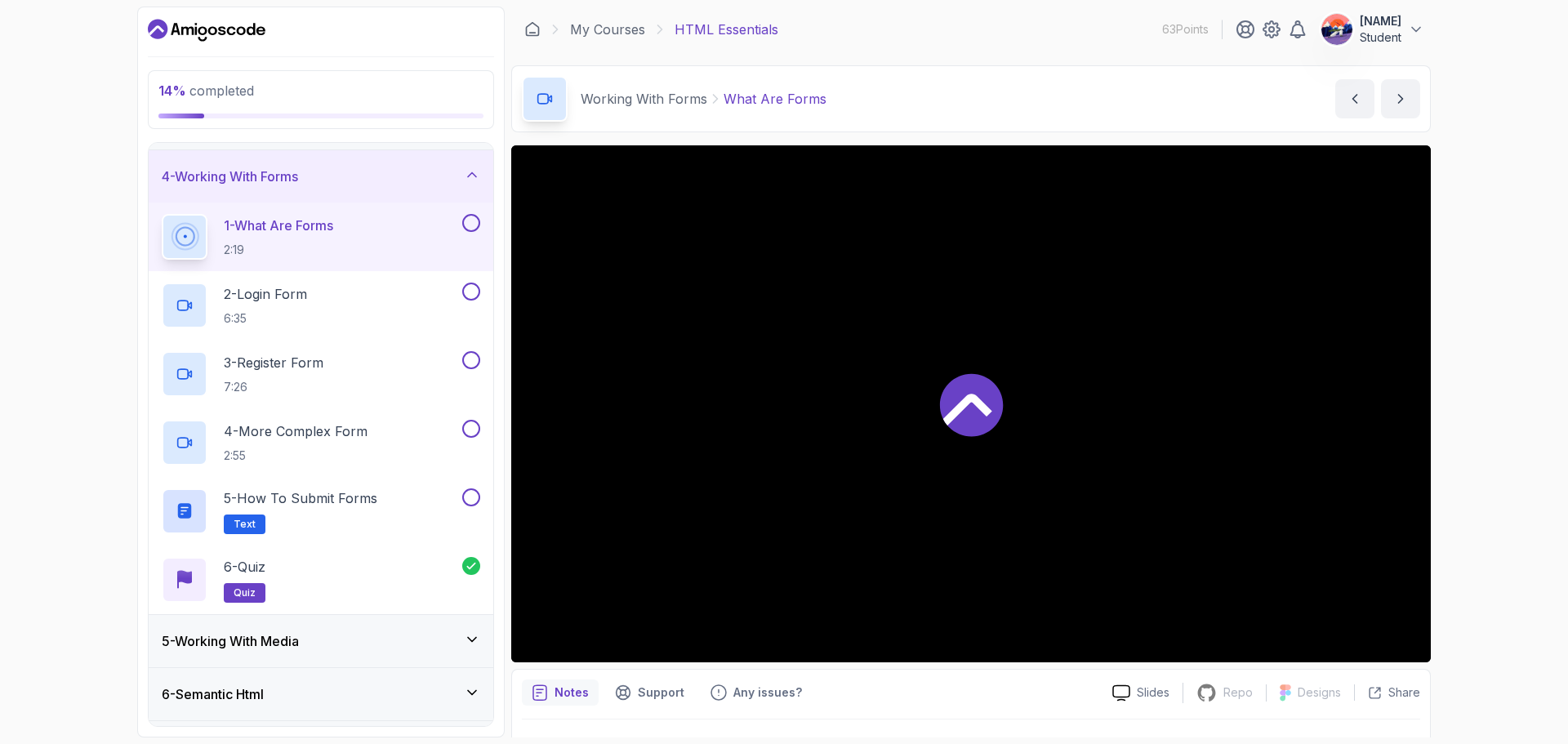 scroll, scrollTop: 154, scrollLeft: 0, axis: vertical 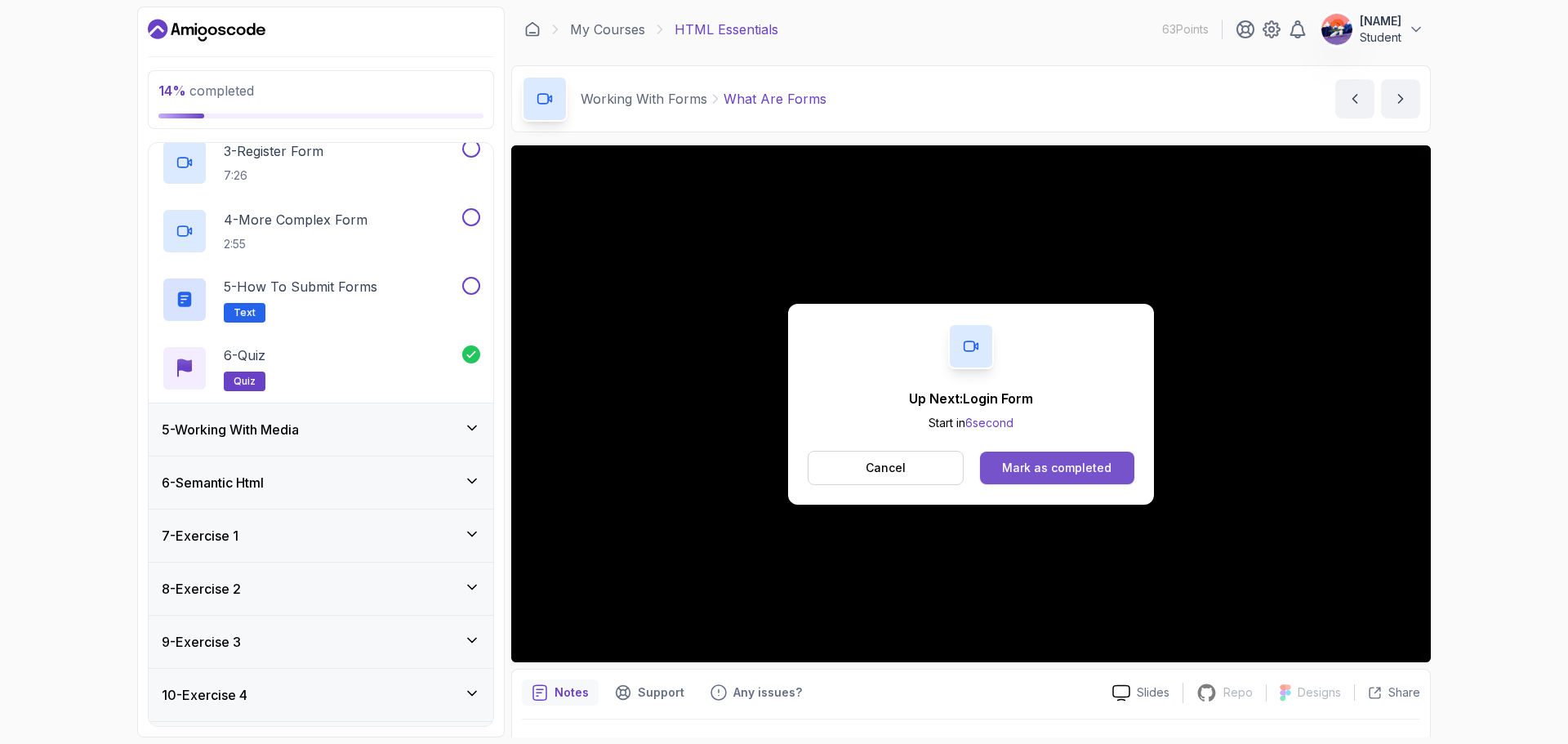click on "Mark as completed" at bounding box center (1057, 468) 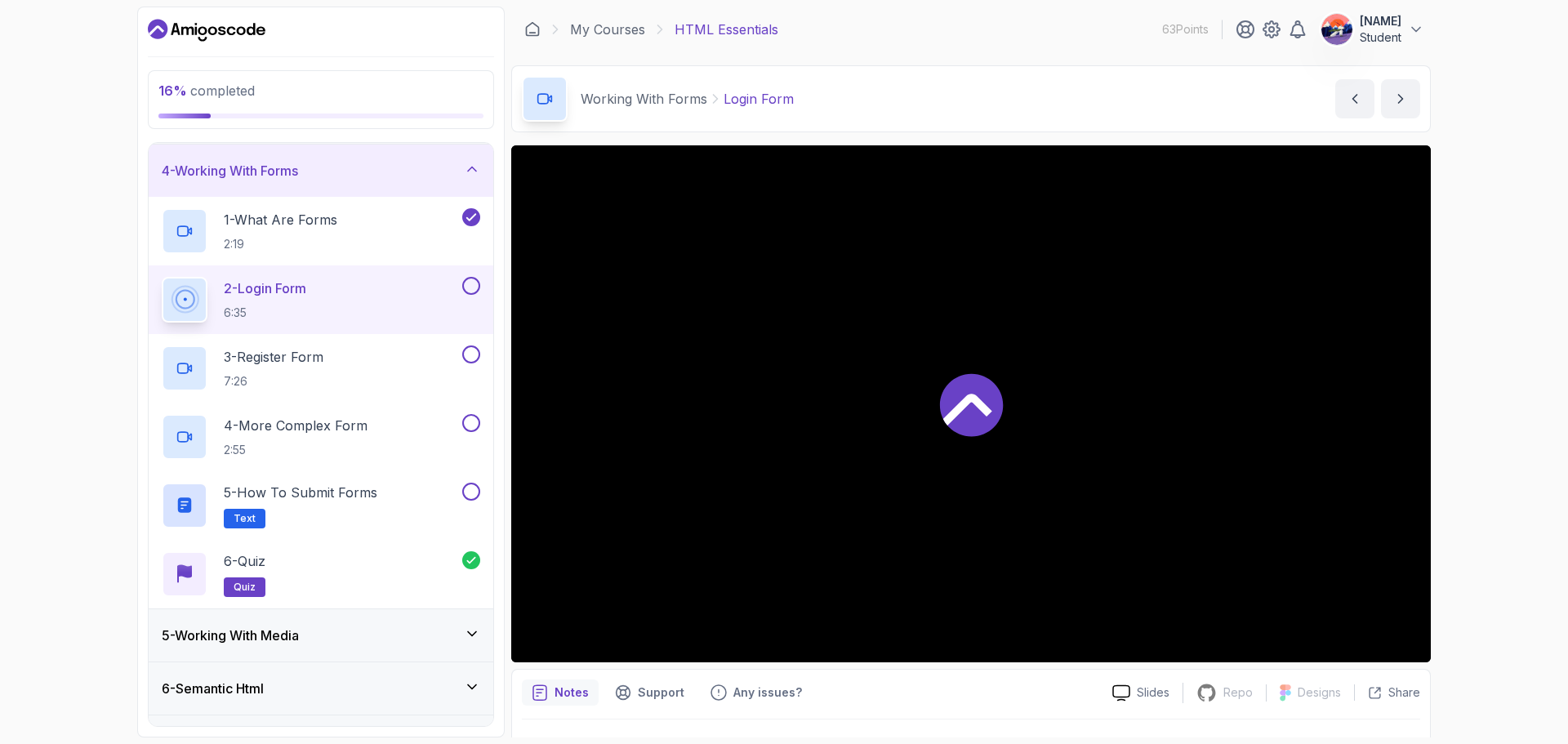 scroll, scrollTop: 0, scrollLeft: 0, axis: both 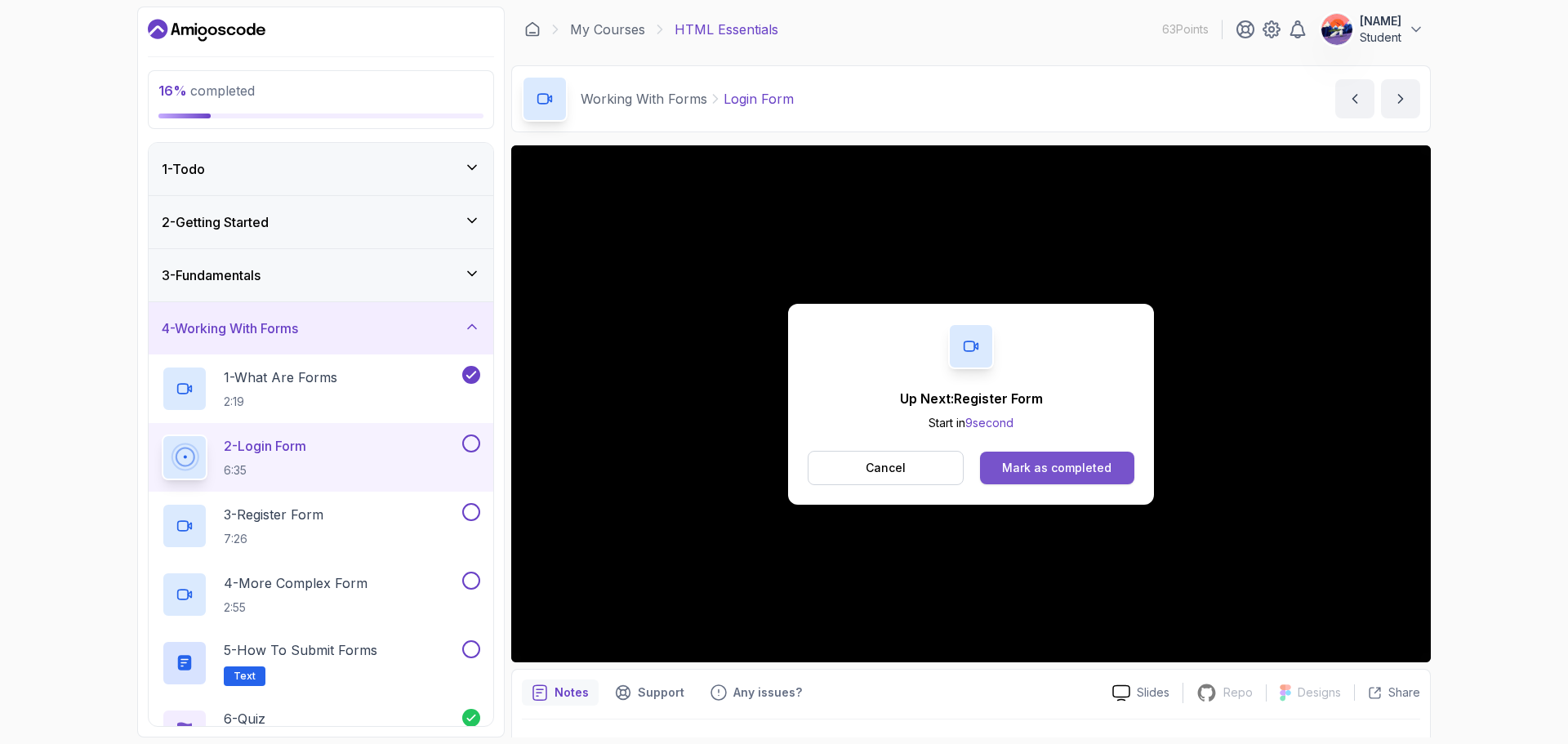 click on "Mark as completed" at bounding box center [1057, 468] 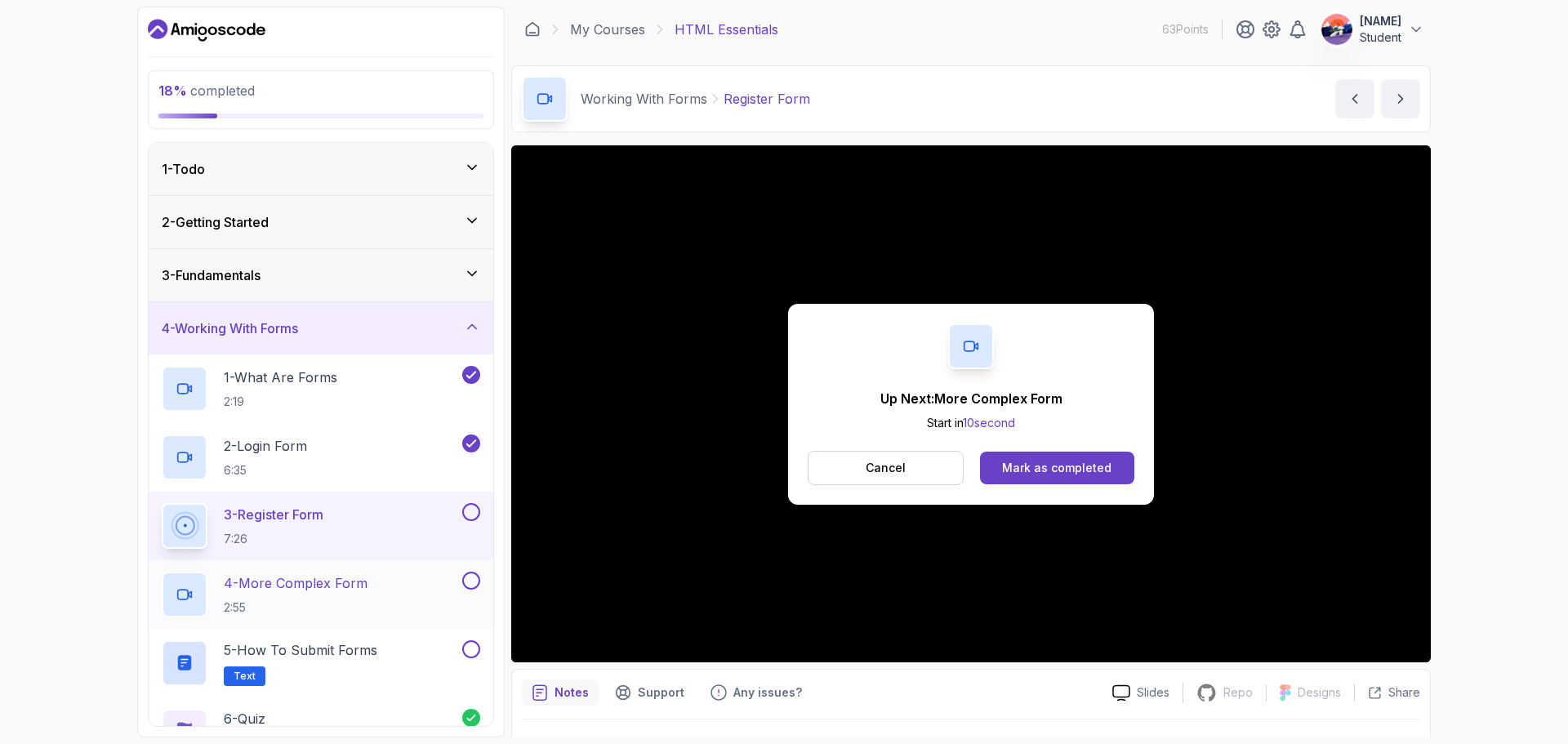click on "2:55" at bounding box center [296, 608] 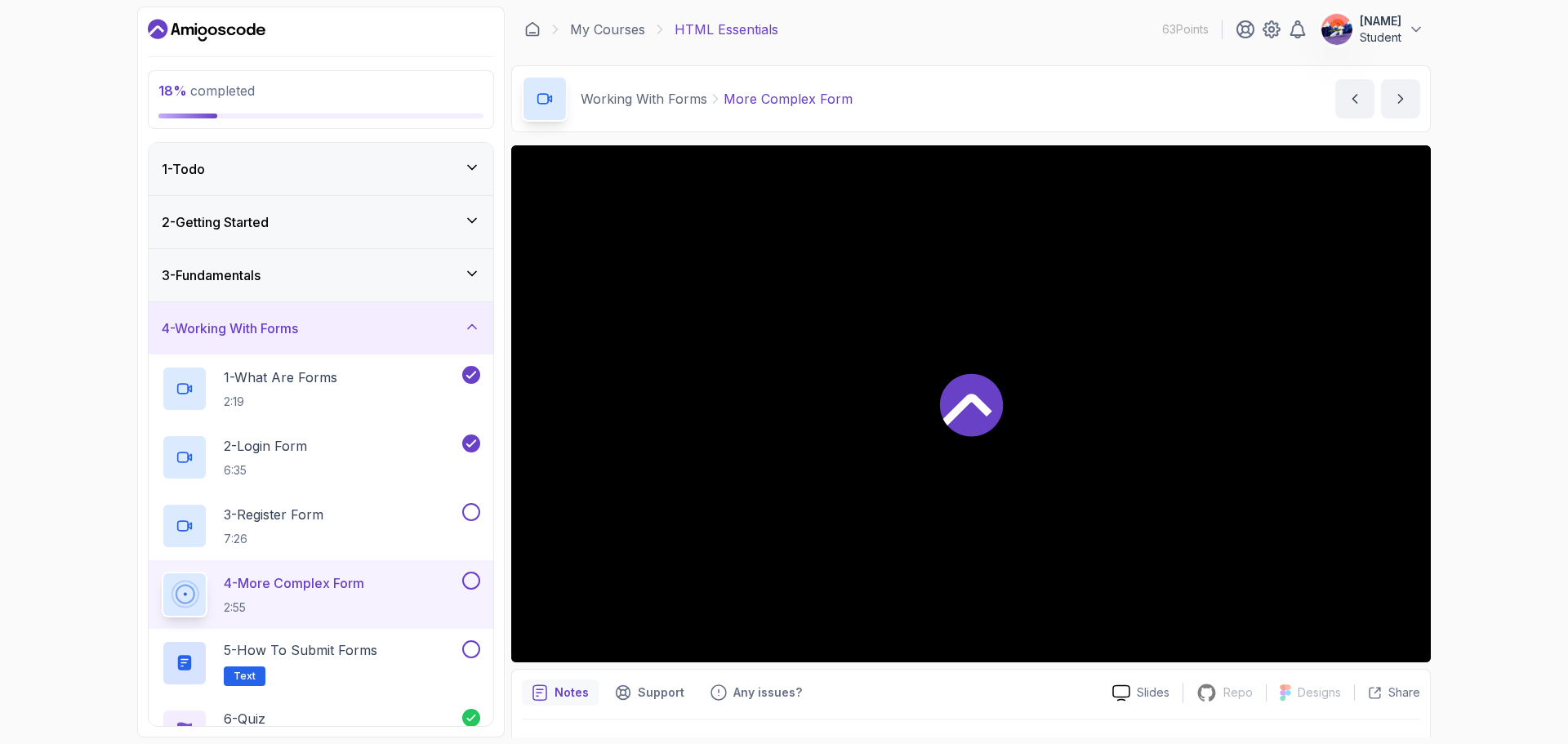click at bounding box center [971, 403] 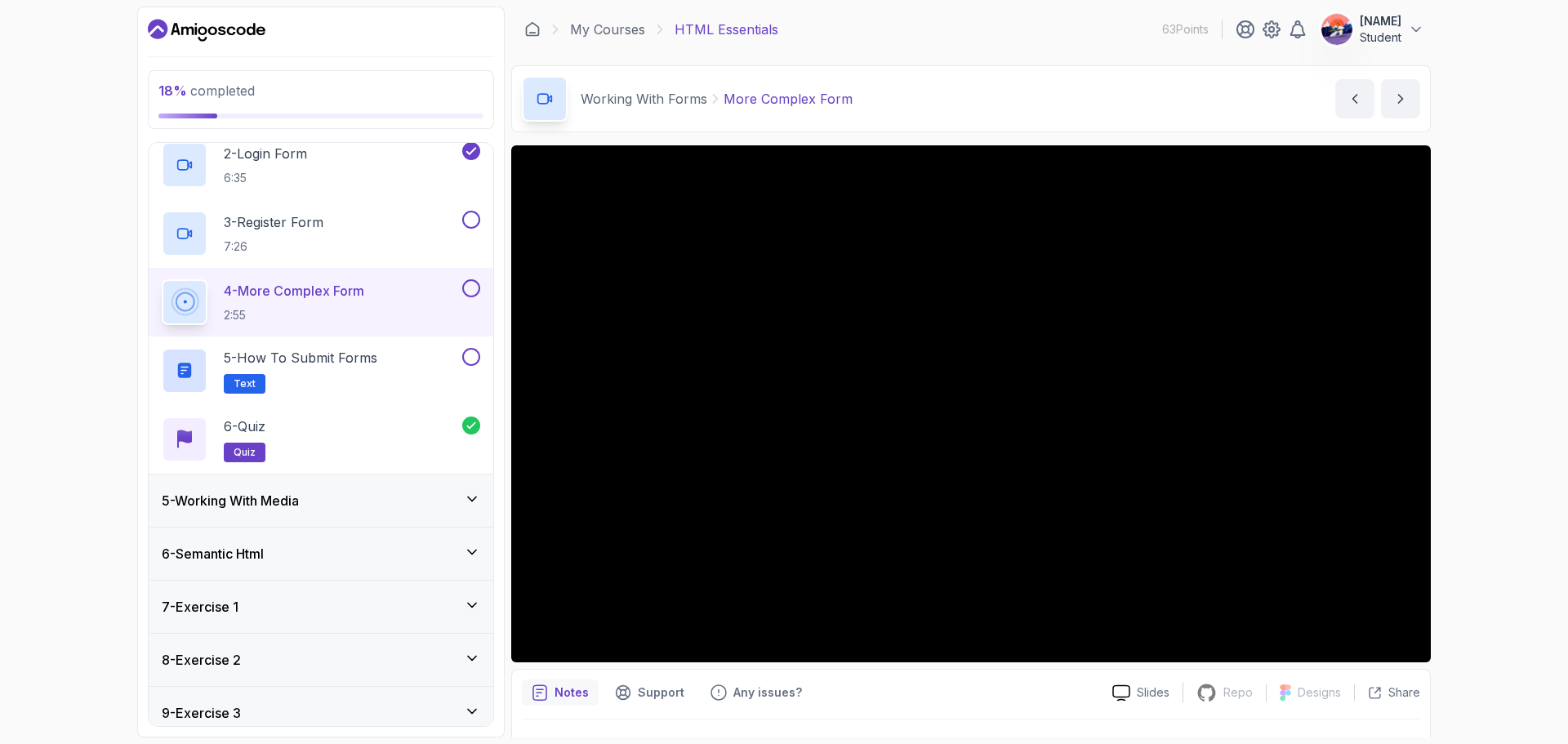 scroll, scrollTop: 412, scrollLeft: 0, axis: vertical 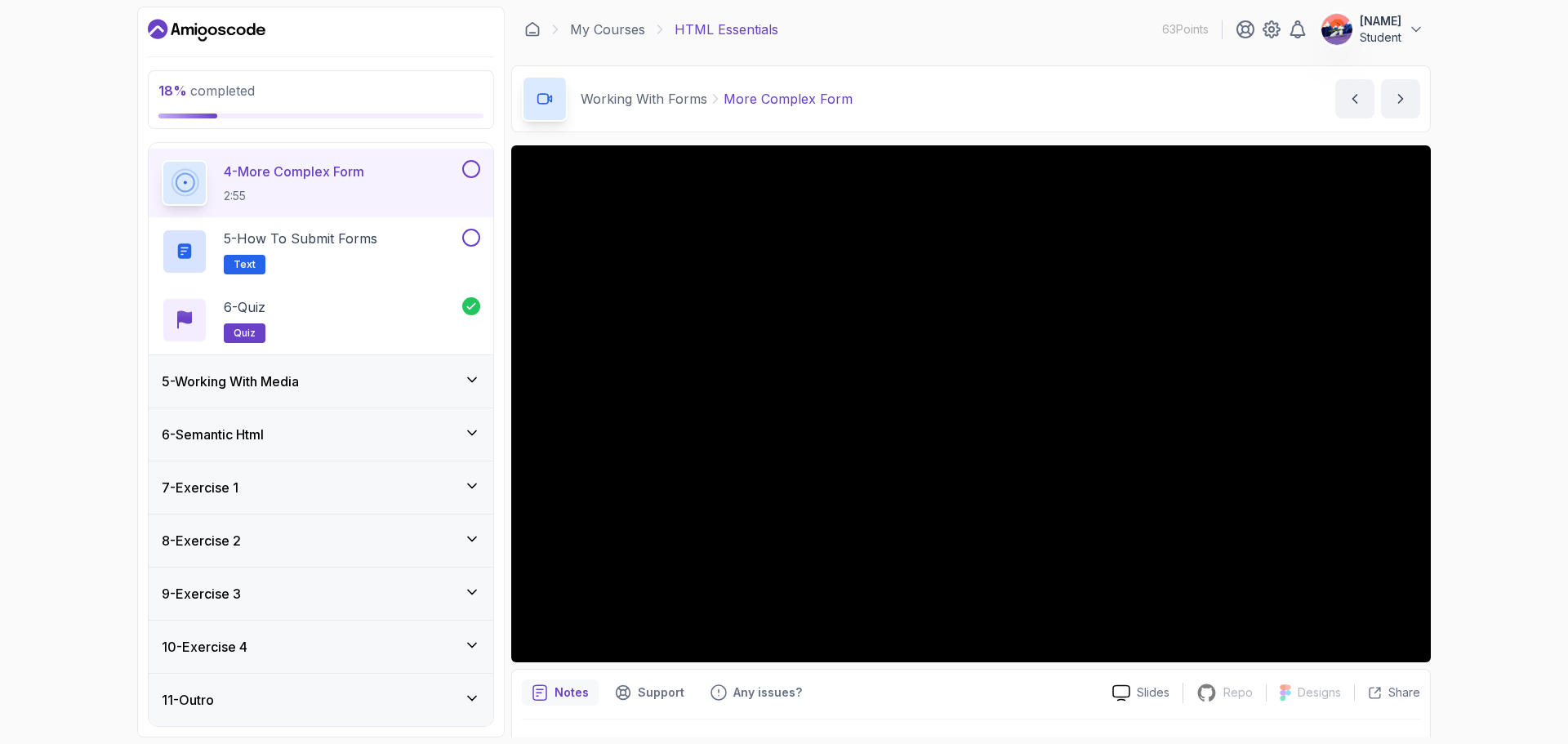 click on "5  -  Working With Media" at bounding box center [321, 381] 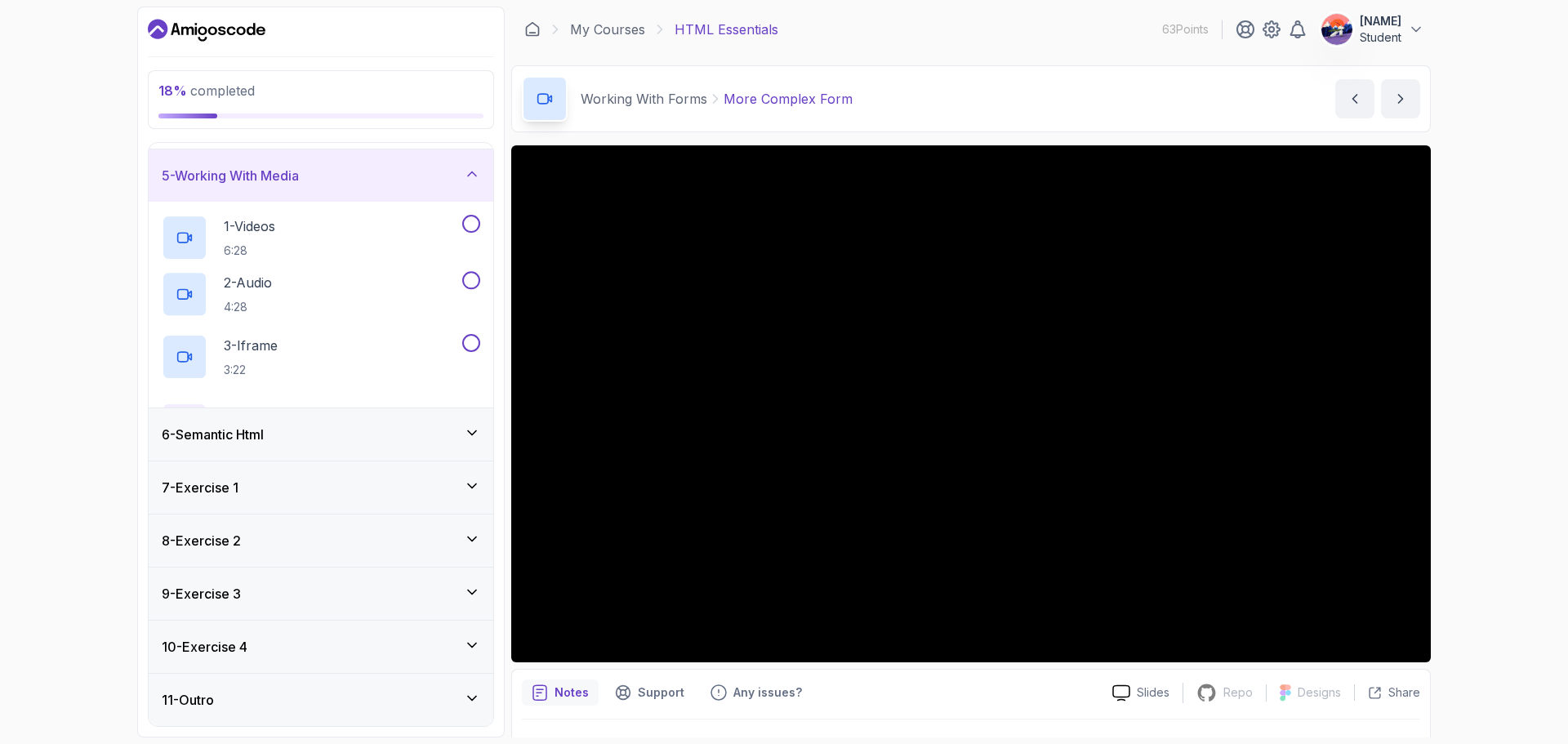 scroll, scrollTop: 0, scrollLeft: 0, axis: both 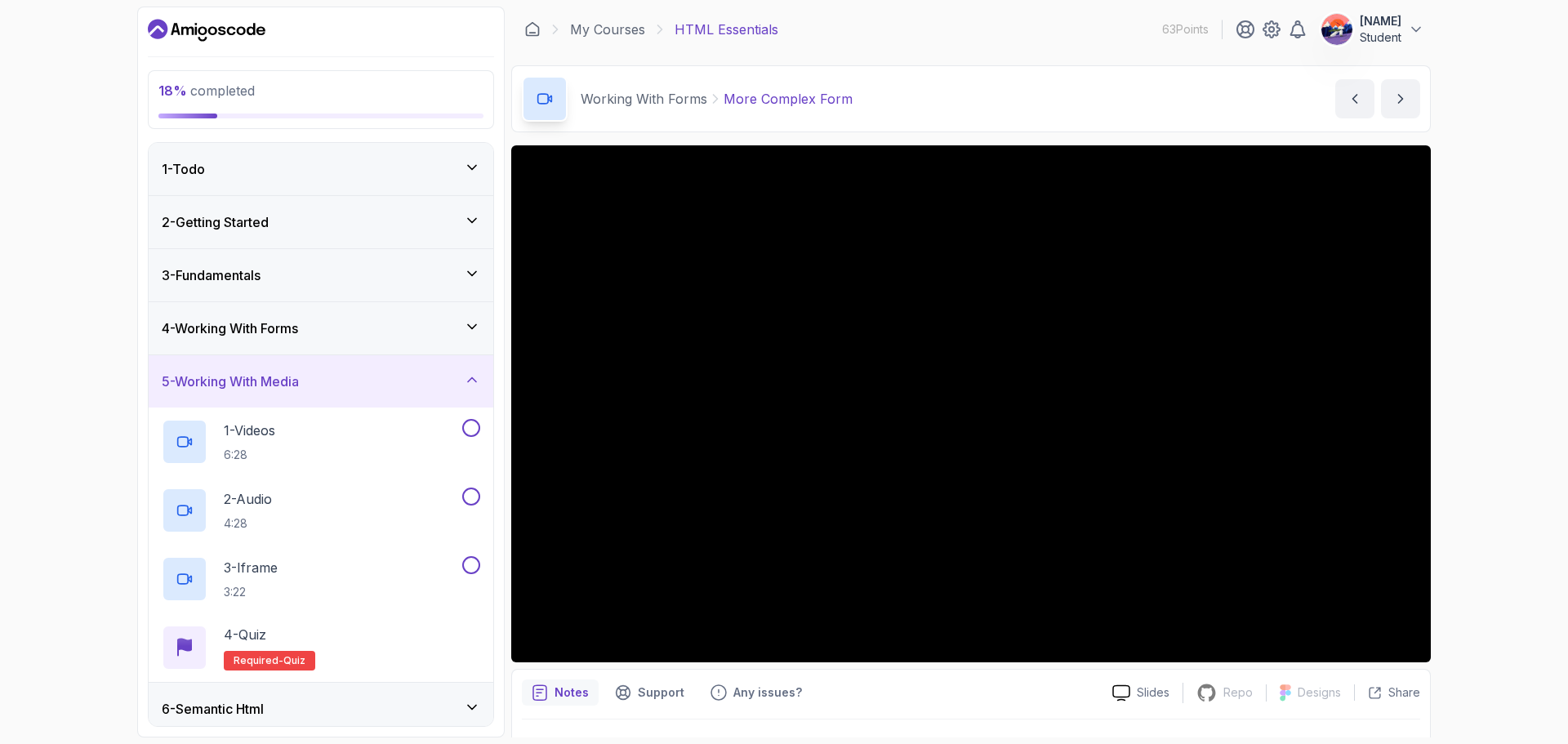 click on "5  -  Working With Media" at bounding box center (321, 381) 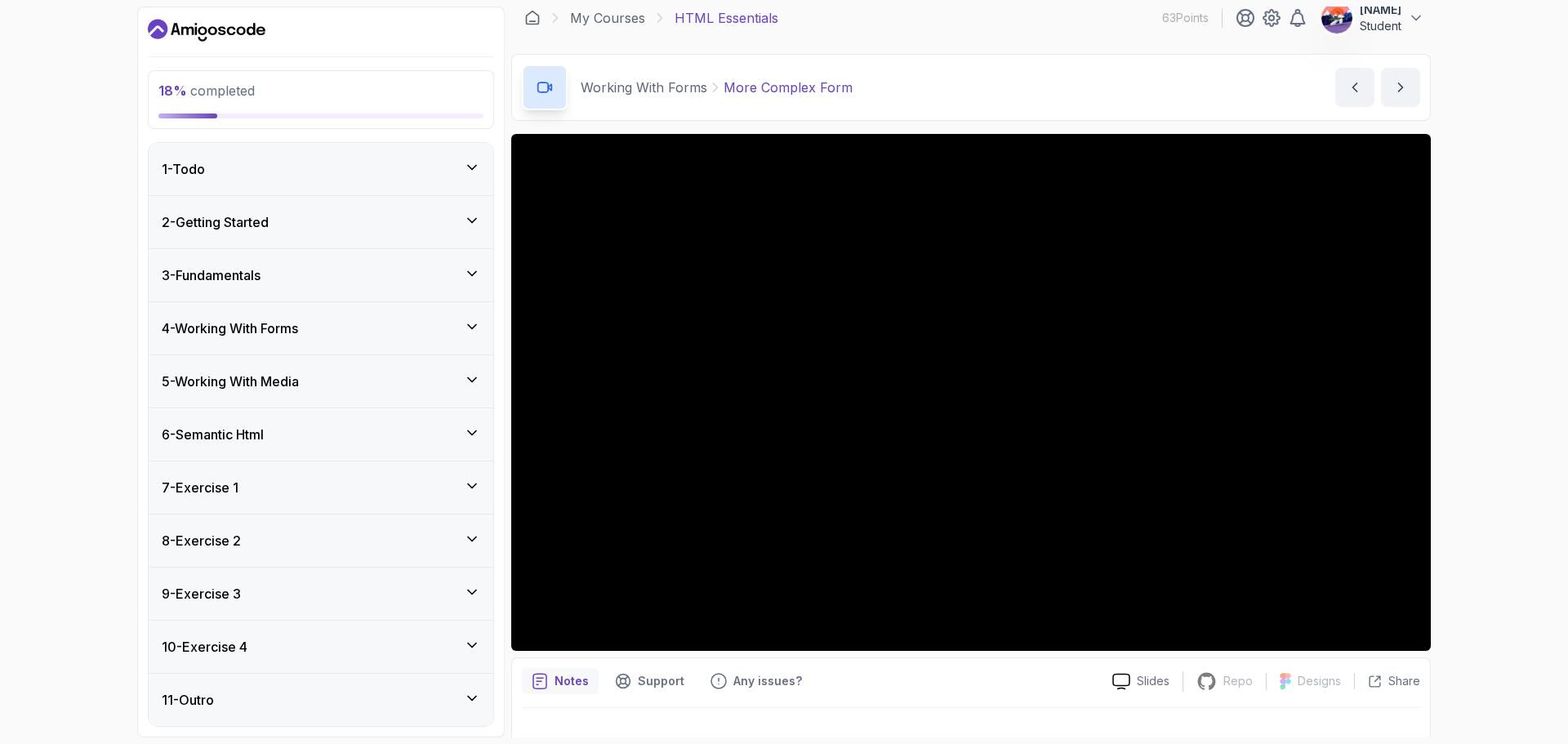scroll, scrollTop: 0, scrollLeft: 0, axis: both 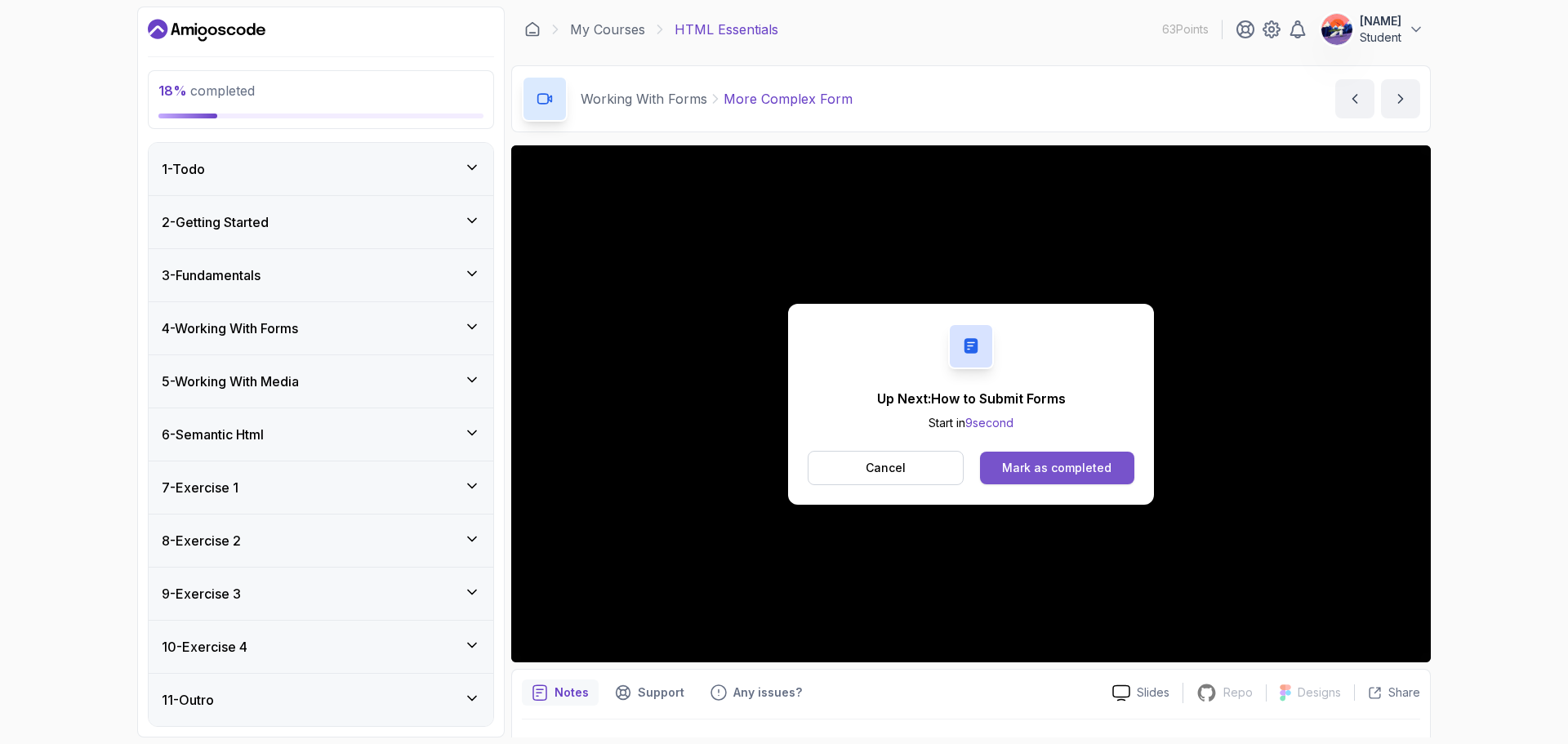 click on "Mark as completed" at bounding box center (1057, 468) 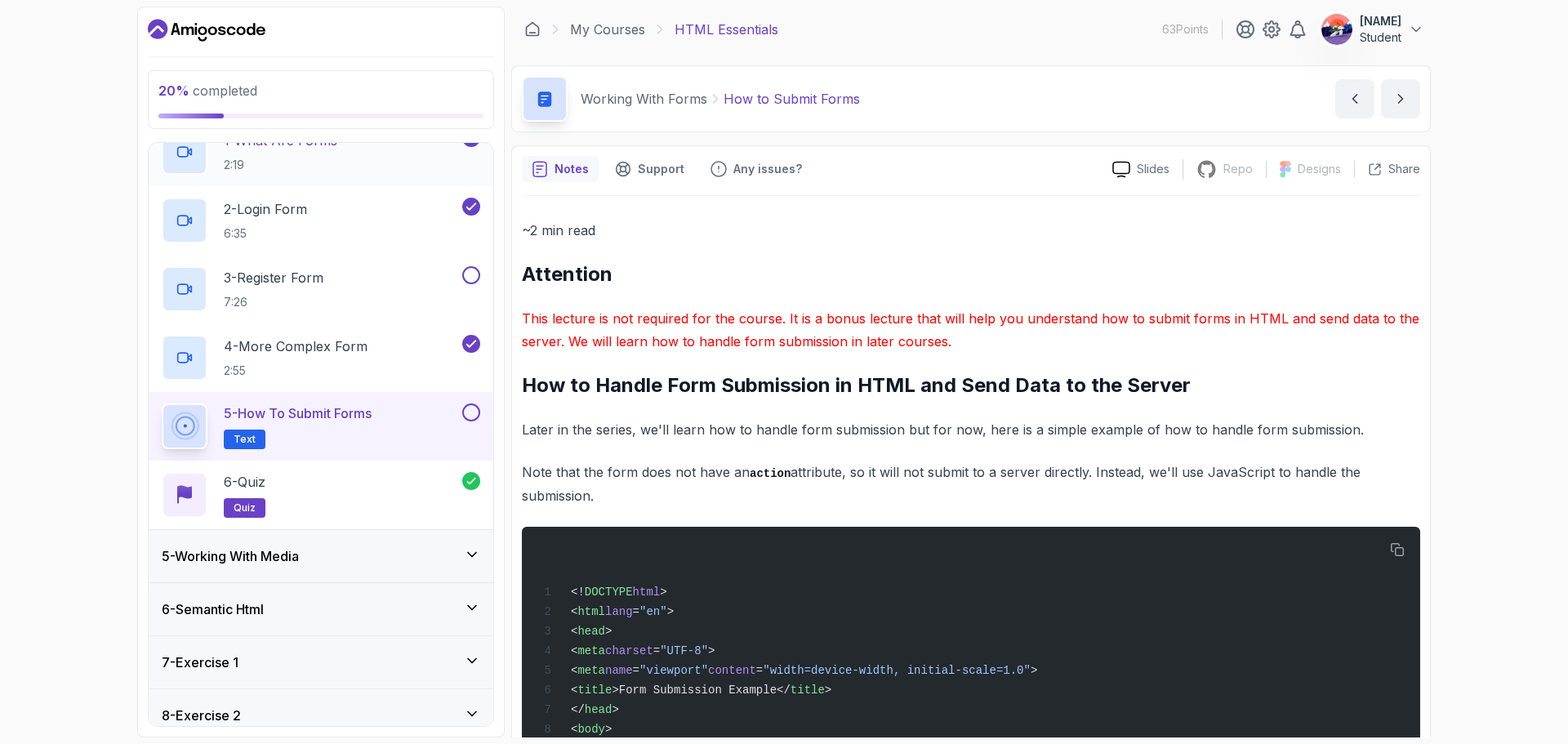 scroll, scrollTop: 238, scrollLeft: 0, axis: vertical 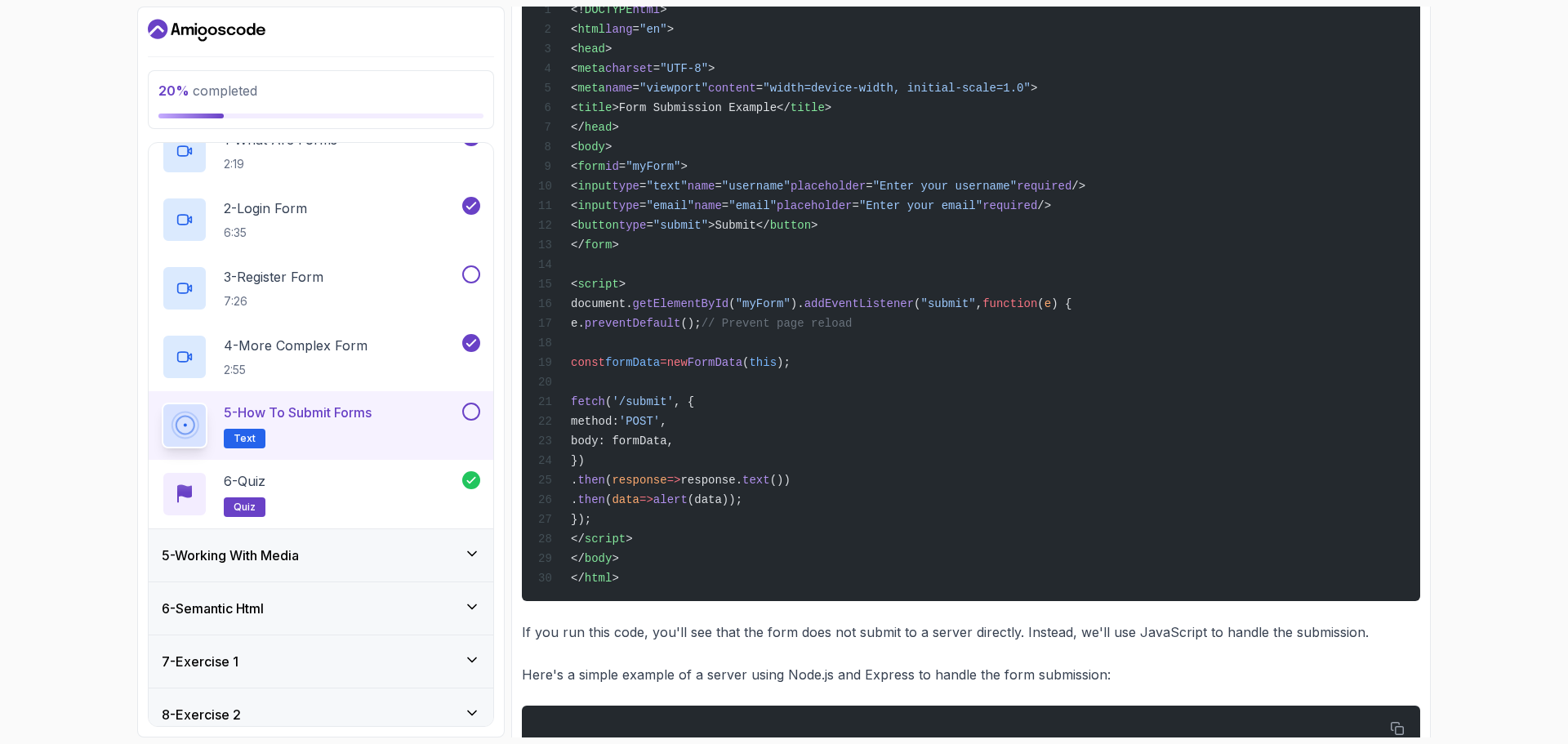click on "this" at bounding box center (763, 363) 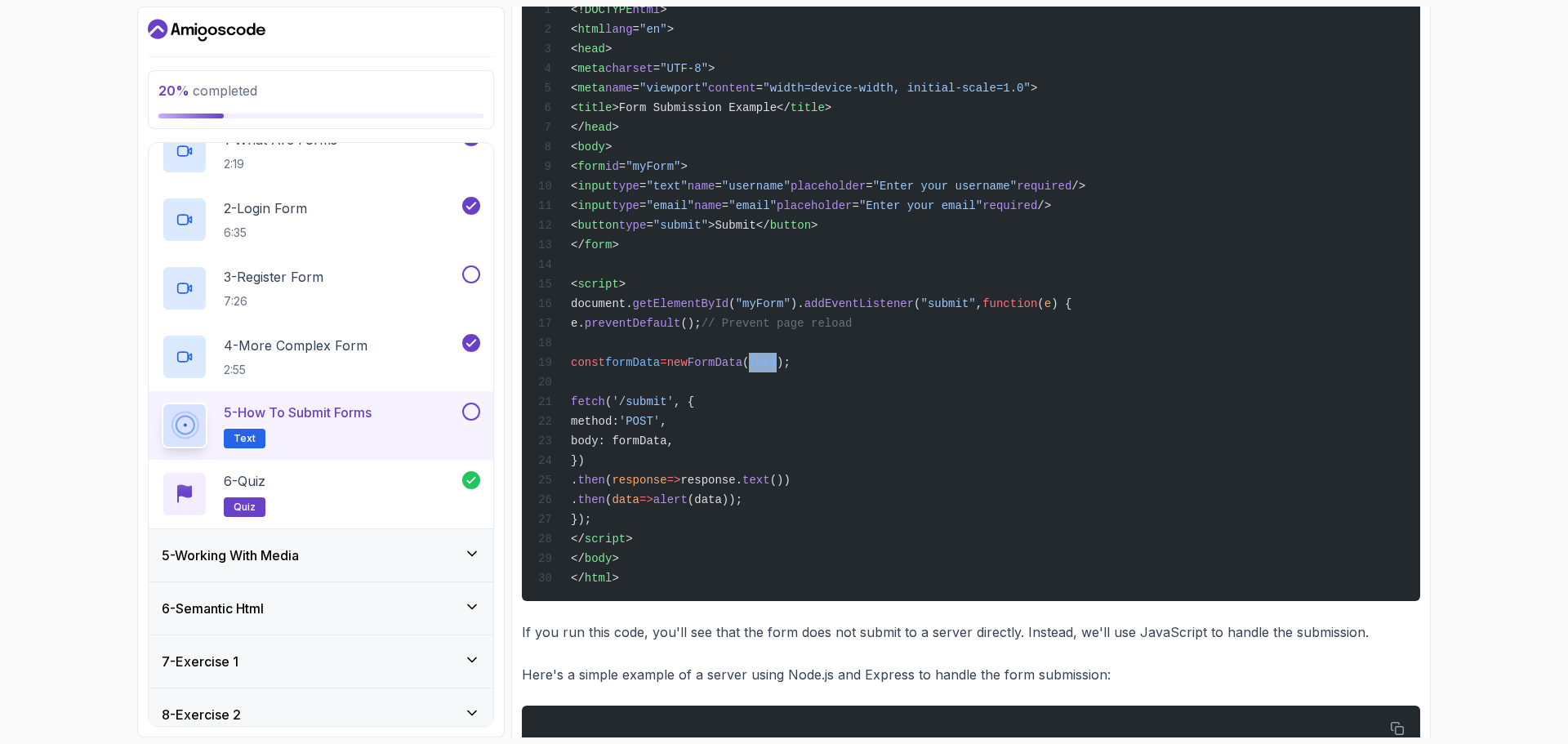 click on "this" at bounding box center (763, 363) 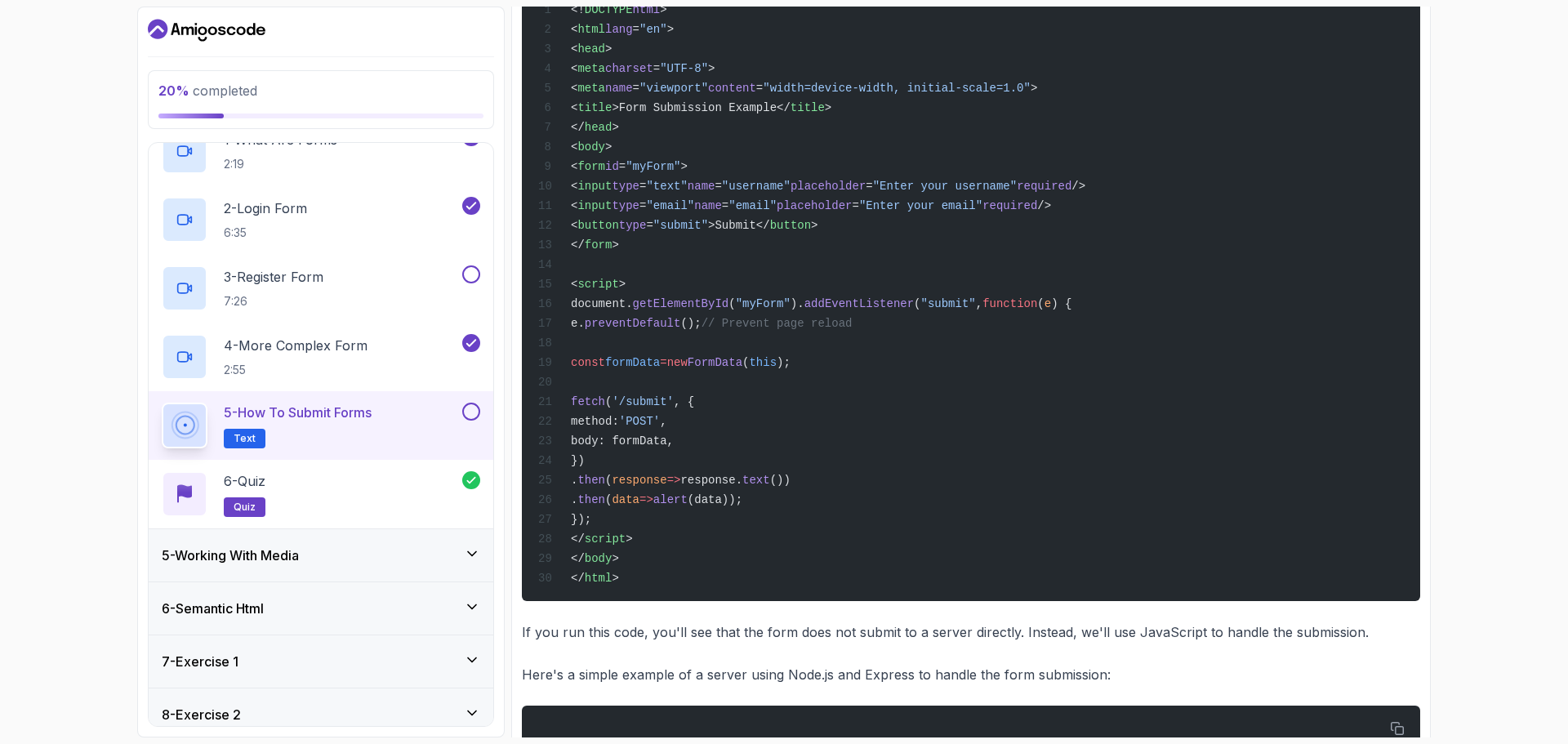 click on "FormData" at bounding box center [715, 363] 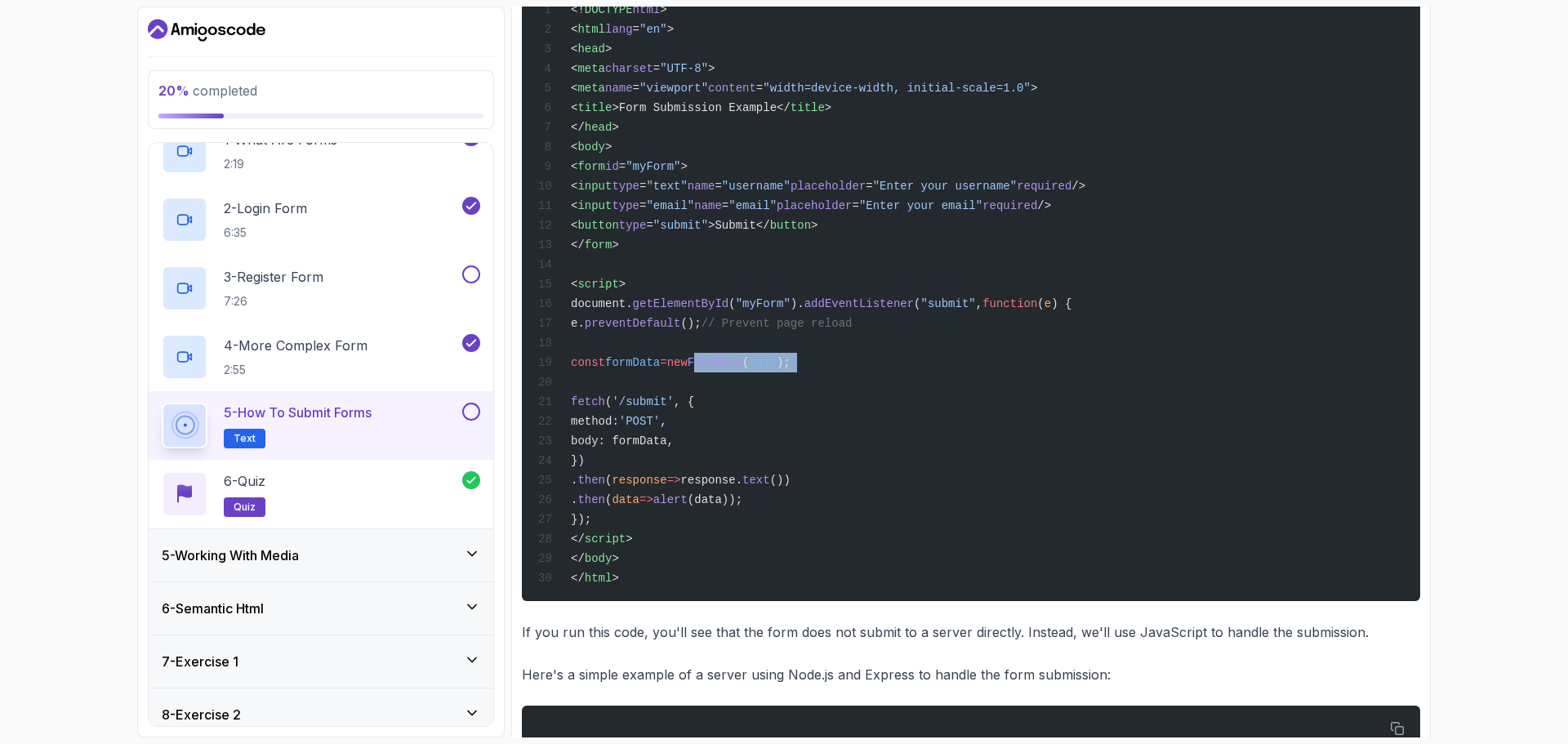 drag, startPoint x: 782, startPoint y: 378, endPoint x: 874, endPoint y: 380, distance: 92.0217 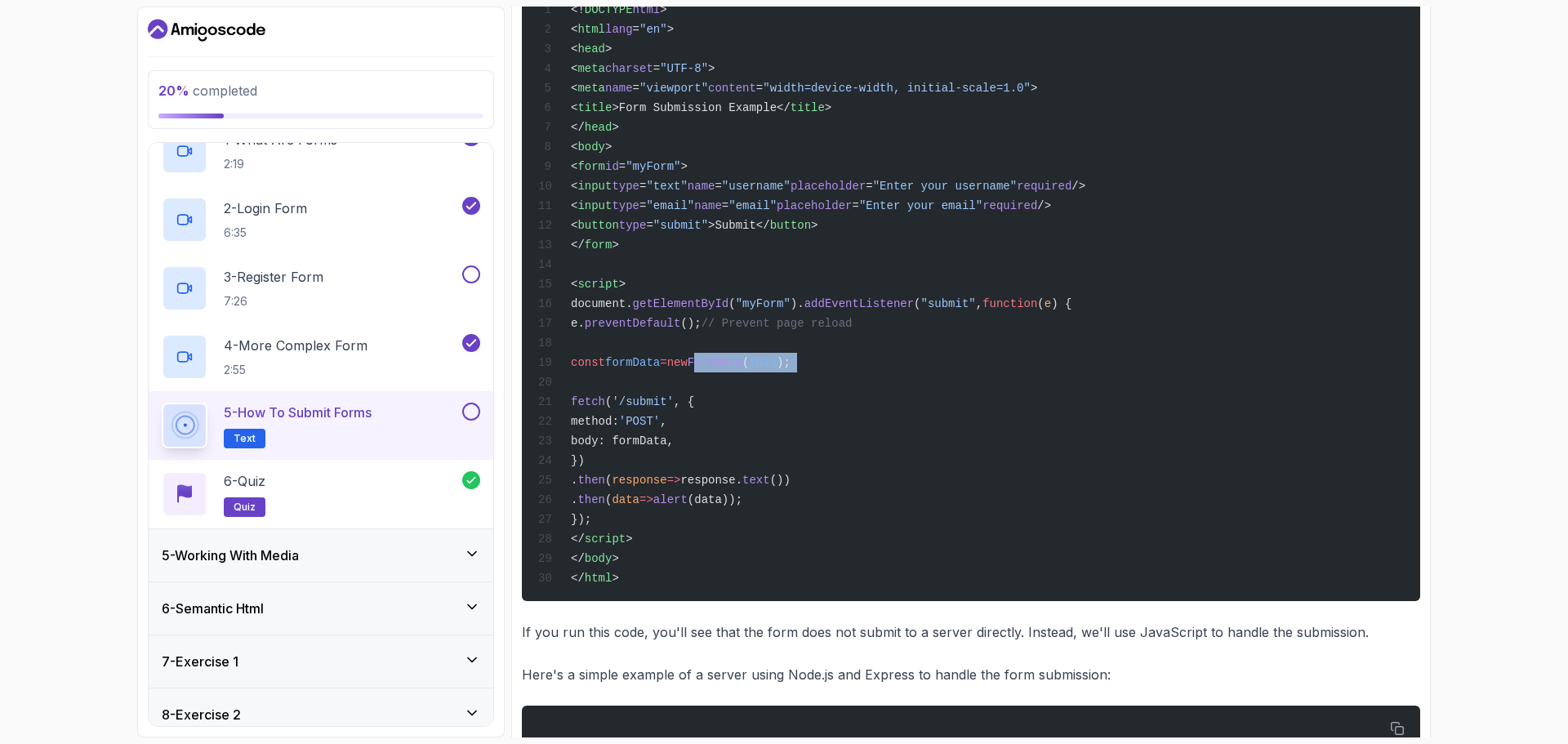 click on "<! DOCTYPE  html >
< html  lang = "en" >
< head >
< meta  charset = "UTF-8" >
< meta  name = "viewport"  content = "width=device-width, initial-scale=1.0" >
< title >Form Submission Example</ title >
</ head >
< body >
< form  id = "myForm" >
< input  type = "text"  name = "username"  placeholder = "Enter your username"  required  />
< input  type = "email"  name = "email"  placeholder = "Enter your email"  required  />
< button  type = "submit" >Submit</ button >
</ form >
< script >
document. getElementById ( "myForm" ). addEventListener ( "submit" ,  function  ( e ) {
e. preventDefault ();  // Prevent page reload
const  formData  =  new  FormData ( this );
fetch ( '/submit' , {
method:  'POST' ,
body: formData,
})
. then ( response  =>  response. text ())
. then ( data  =>  alert (data));
< /" at bounding box center [971, 273] 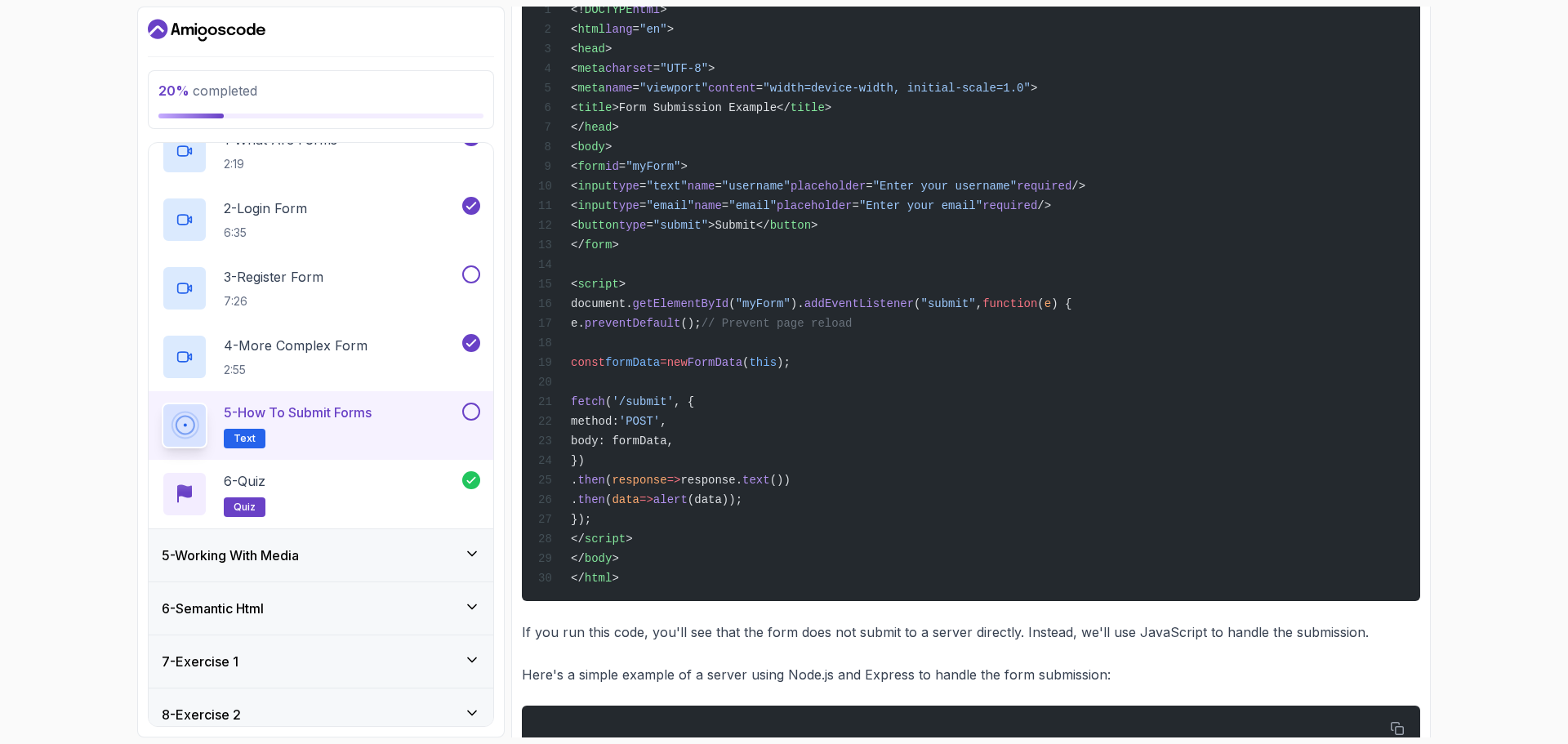 click on "(" at bounding box center [608, 402] 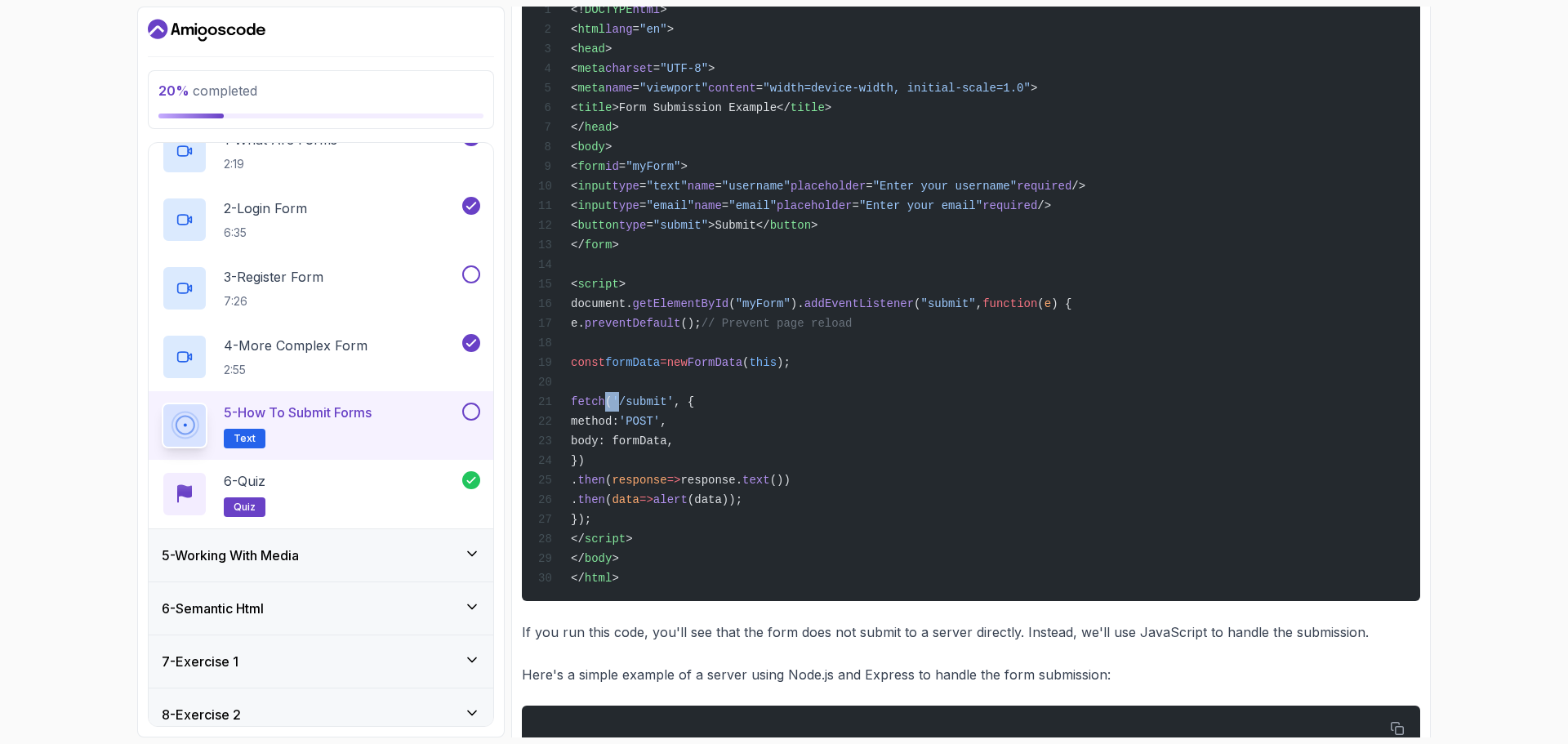 click on "fetch ( '/submit' , {" at bounding box center (616, 402) 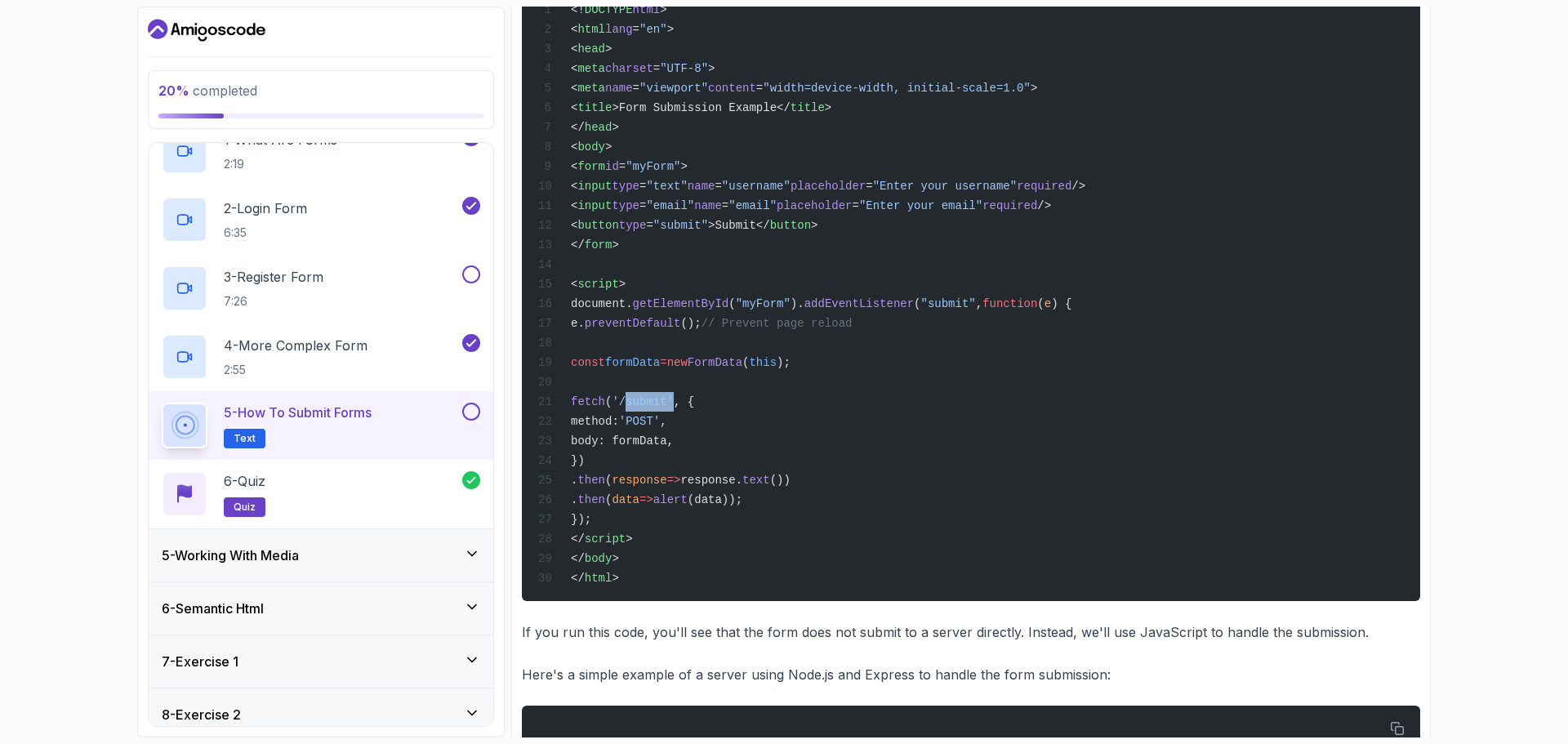 drag, startPoint x: 697, startPoint y: 420, endPoint x: 737, endPoint y: 425, distance: 40.311289 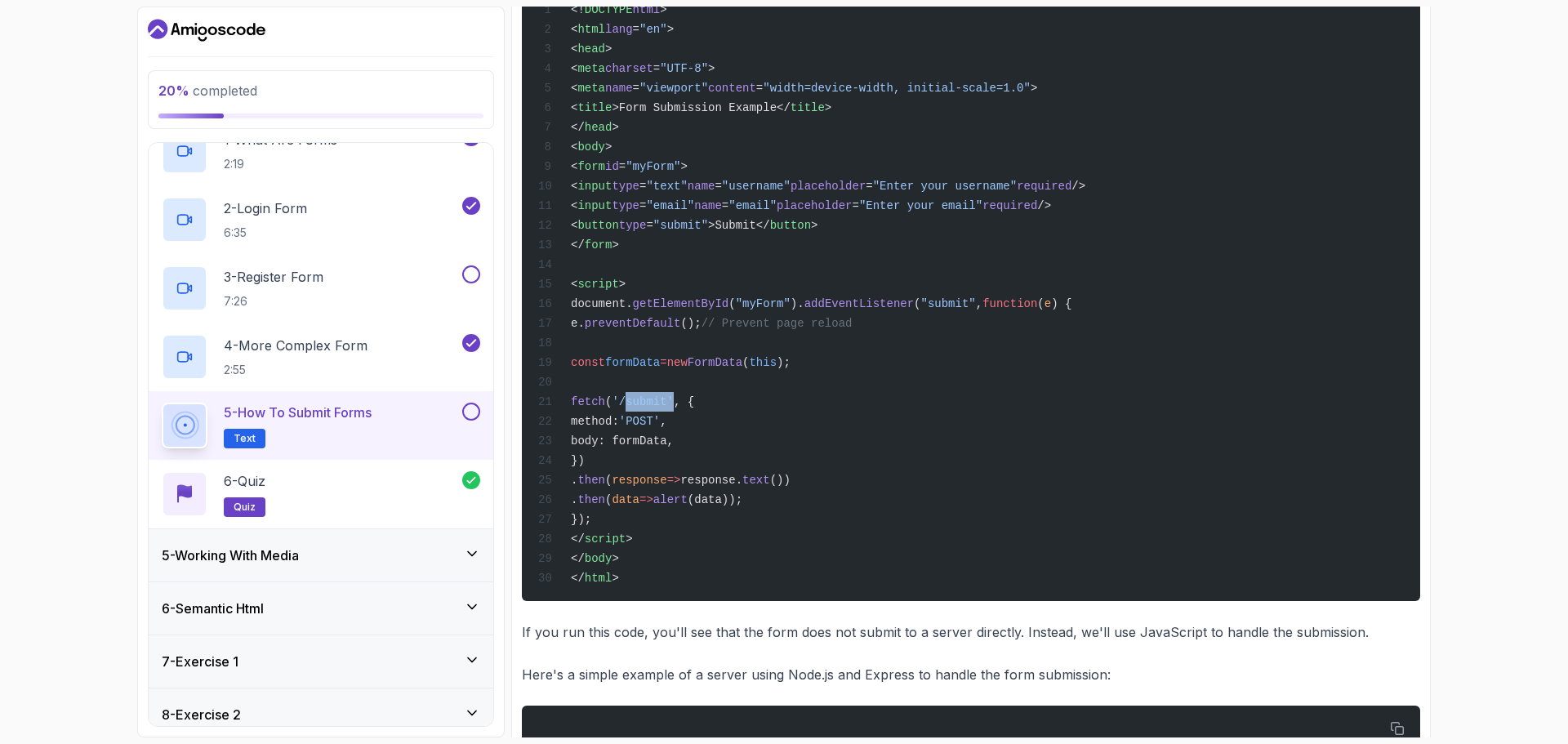 click on "'/submit'" at bounding box center (643, 402) 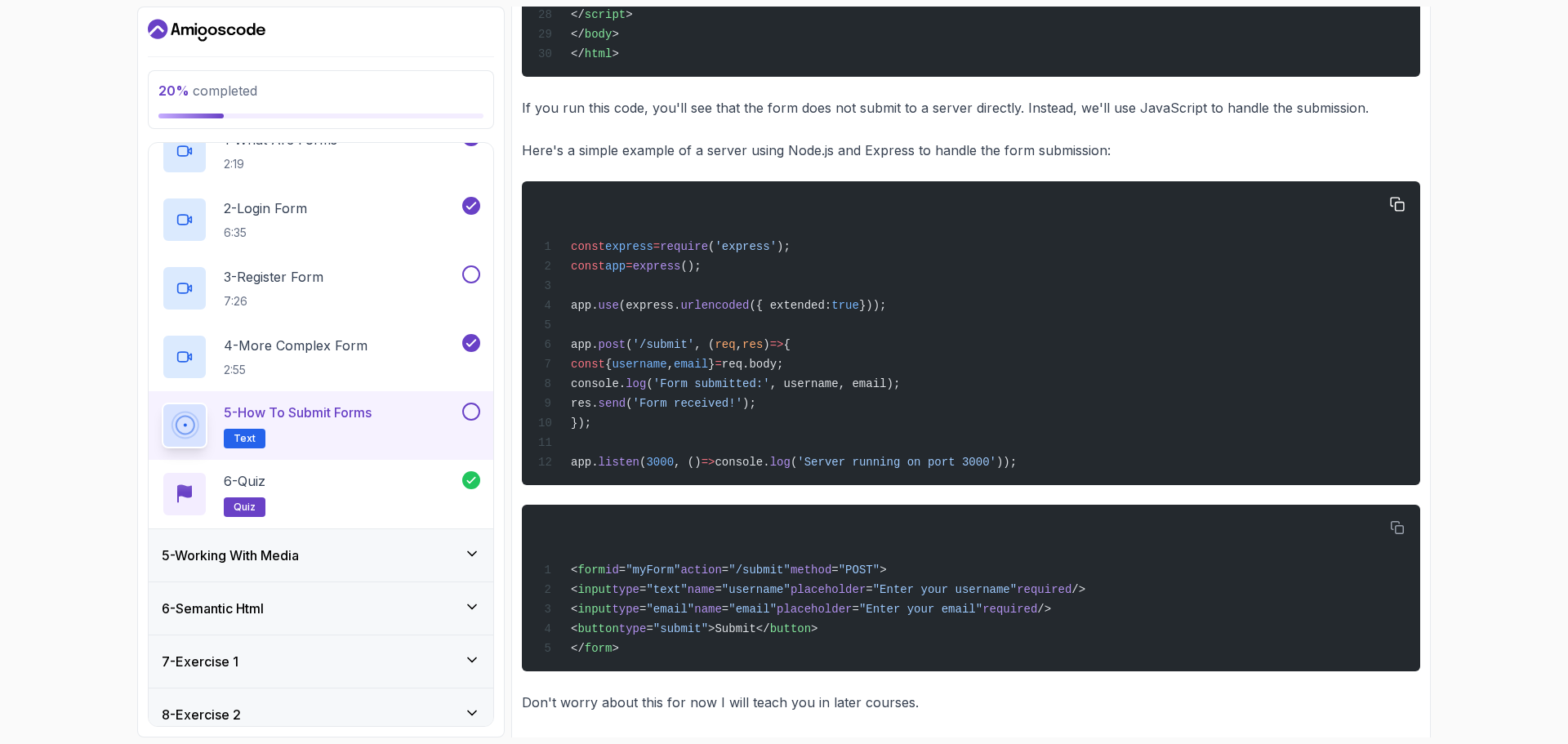scroll, scrollTop: 1155, scrollLeft: 0, axis: vertical 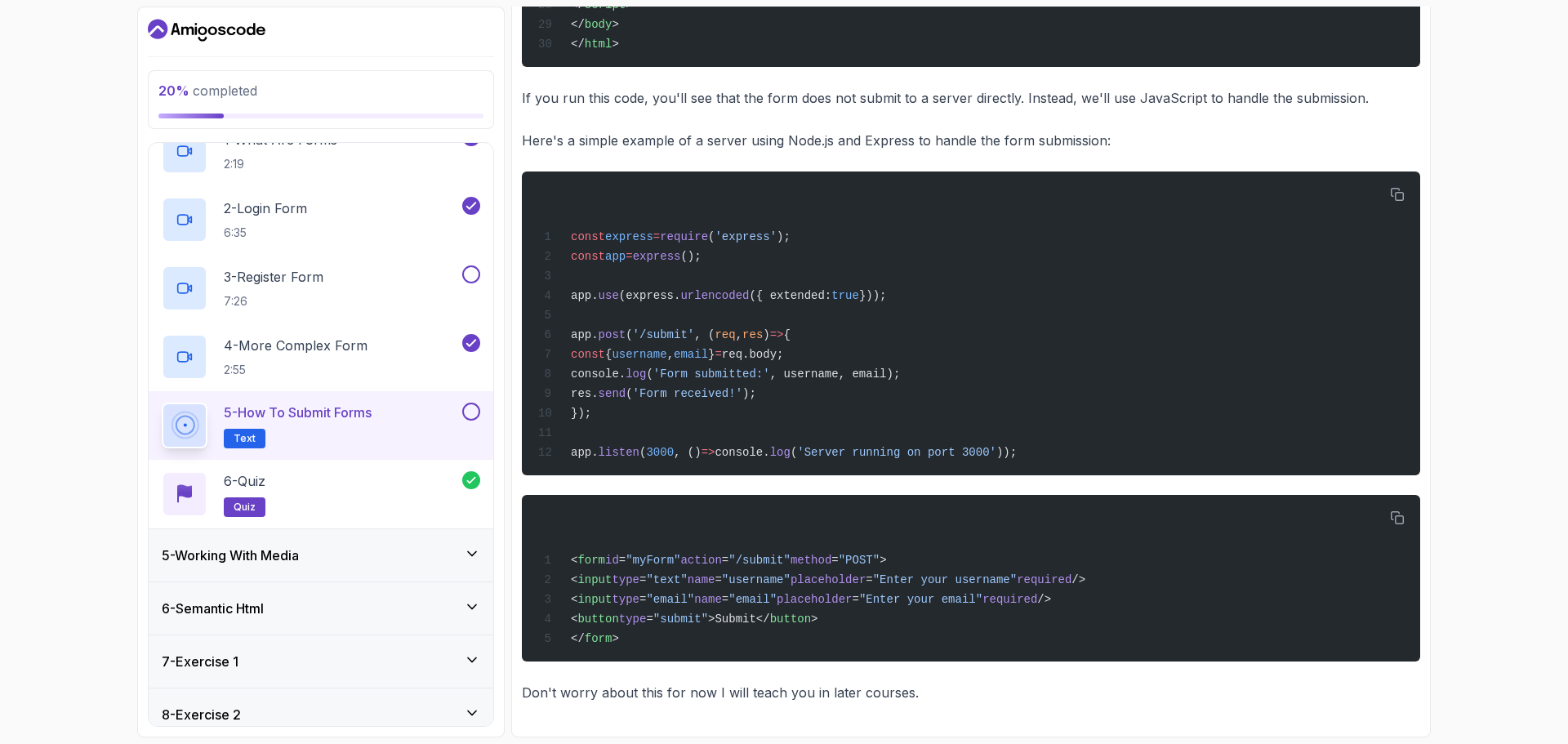 click on "5  -  How to Submit Forms Text" at bounding box center (321, 425) 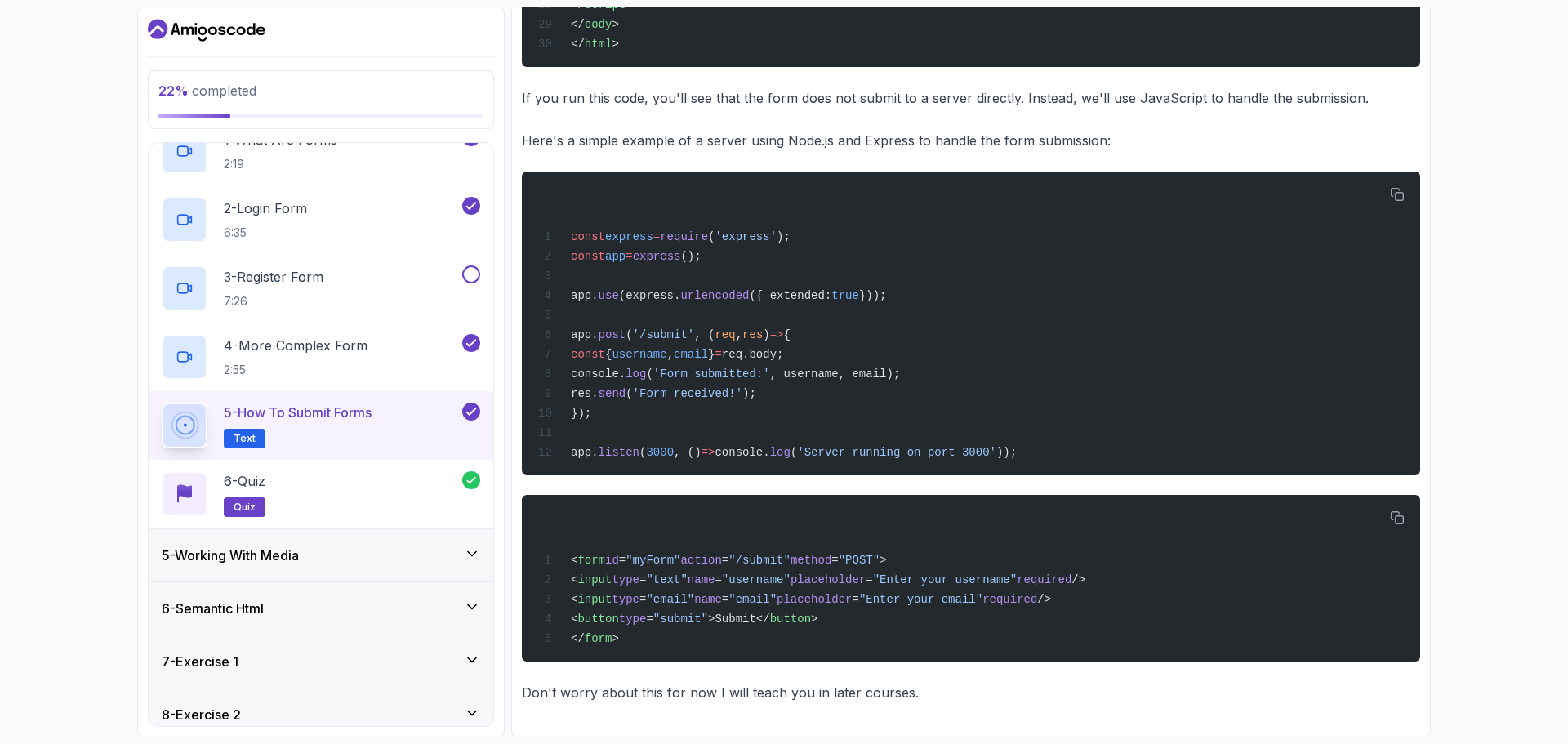 click on "5  -  Working With Media" at bounding box center [321, 555] 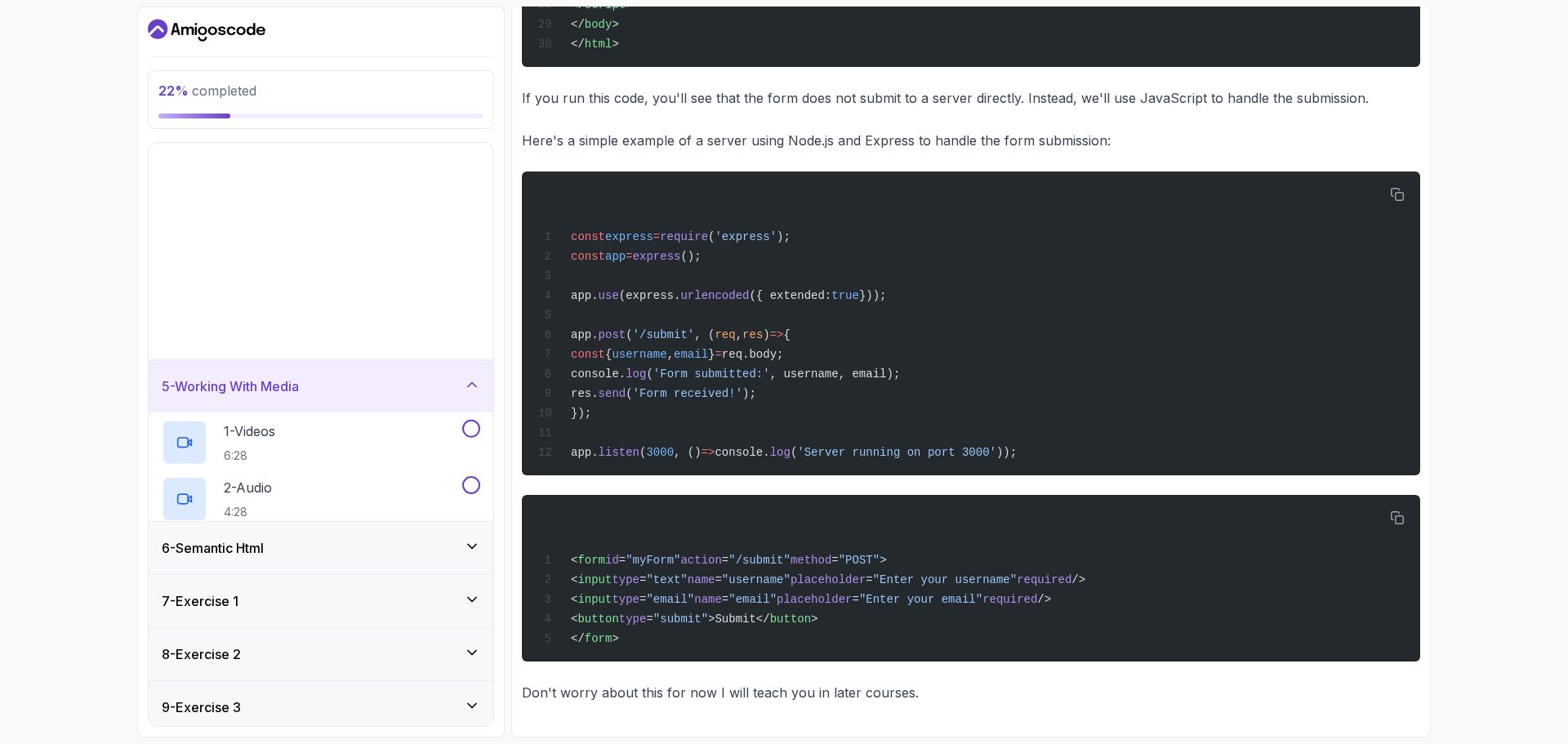 scroll, scrollTop: 0, scrollLeft: 0, axis: both 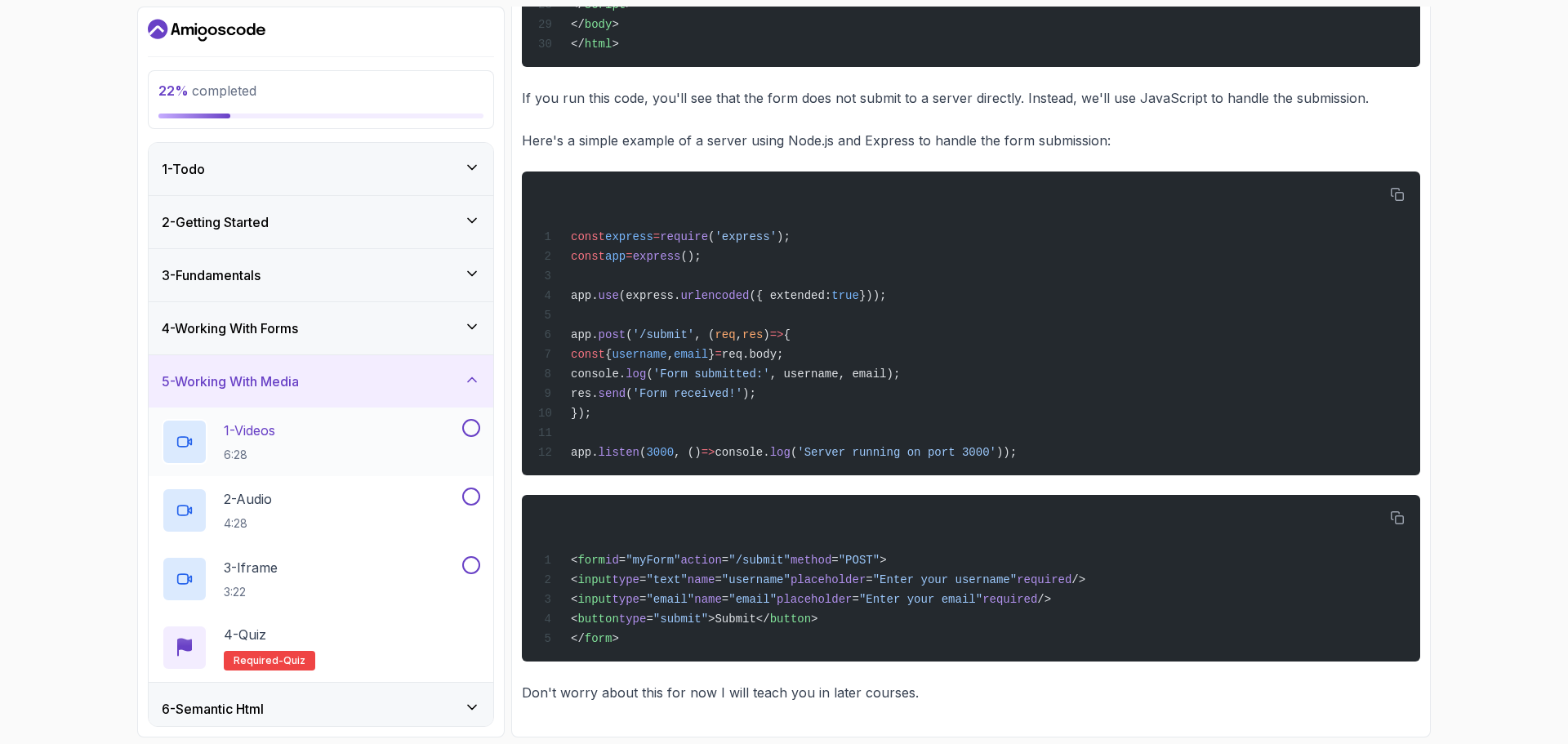 click on "1  -  Videos 6:28" at bounding box center [310, 442] 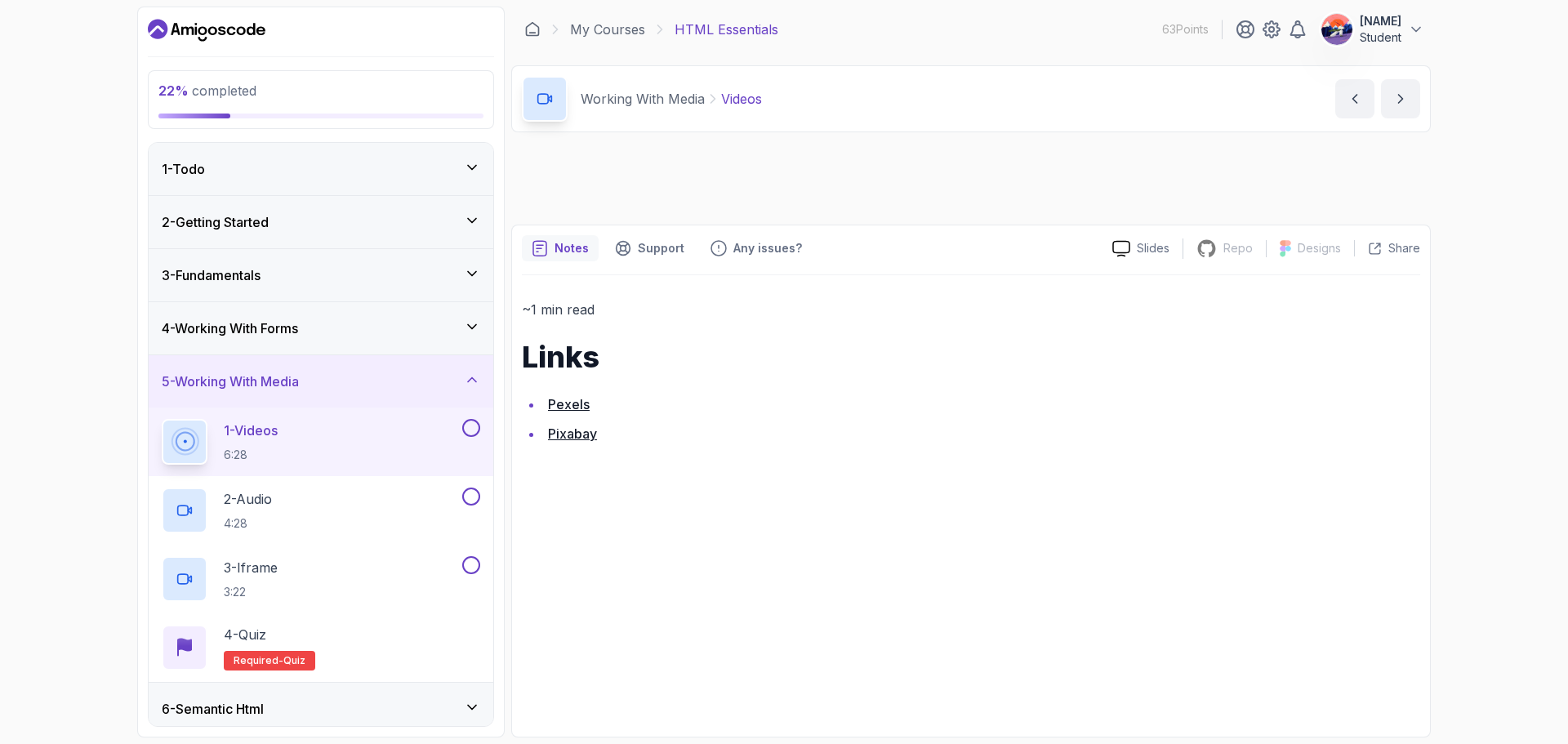 scroll, scrollTop: 0, scrollLeft: 0, axis: both 